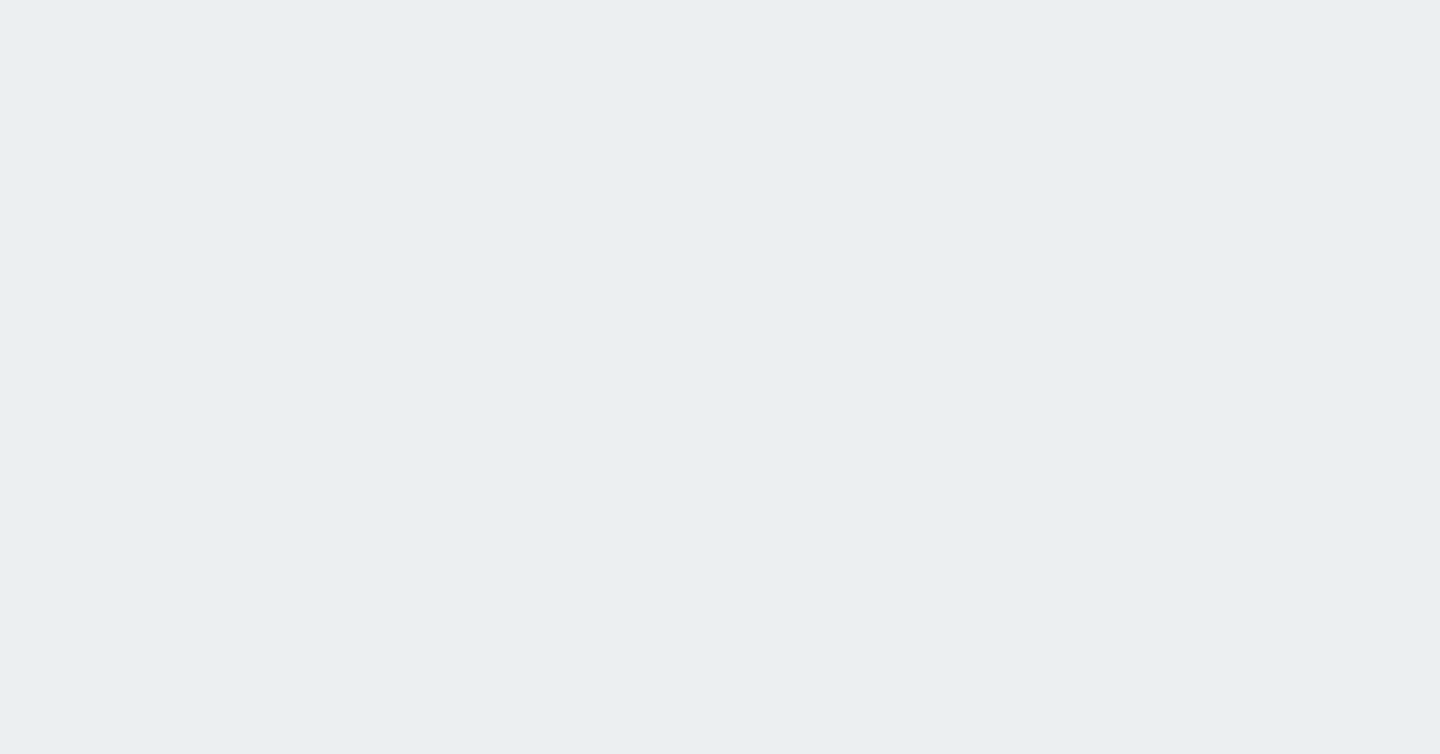 scroll, scrollTop: 0, scrollLeft: 0, axis: both 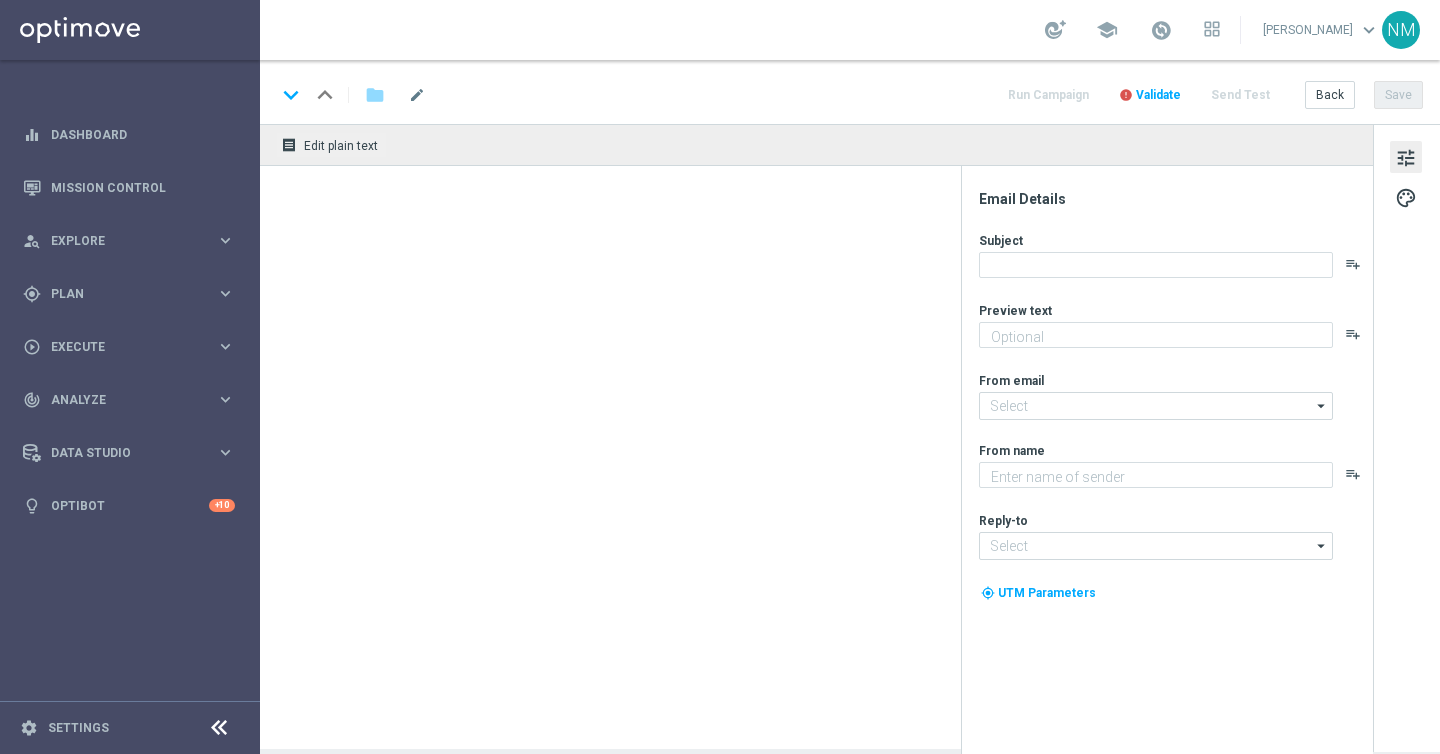 type on "Your Lottoland account is open!" 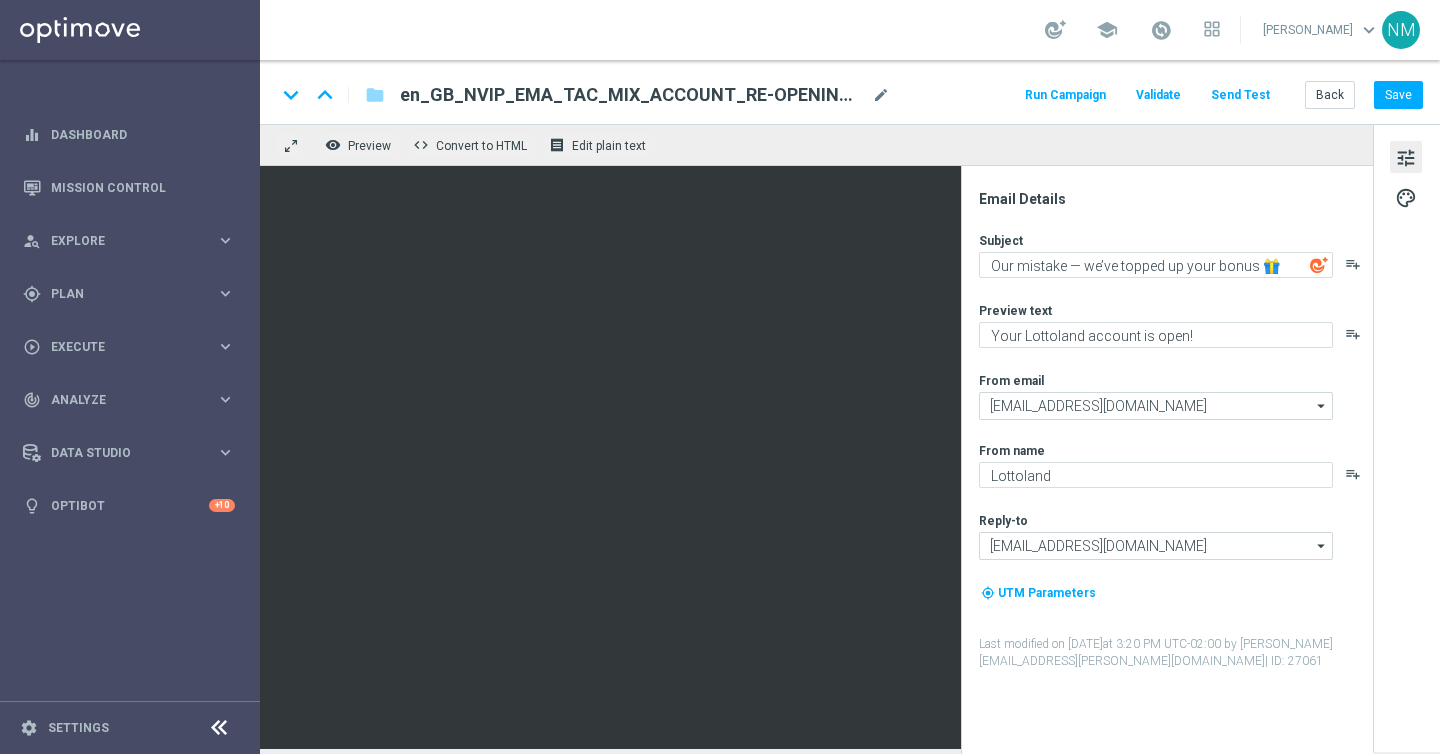 click on "Send Test" 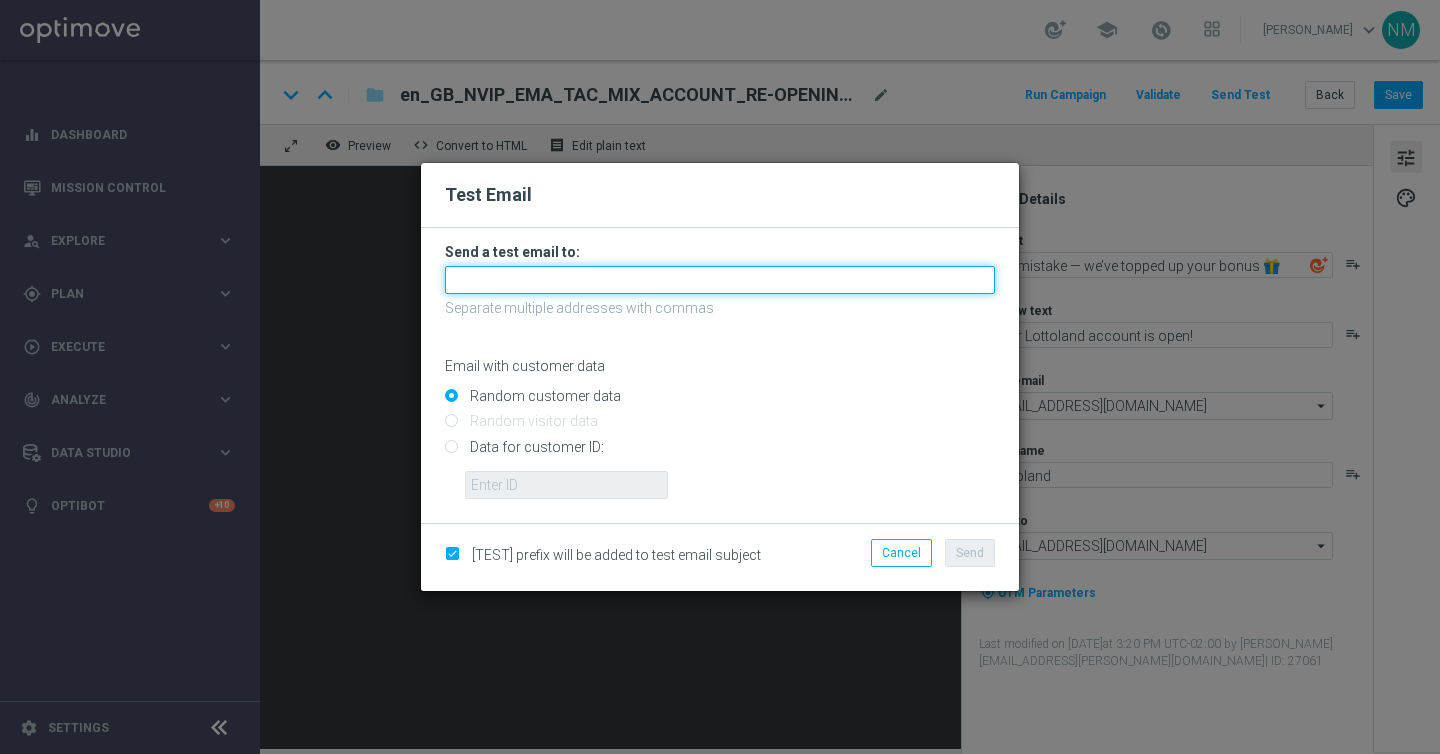 click at bounding box center (720, 280) 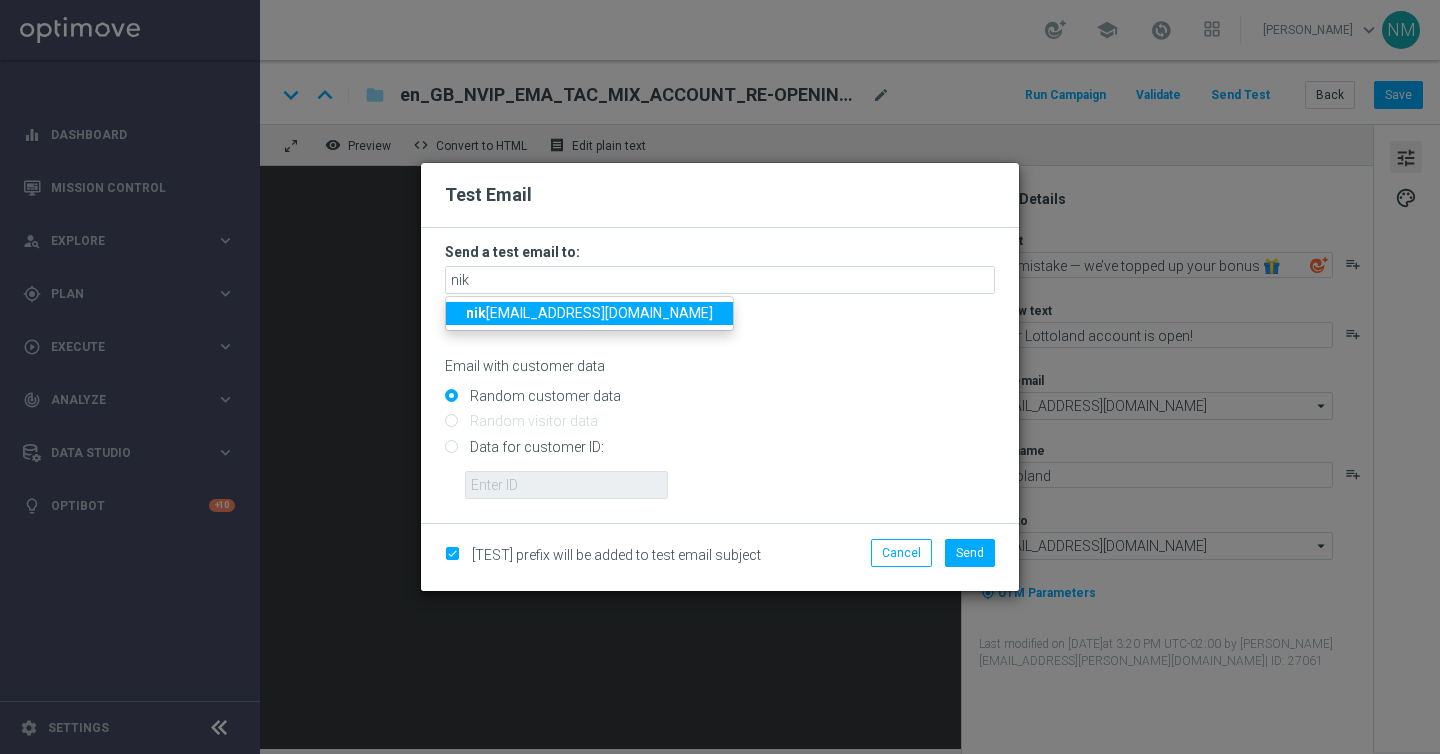 click on "nik ola.misotova@lottoland.com" at bounding box center (589, 313) 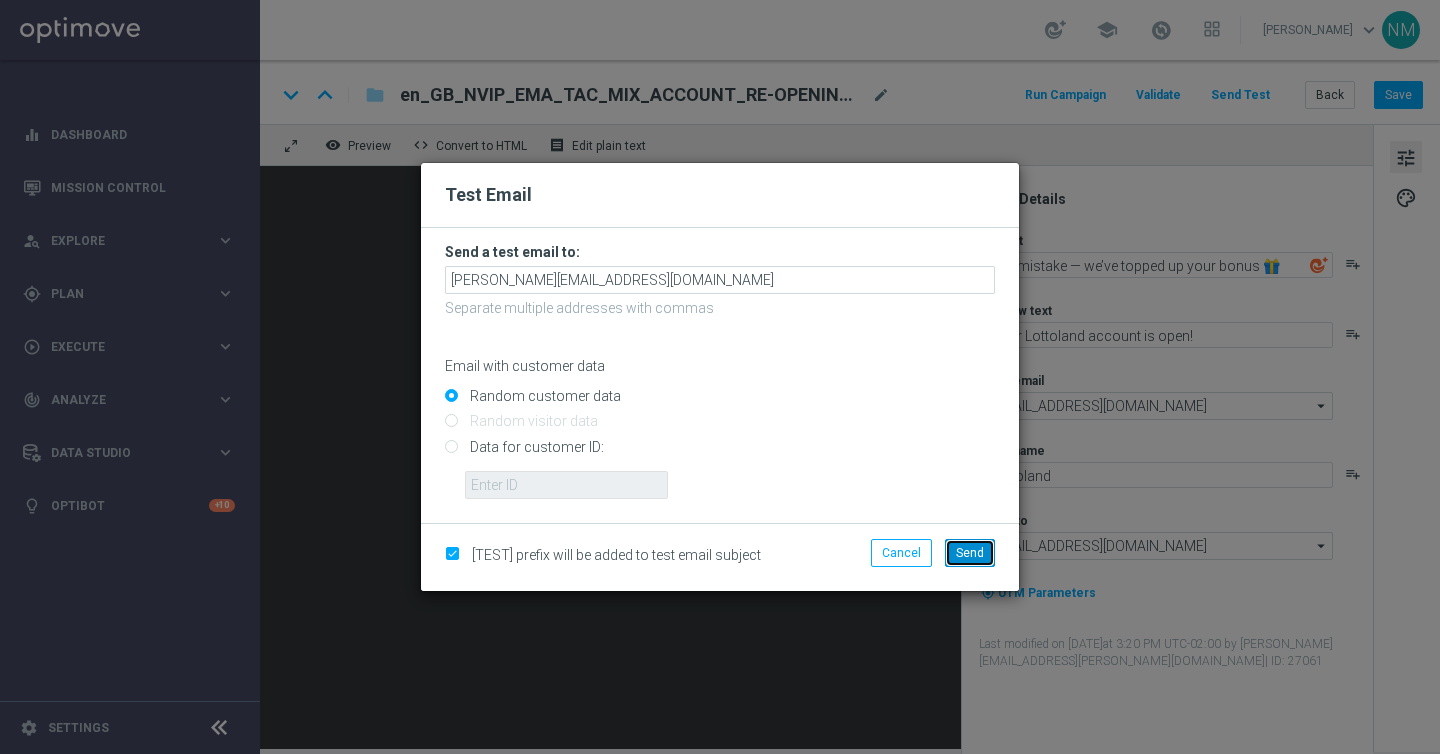 click on "Send" 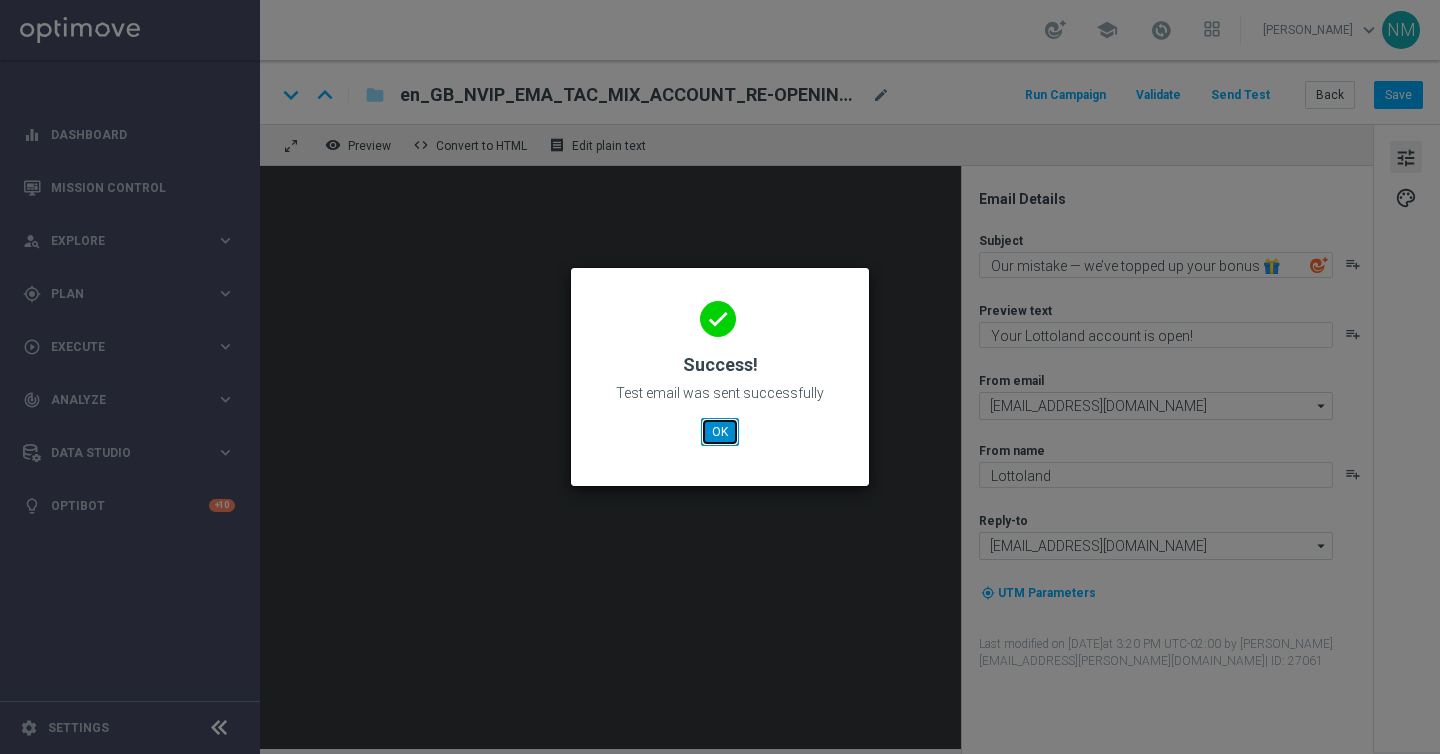 click on "OK" 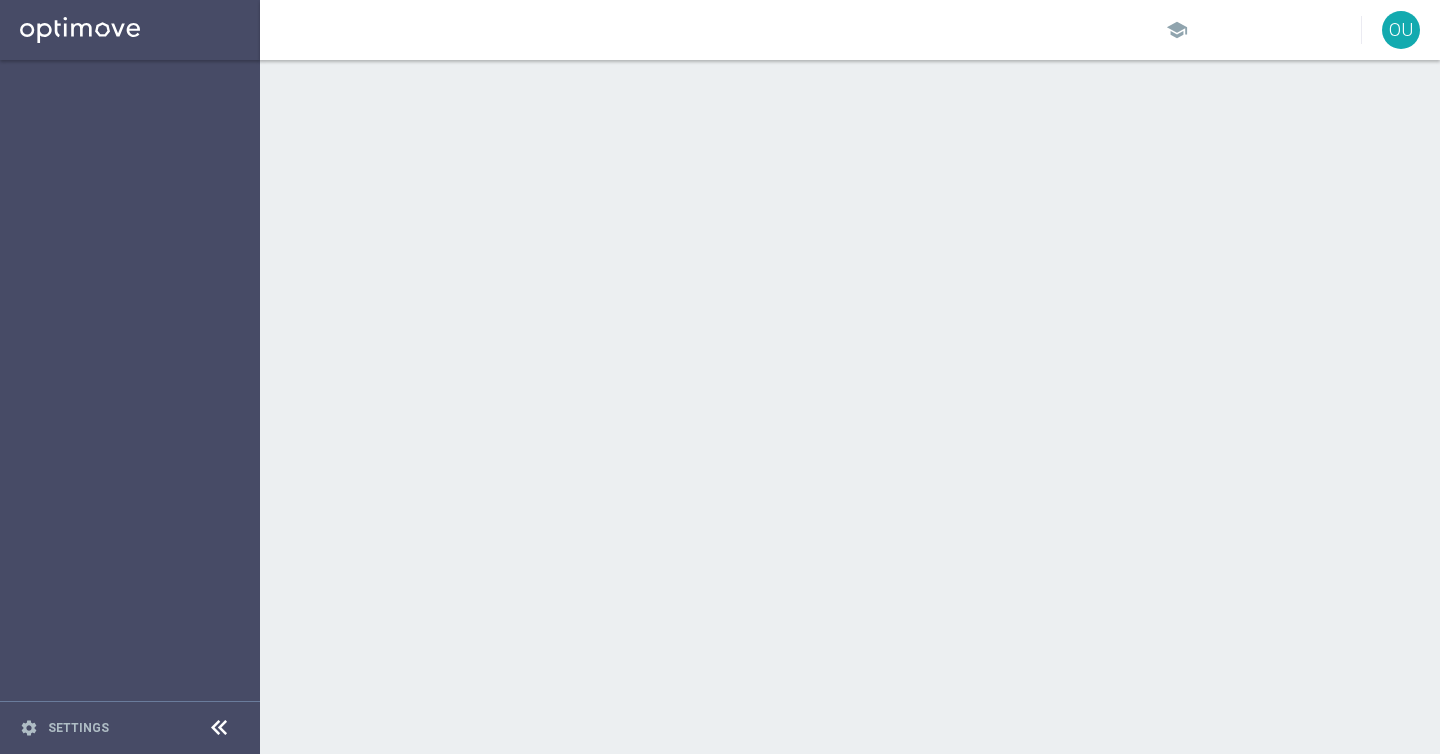 scroll, scrollTop: 0, scrollLeft: 0, axis: both 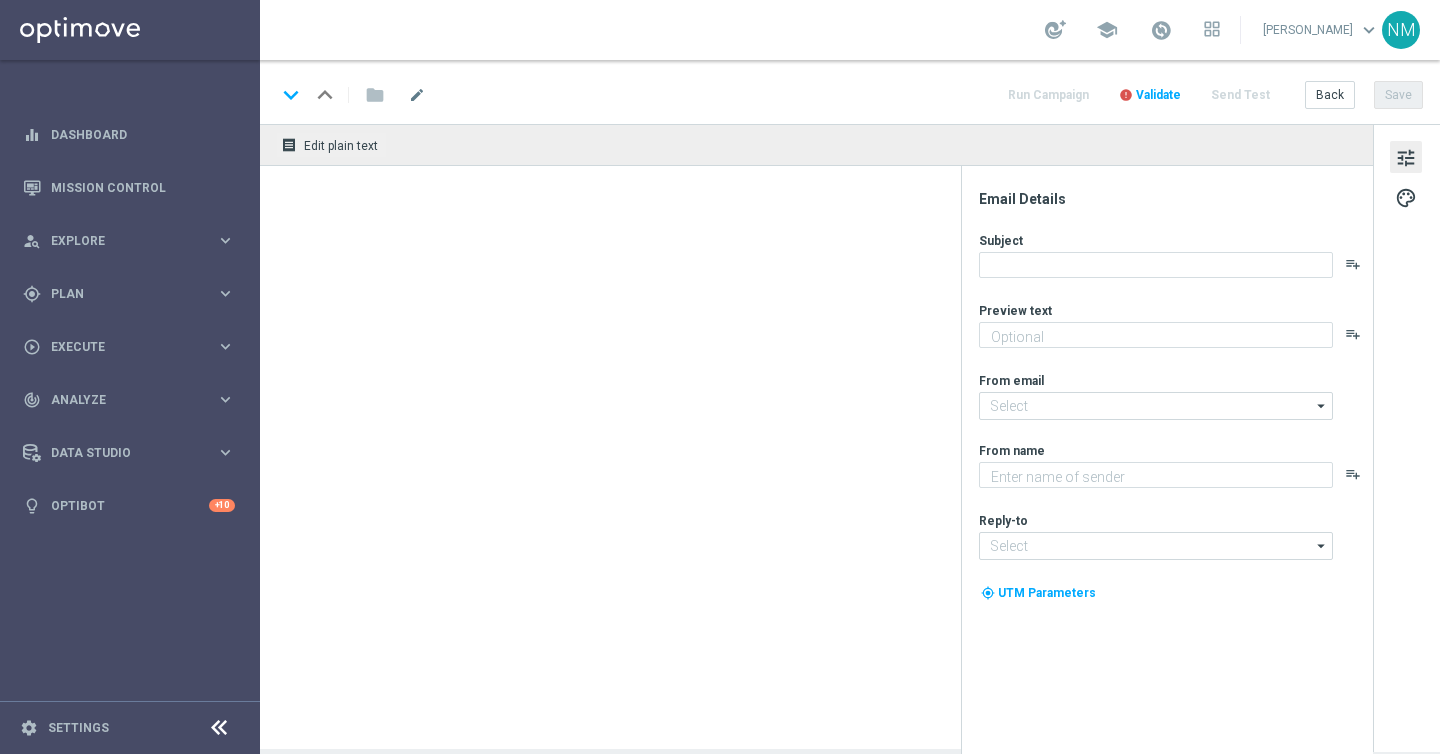 type on "[%EUROMILLIONSPLUS_JACKPOT%] Lotto jackpot tonight! 🤑" 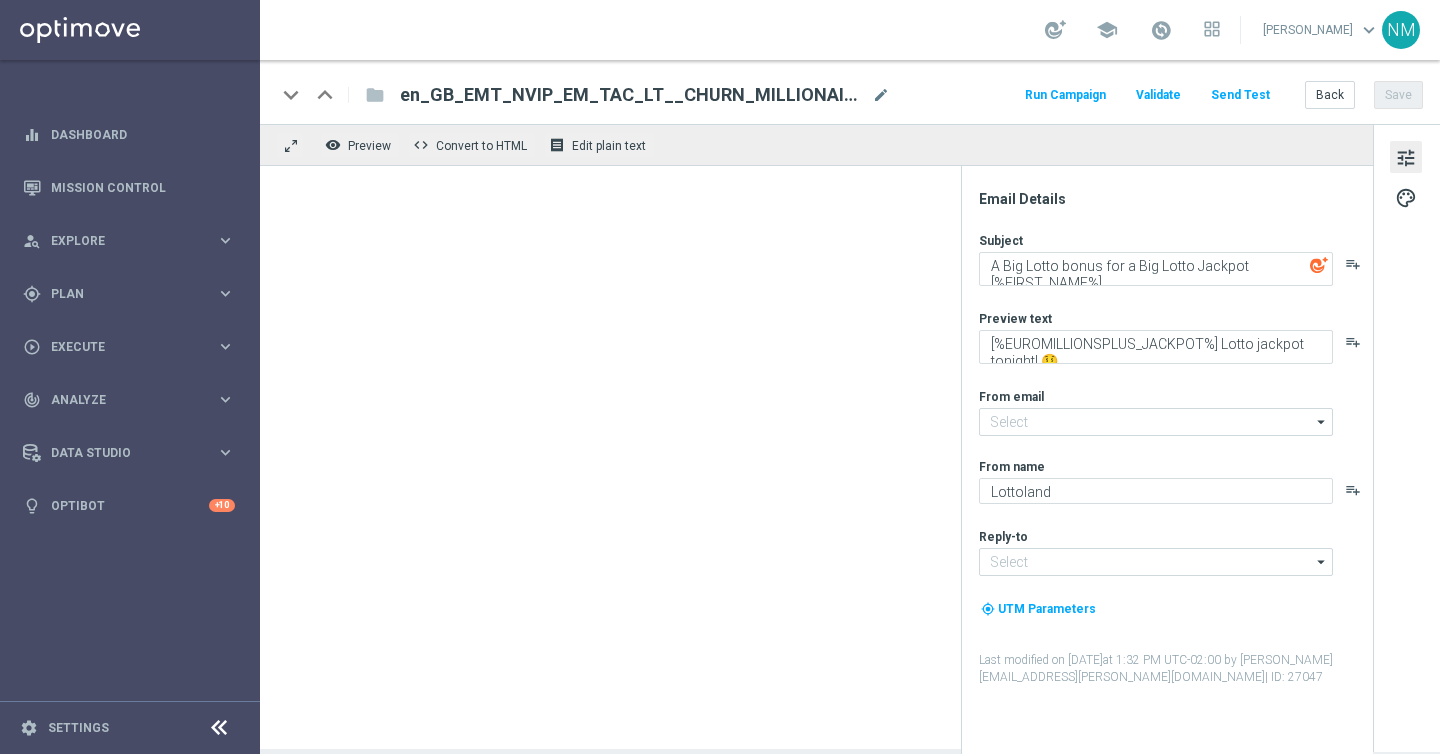 type on "[EMAIL_ADDRESS][DOMAIN_NAME]" 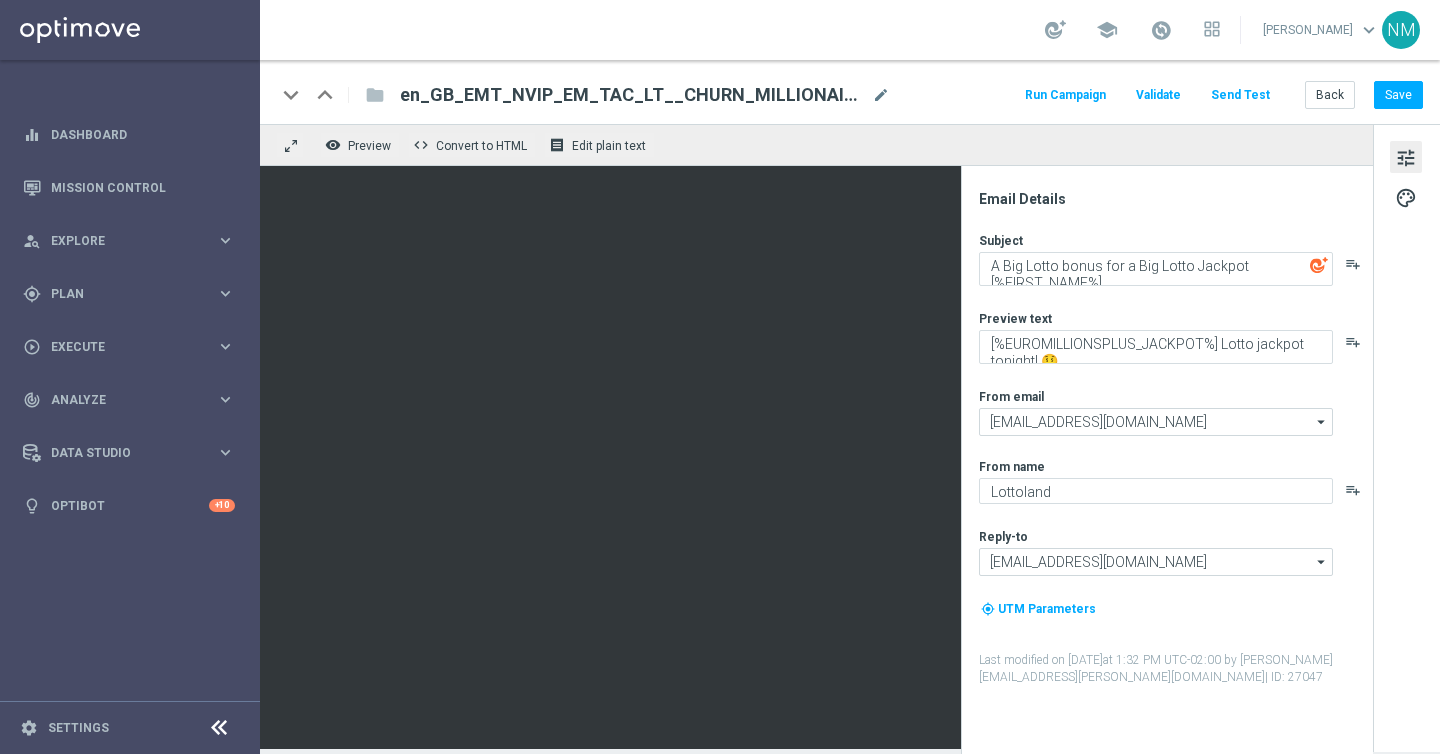 click on "Send Test" 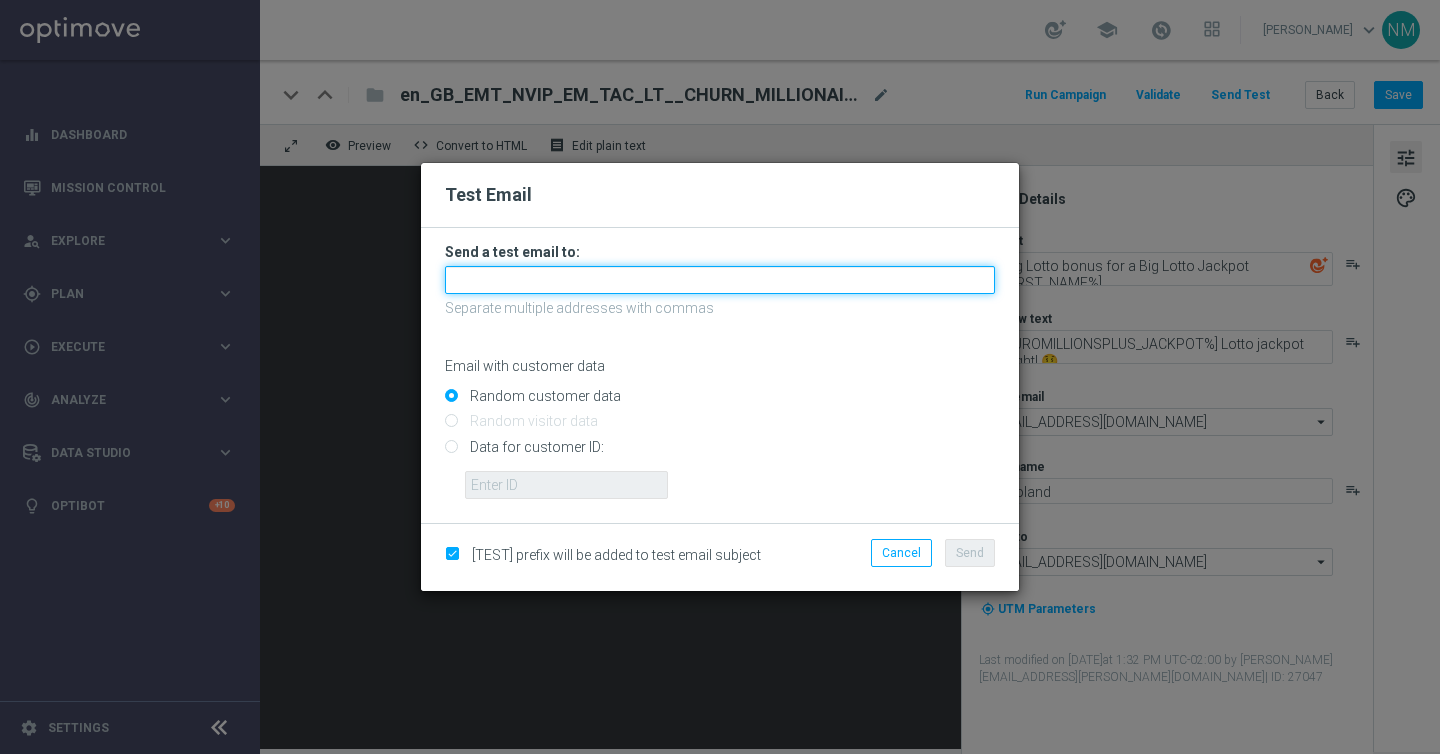 click at bounding box center (720, 280) 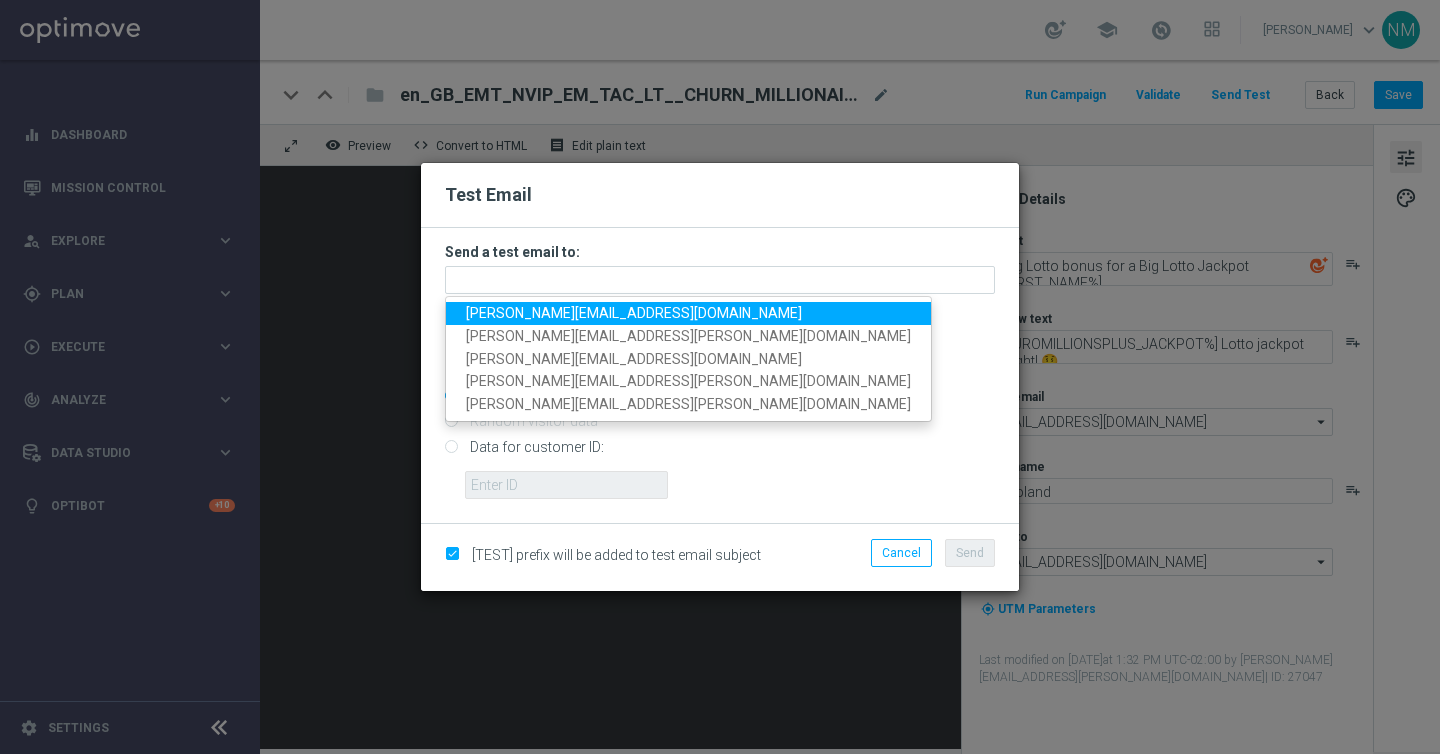 click on "nikola.misotova@lottoland.com" at bounding box center (634, 313) 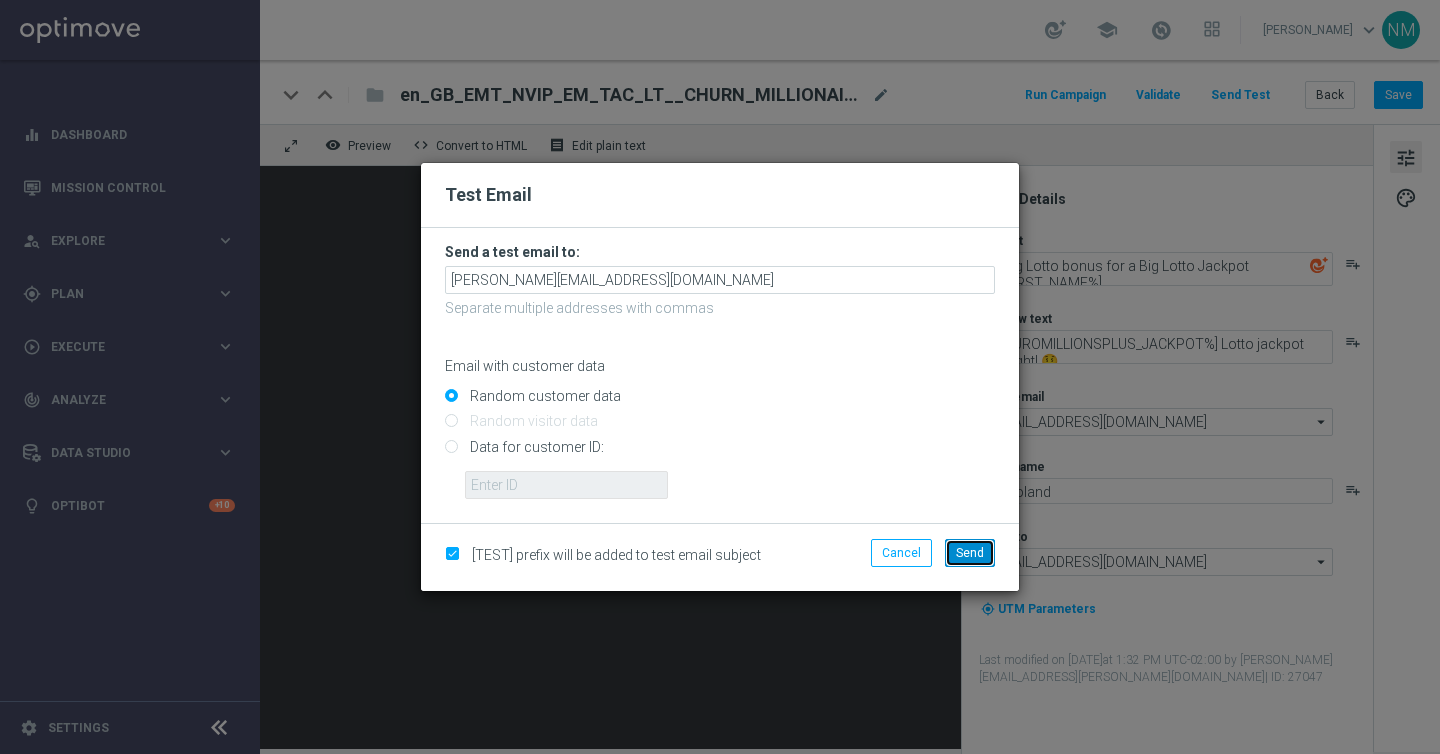 click on "Send" 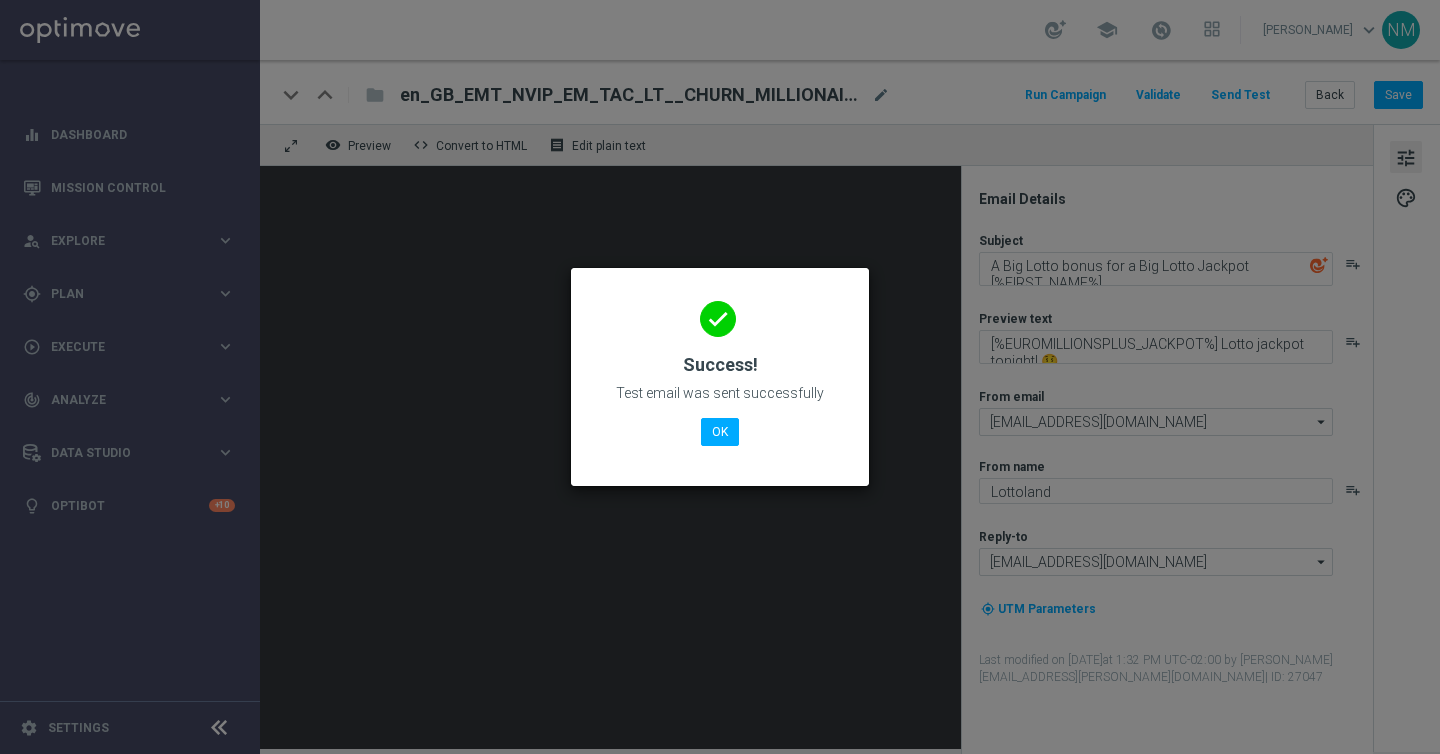 click on "done
Success!
Test email was sent successfully
OK" 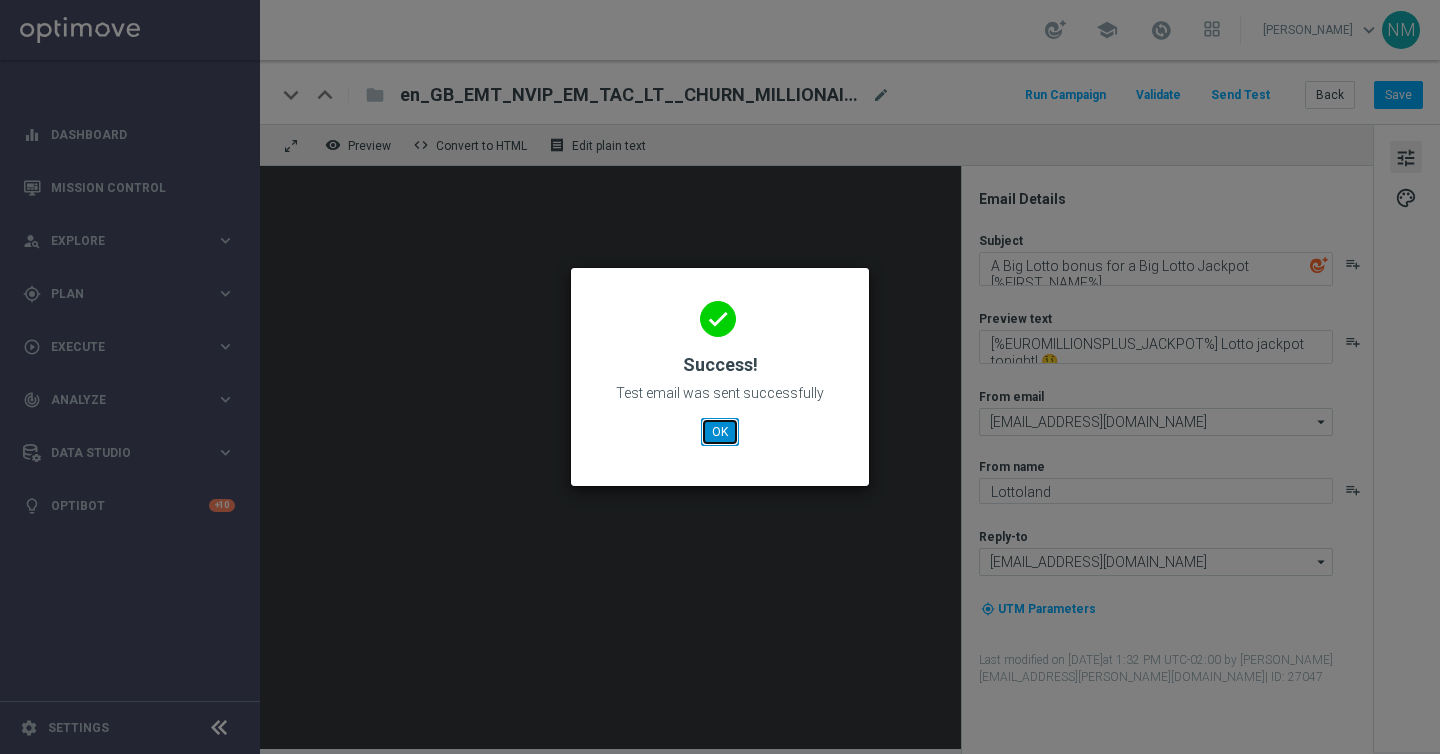 click on "OK" 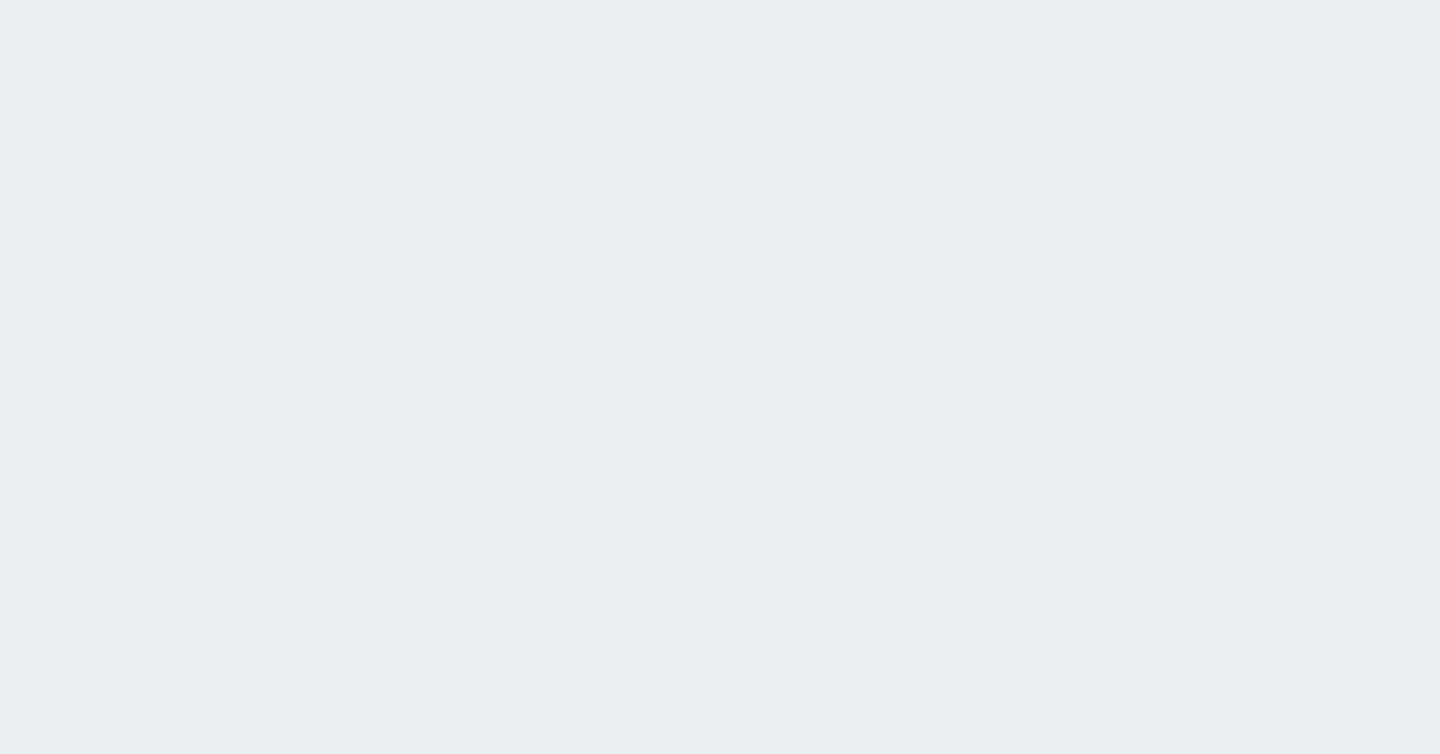 scroll, scrollTop: 0, scrollLeft: 0, axis: both 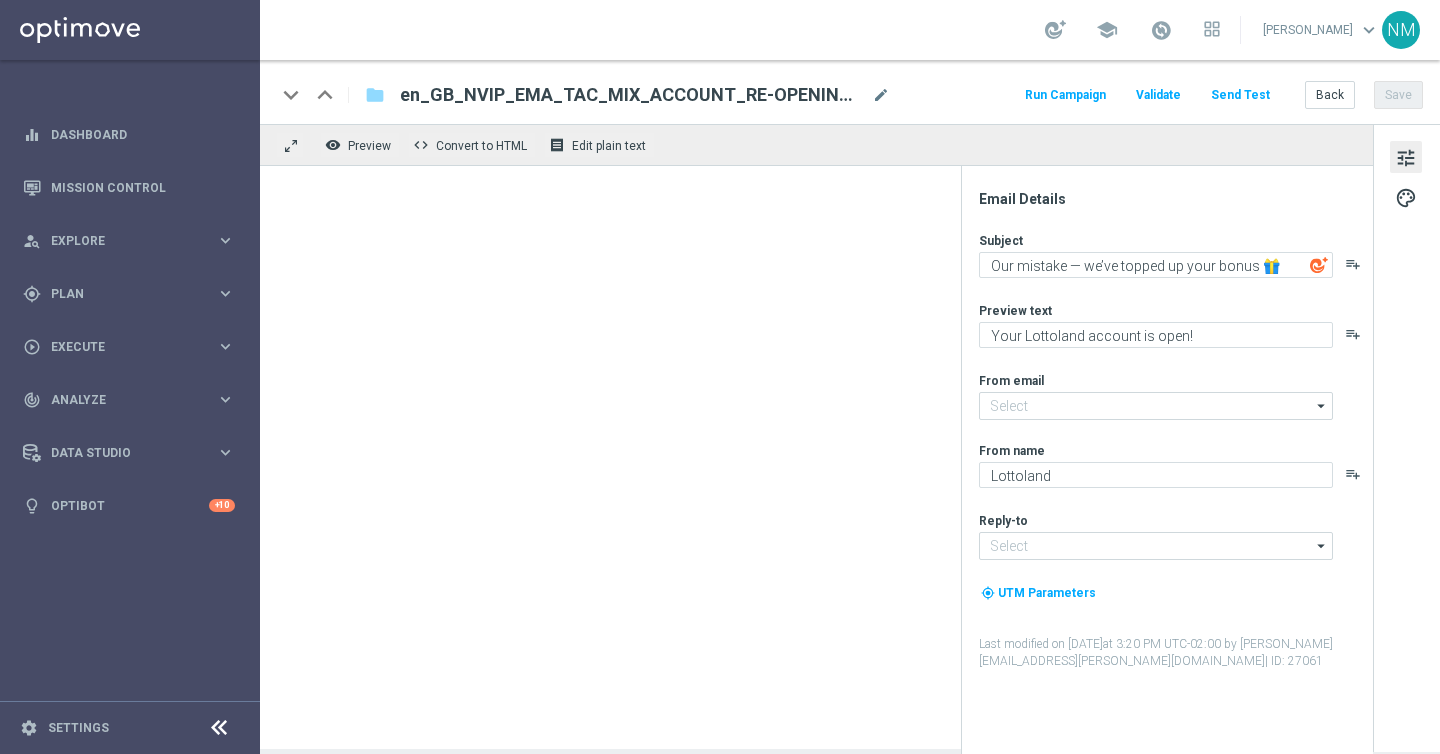 type on "[EMAIL_ADDRESS][DOMAIN_NAME]" 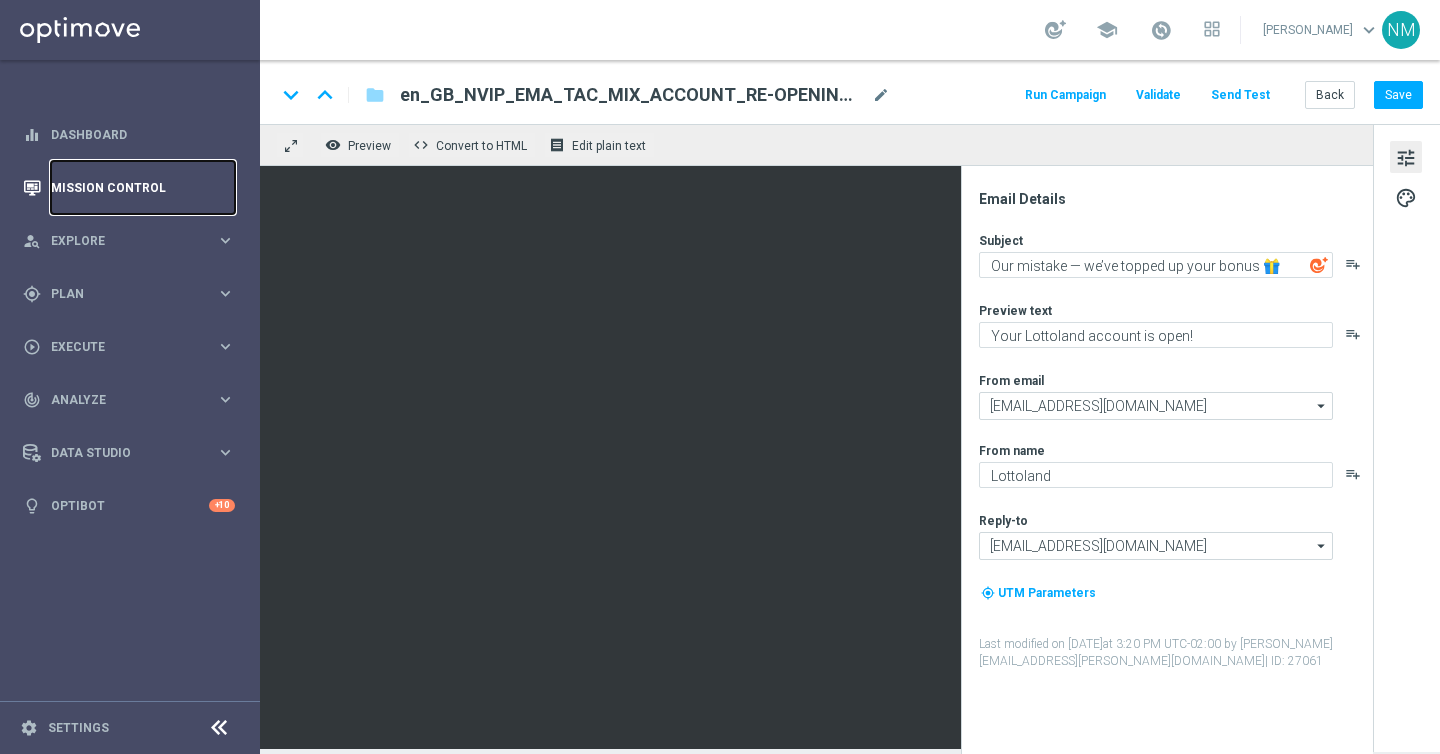 click on "Mission Control" at bounding box center (143, 187) 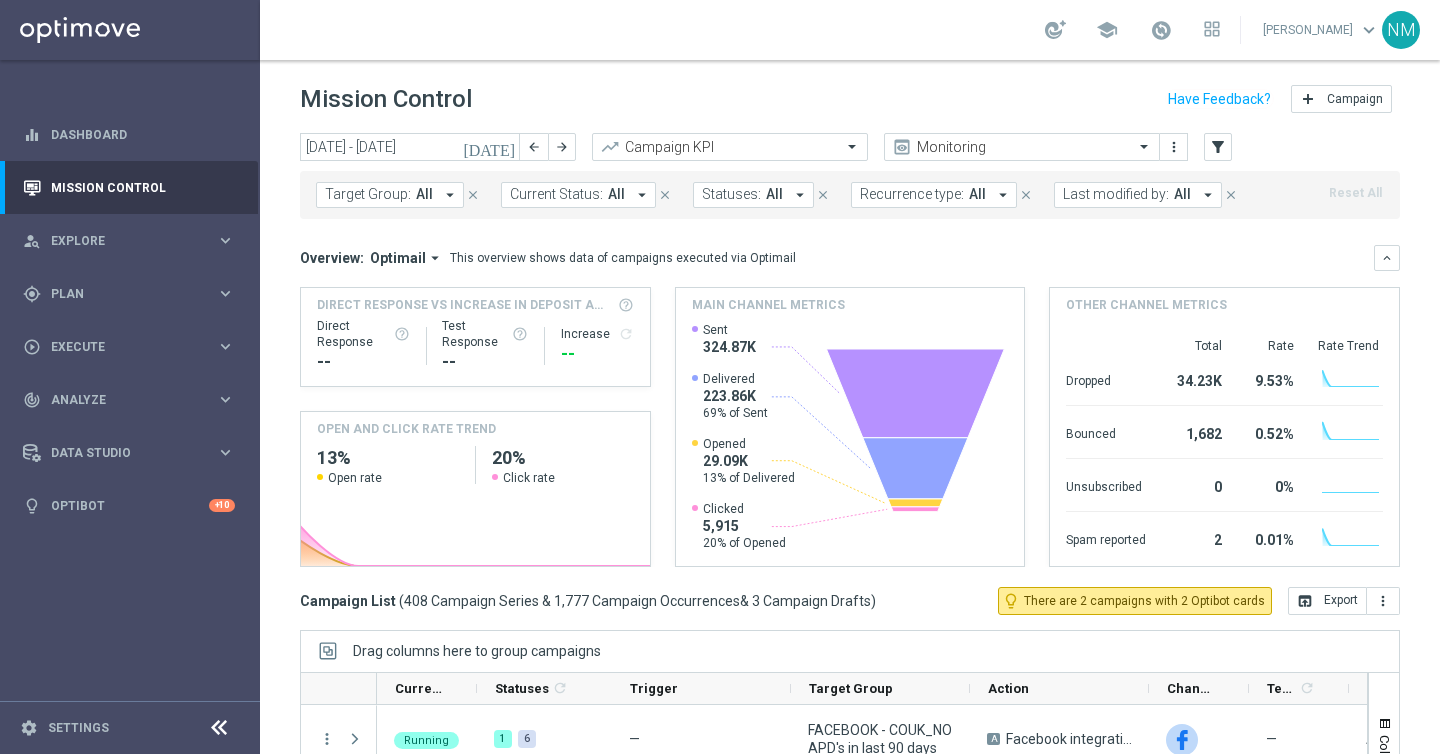 click on "close" 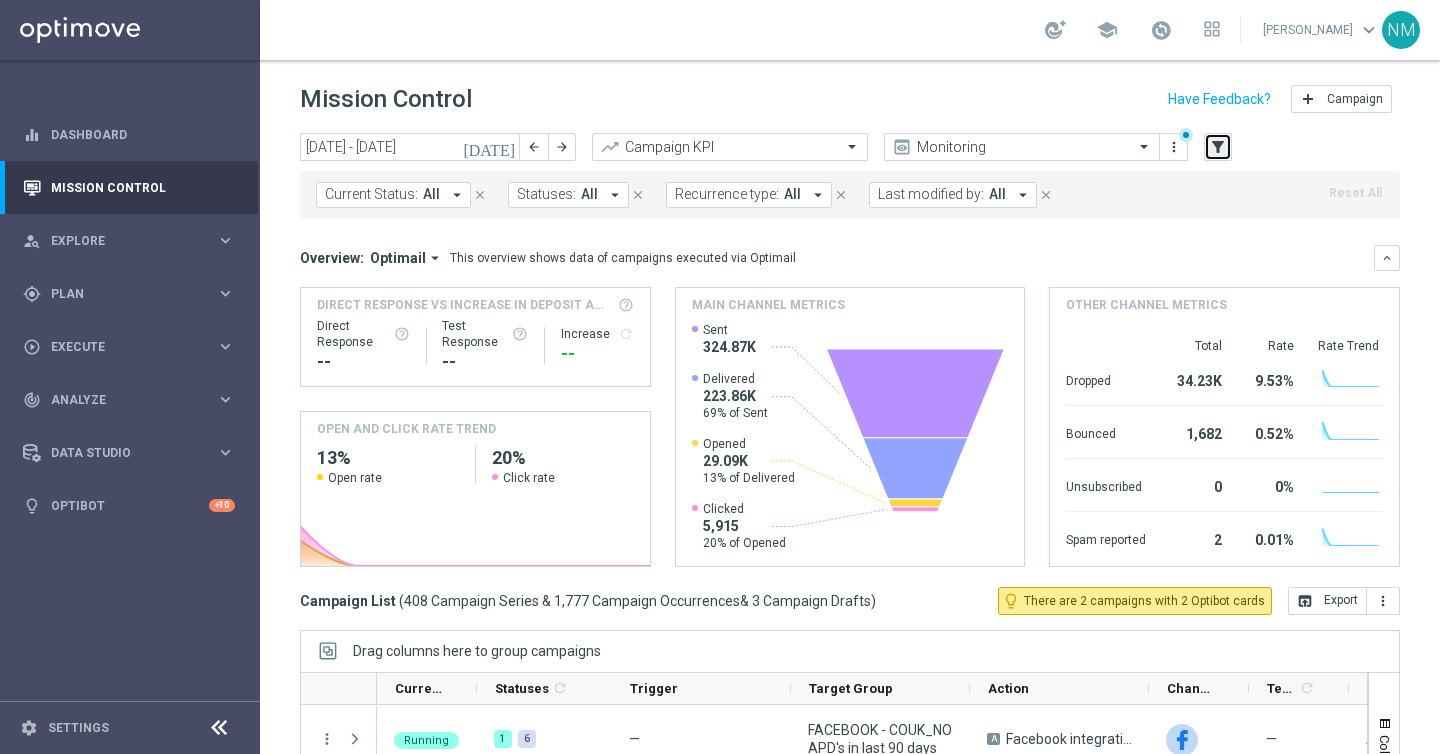 click on "filter_alt" at bounding box center [1218, 147] 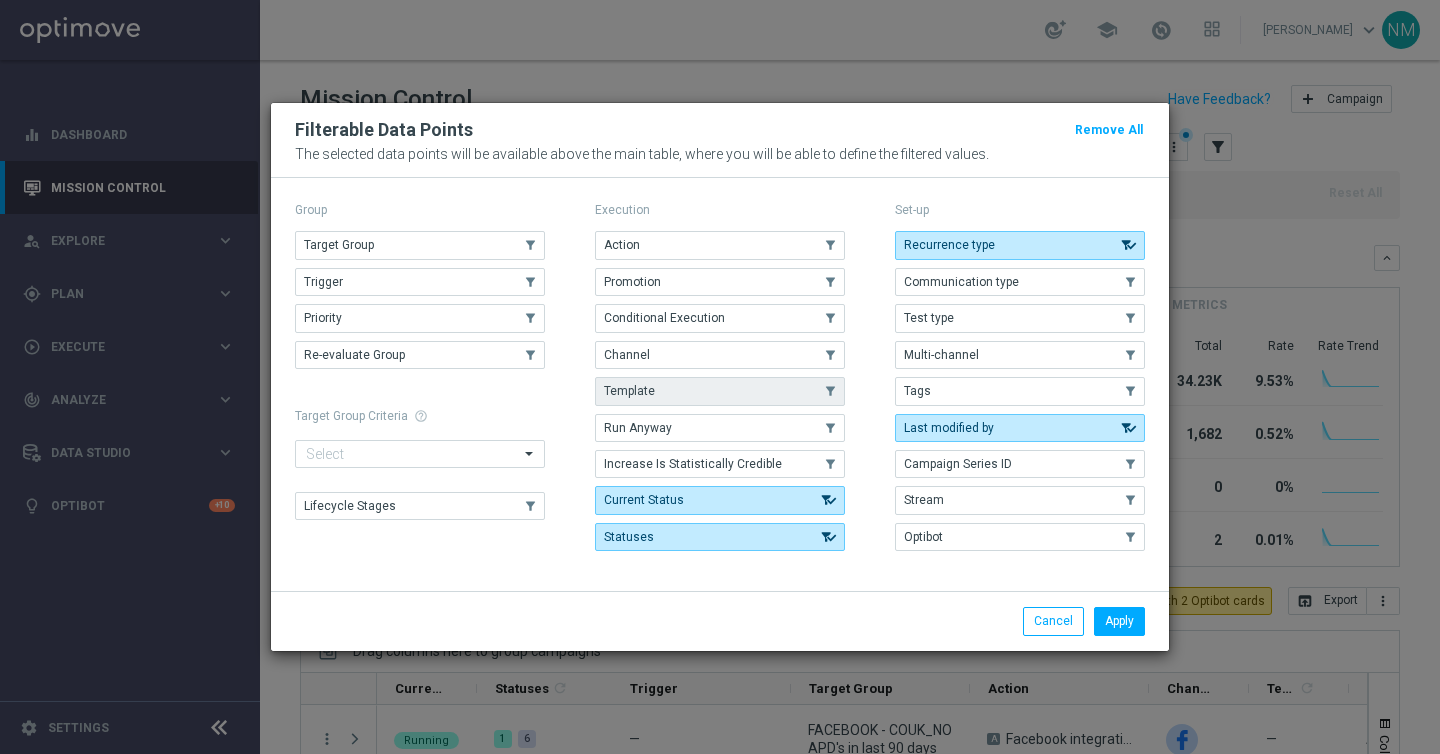 click on "Template" at bounding box center [720, 391] 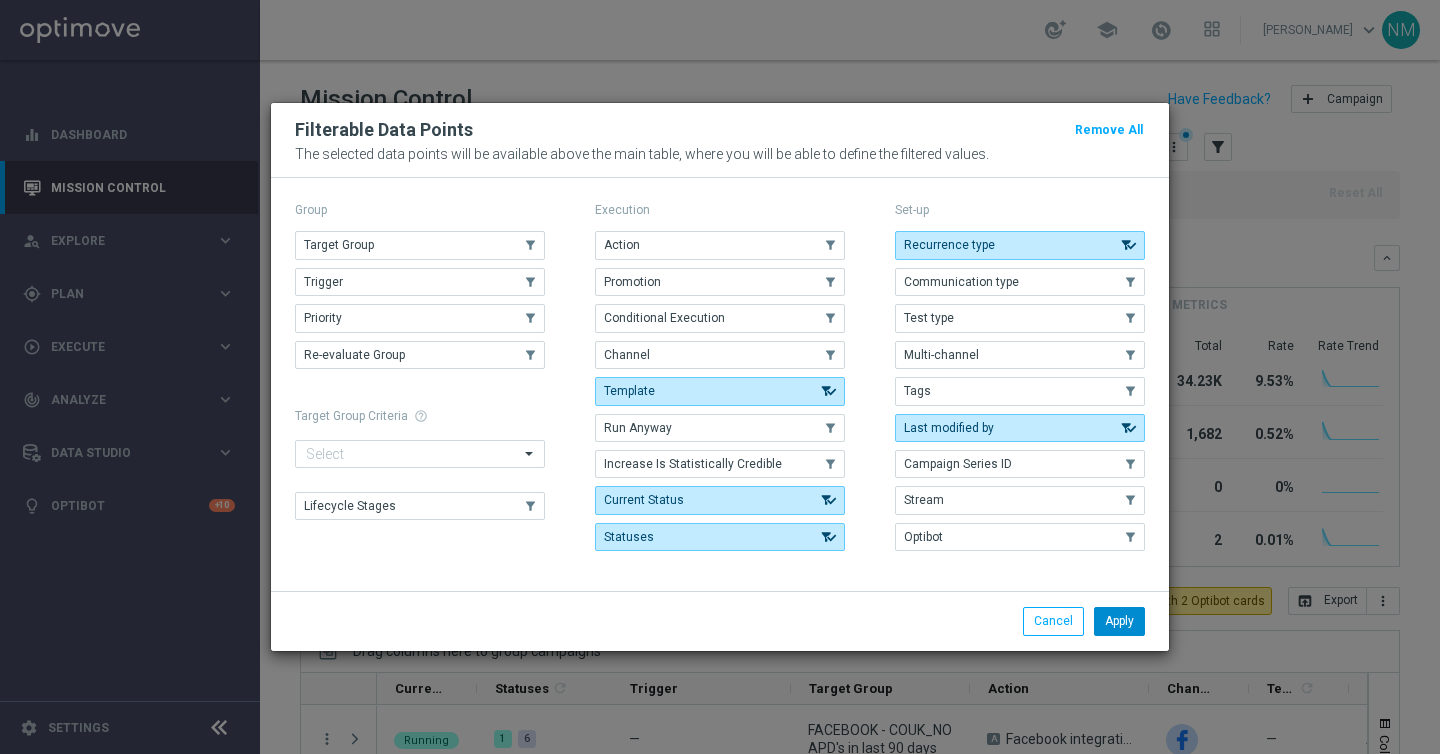 click on "Apply" at bounding box center (1119, 621) 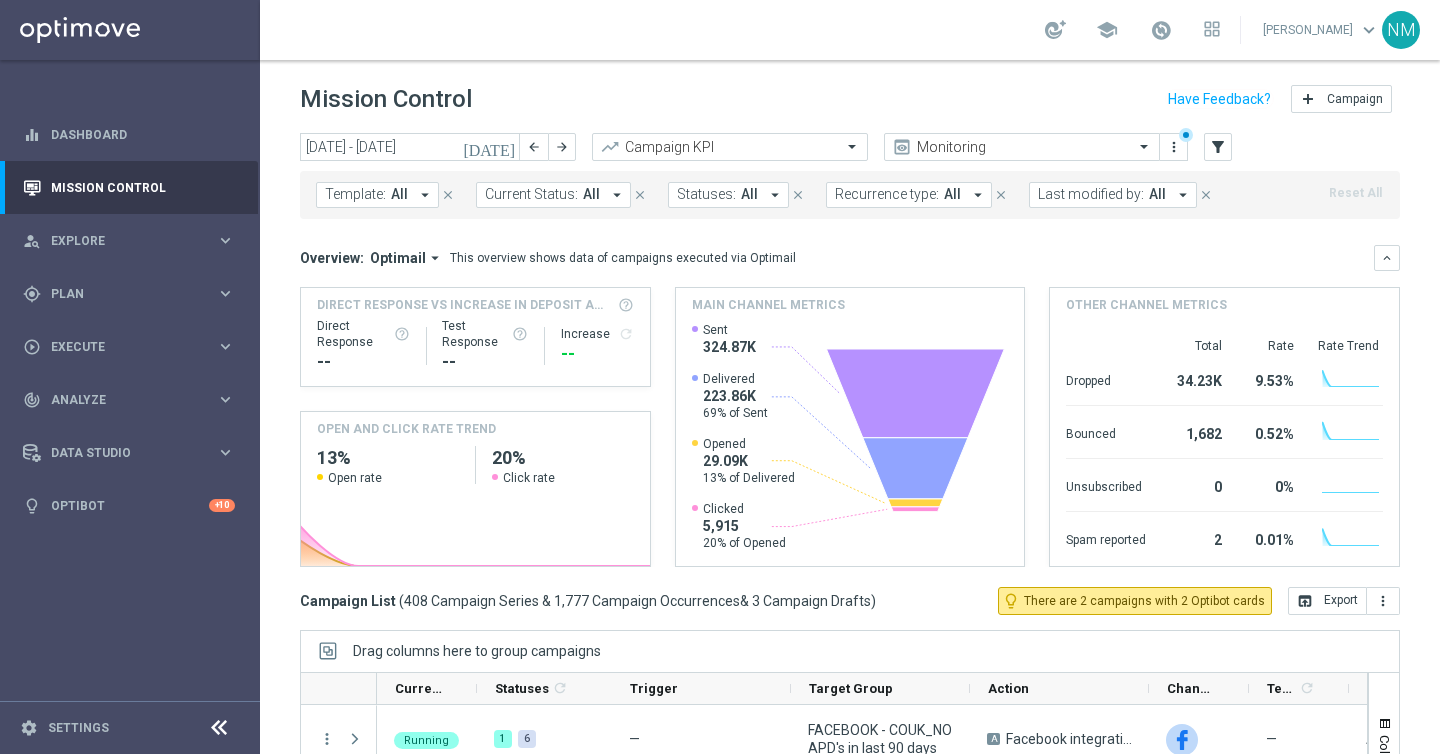 click on "[DATE]" 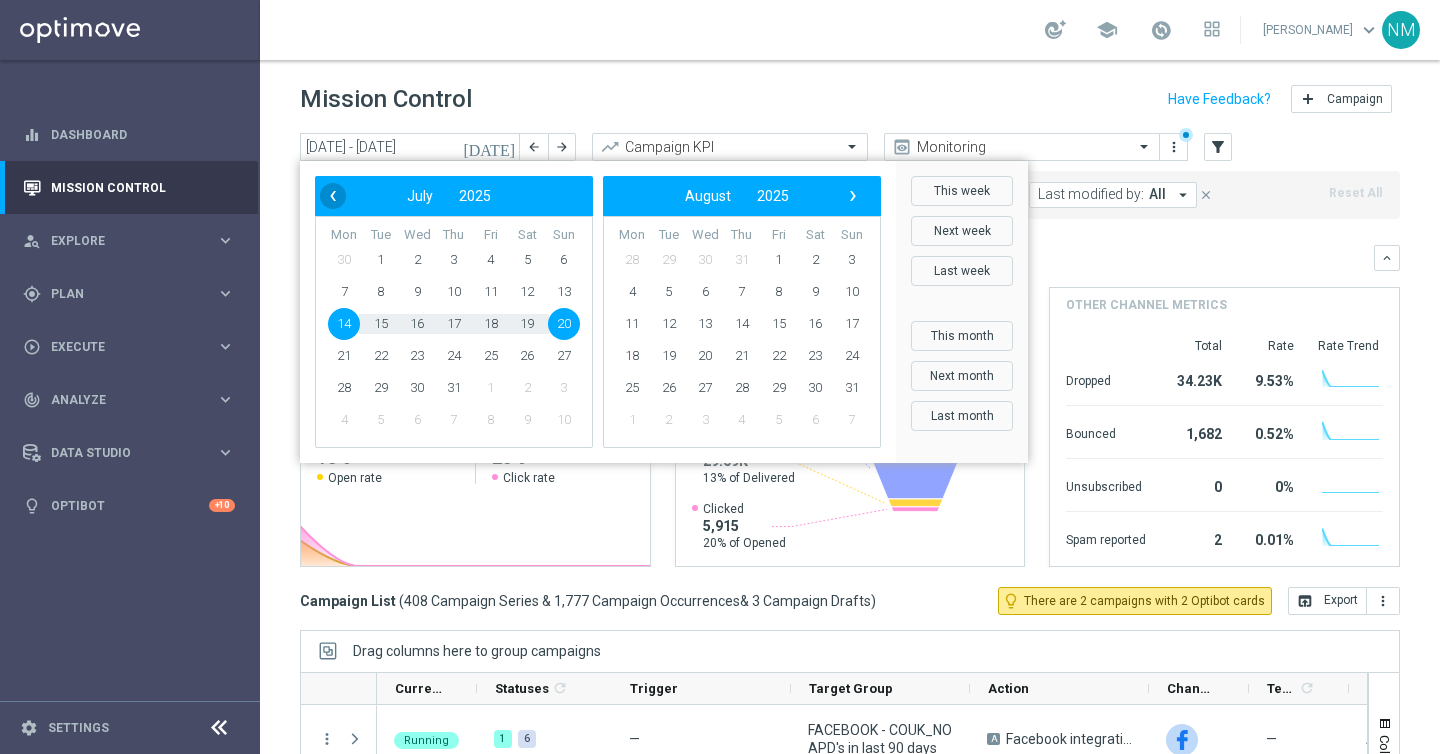 click on "‹" 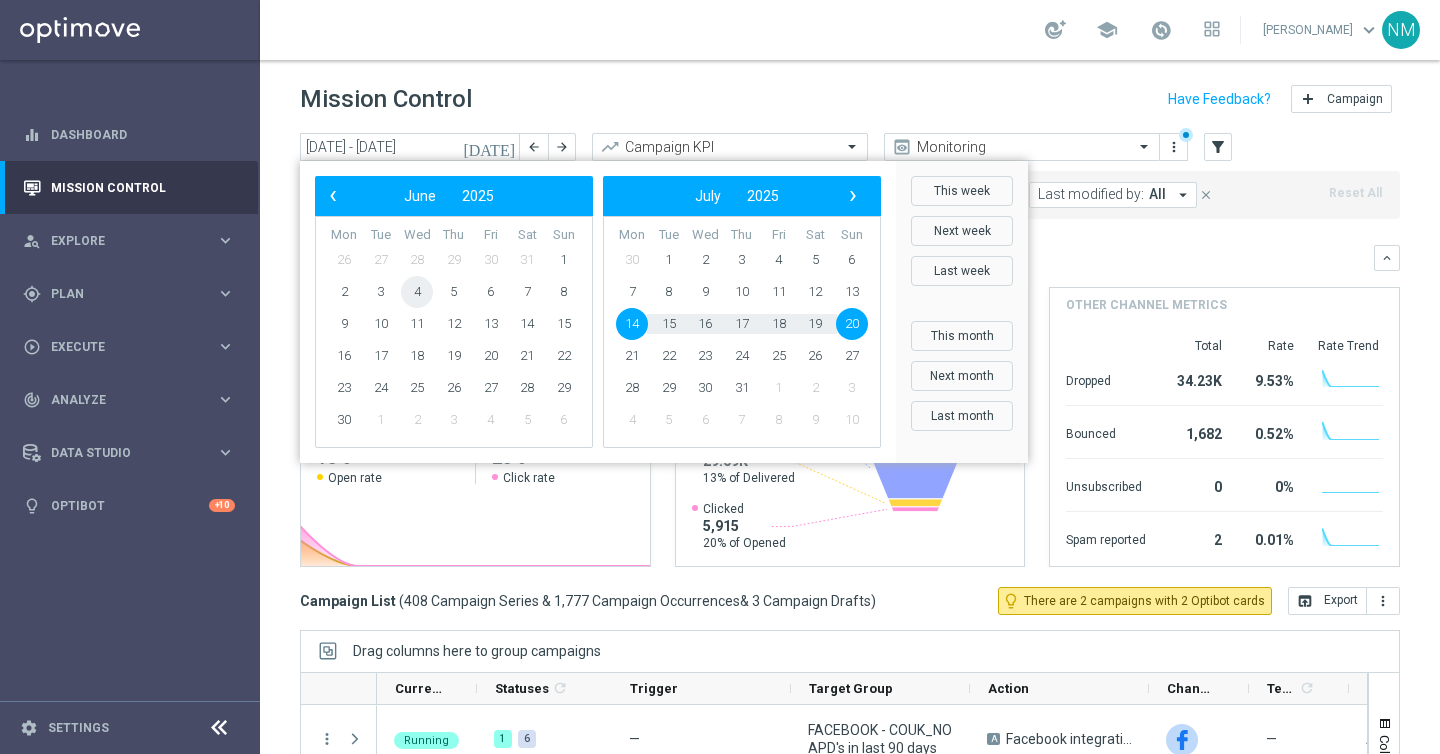 click on "4" 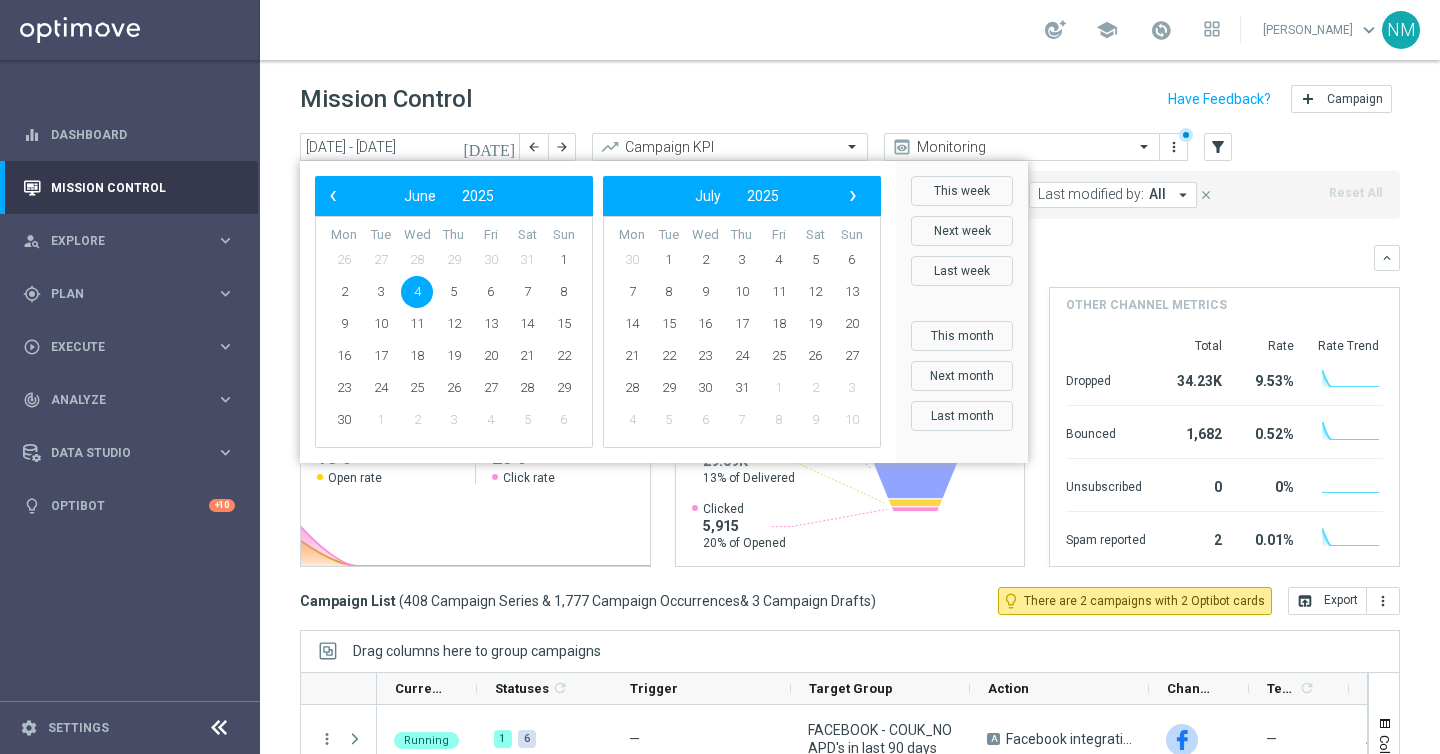 click on "4" 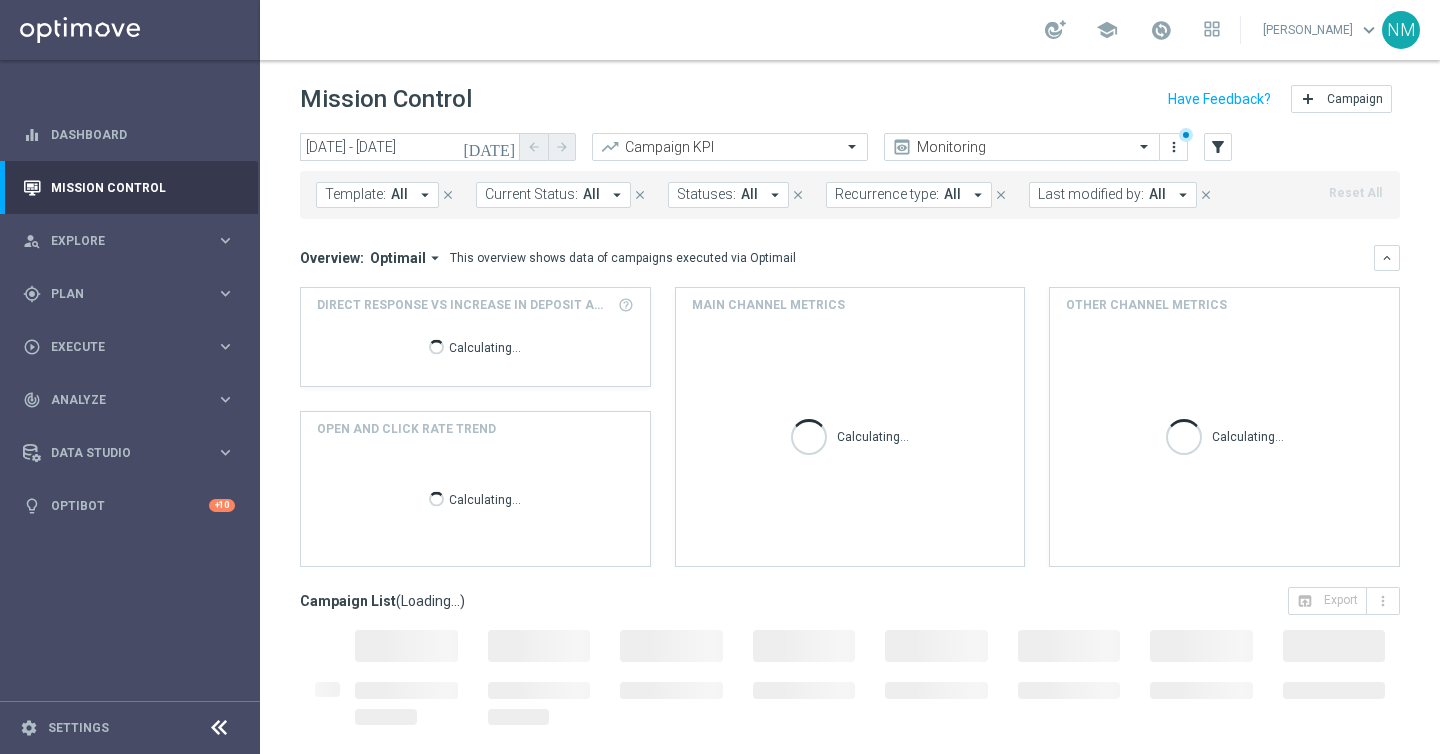 click on "arrow_drop_down" at bounding box center (425, 195) 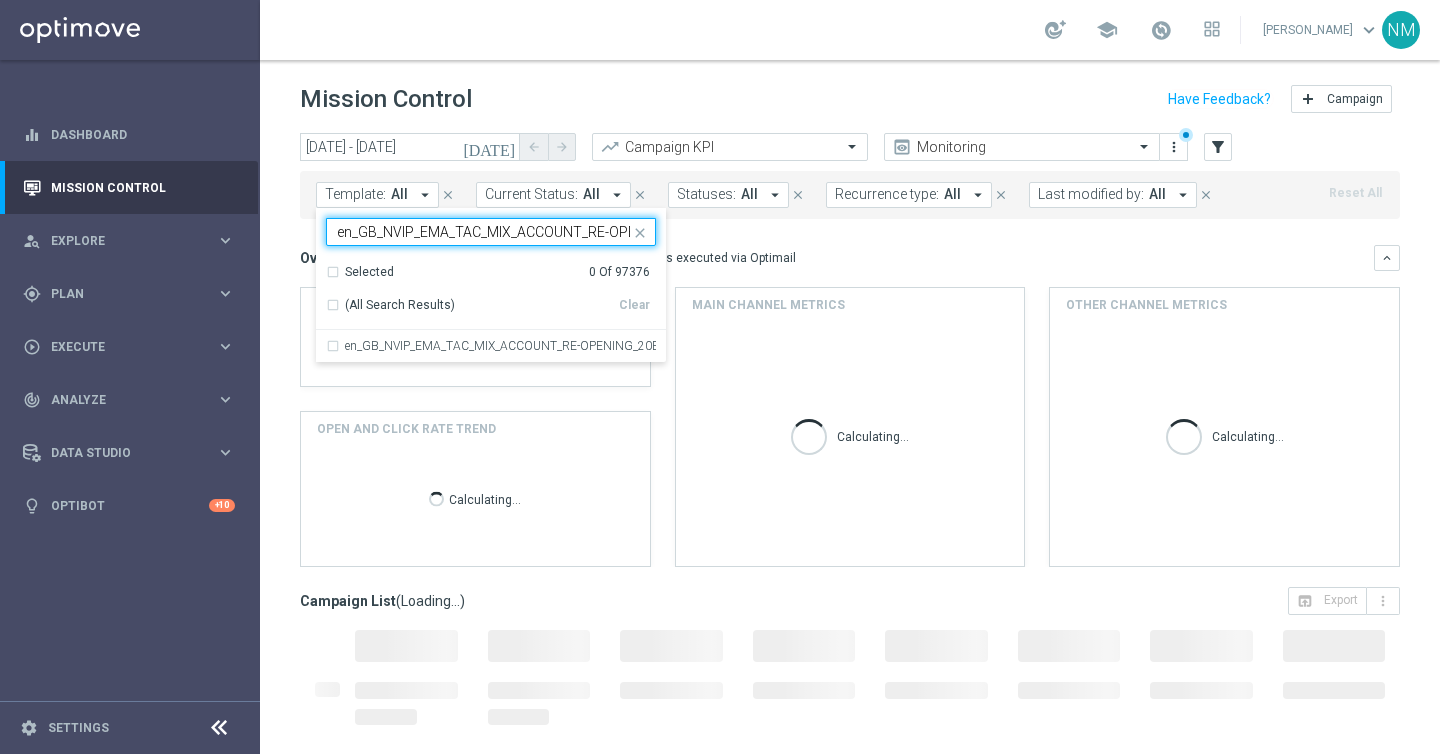 scroll, scrollTop: 0, scrollLeft: 246, axis: horizontal 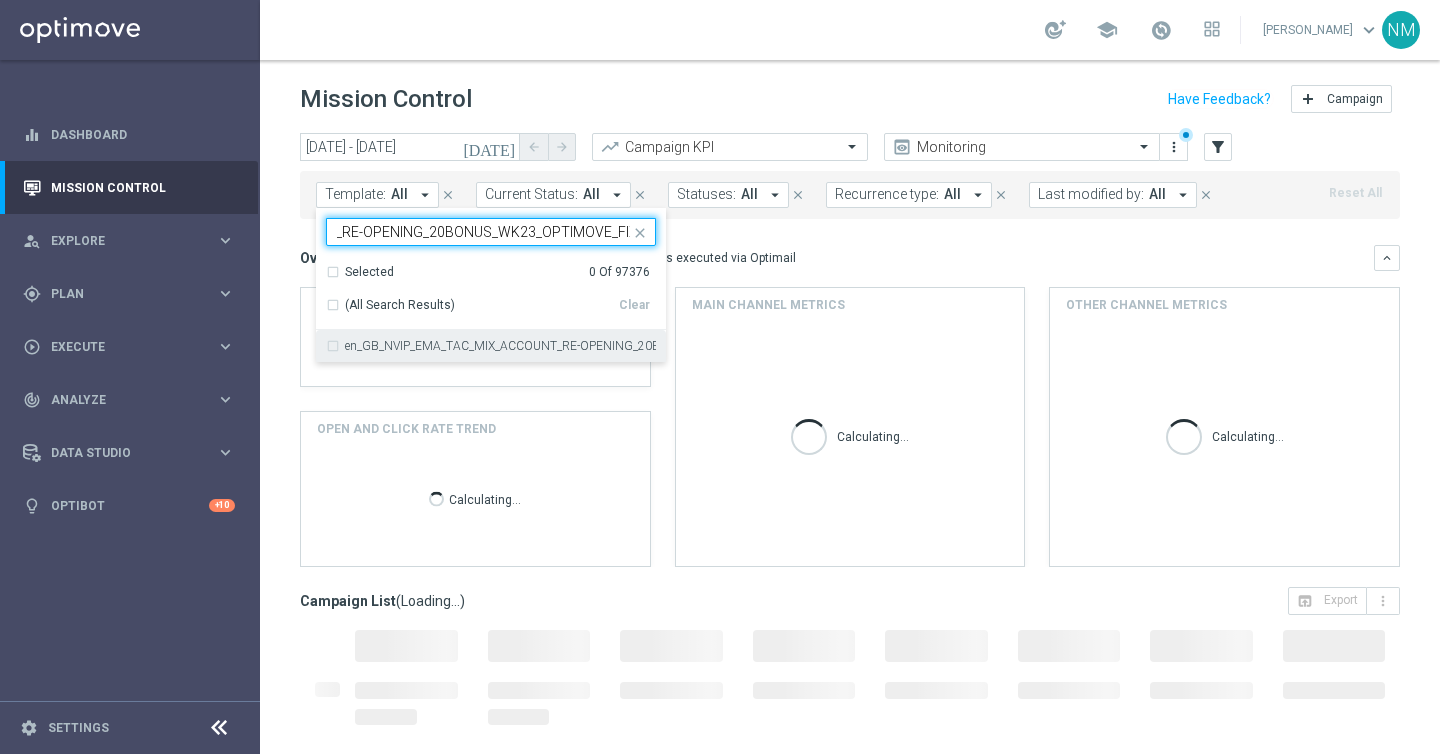 click on "en_GB_NVIP_EMA_TAC_MIX_ACCOUNT_RE-OPENING_20BONUS_WK23_OPTIMOVE_FIX" at bounding box center [500, 346] 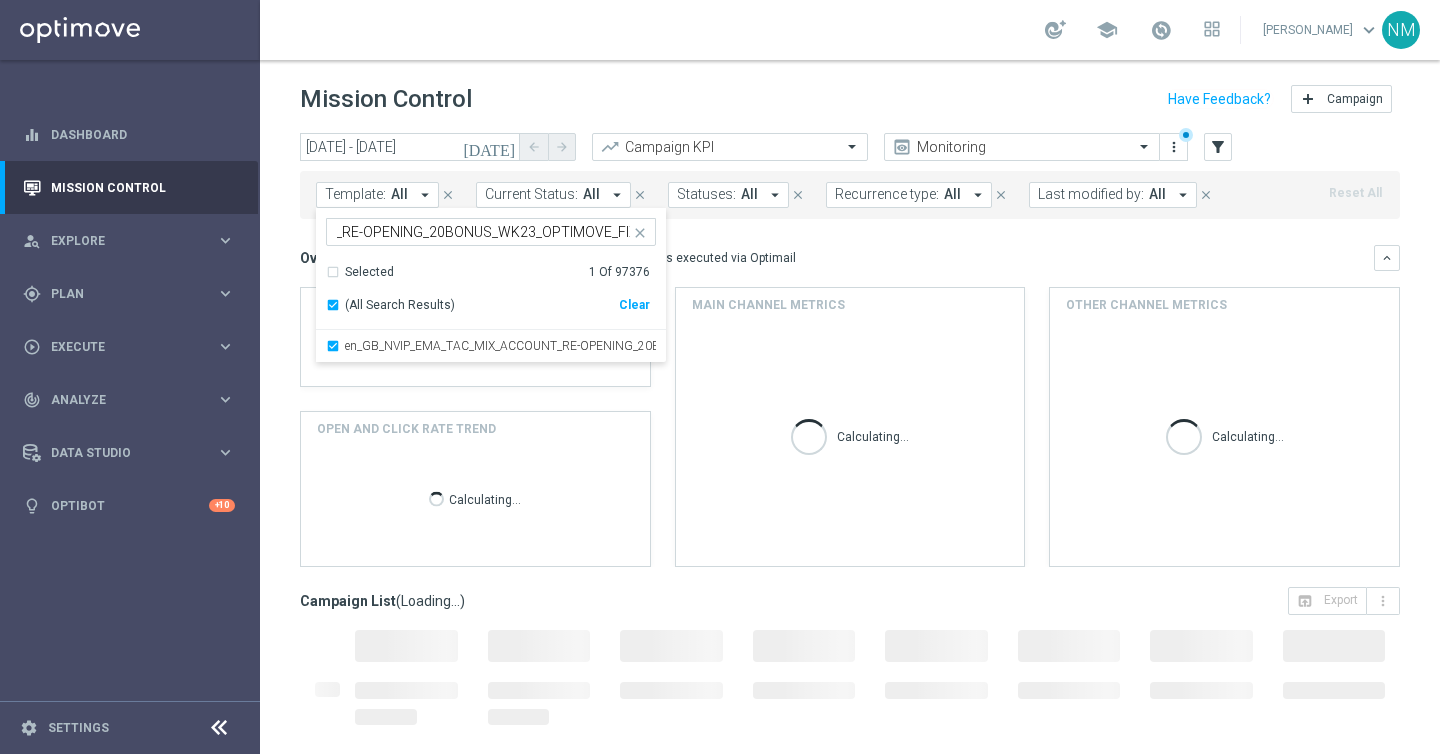 scroll, scrollTop: 0, scrollLeft: 0, axis: both 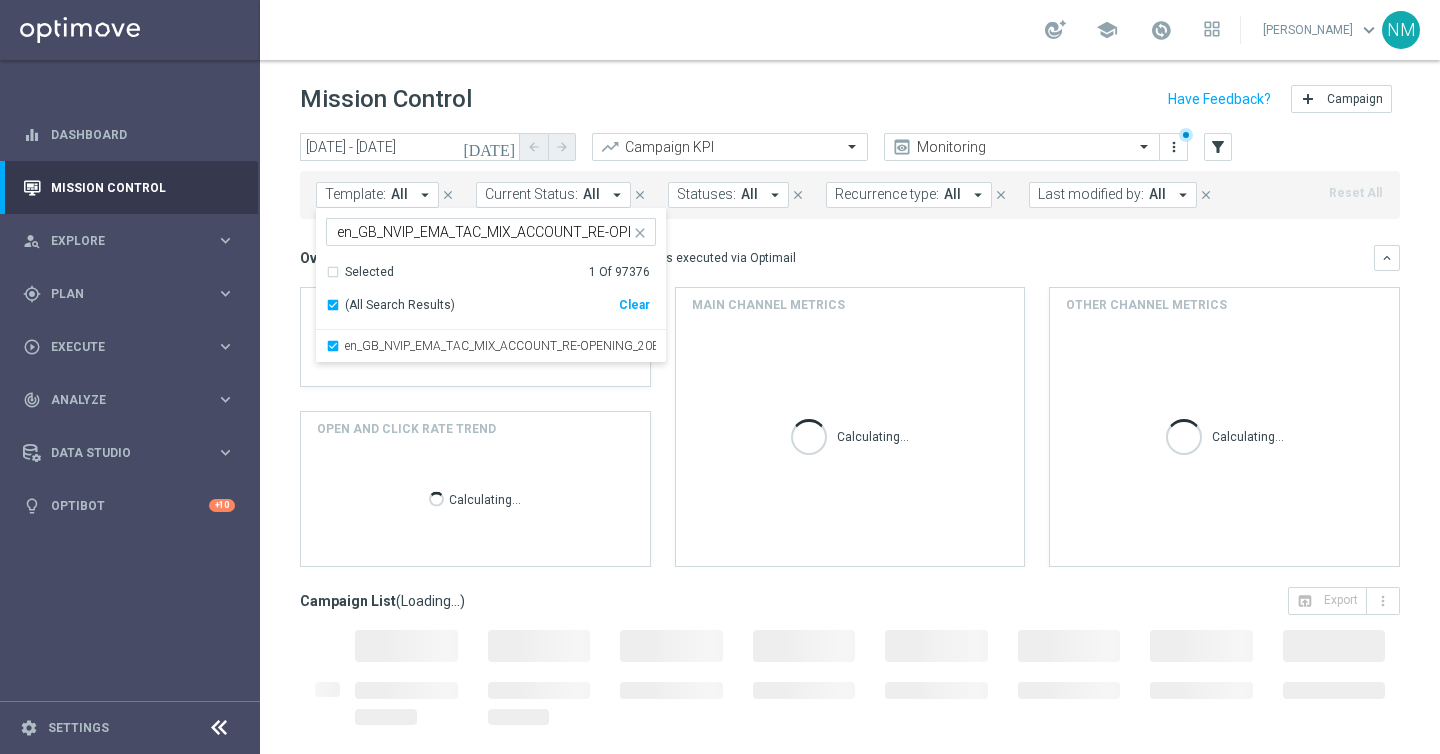click on "Overview:
Optimail
arrow_drop_down
This overview shows data of campaigns executed via Optimail" 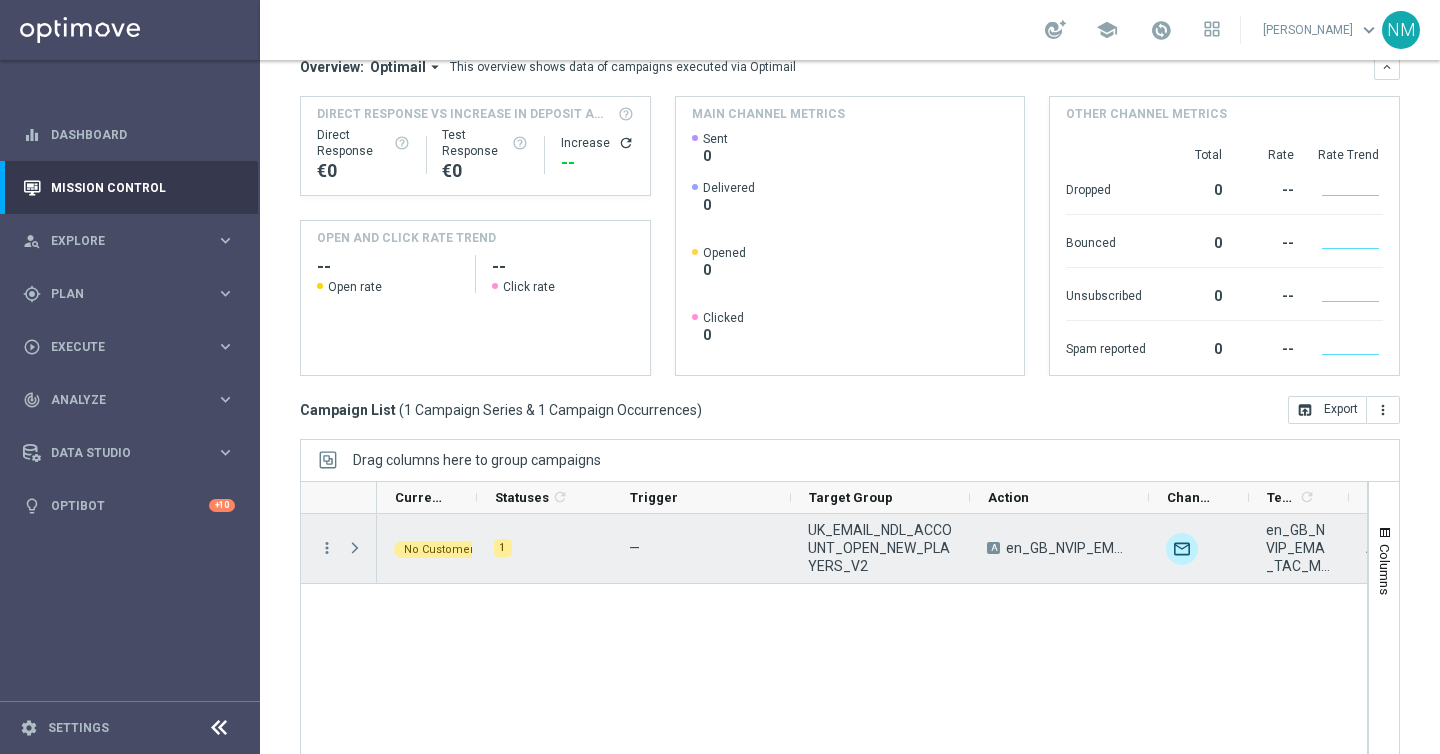 scroll, scrollTop: 238, scrollLeft: 0, axis: vertical 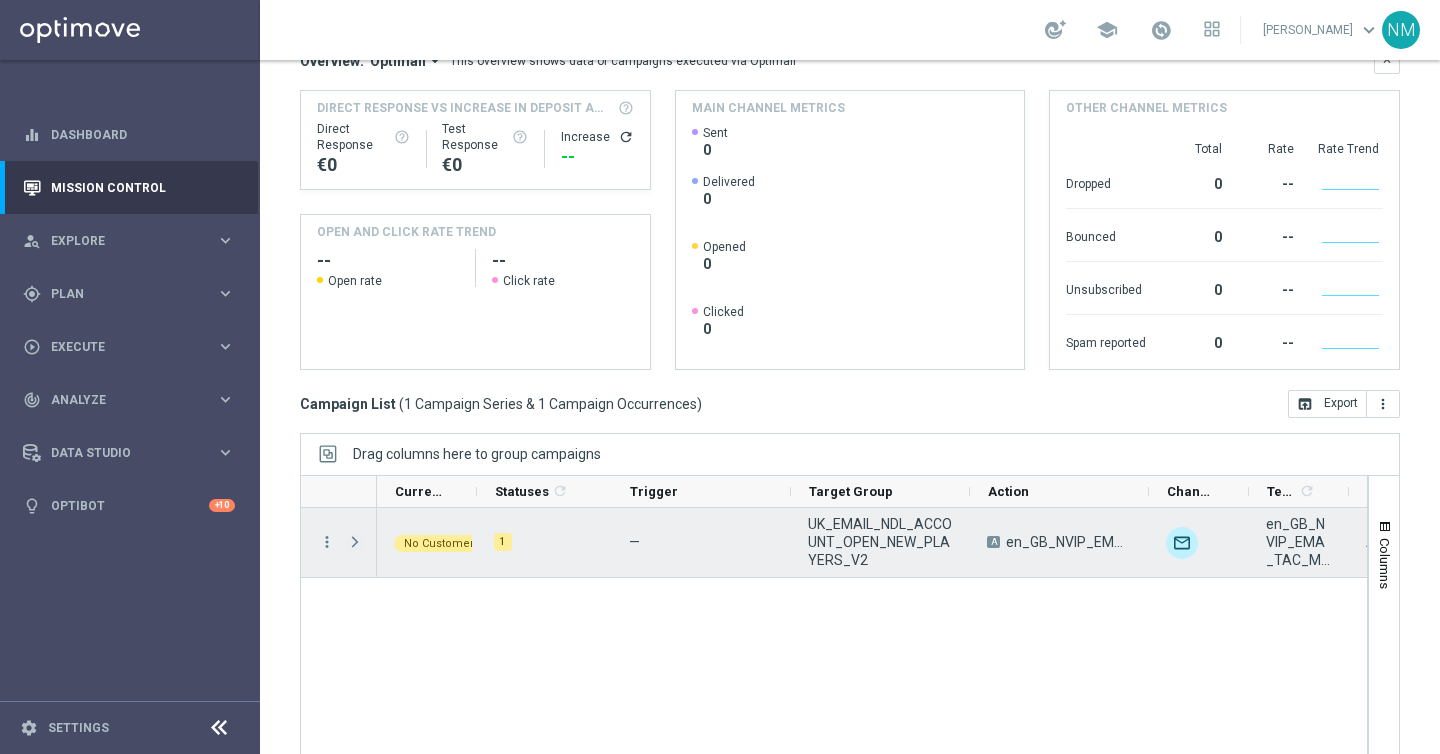 click at bounding box center [355, 542] 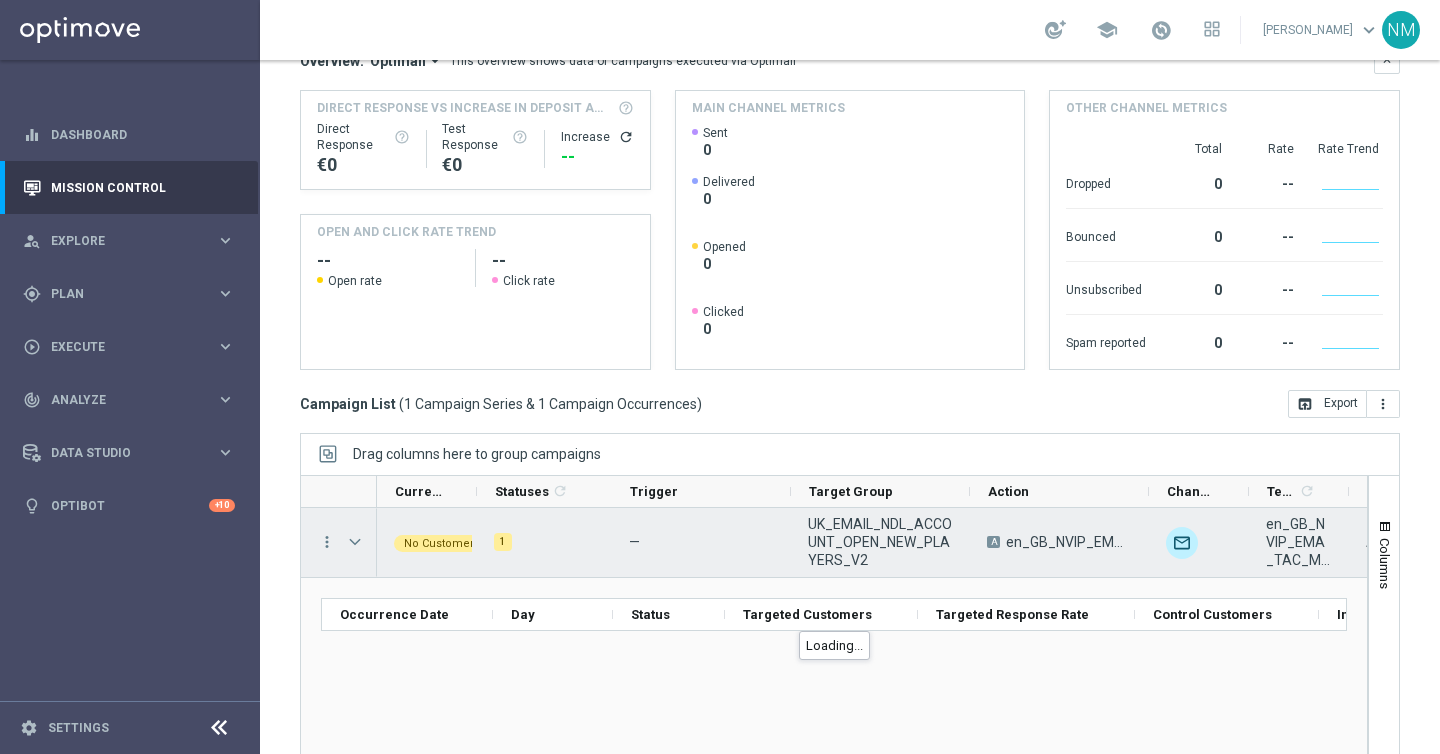 scroll, scrollTop: 0, scrollLeft: 0, axis: both 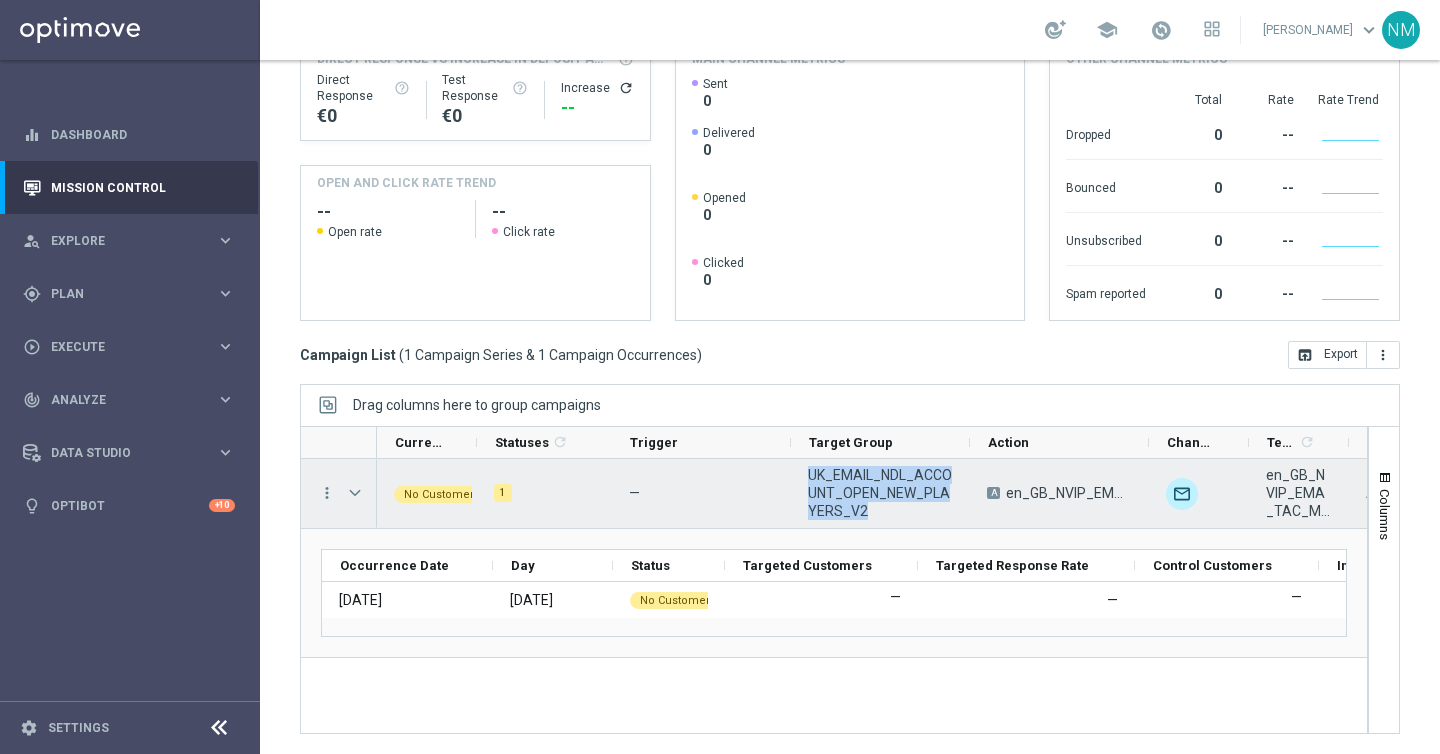 drag, startPoint x: 867, startPoint y: 508, endPoint x: 810, endPoint y: 476, distance: 65.36819 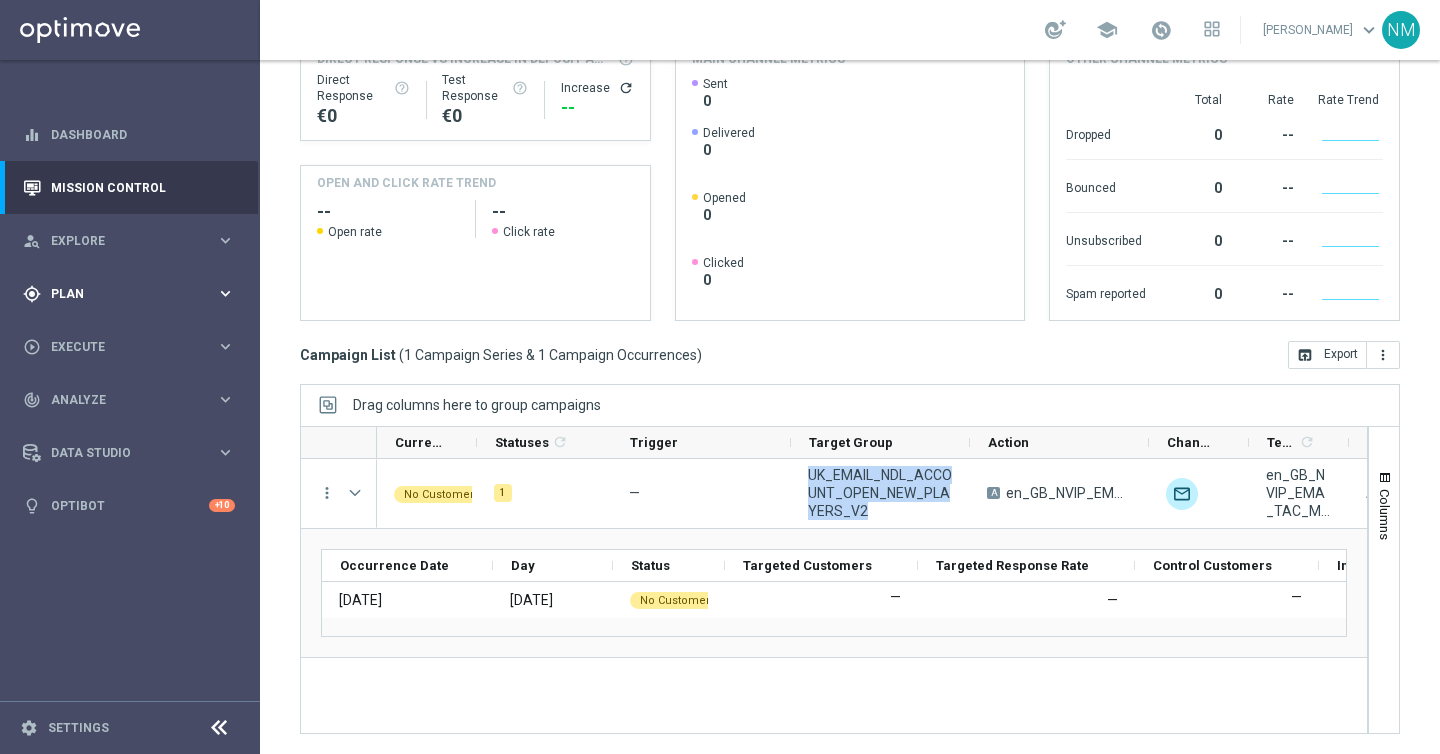 click on "gps_fixed
Plan
keyboard_arrow_right" at bounding box center (129, 293) 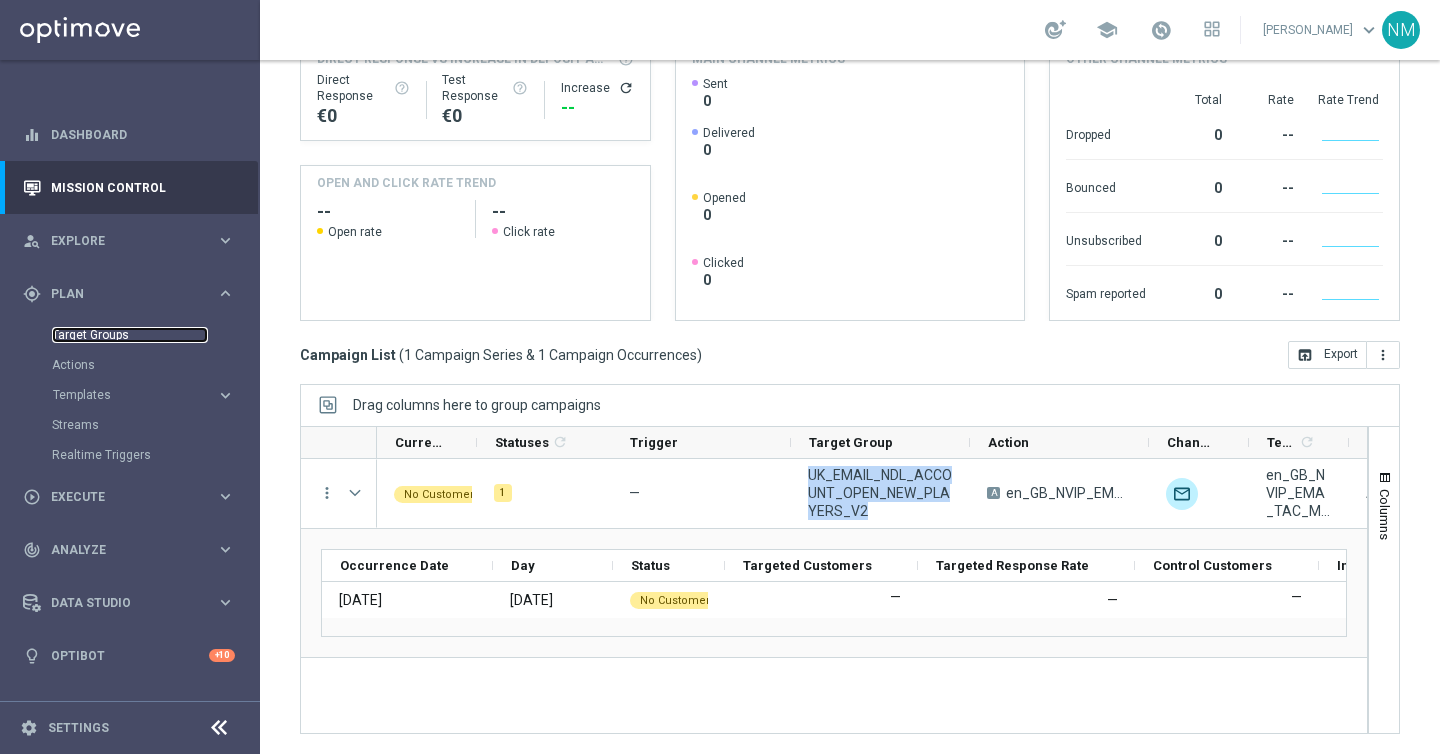 click on "Target Groups" at bounding box center (130, 335) 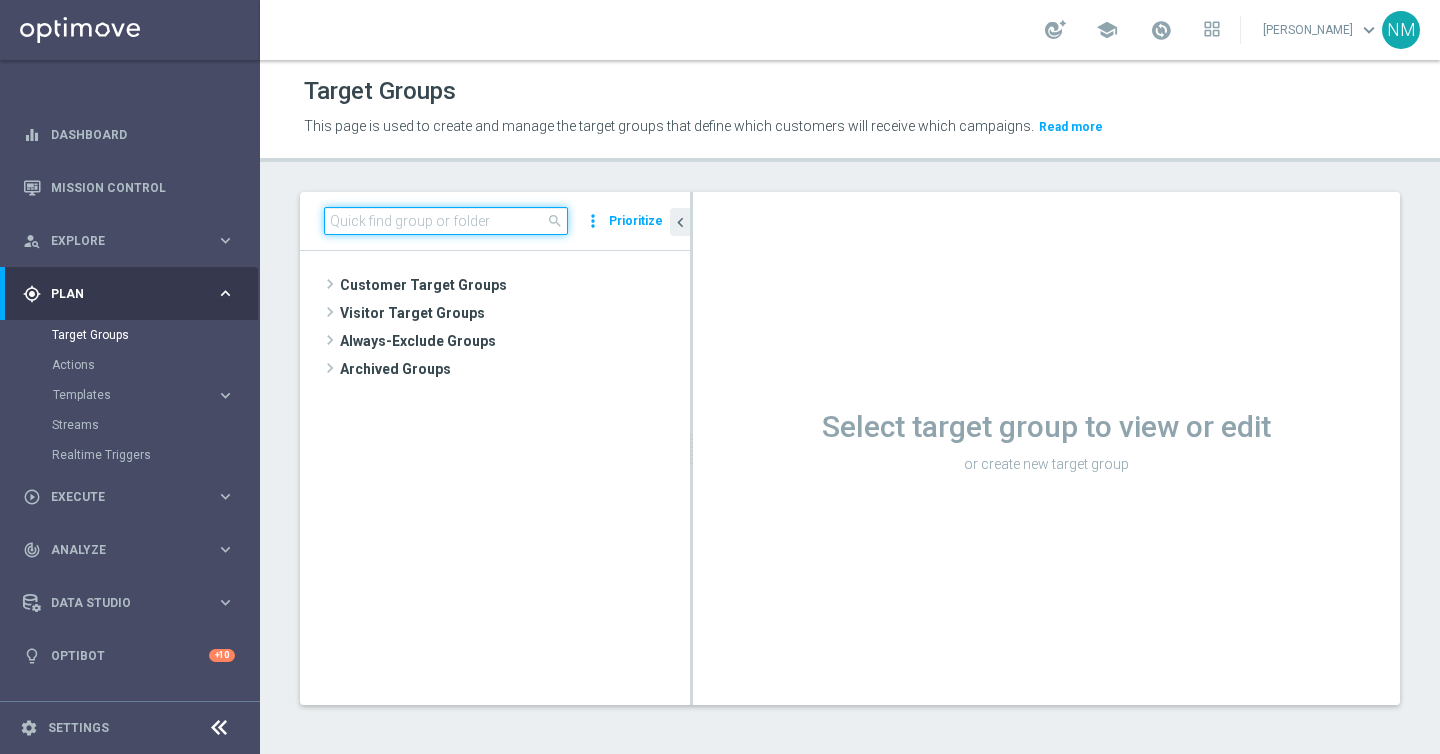 click at bounding box center [446, 221] 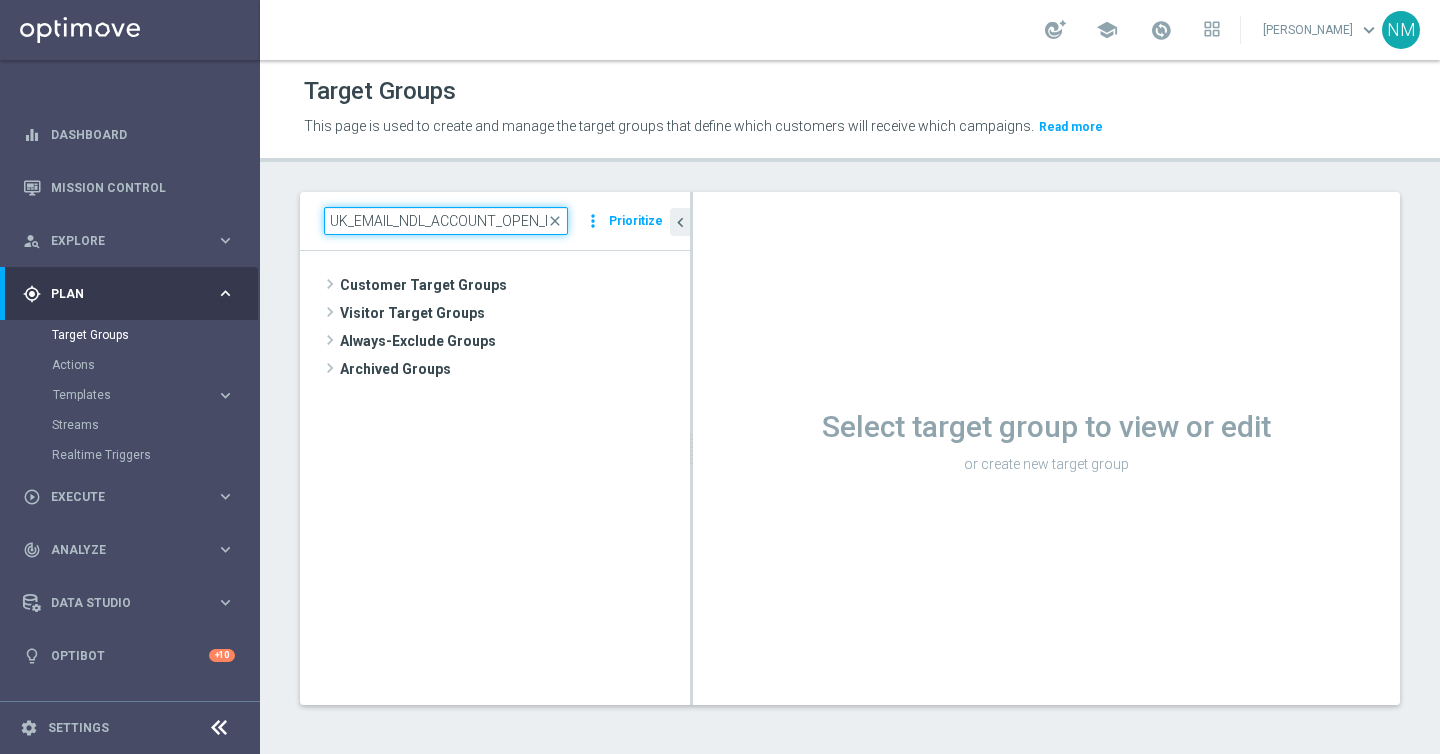 scroll, scrollTop: 0, scrollLeft: 110, axis: horizontal 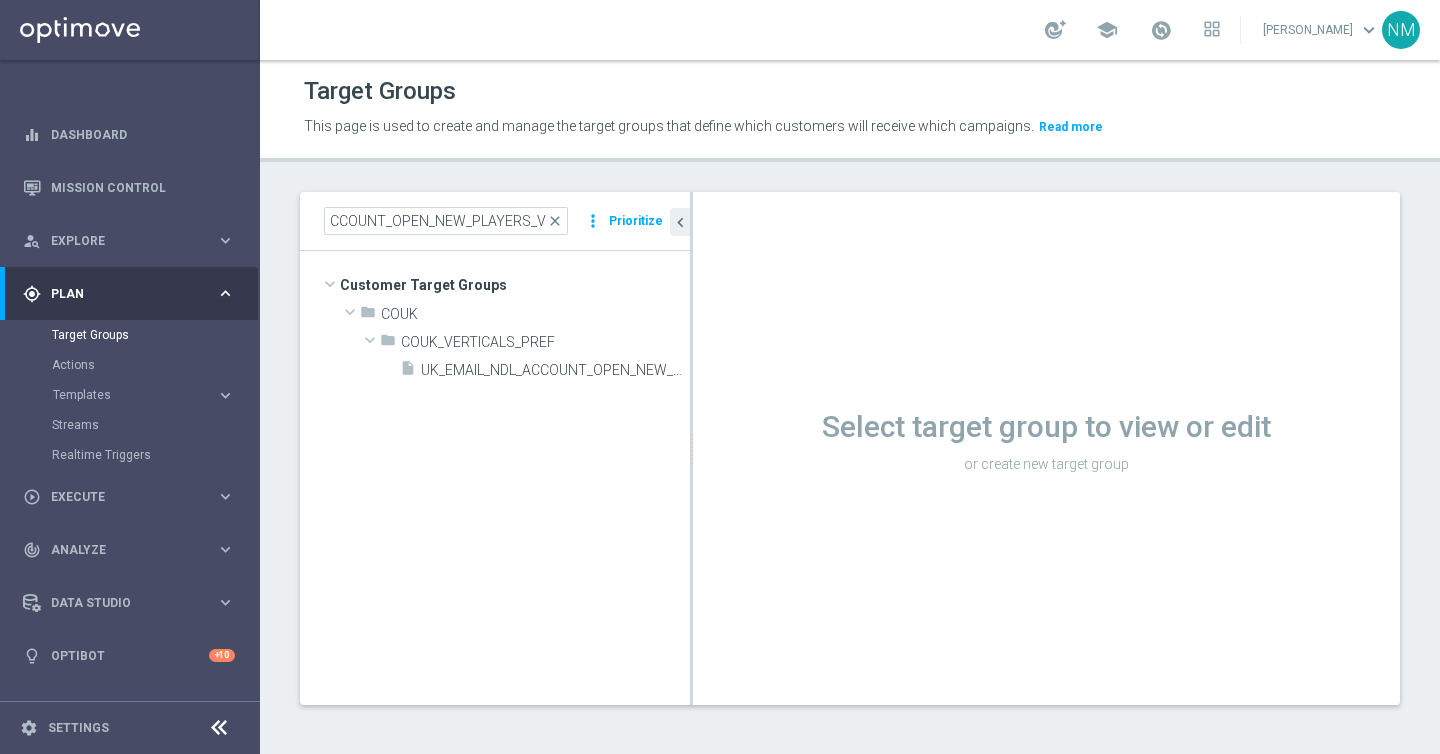 click on "Customer Target Groups
library_add
create_new_folder
folder" 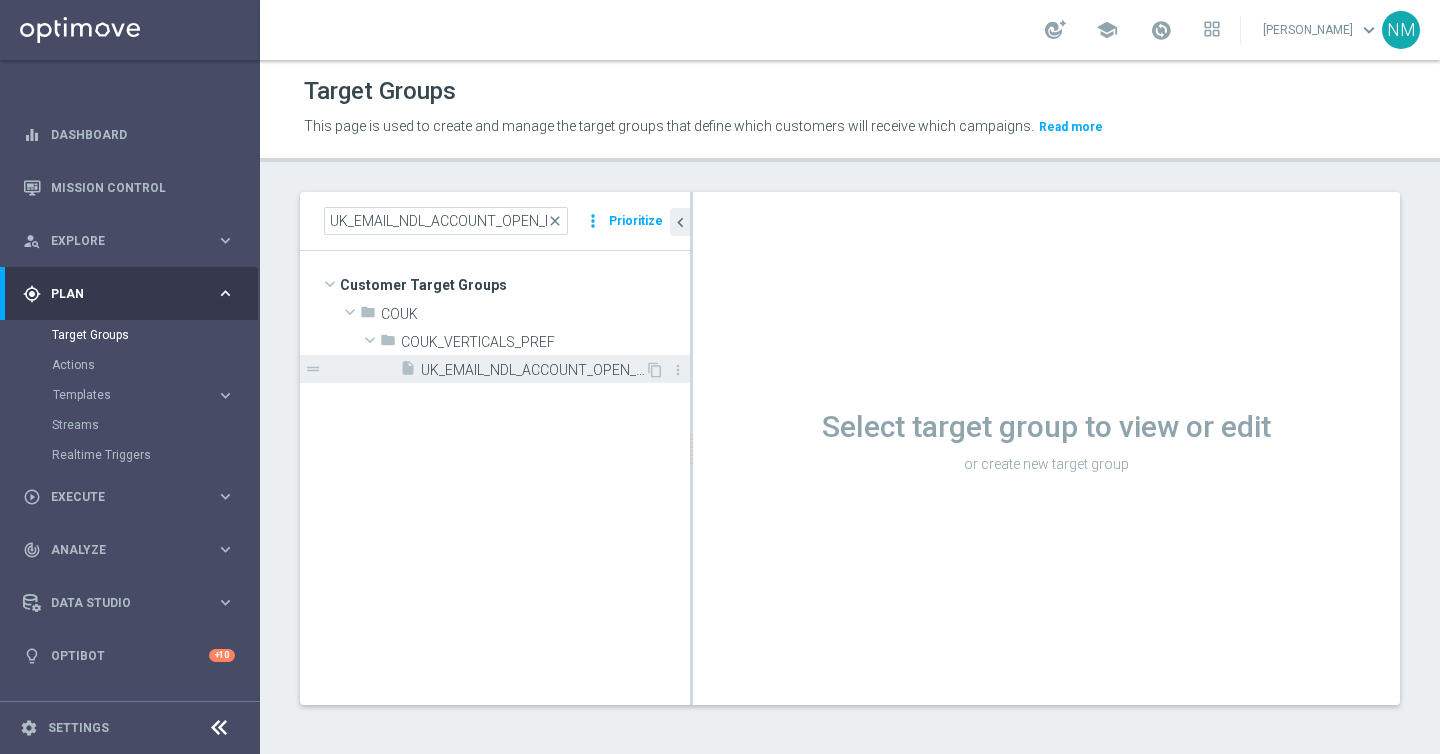click on "insert_drive_file
UK_EMAIL_NDL_ACCOUNT_OPEN_NEW_PLAYERS_V2" at bounding box center [522, 369] 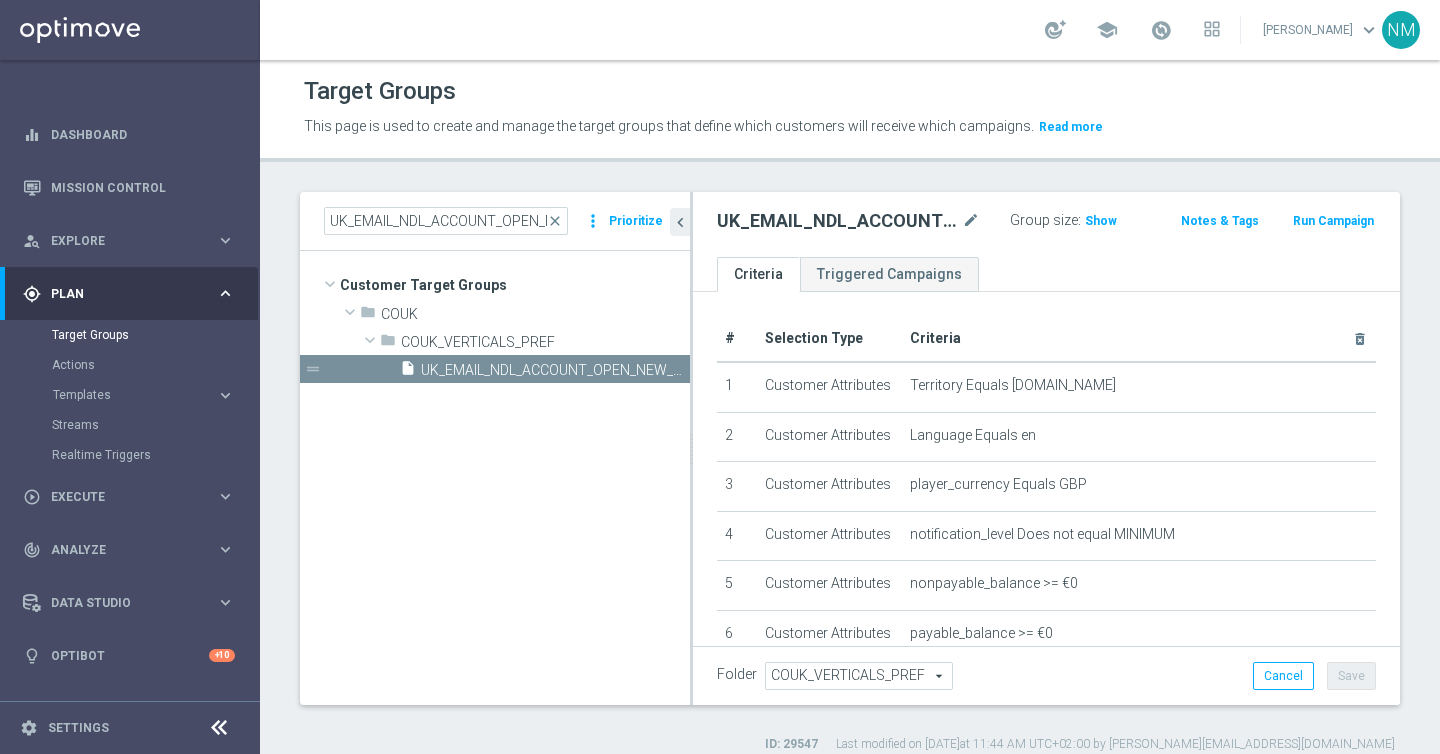 scroll, scrollTop: 19, scrollLeft: 0, axis: vertical 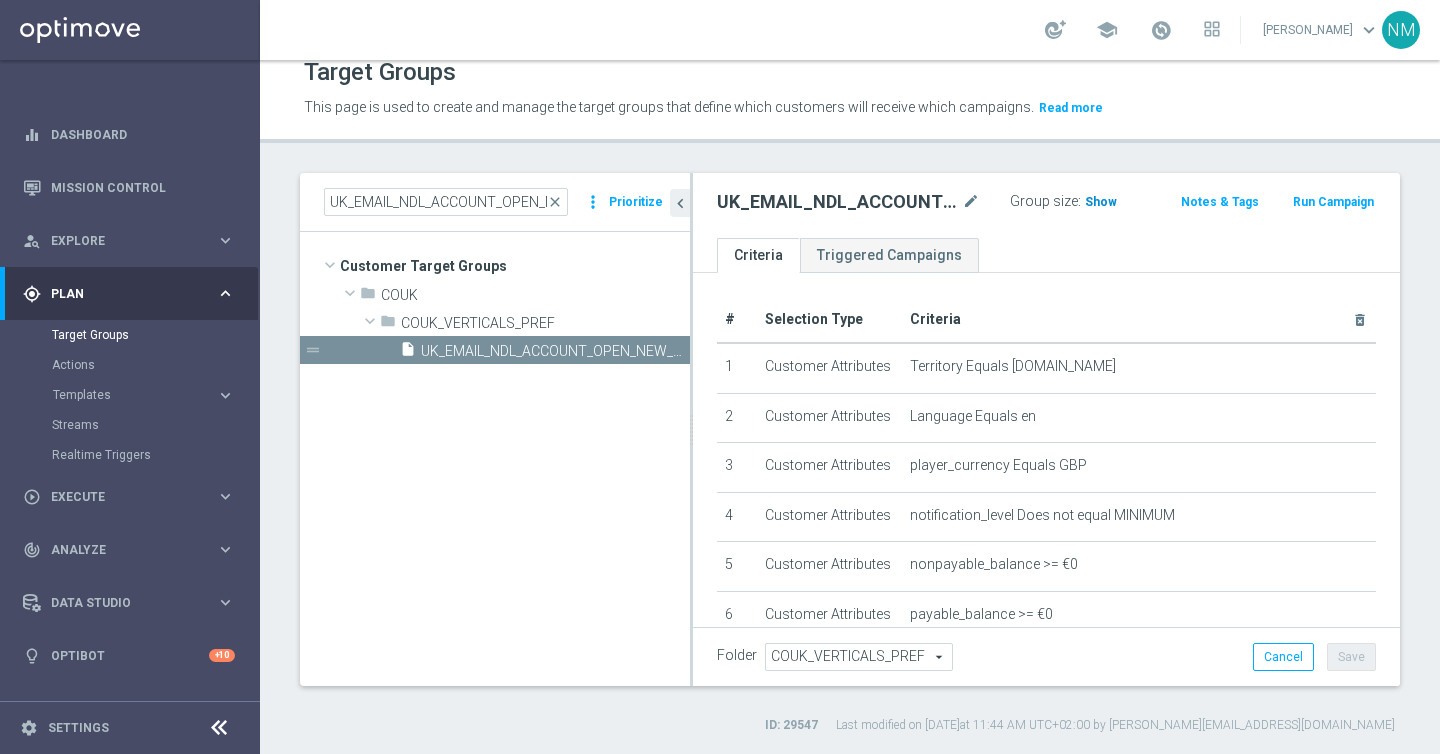 click on "Show" 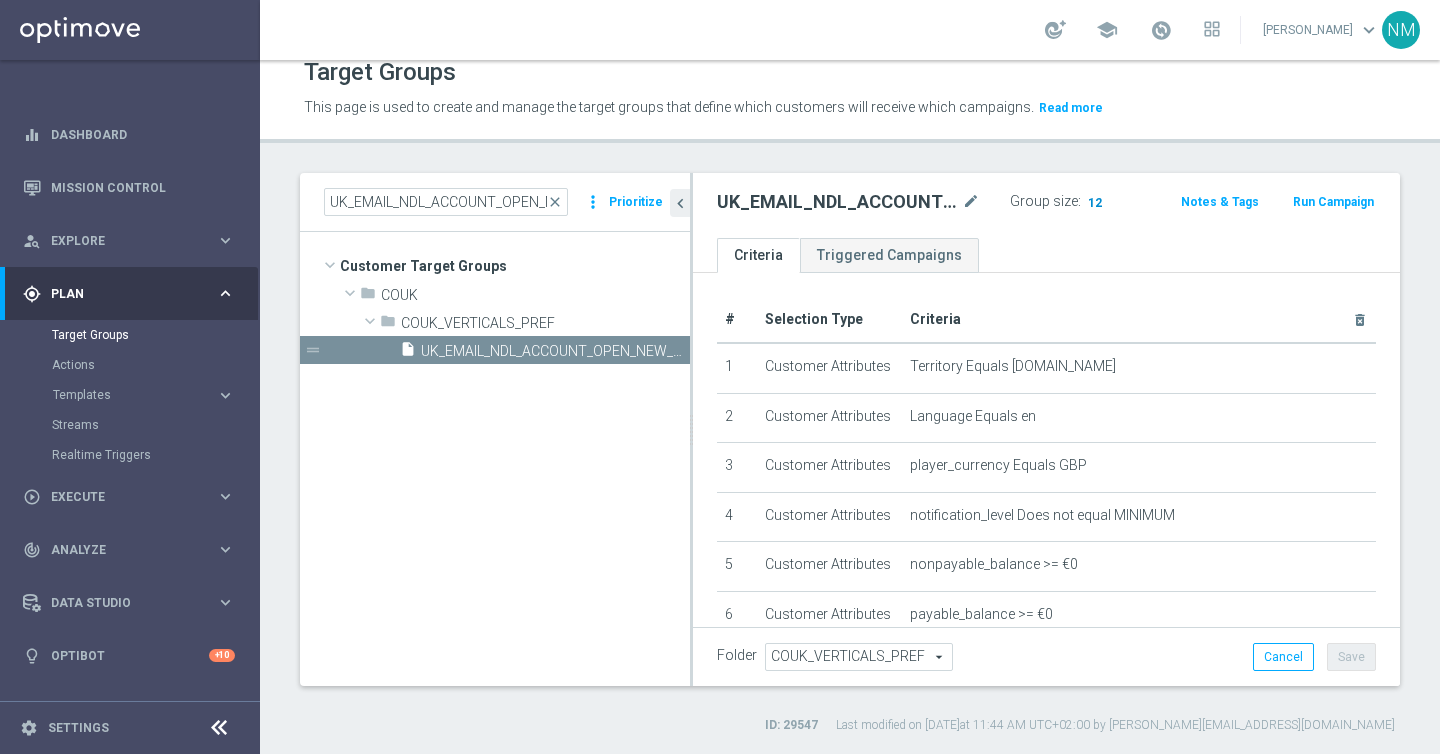 click on "12" 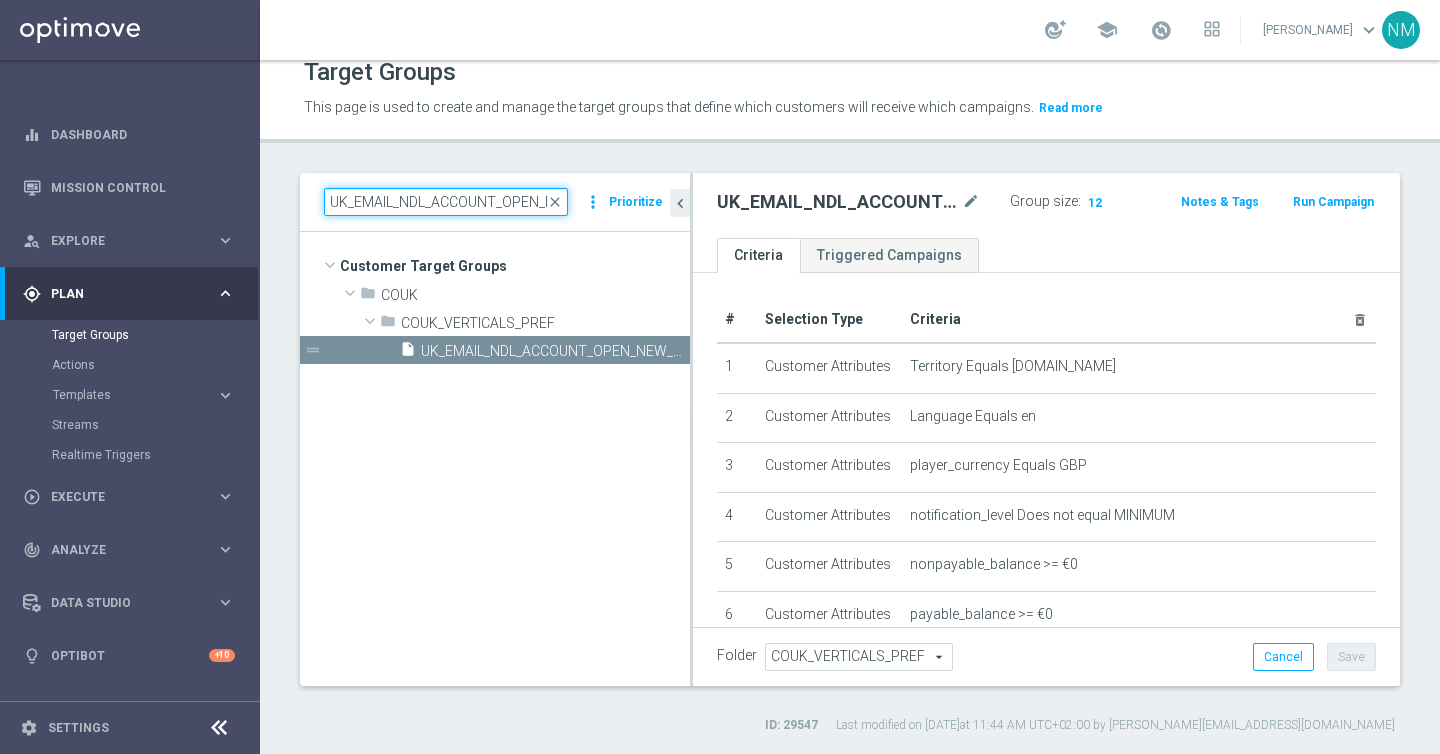 click on "UK_EMAIL_NDL_ACCOUNT_OPEN_NEW_PLAYERS_V2" at bounding box center [446, 202] 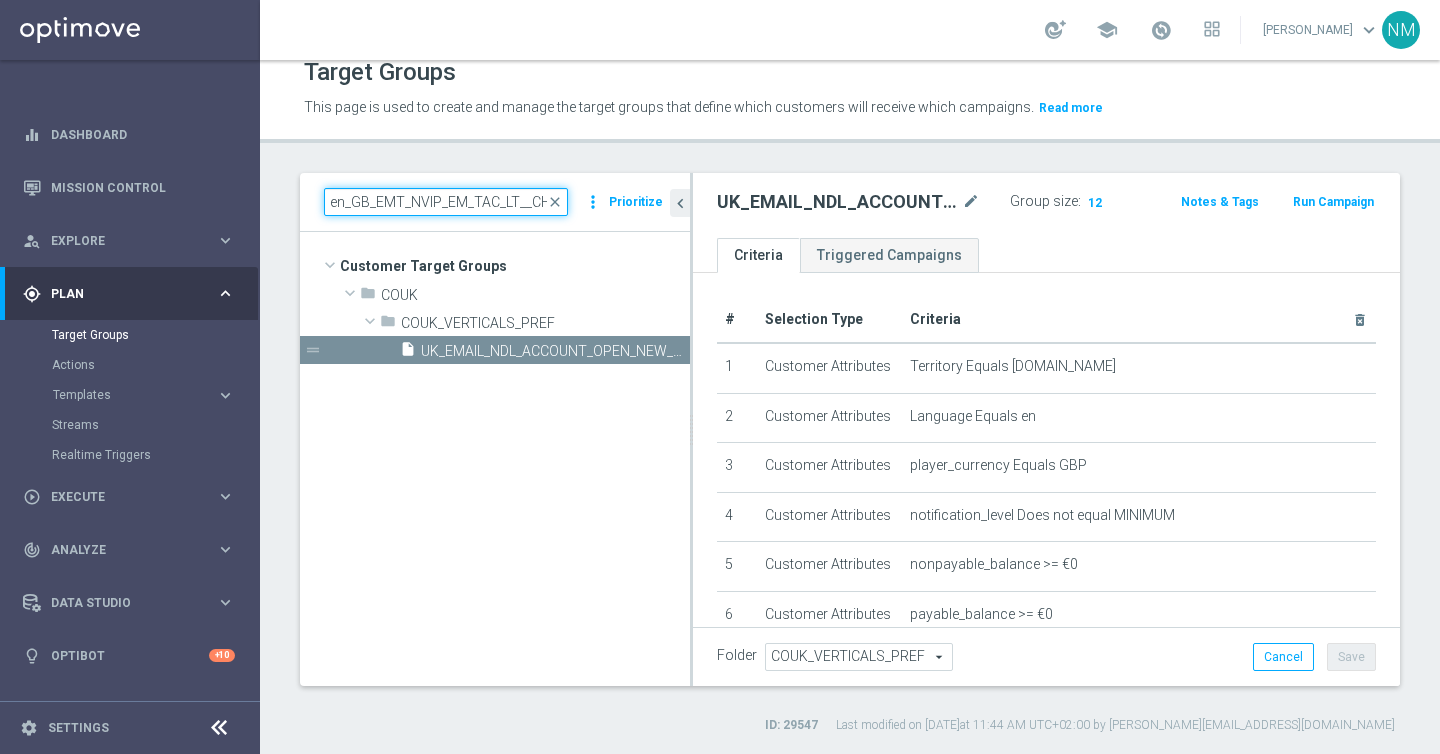 scroll, scrollTop: 0, scrollLeft: 201, axis: horizontal 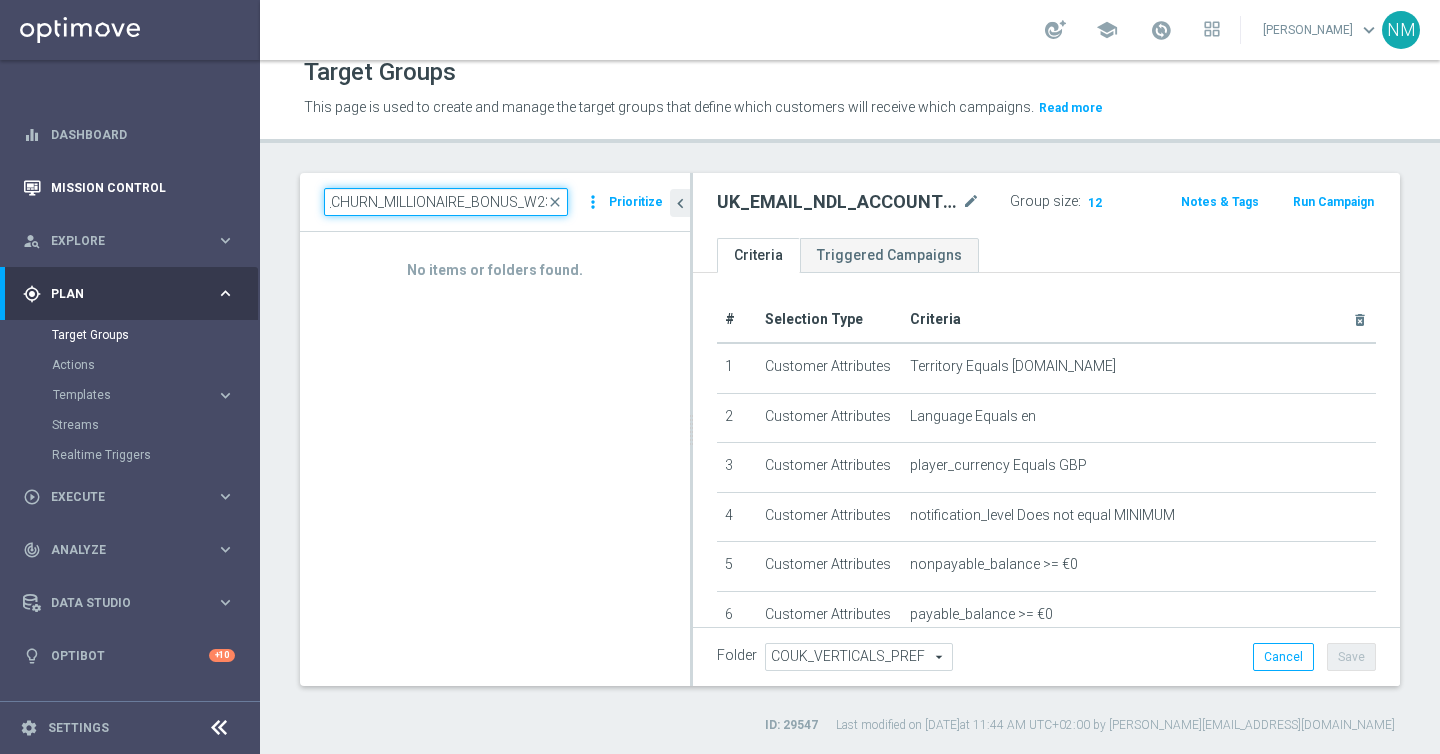 type on "en_GB_EMT_NVIP_EM_TAC_LT__CHURN_MILLIONAIRE_BONUS_W23" 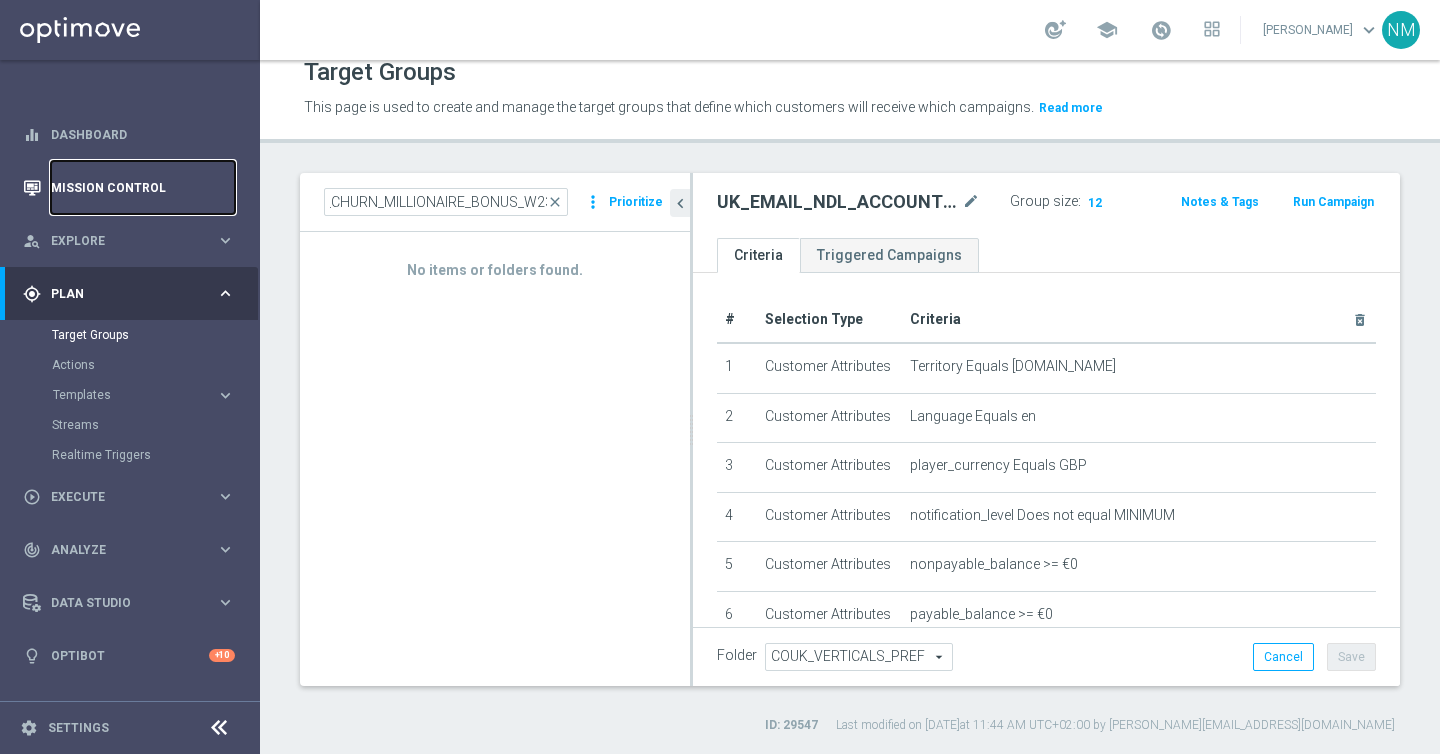 click on "Mission Control" at bounding box center [143, 187] 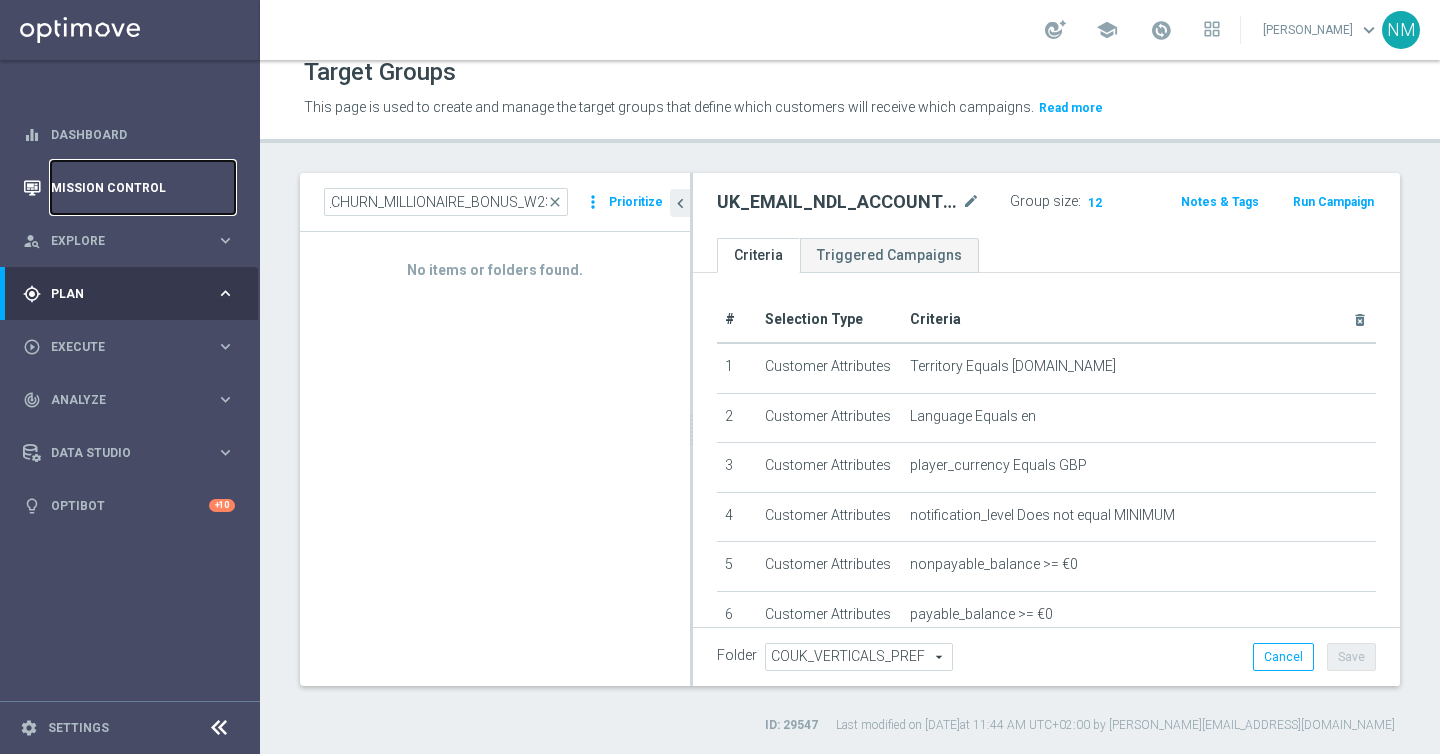 scroll, scrollTop: 0, scrollLeft: 0, axis: both 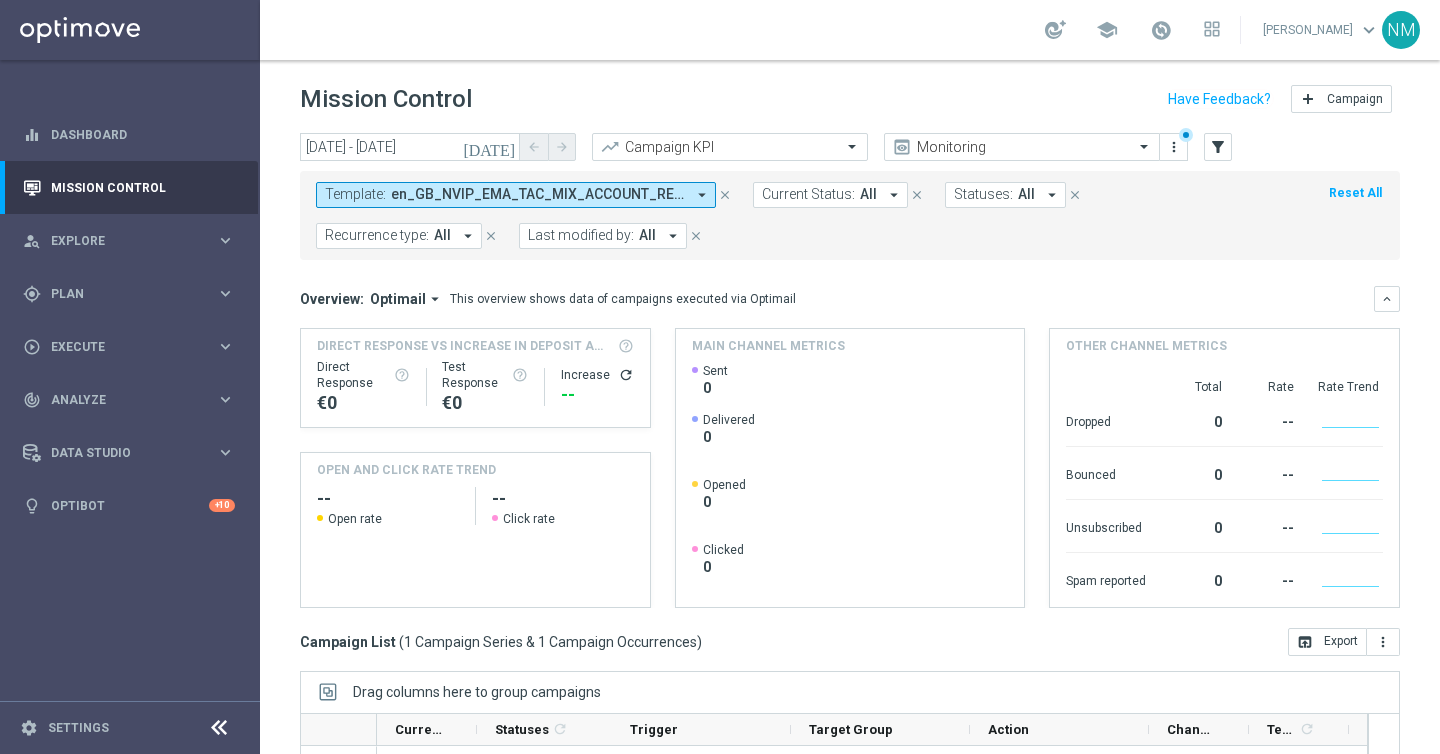 click on "arrow_drop_down" at bounding box center [702, 195] 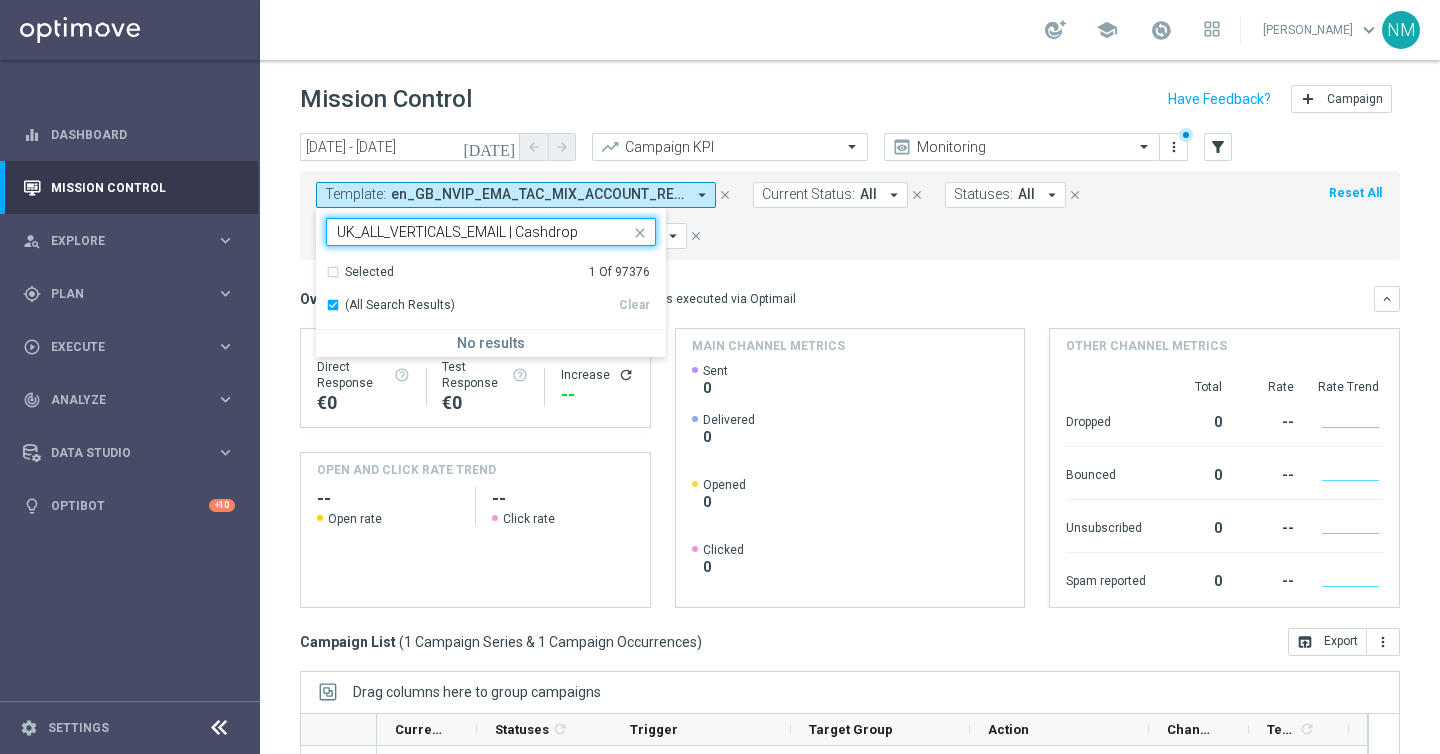 type on "UK_ALL_VERTICALS_EMAIL | Cashdrop" 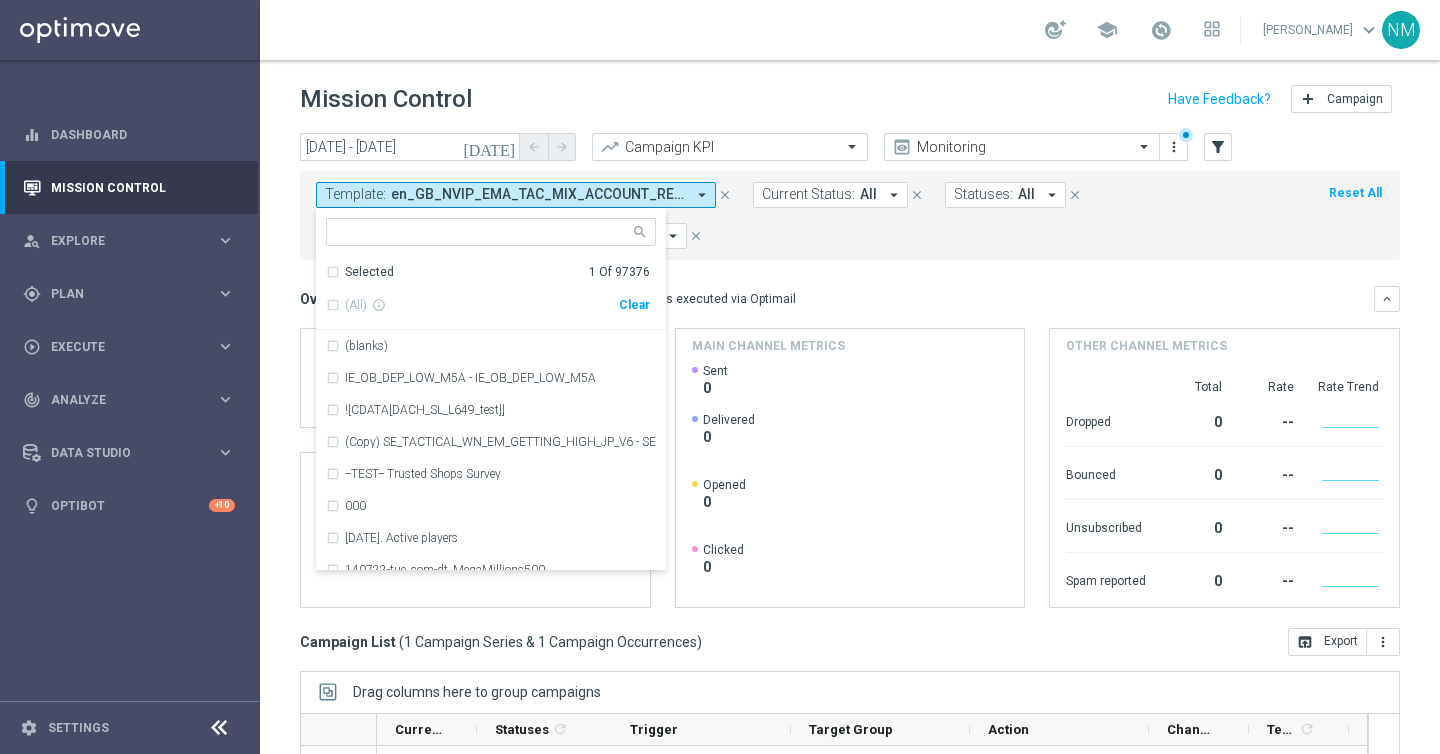 click on "Clear" at bounding box center [0, 0] 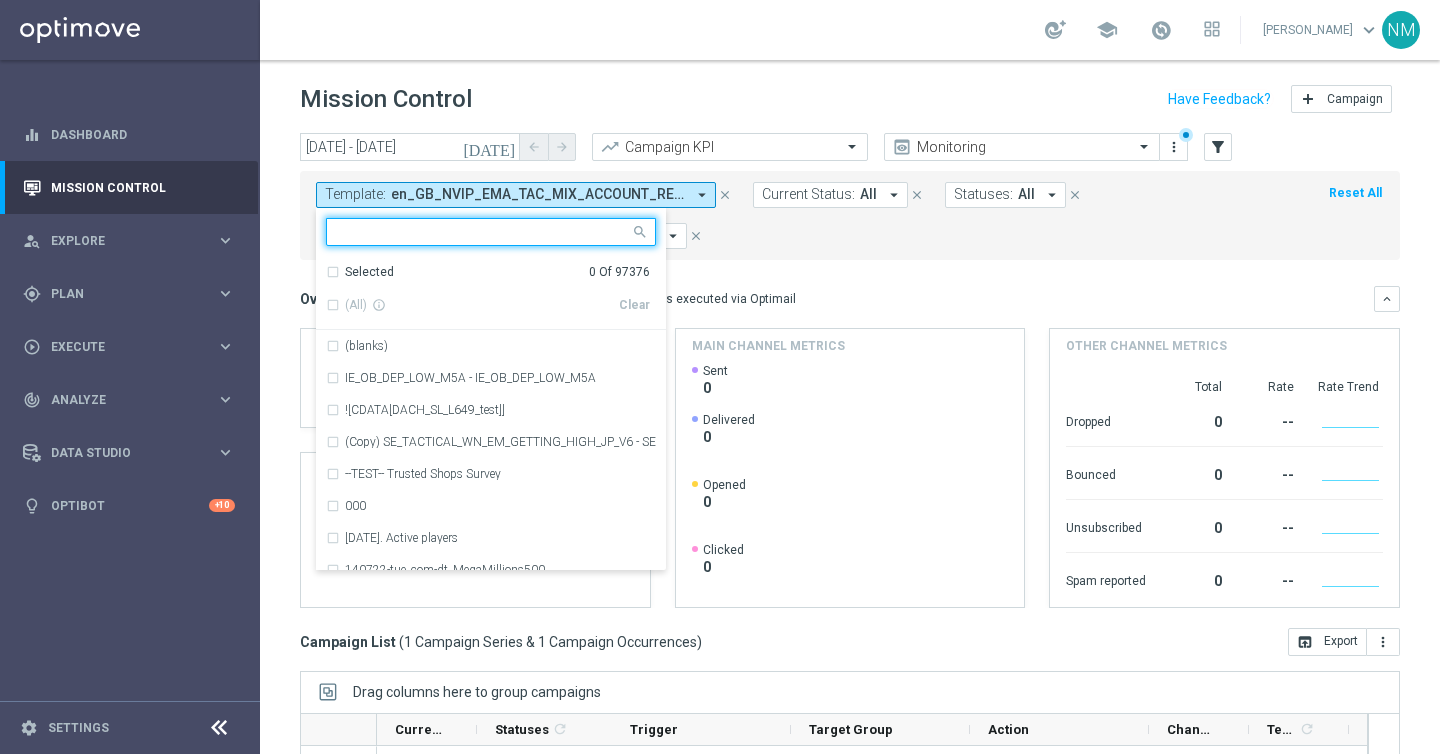 click at bounding box center (483, 232) 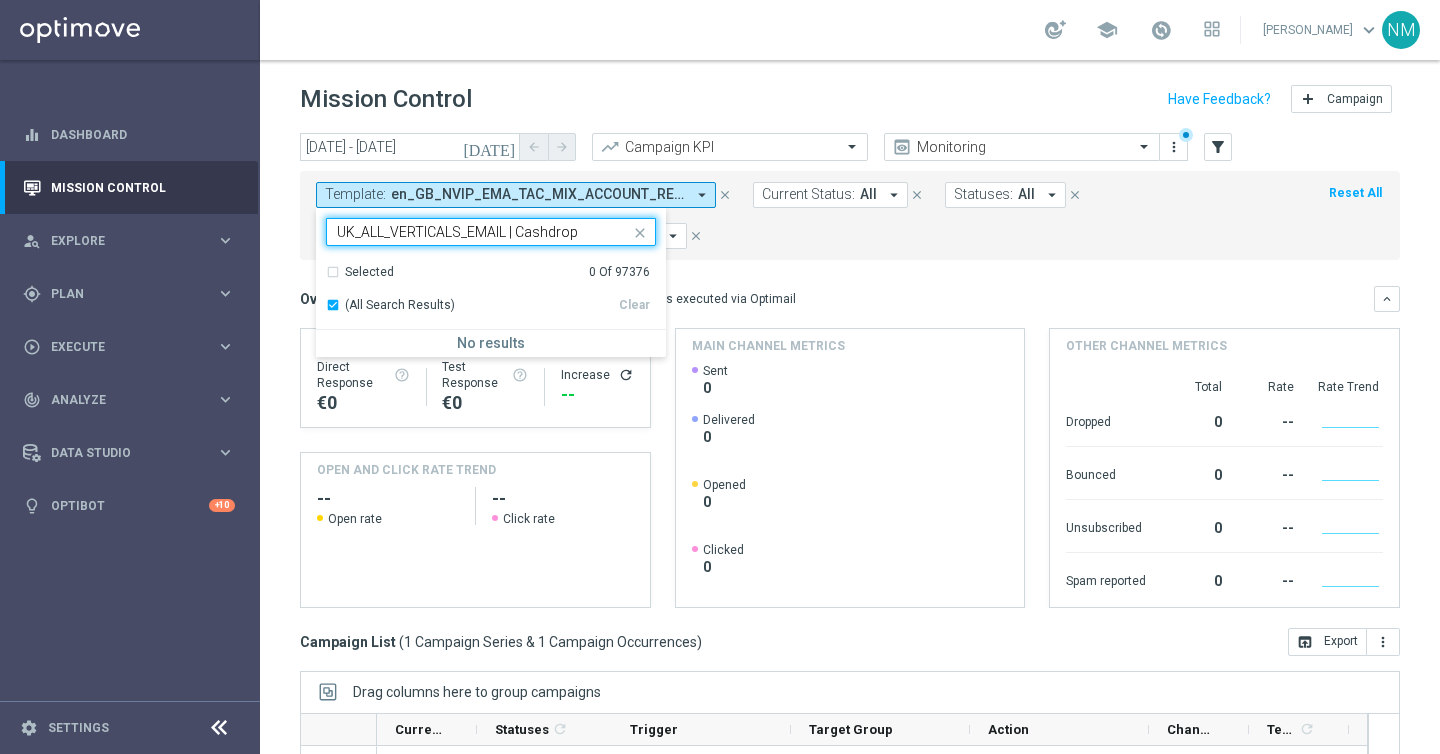 type on "UK_ALL_VERTICALS_EMAIL | Cashdrop" 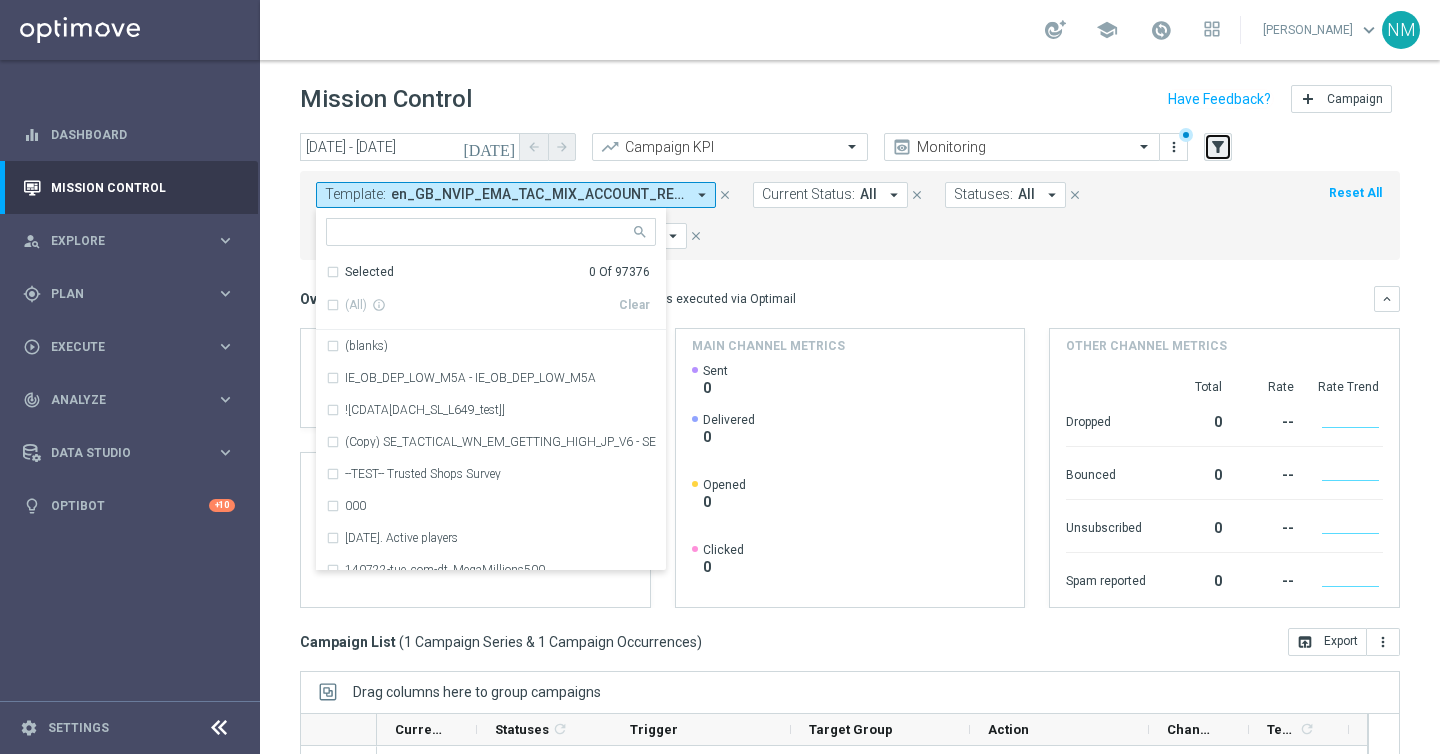 click on "filter_alt" at bounding box center [1218, 147] 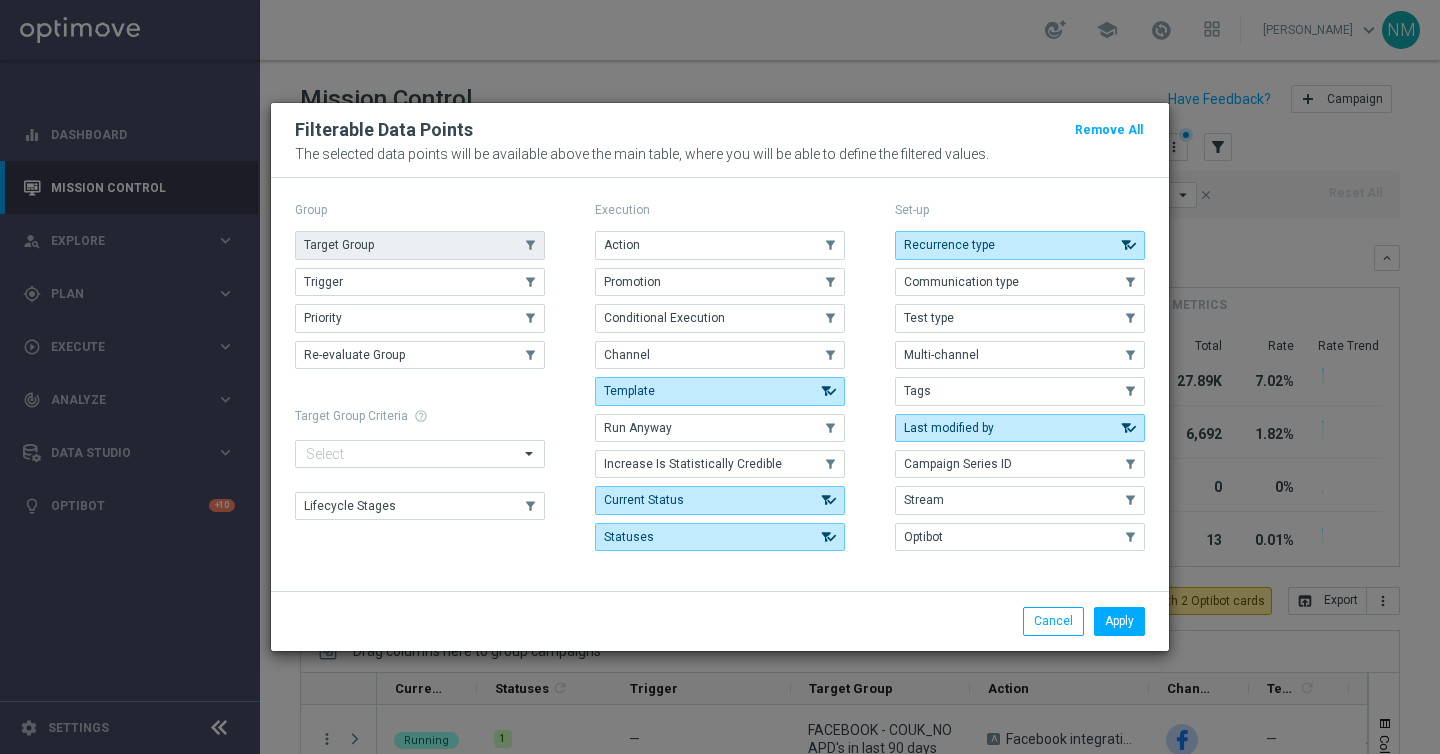 click on "Target Group" at bounding box center (420, 245) 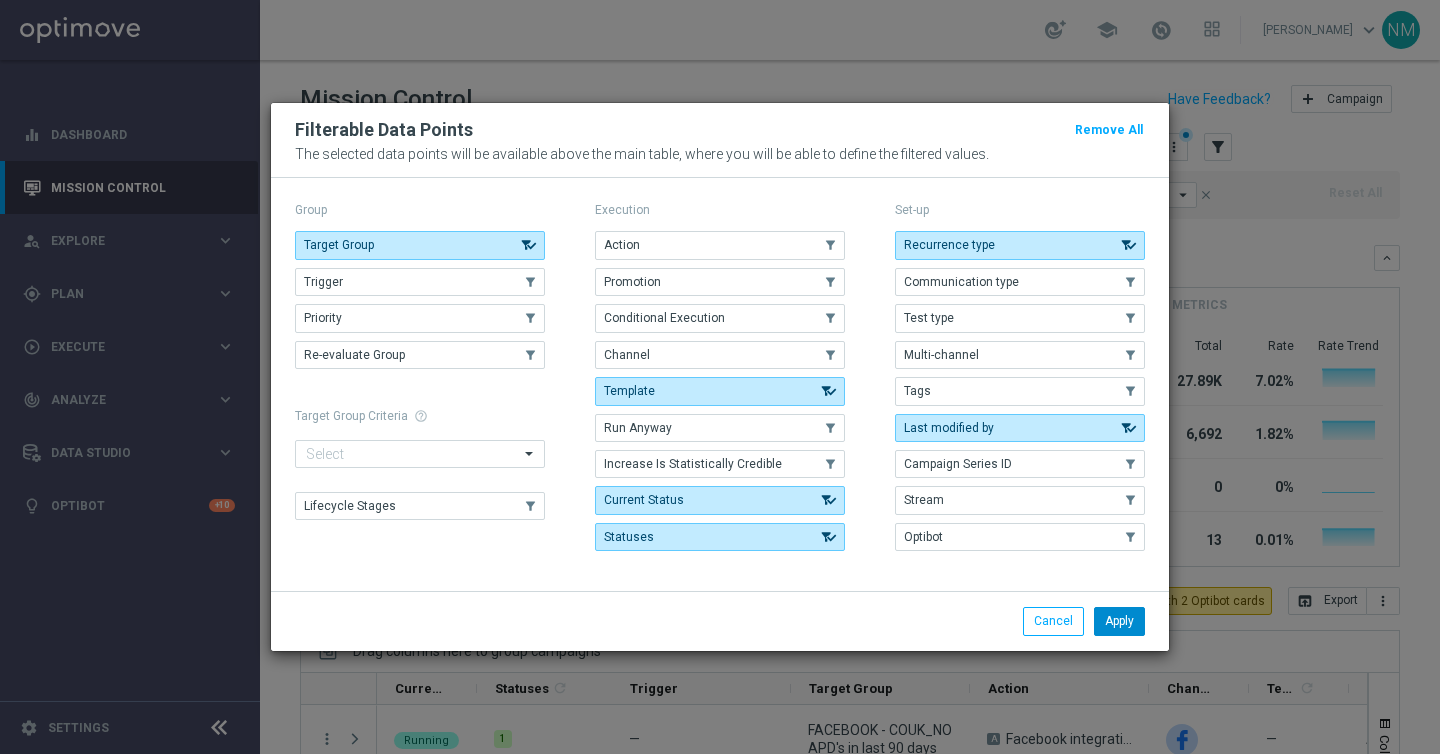 click on "Apply" at bounding box center [1119, 621] 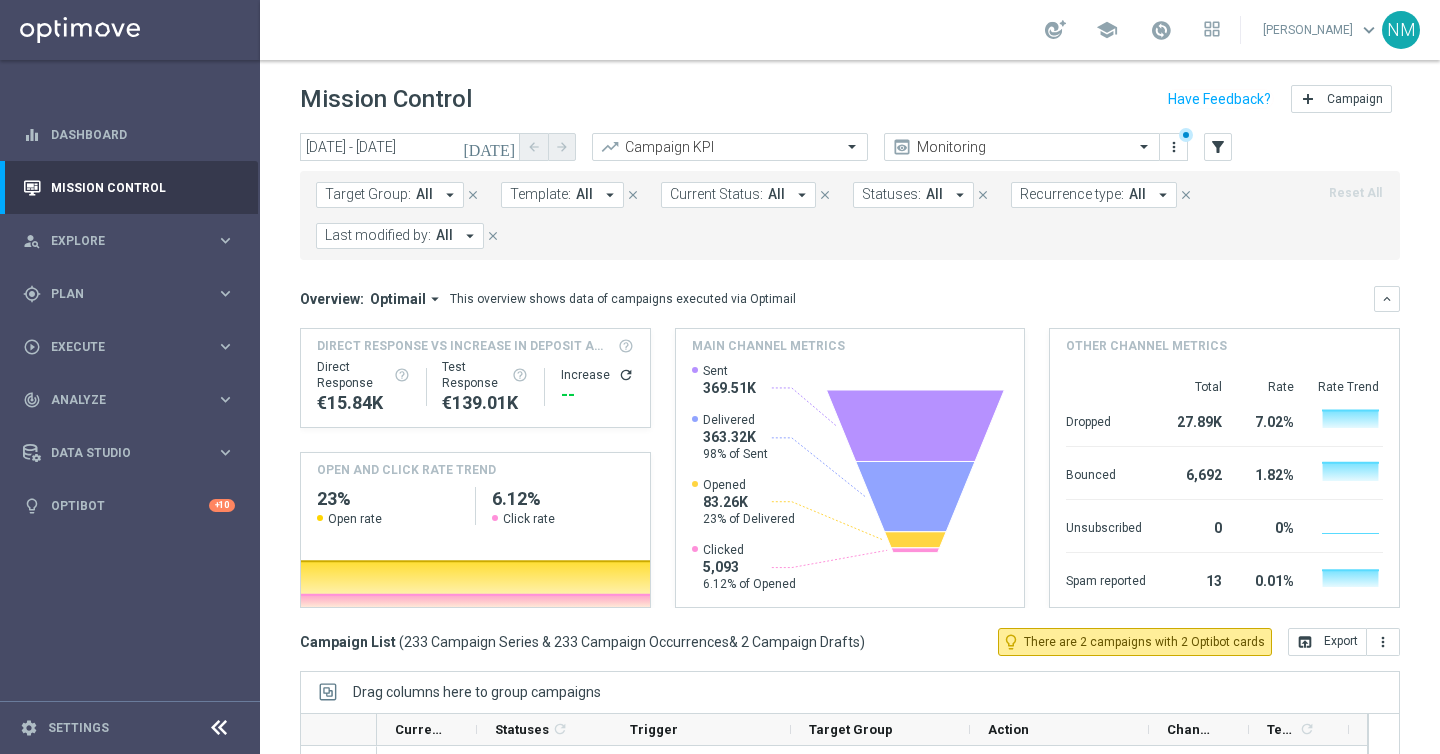 click on "arrow_drop_down" at bounding box center [450, 195] 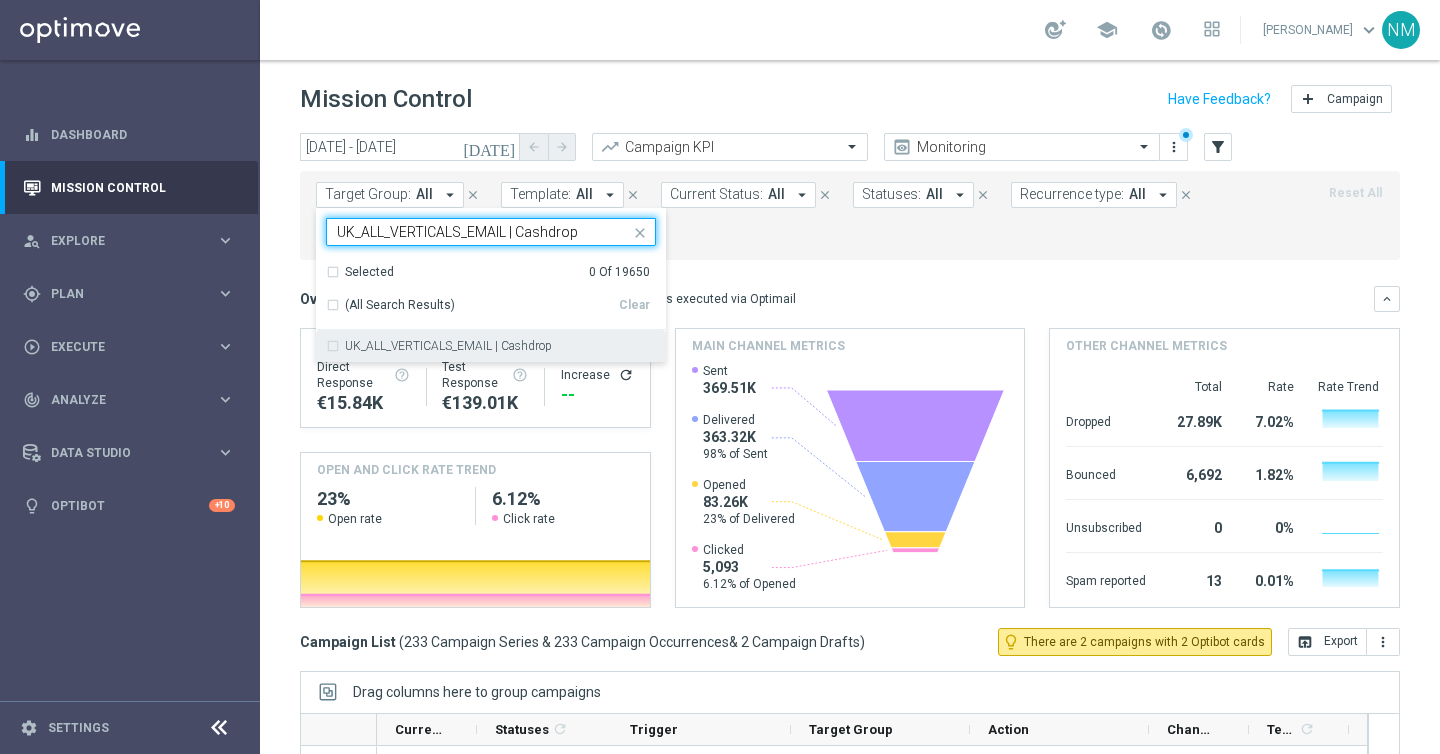 click on "UK_ALL_VERTICALS_EMAIL | Cashdrop" at bounding box center (448, 346) 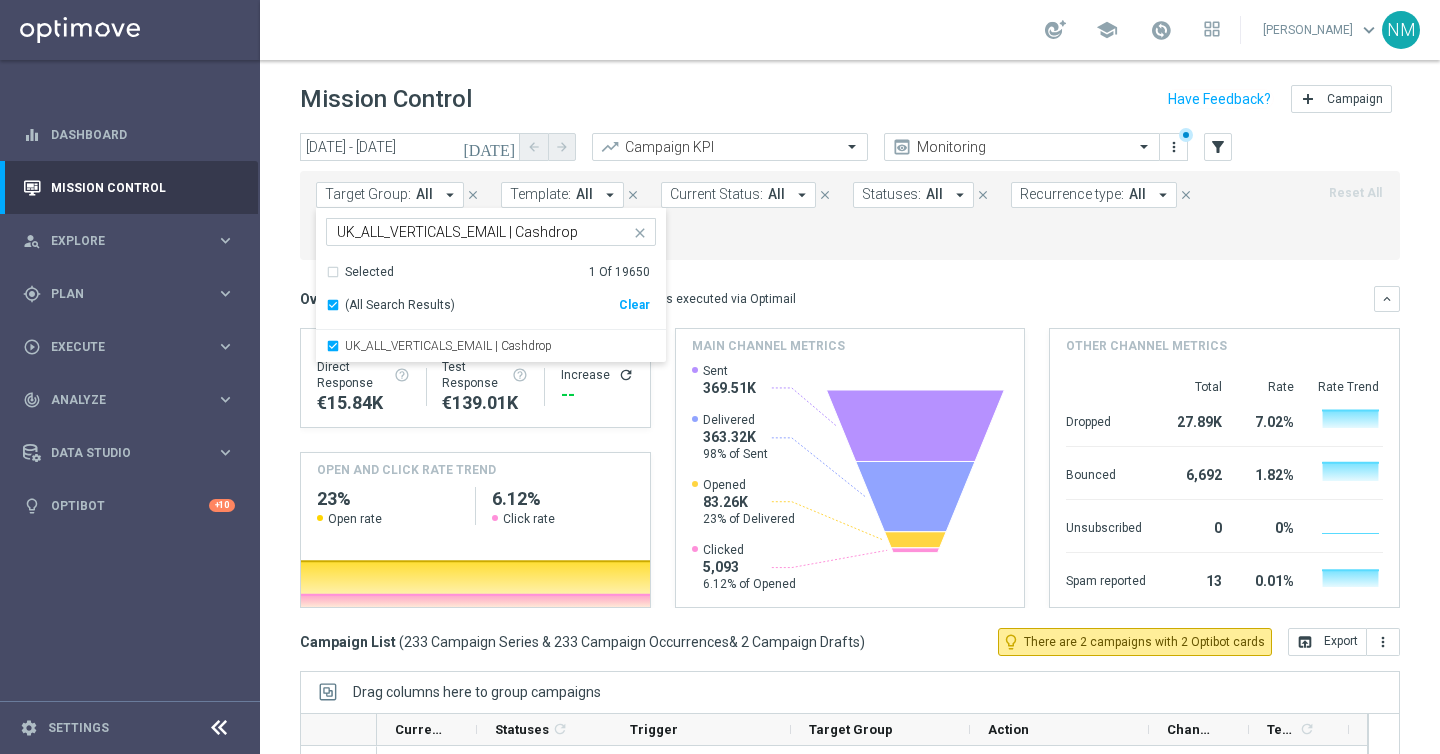 click on "today" 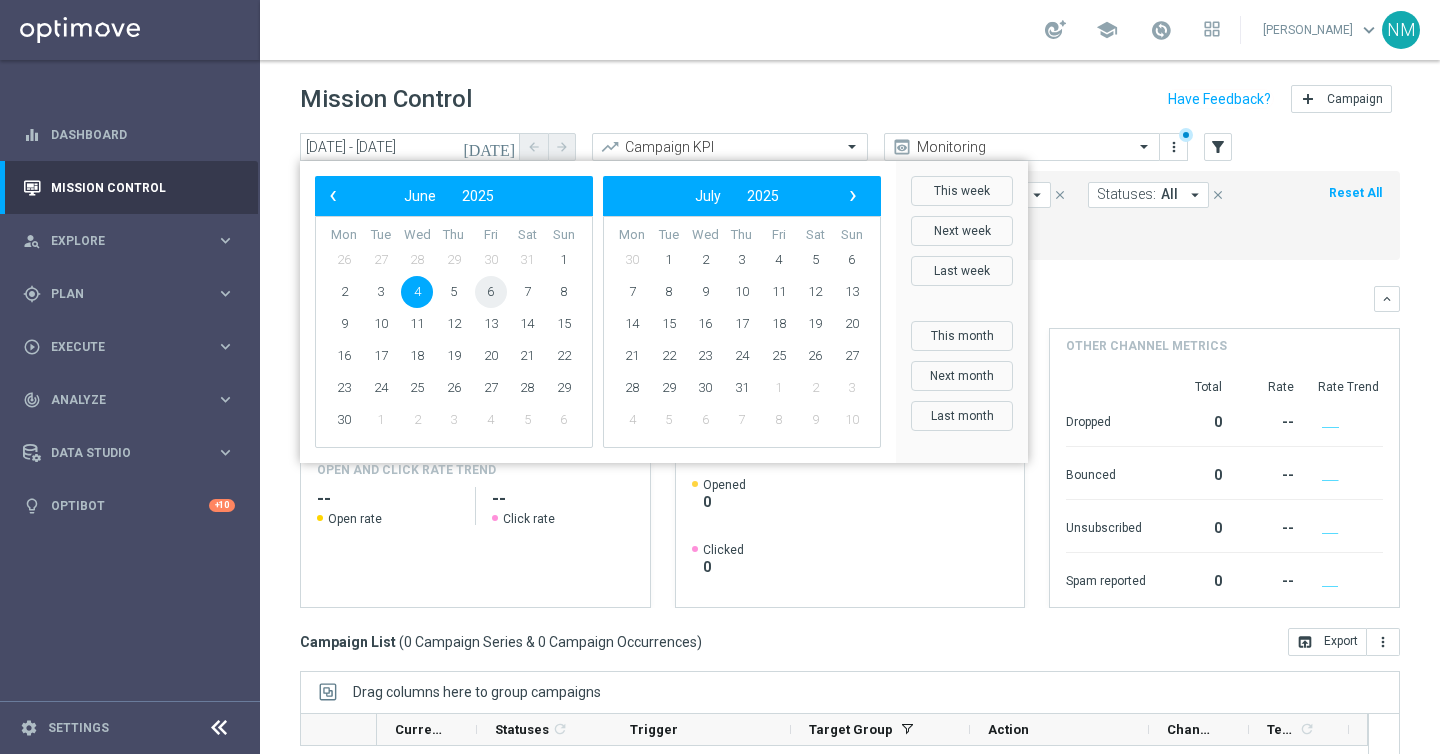 click on "6" 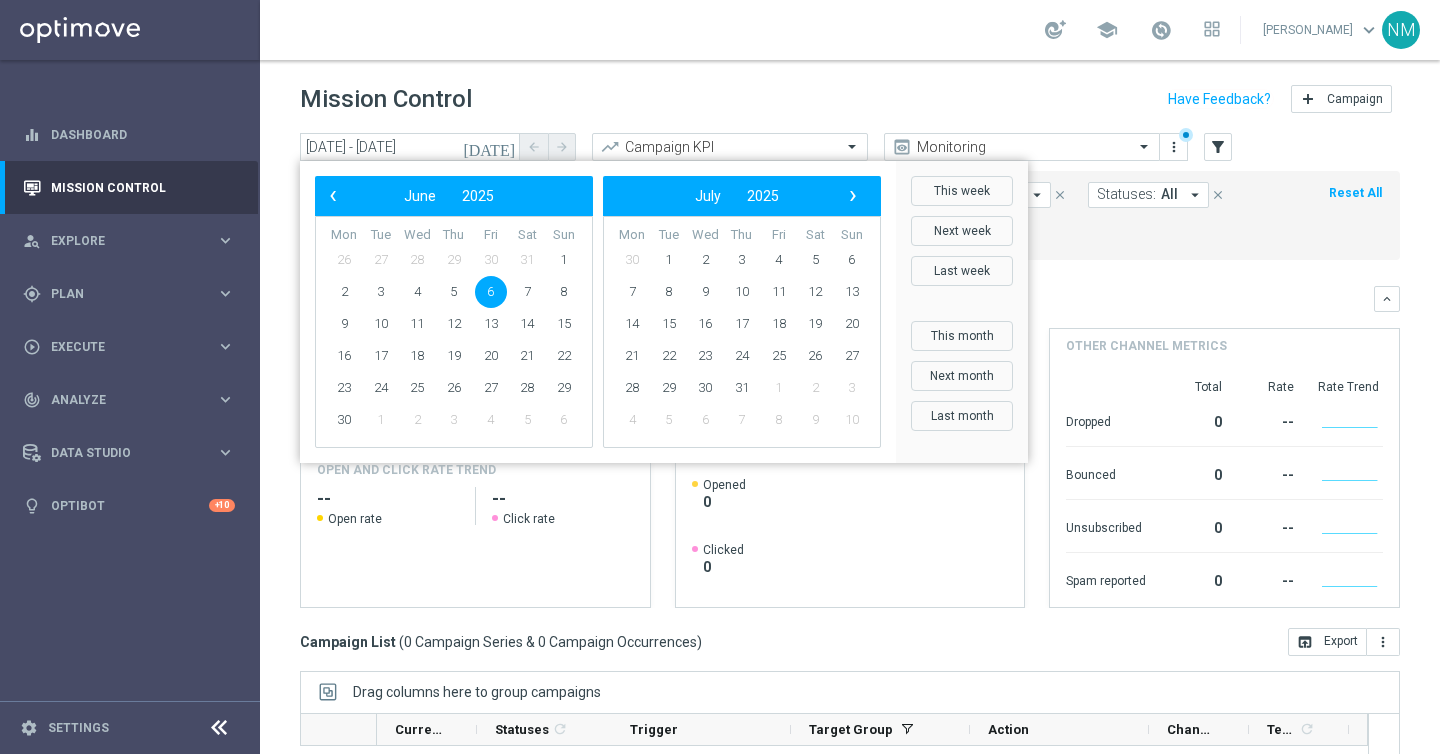 click on "6" 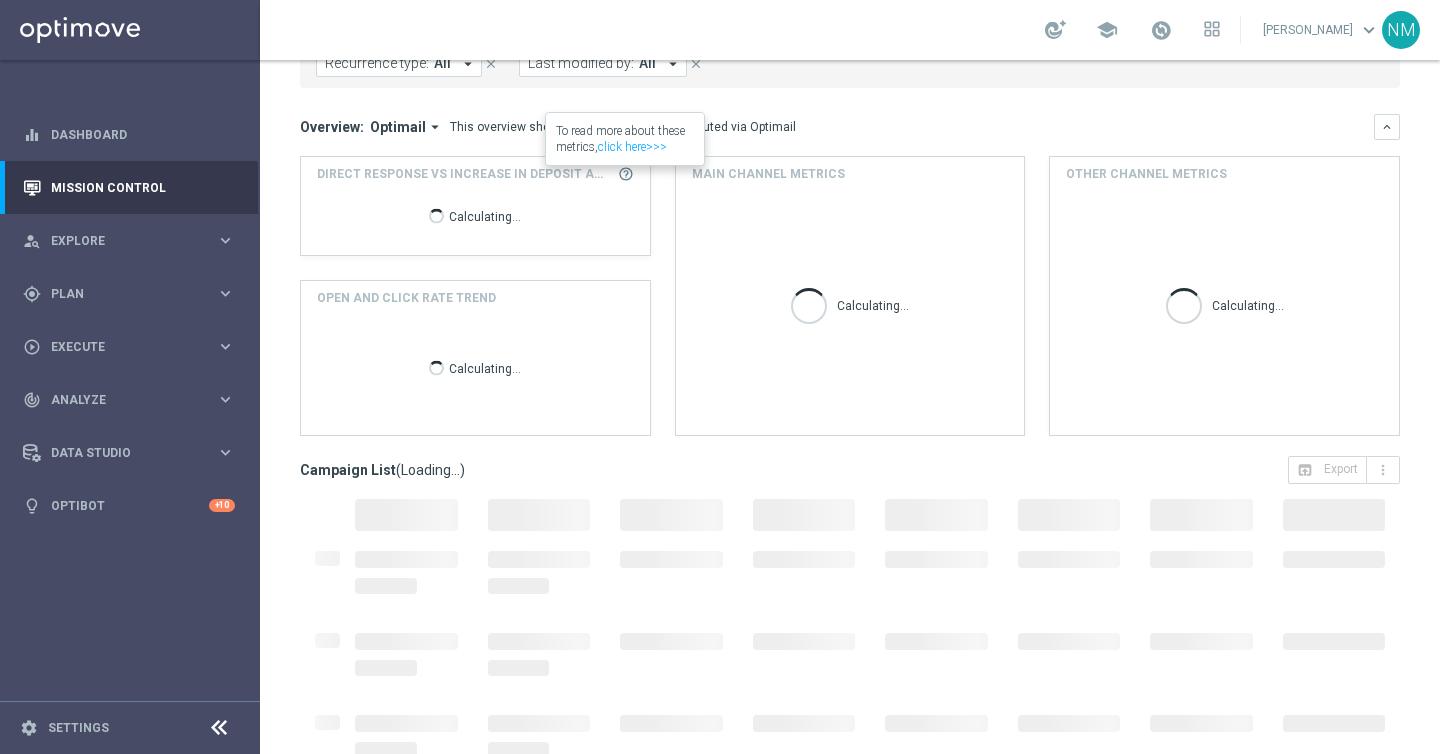 scroll, scrollTop: 287, scrollLeft: 0, axis: vertical 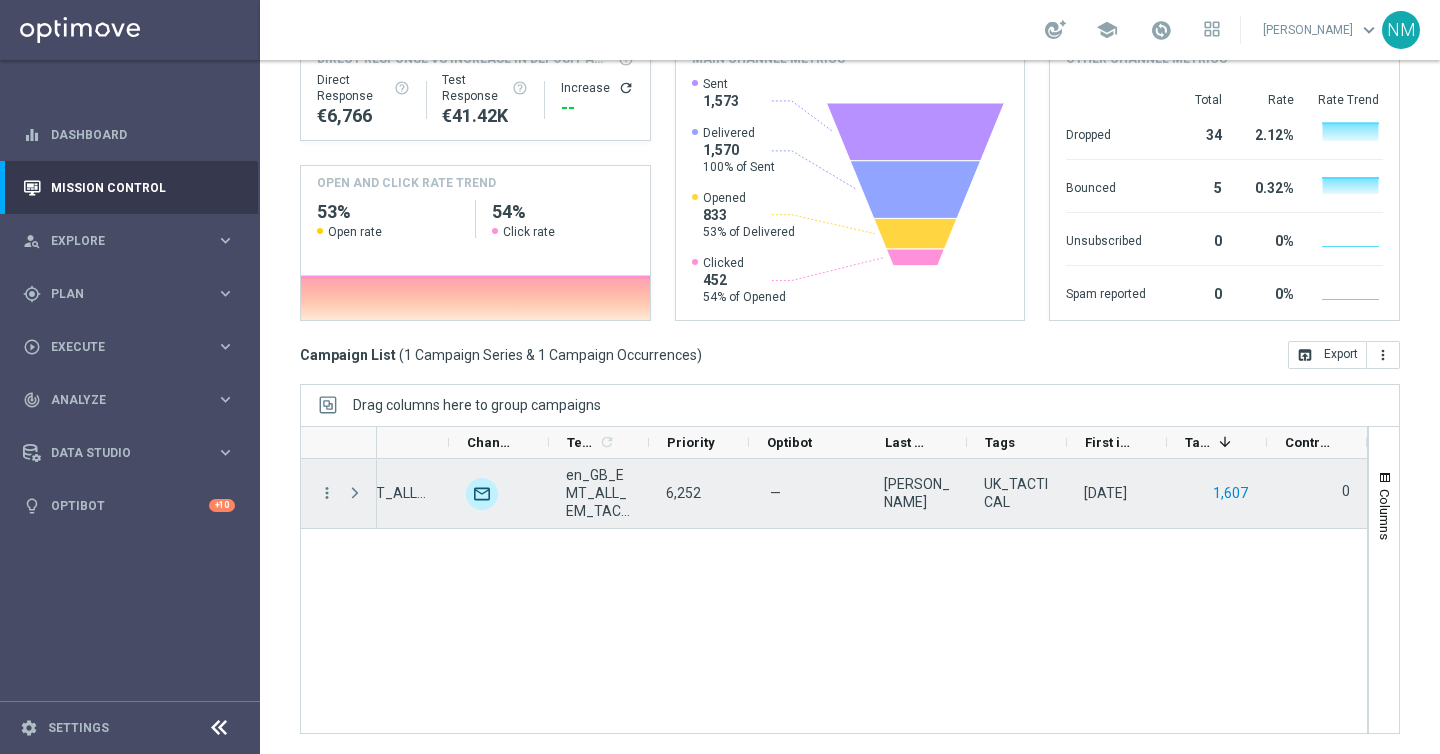 click on "1,607" at bounding box center (1230, 493) 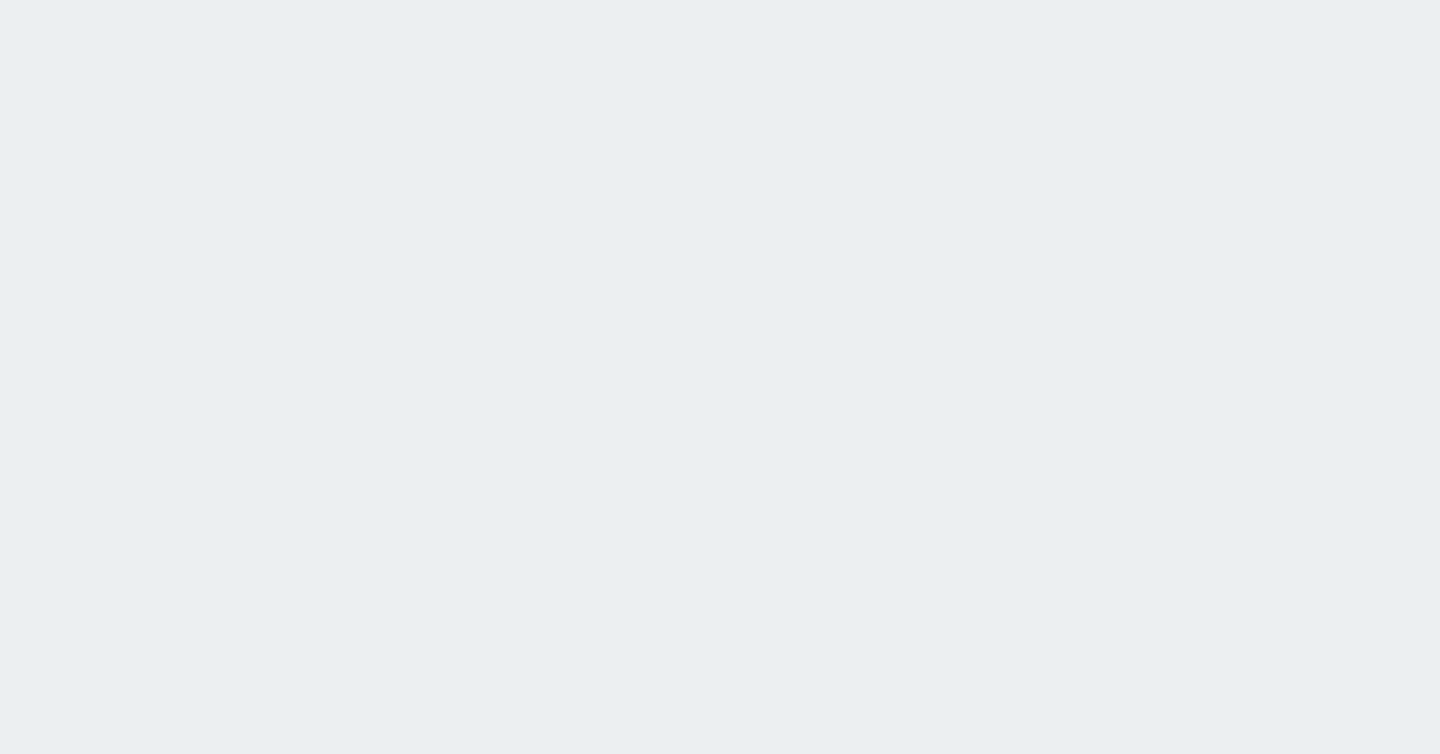 scroll, scrollTop: 0, scrollLeft: 0, axis: both 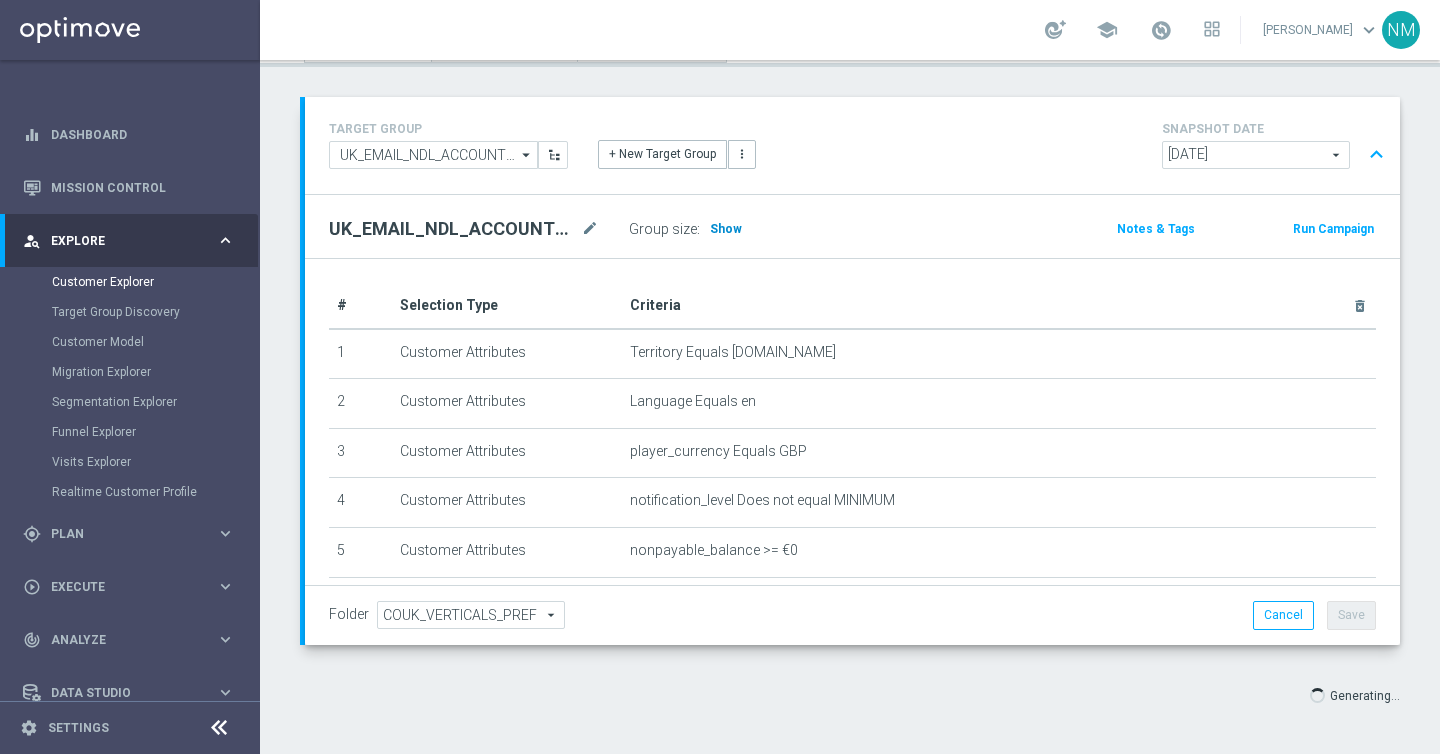 click on "Show" 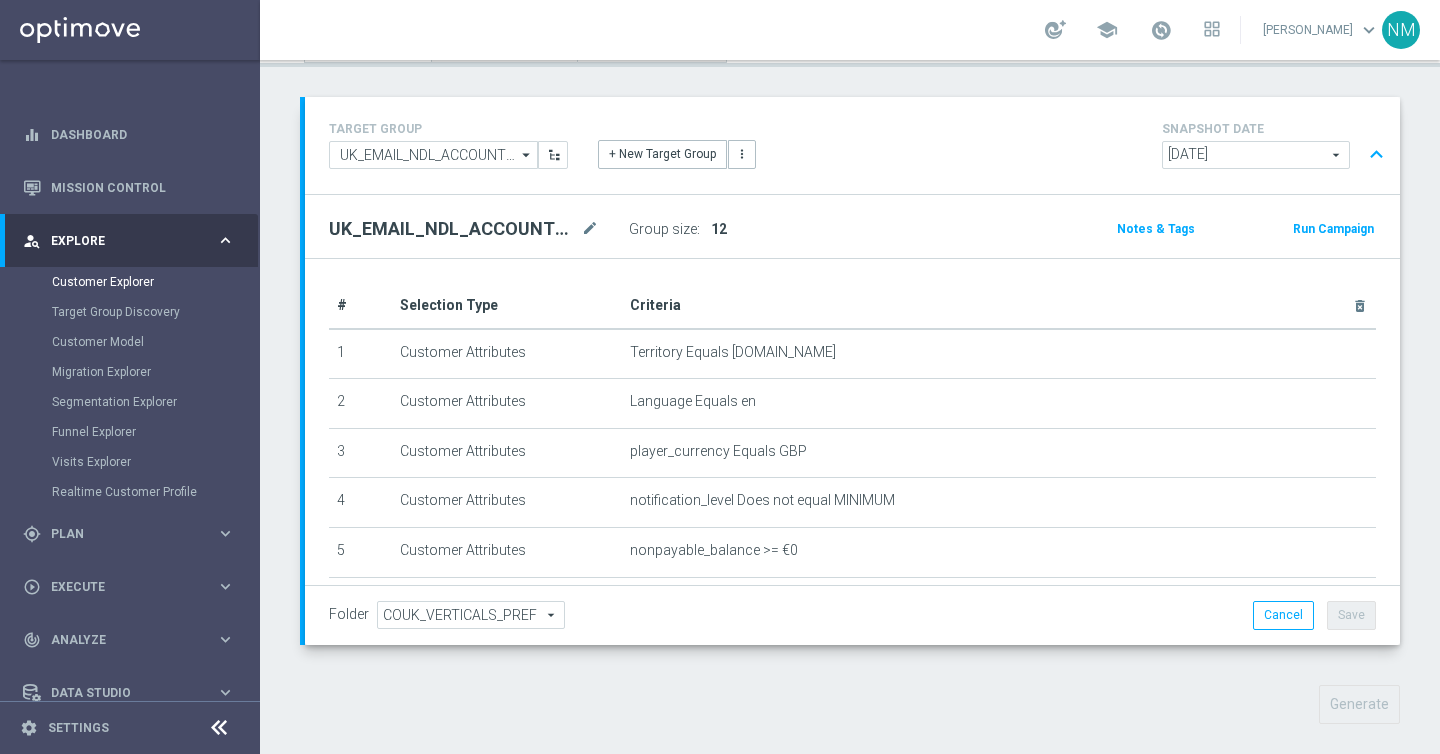 click on "12" 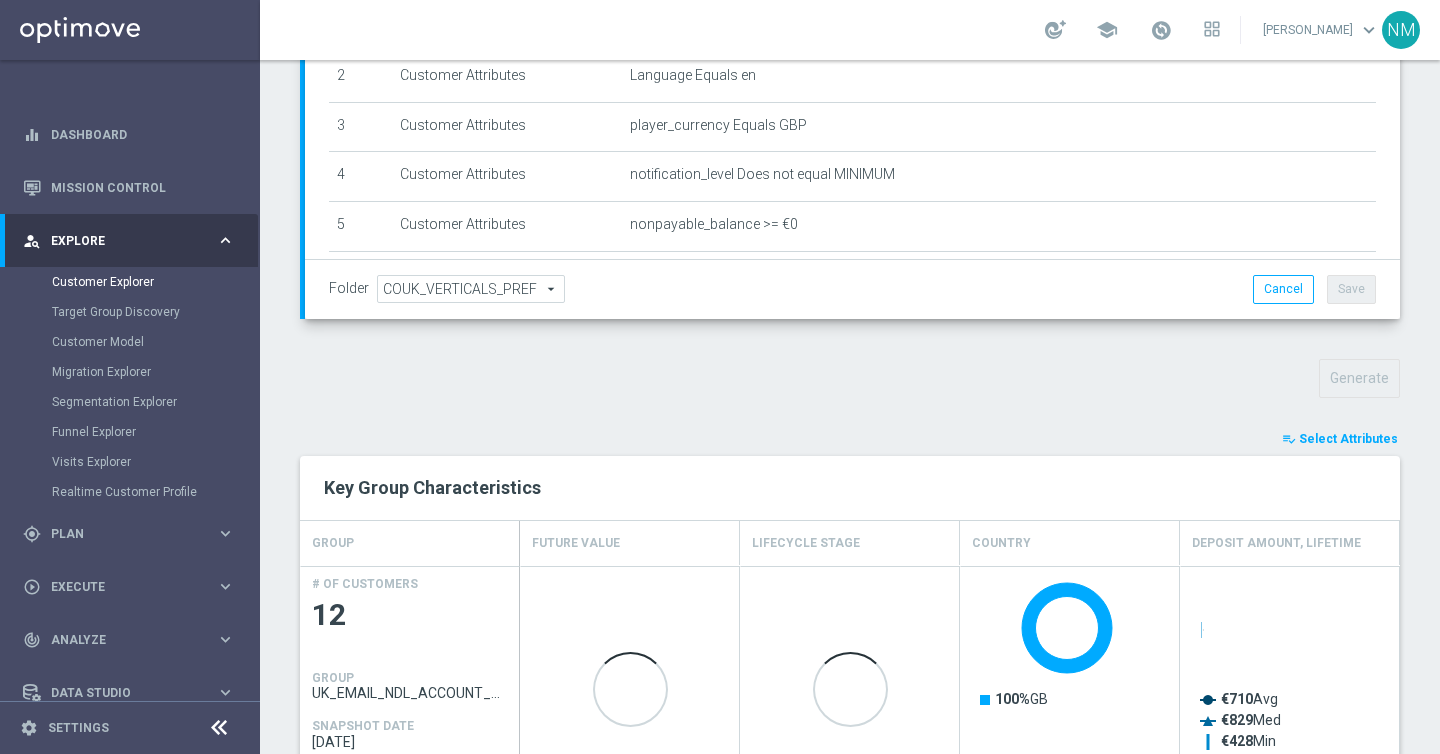 scroll, scrollTop: 676, scrollLeft: 0, axis: vertical 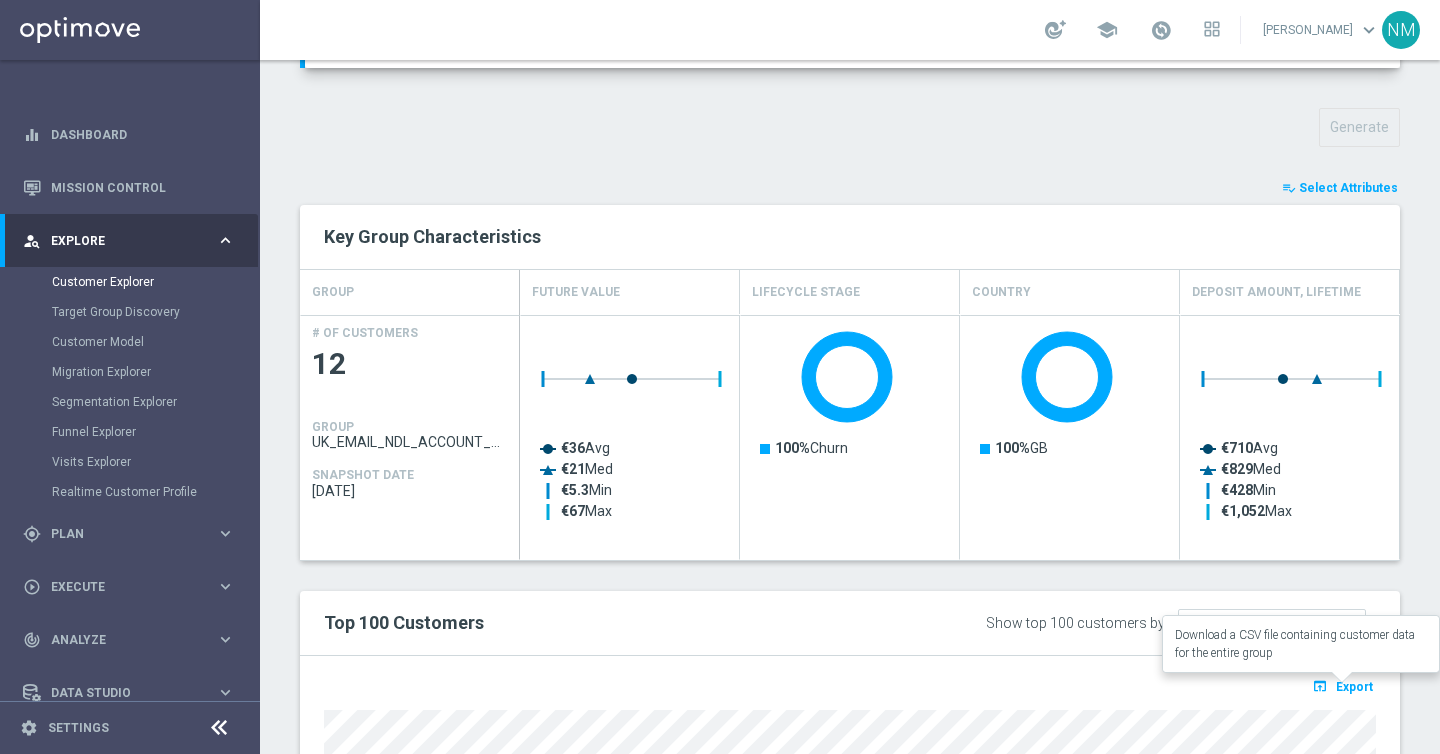 click on "Export" 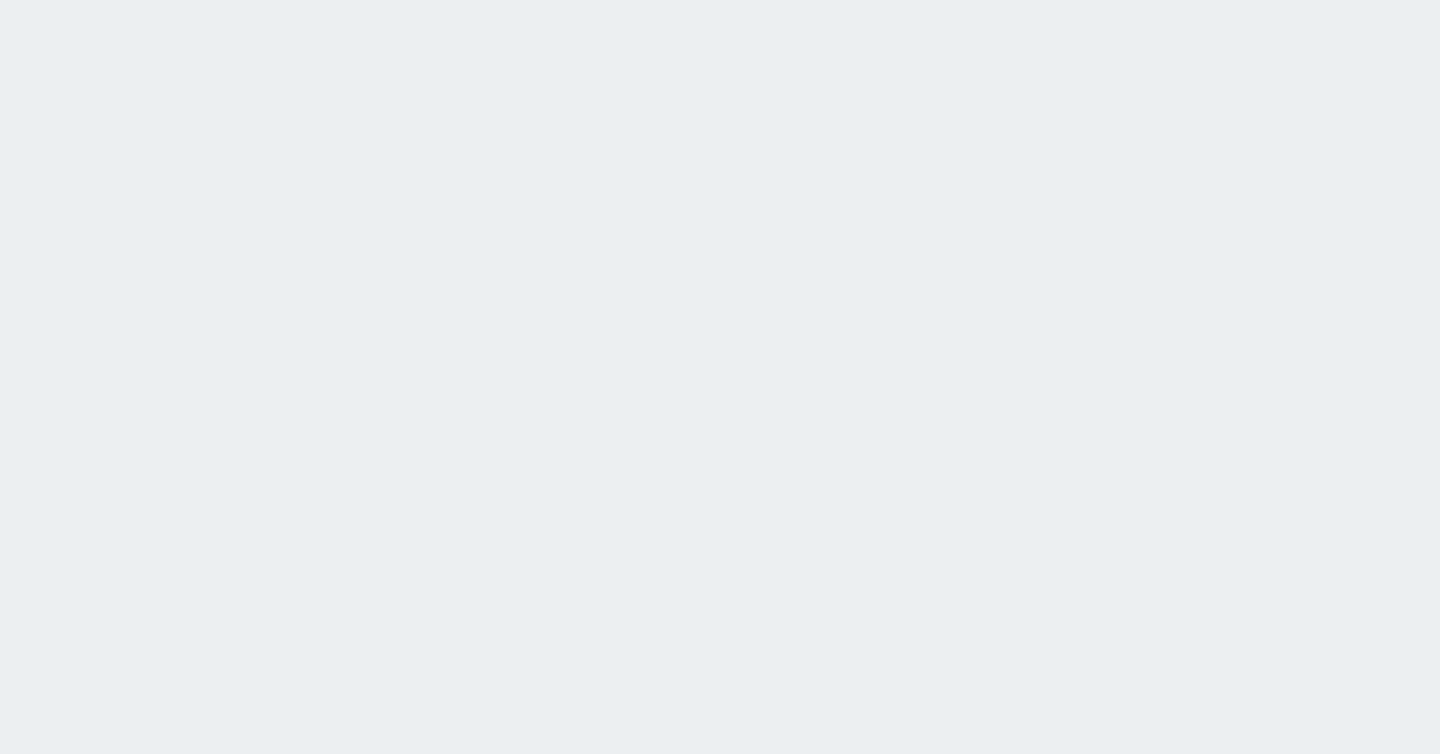 scroll, scrollTop: 0, scrollLeft: 0, axis: both 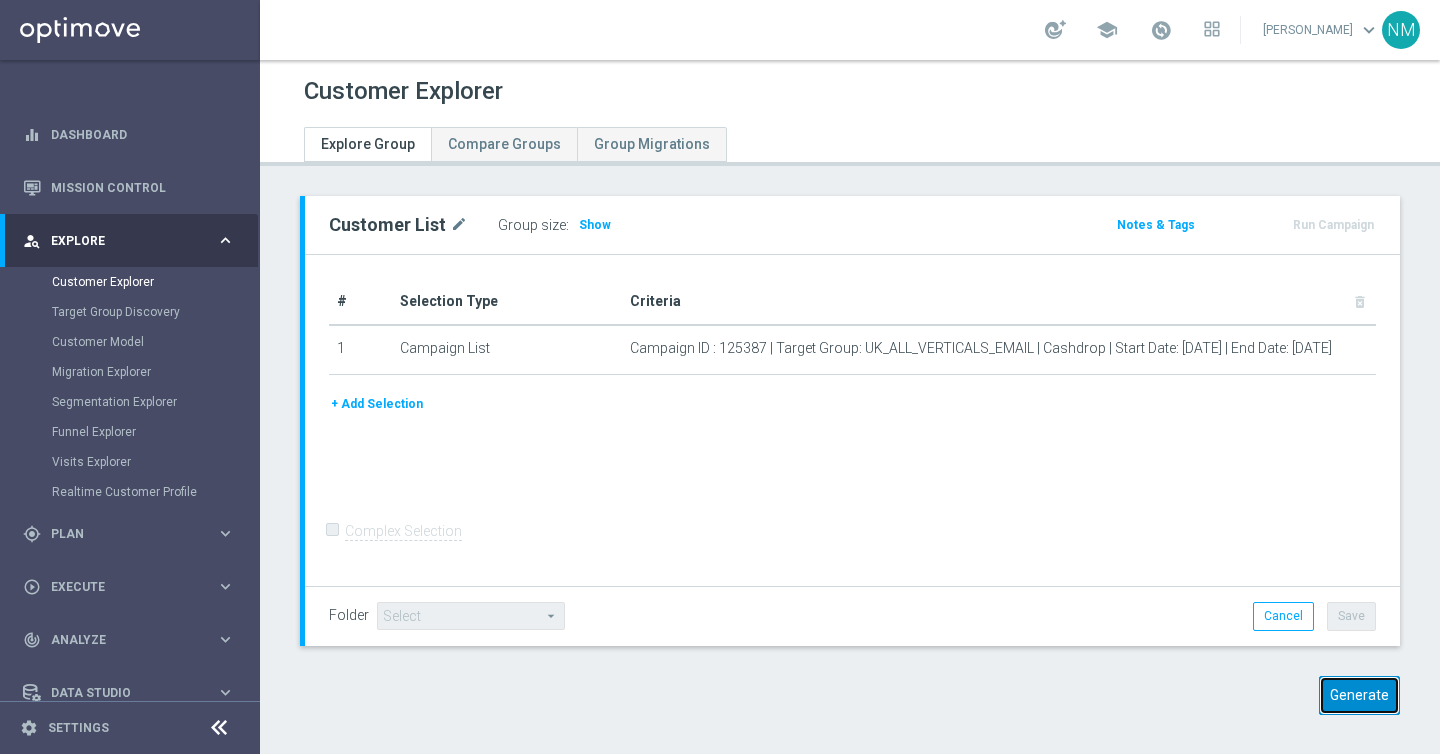 click on "Generate" 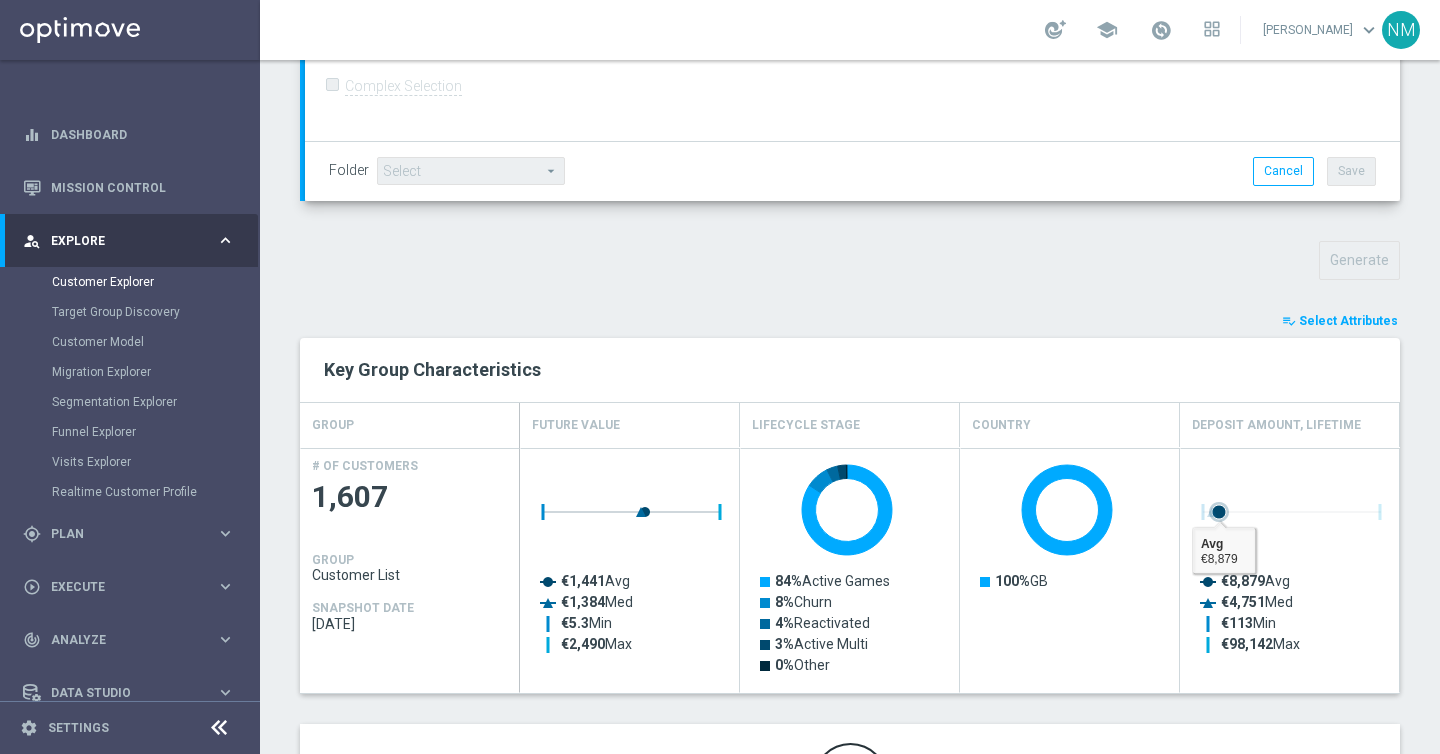 scroll, scrollTop: 676, scrollLeft: 0, axis: vertical 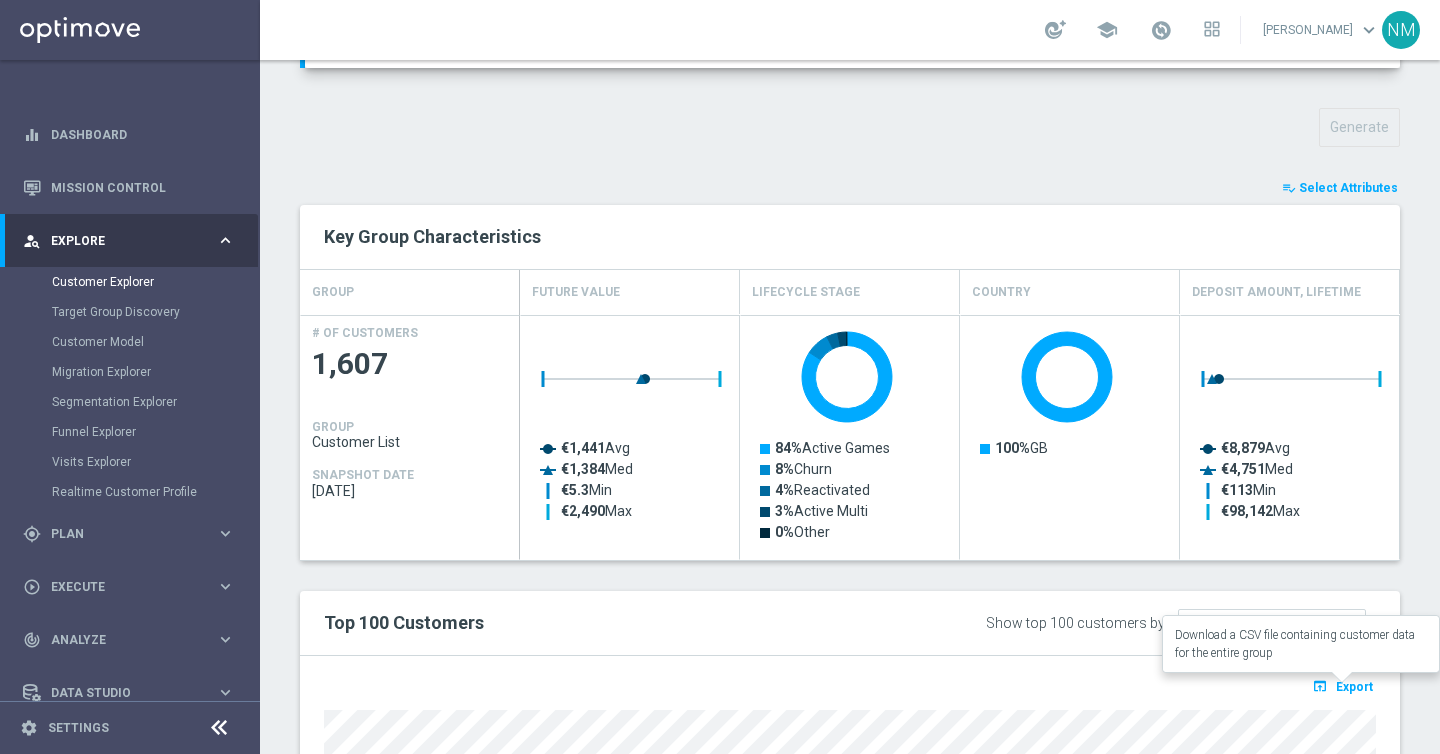 click on "open_in_browser
Export" 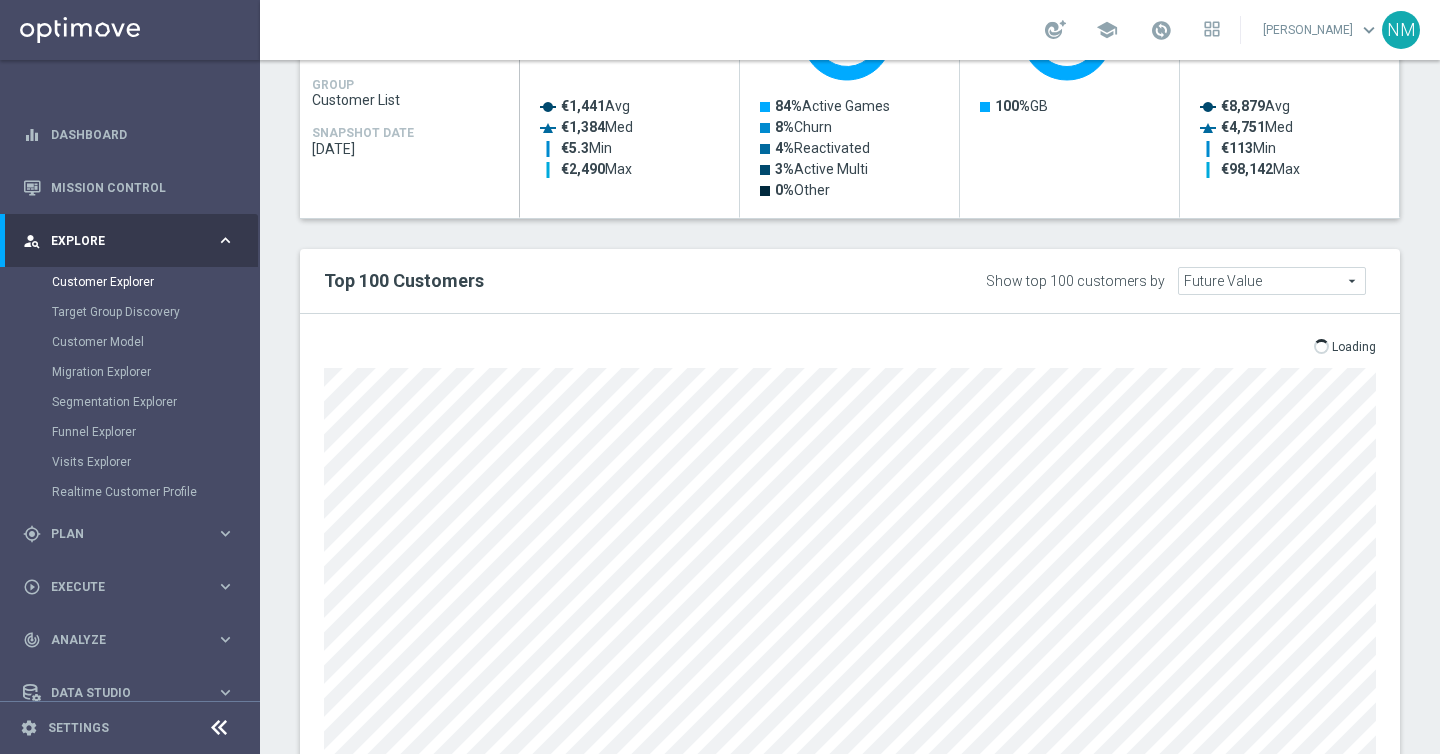 scroll, scrollTop: 1009, scrollLeft: 0, axis: vertical 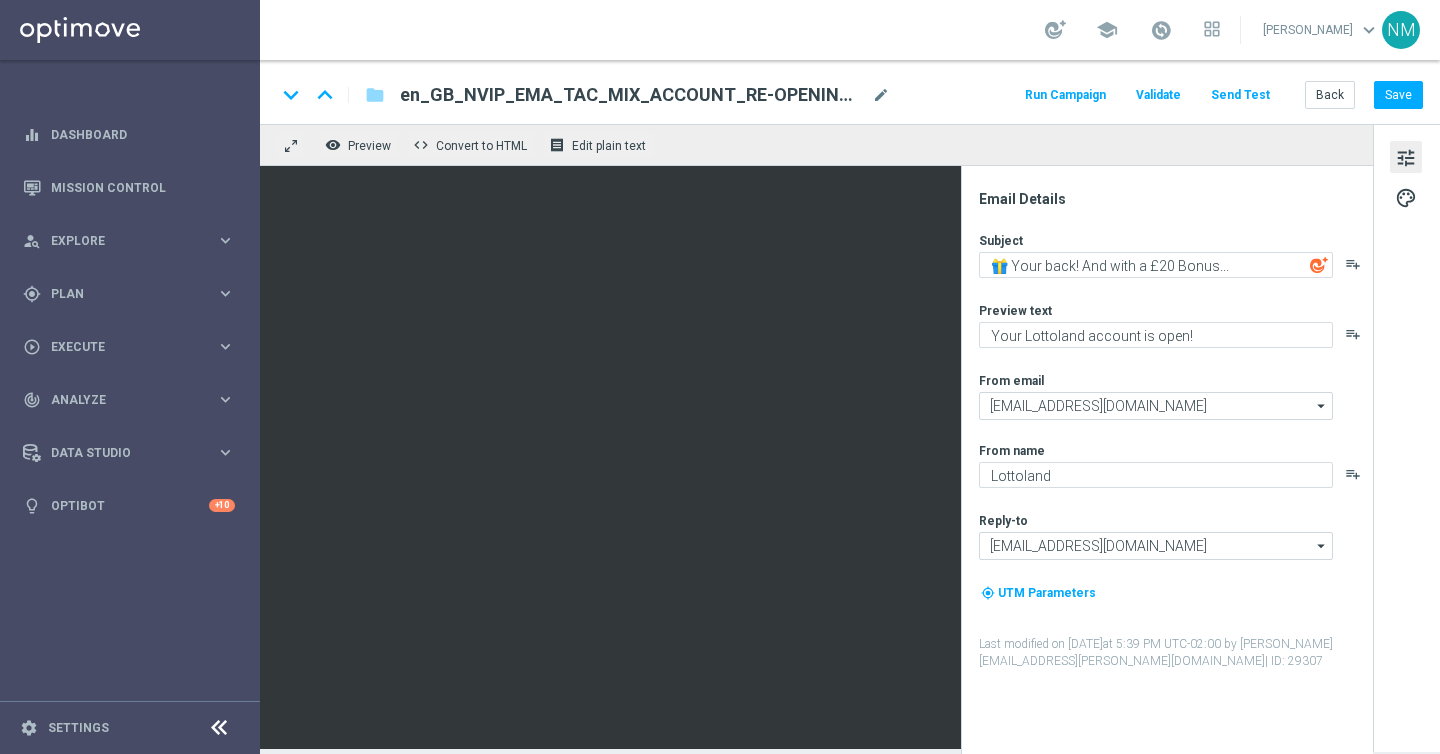 click on "Send Test" 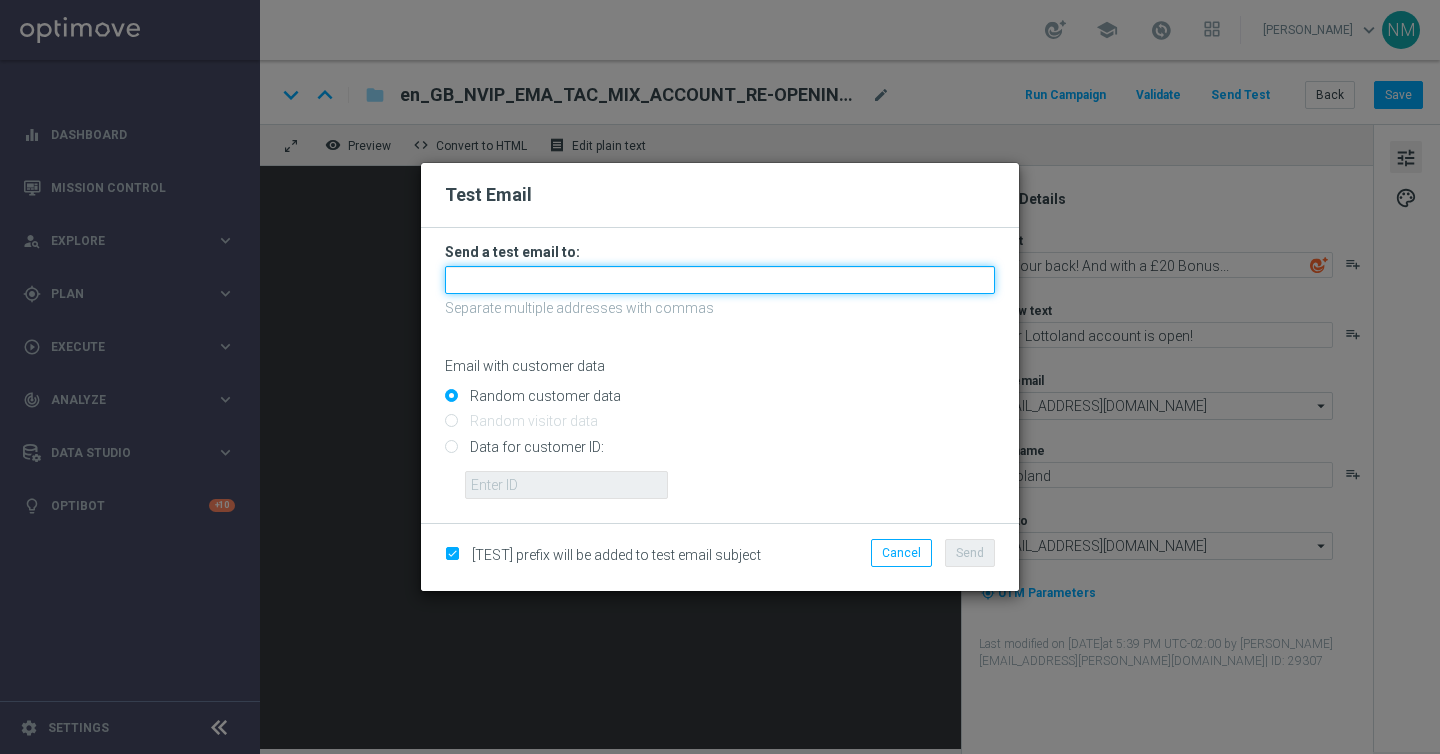 click at bounding box center [720, 280] 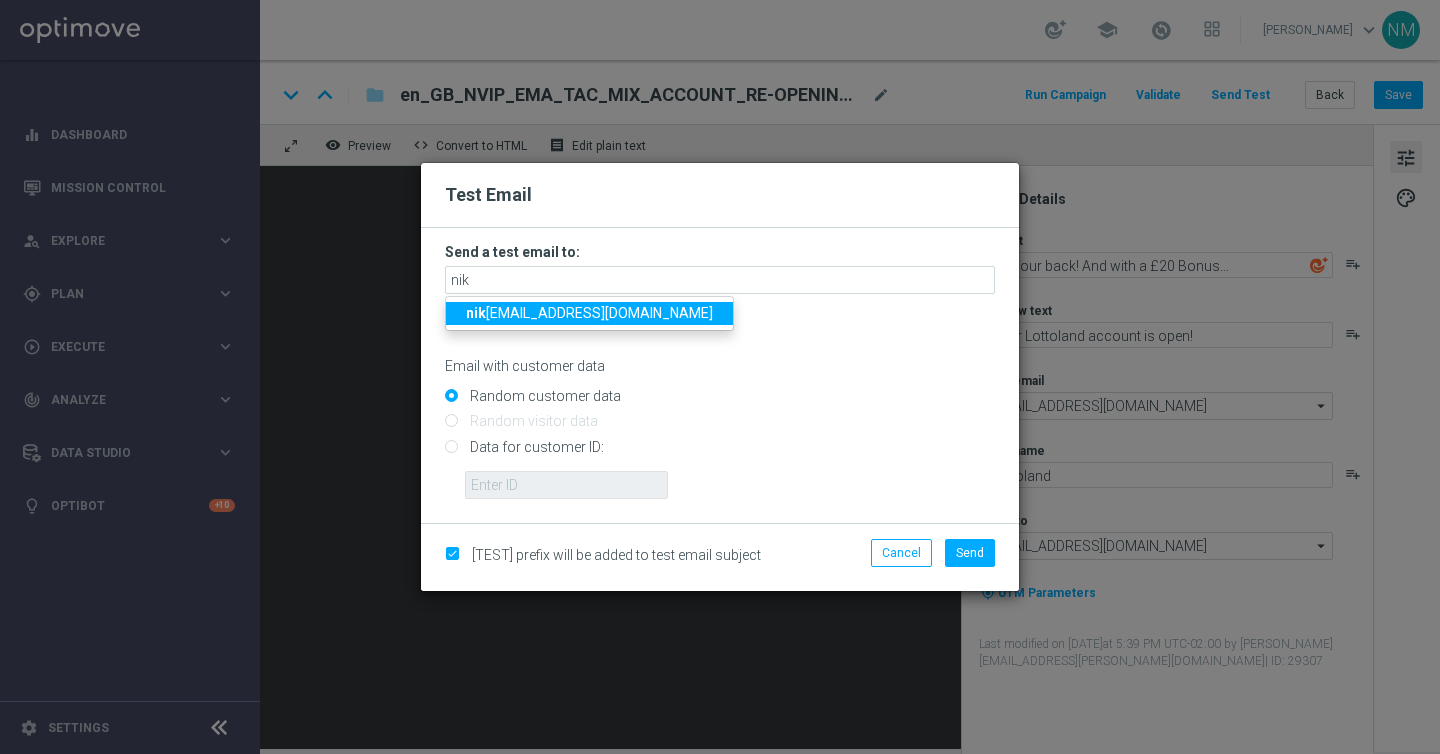click on "nik ola.misotova@lottoland.com" at bounding box center [589, 313] 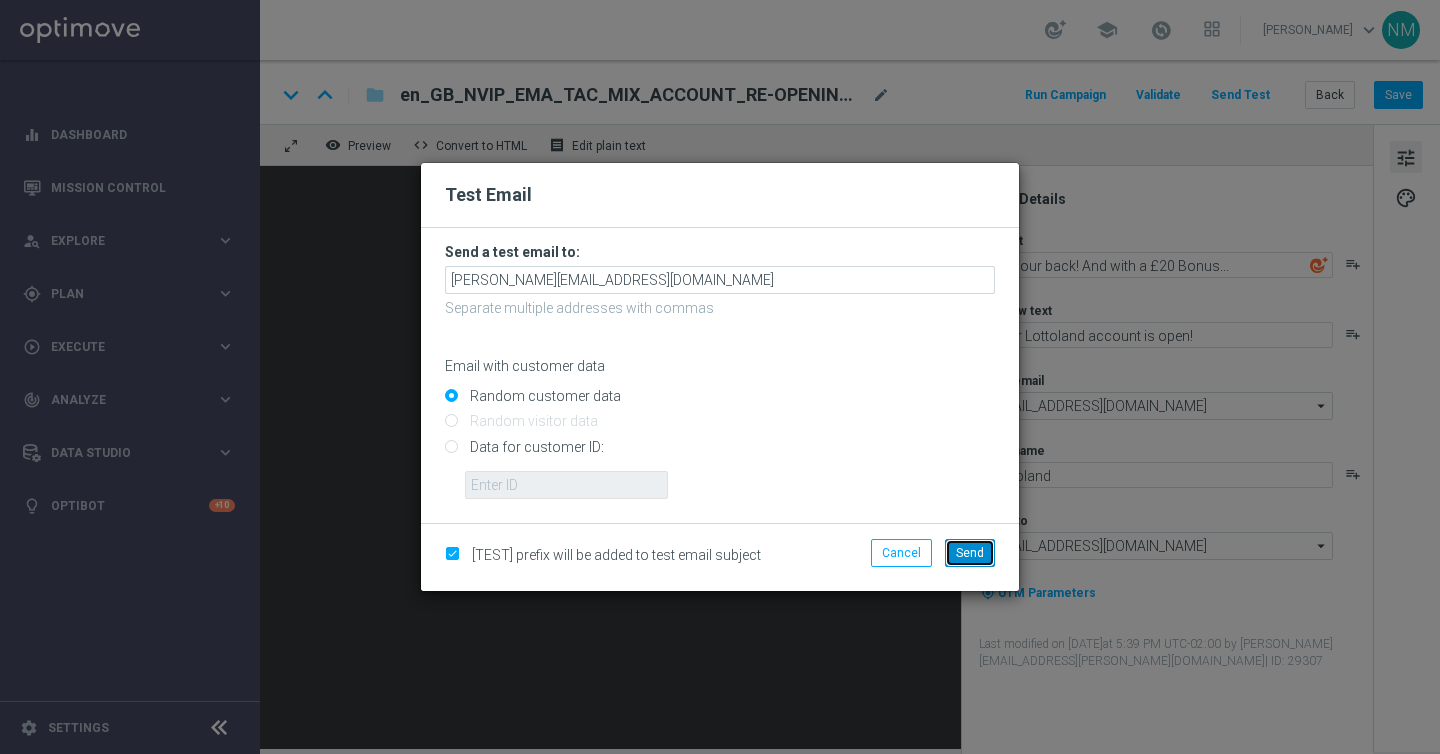 click on "Send" 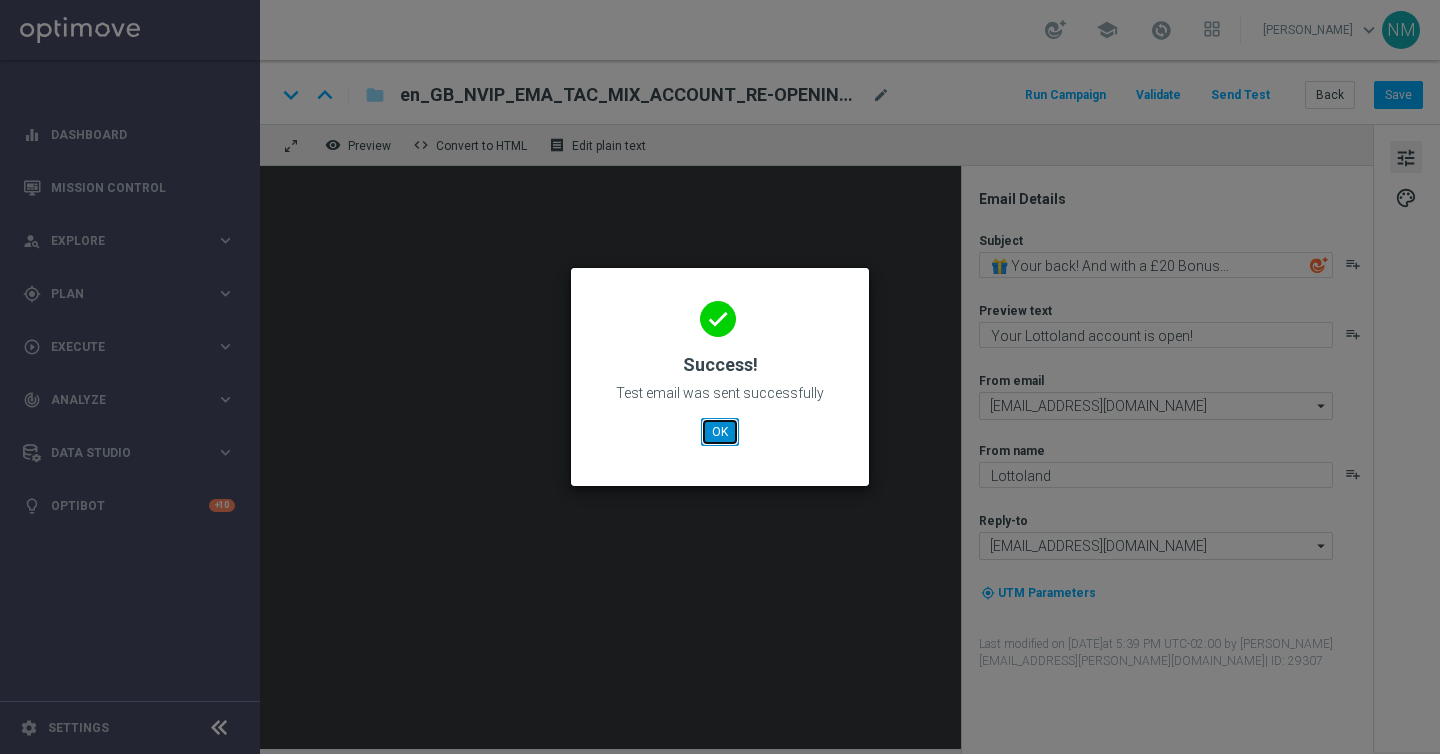 click on "OK" 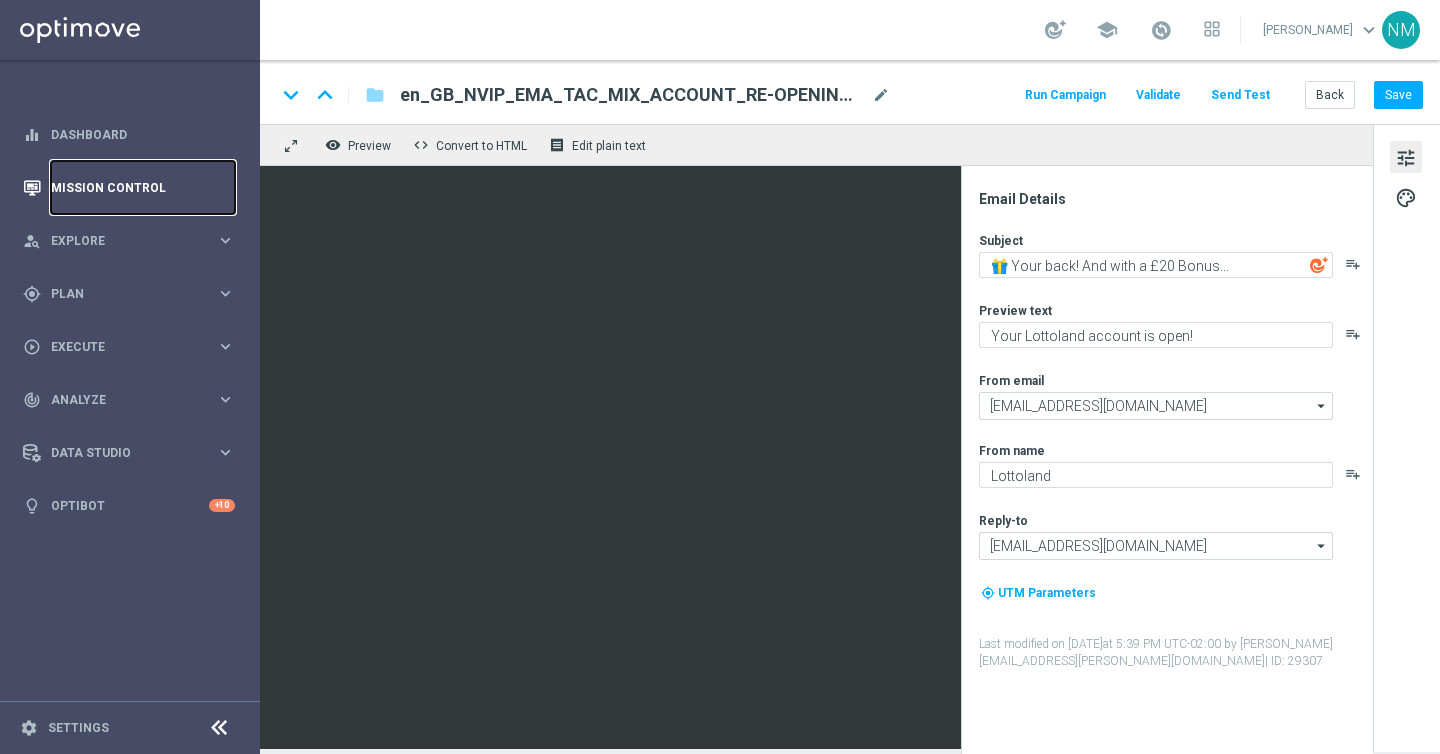 click on "Mission Control" at bounding box center (143, 187) 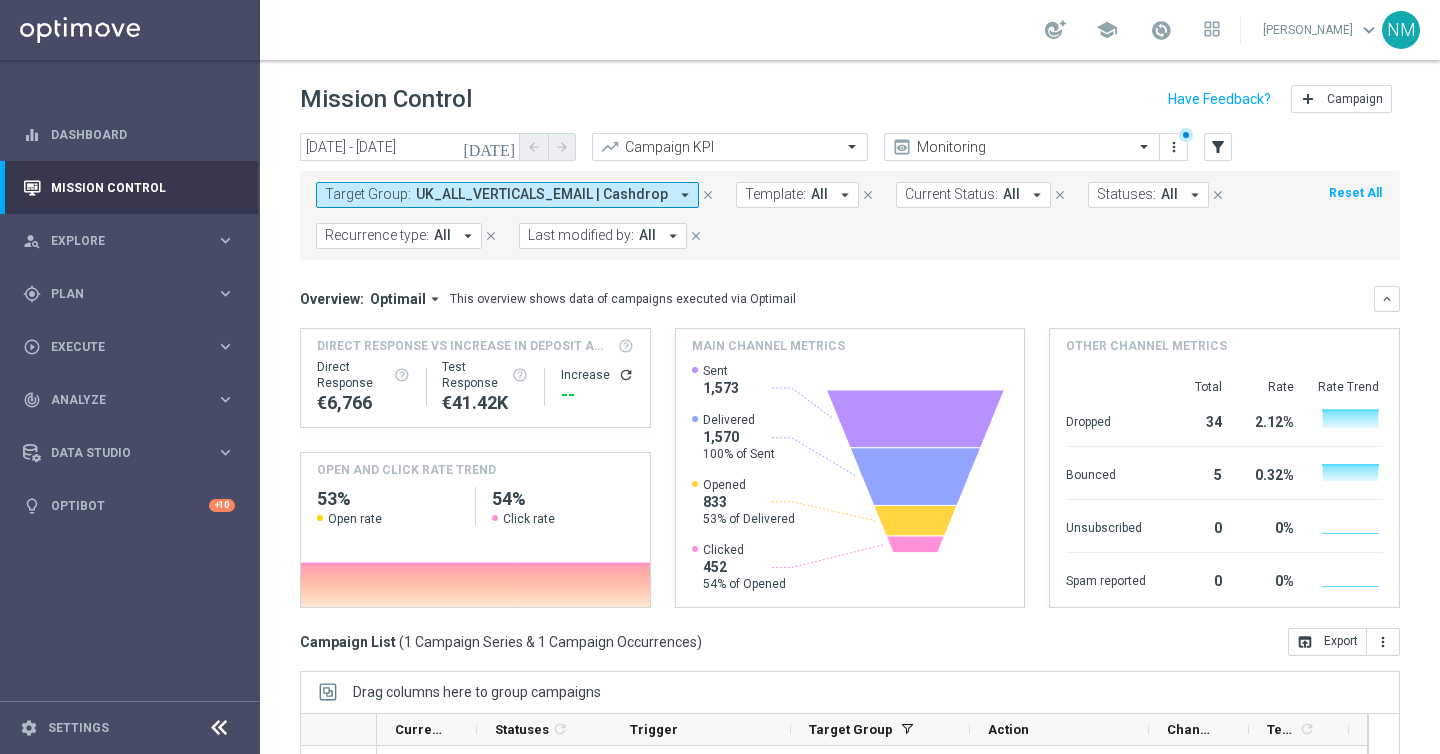 click on "arrow_drop_down" at bounding box center (685, 195) 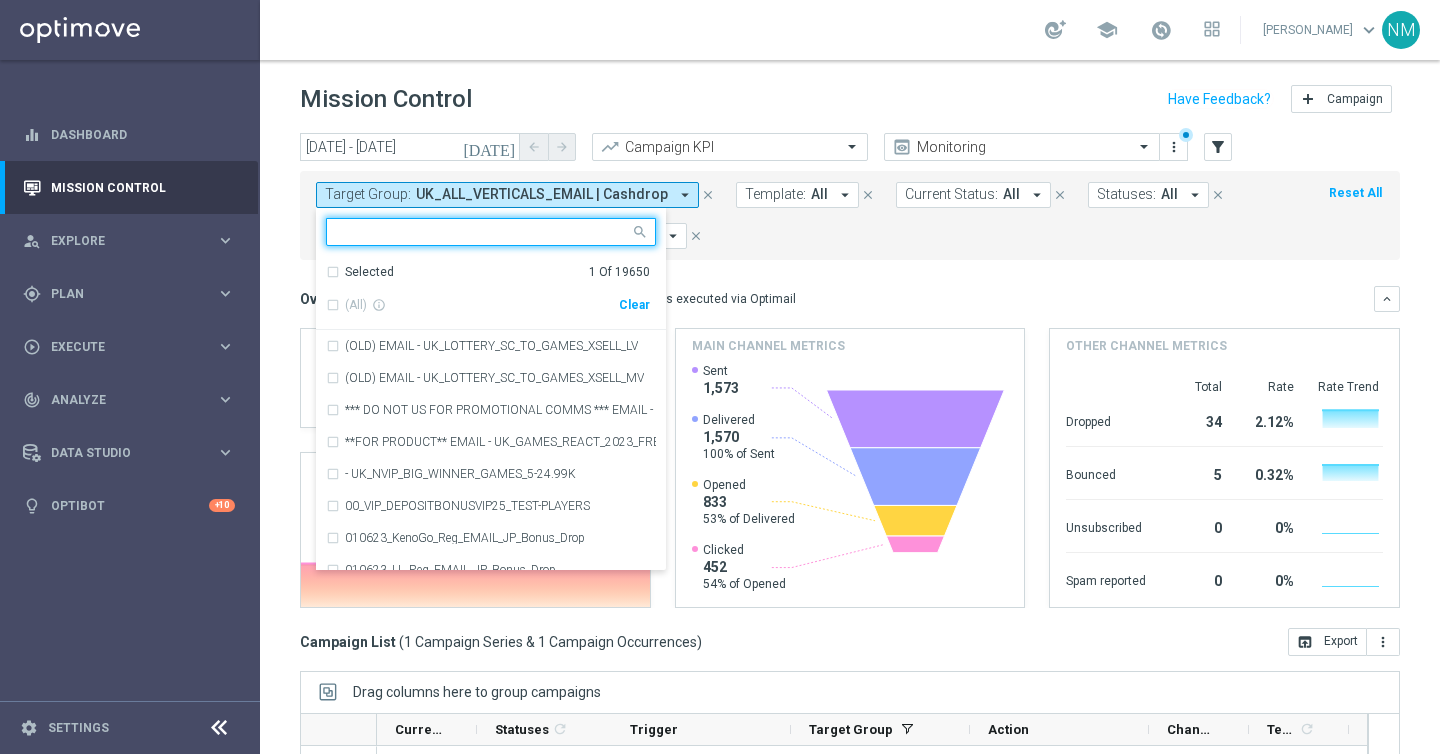 click on "Clear" at bounding box center [0, 0] 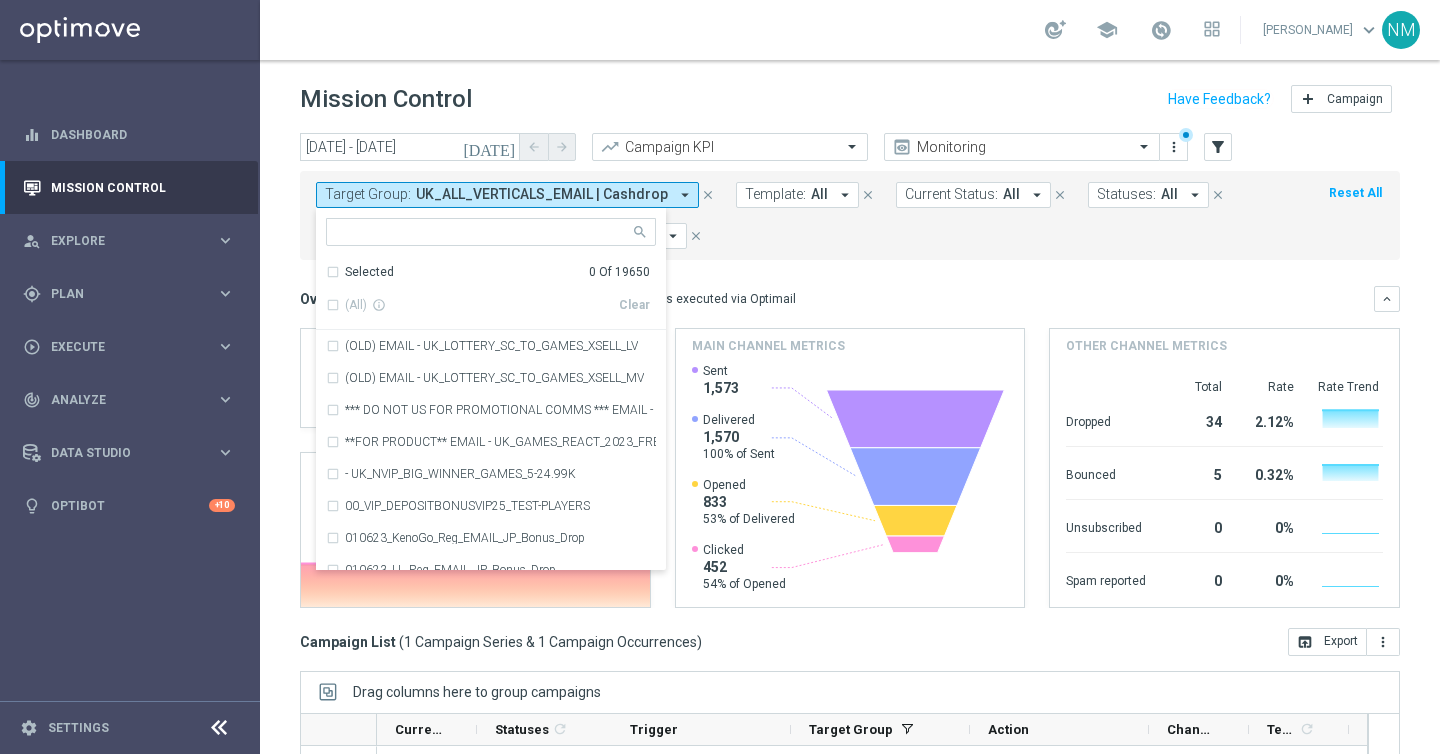 click on "Target Group:
UK_ALL_VERTICALS_EMAIL | Cashdrop
arrow_drop_down
Selected   0 Of 19650  (All)  info_outline  Clear  (OLD) EMAIL - UK_LOTTERY_SC_TO_GAMES_XSELL_LV (OLD) EMAIL - UK_LOTTERY_SC_TO_GAMES_XSELL_MV *** DO NOT US FOR PROMOTIONAL COMMS *** EMAIL - UK_OPT Active_Reactivated_Churned_Dormant | Excl. Bonus Abusers | Lottery & Multi Pref | Opted Out (Service Message ONLY) **FOR PRODUCT** EMAIL - UK_GAMES_REACT_2023_FREE SPINS X30 - UK_NVIP_BIG_WINNER_GAMES_5-24.99K 00_VIP_DEPOSITBONUSVIP25_TEST-PLAYERS 010623_KenoGo_Reg_EMAIL_JP_Bonus_Drop 010623_LL_Reg_EMAIL_JP_Bonus_Drop 010623_Master_TG_KENOGO_JP_Bonus_Drop 030523_Mystery_Offer_Followup_Upload_List 030523_Mystery_Offer_Upload_List 040923_Ladies_Night_Monday_Upload_List
close
close
Template:" 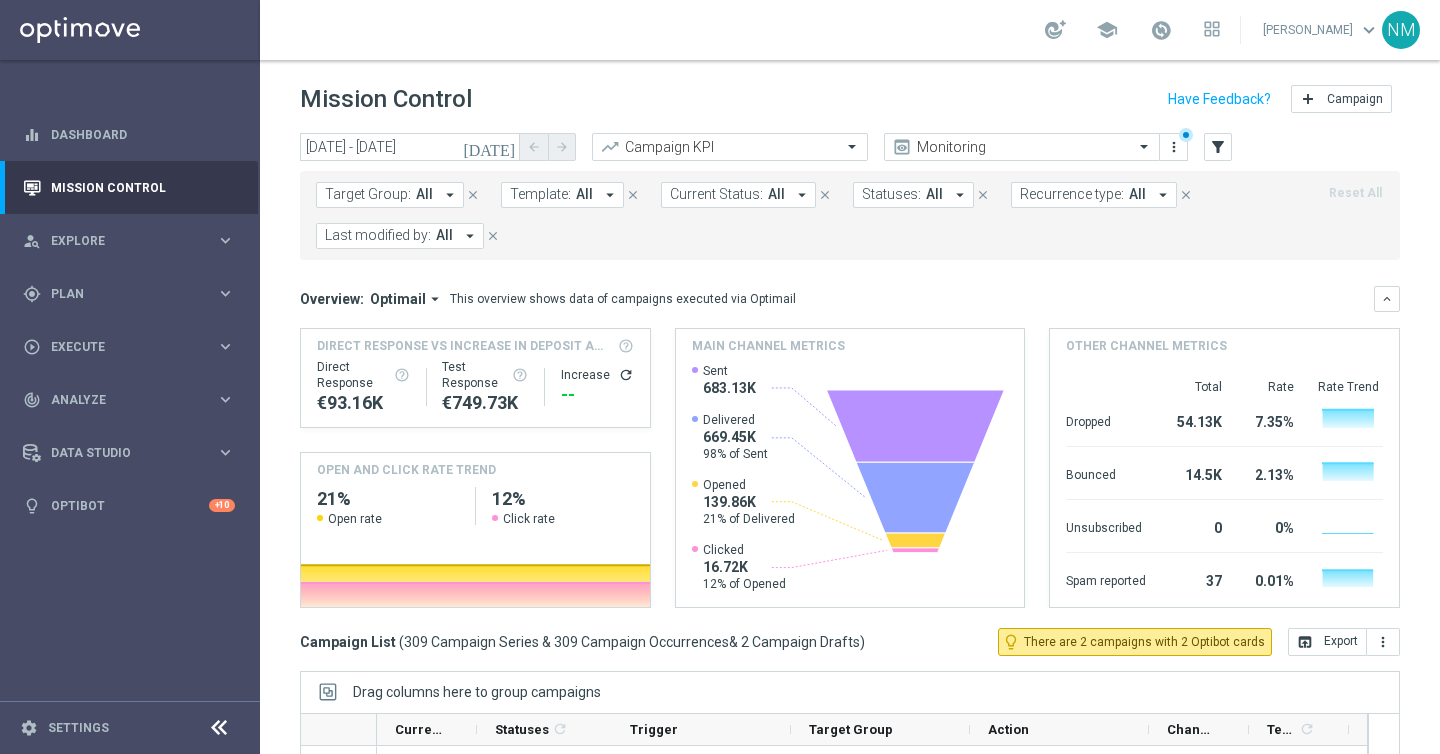 click on "arrow_drop_down" at bounding box center [610, 195] 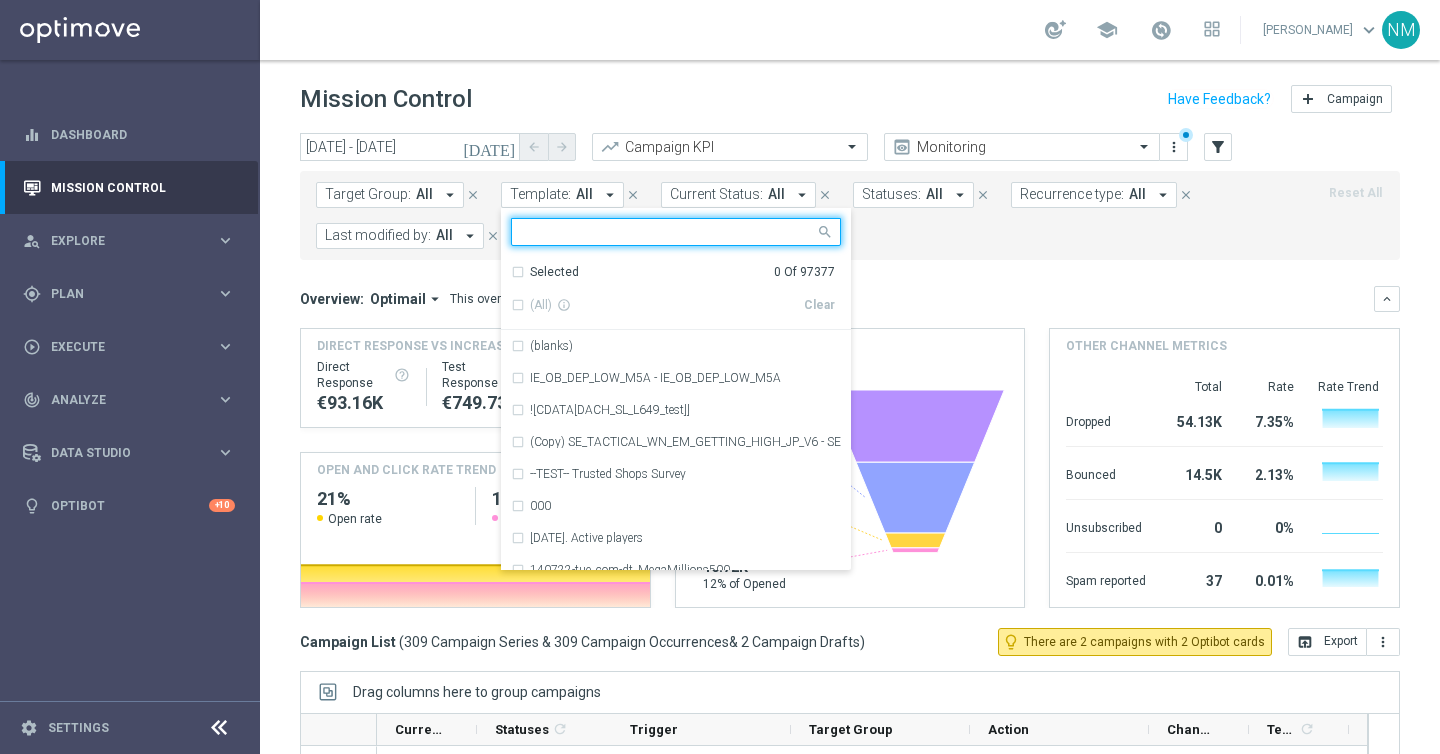 click at bounding box center [668, 232] 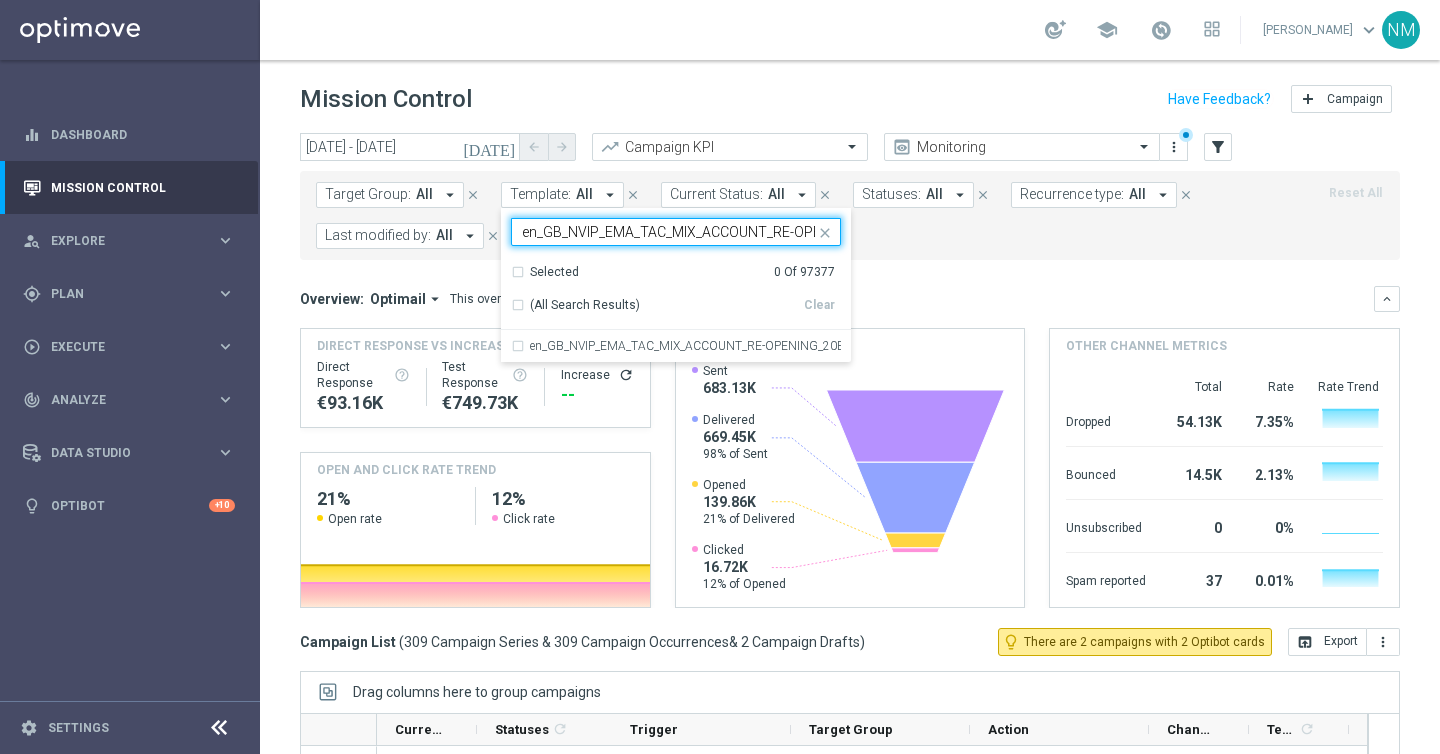 scroll, scrollTop: 0, scrollLeft: 146, axis: horizontal 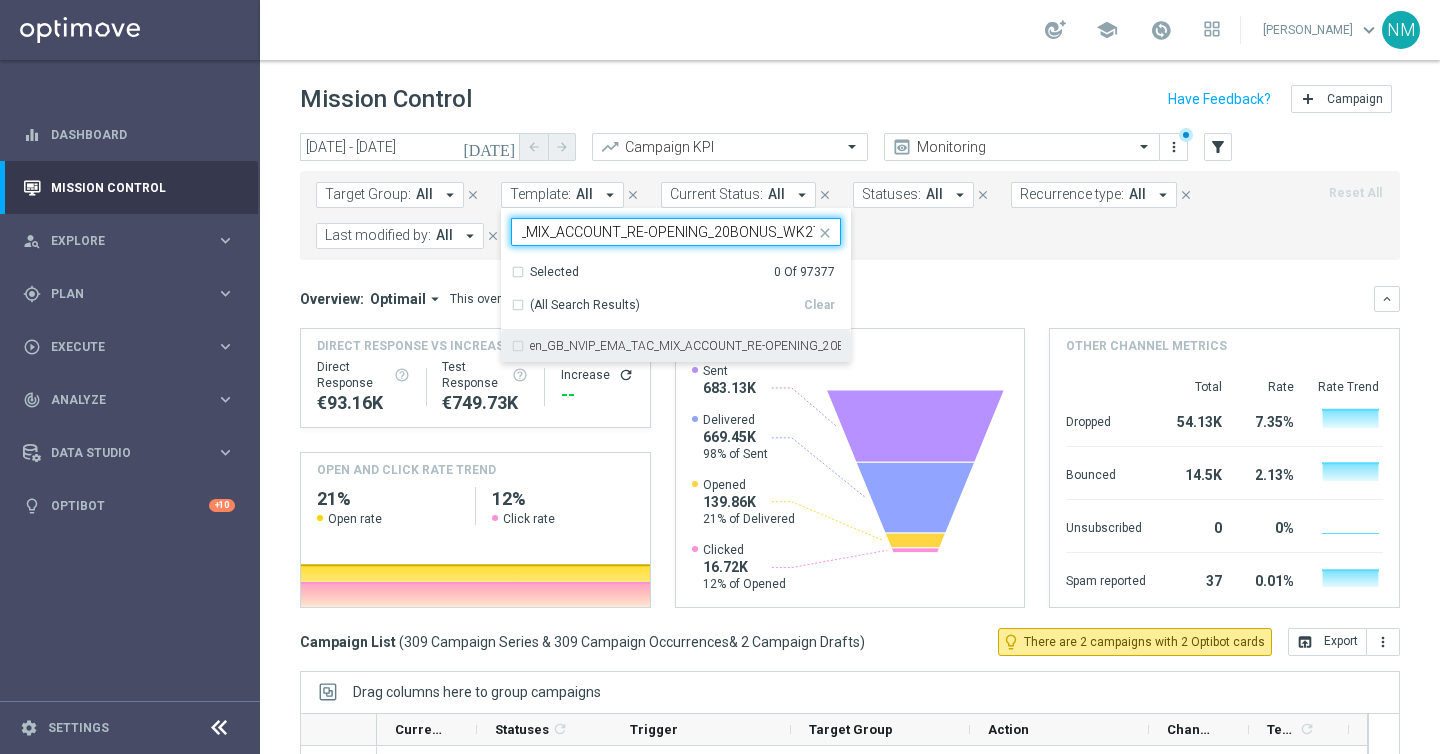 click on "en_GB_NVIP_EMA_TAC_MIX_ACCOUNT_RE-OPENING_20BONUS_WK27" at bounding box center [685, 346] 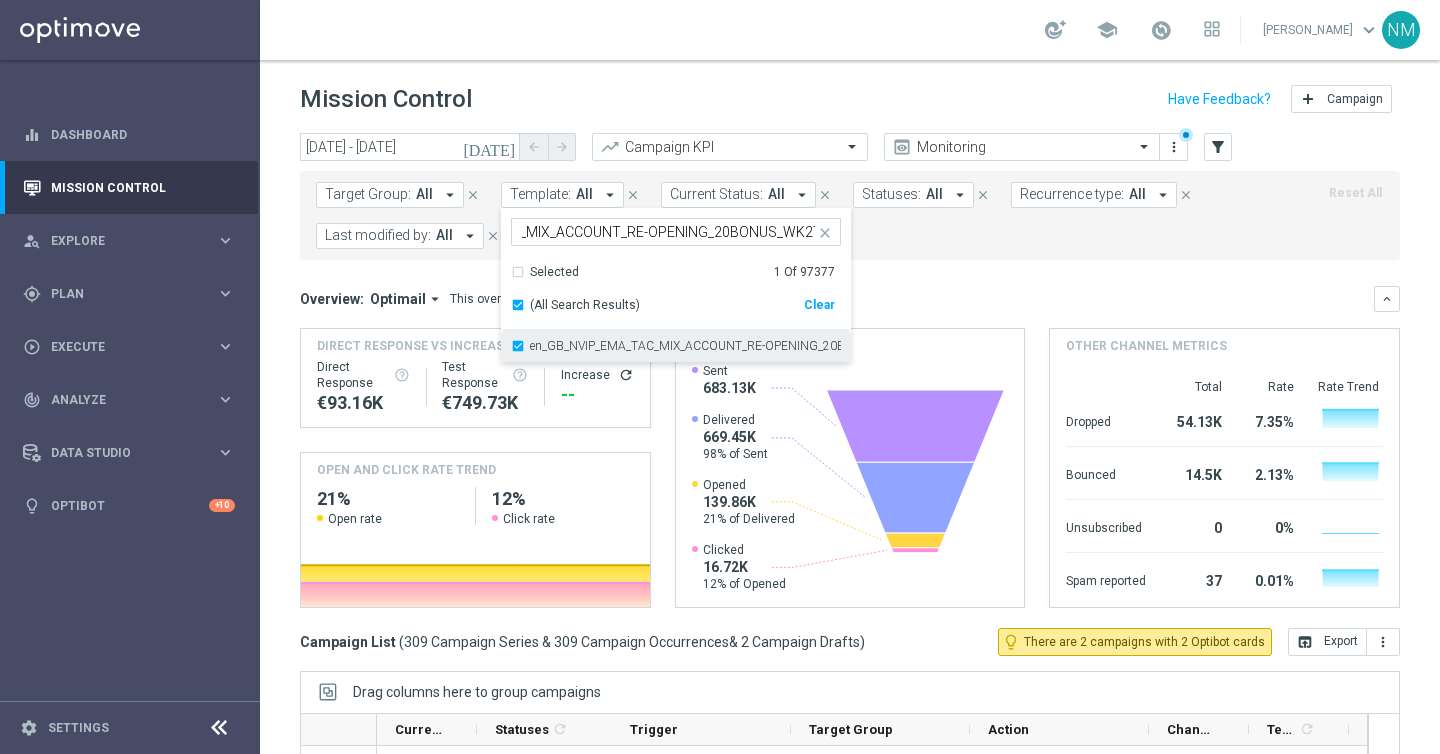 scroll, scrollTop: 0, scrollLeft: 0, axis: both 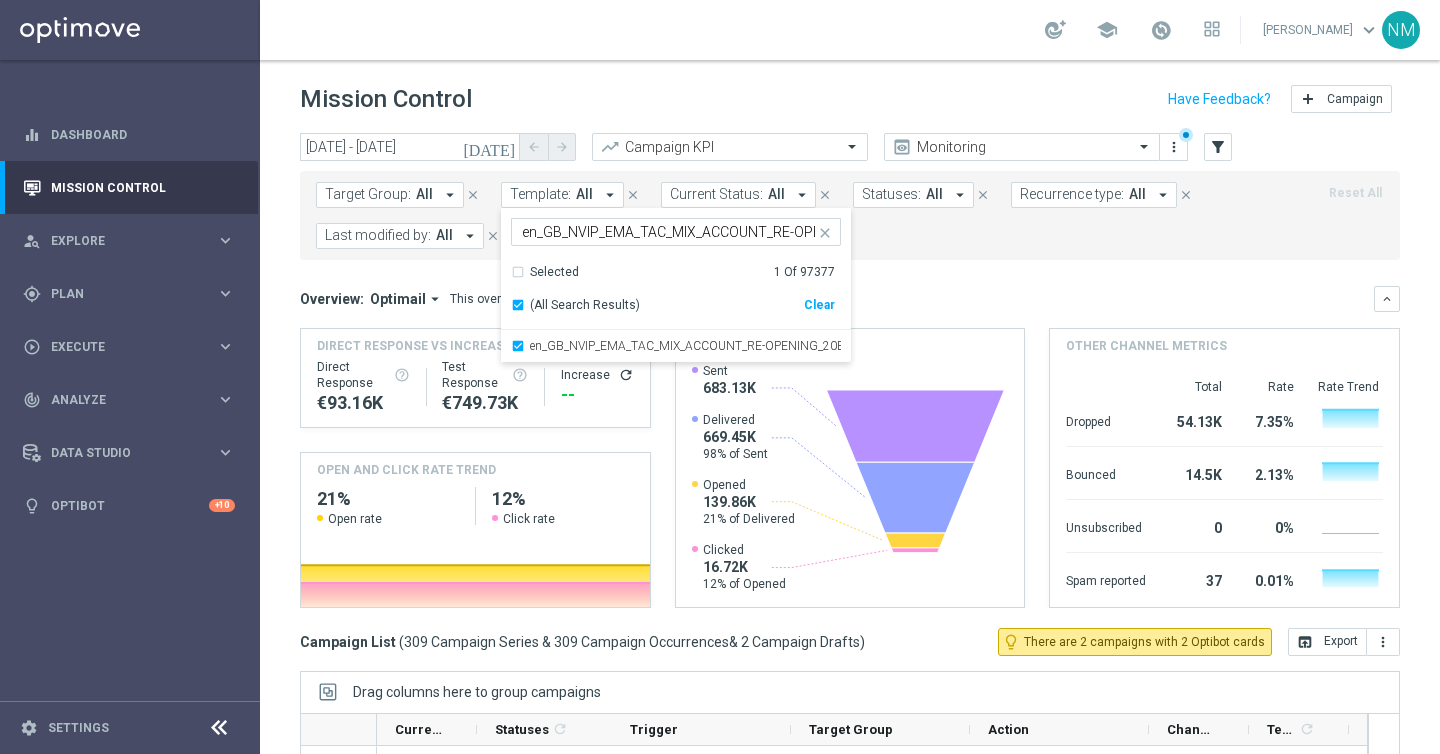 click on "Overview:
Optimail
arrow_drop_down
This overview shows data of campaigns executed via Optimail" 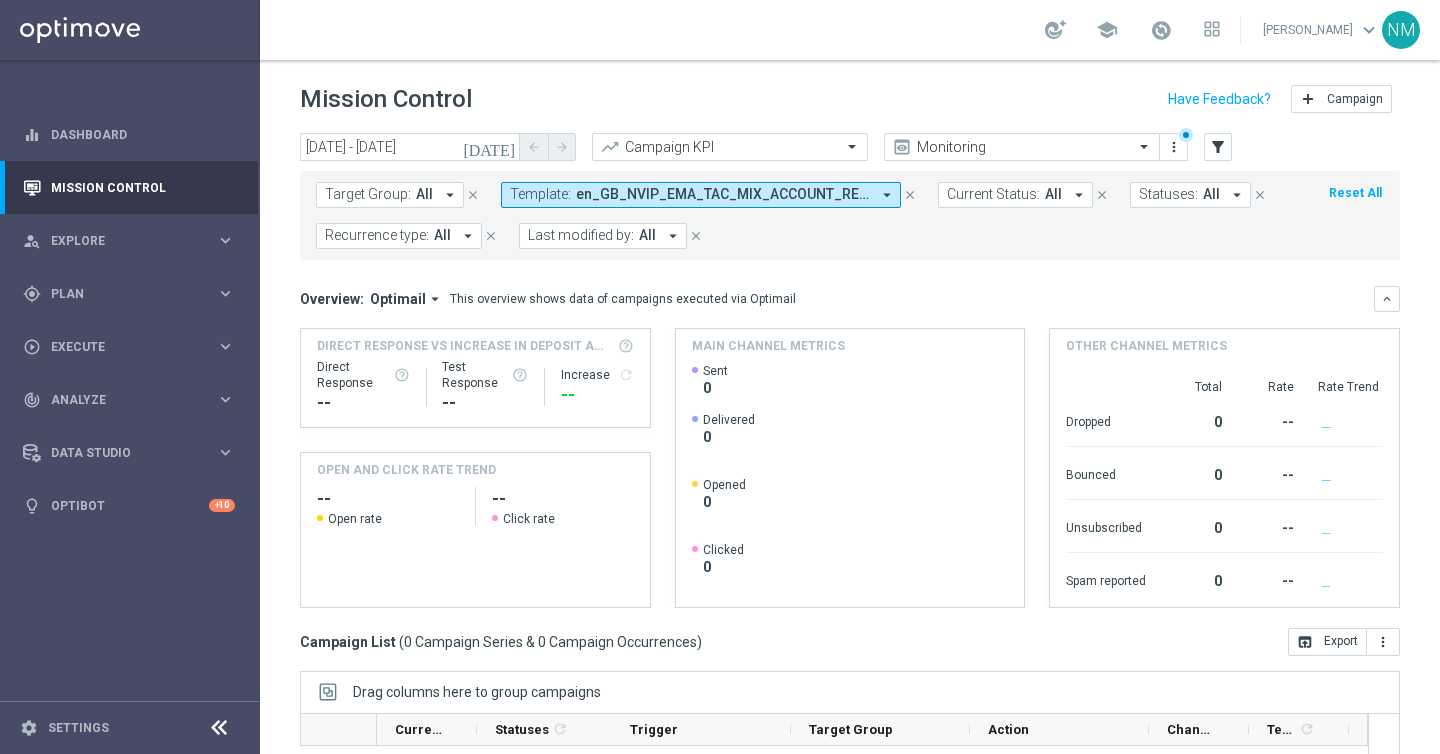 click on "today" 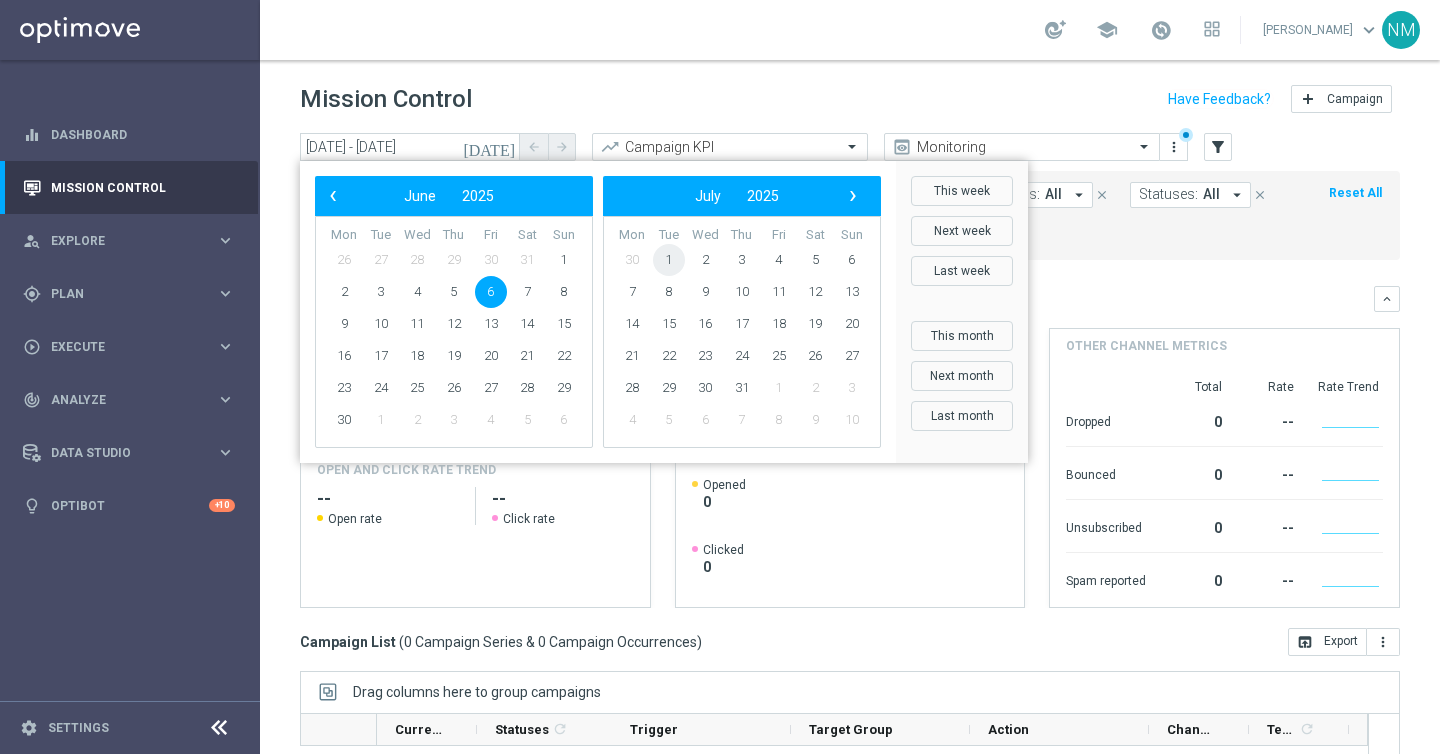 click on "1" 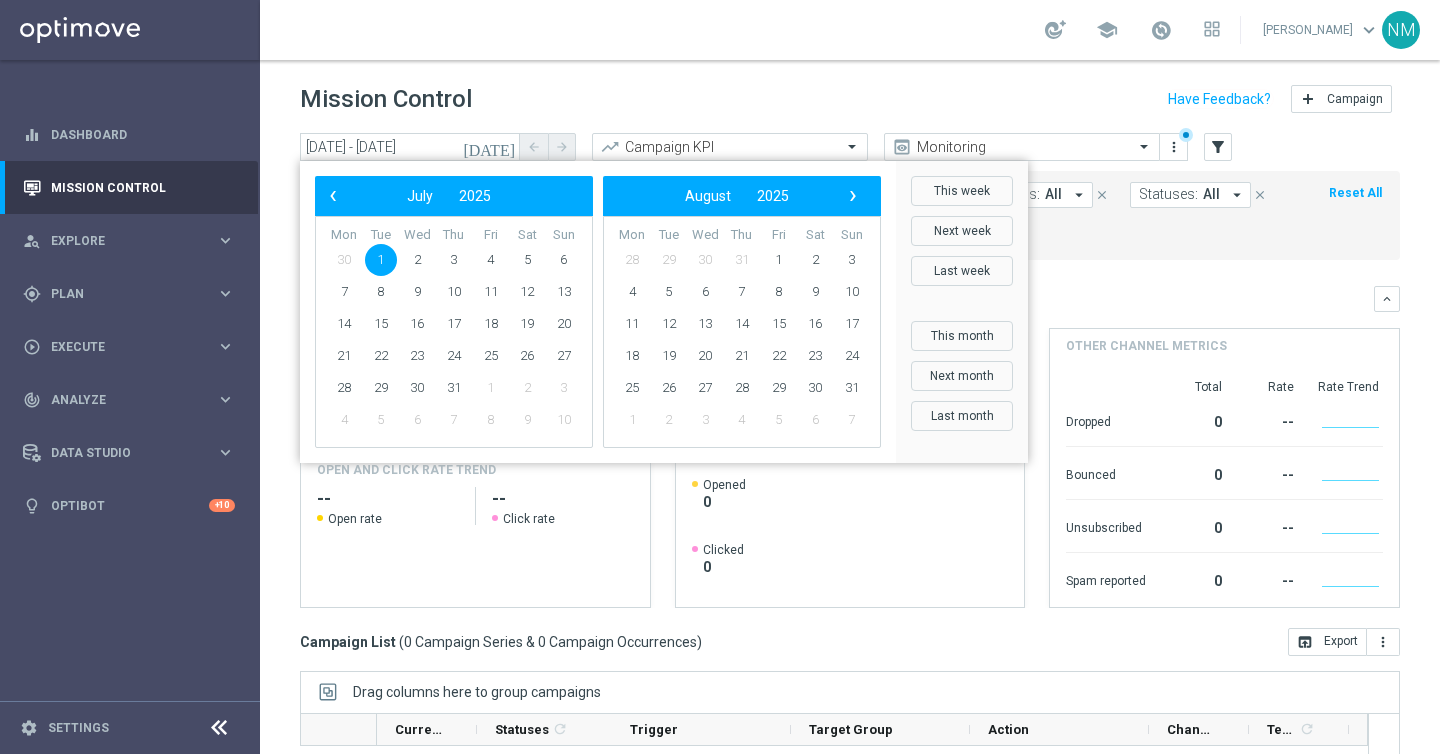 click on "1" 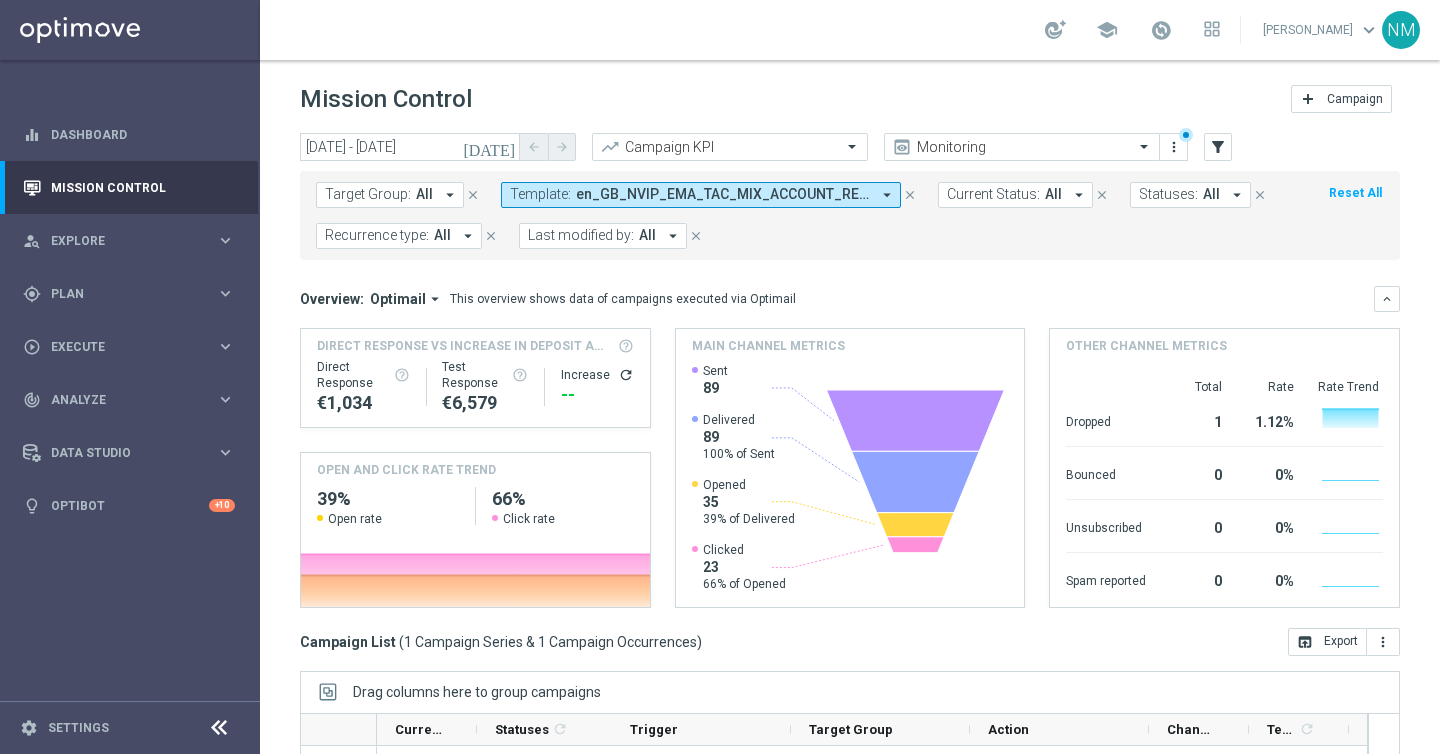 scroll, scrollTop: 287, scrollLeft: 0, axis: vertical 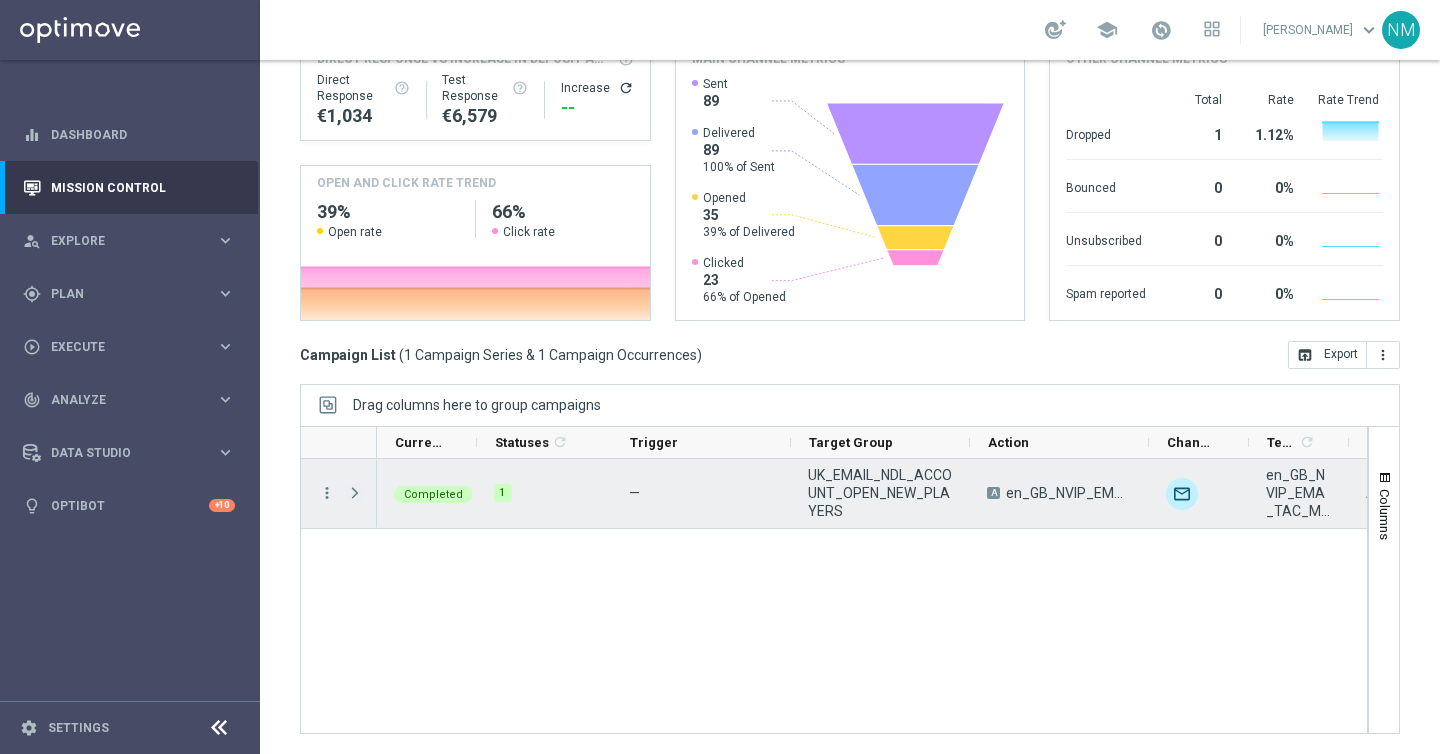 click at bounding box center [355, 493] 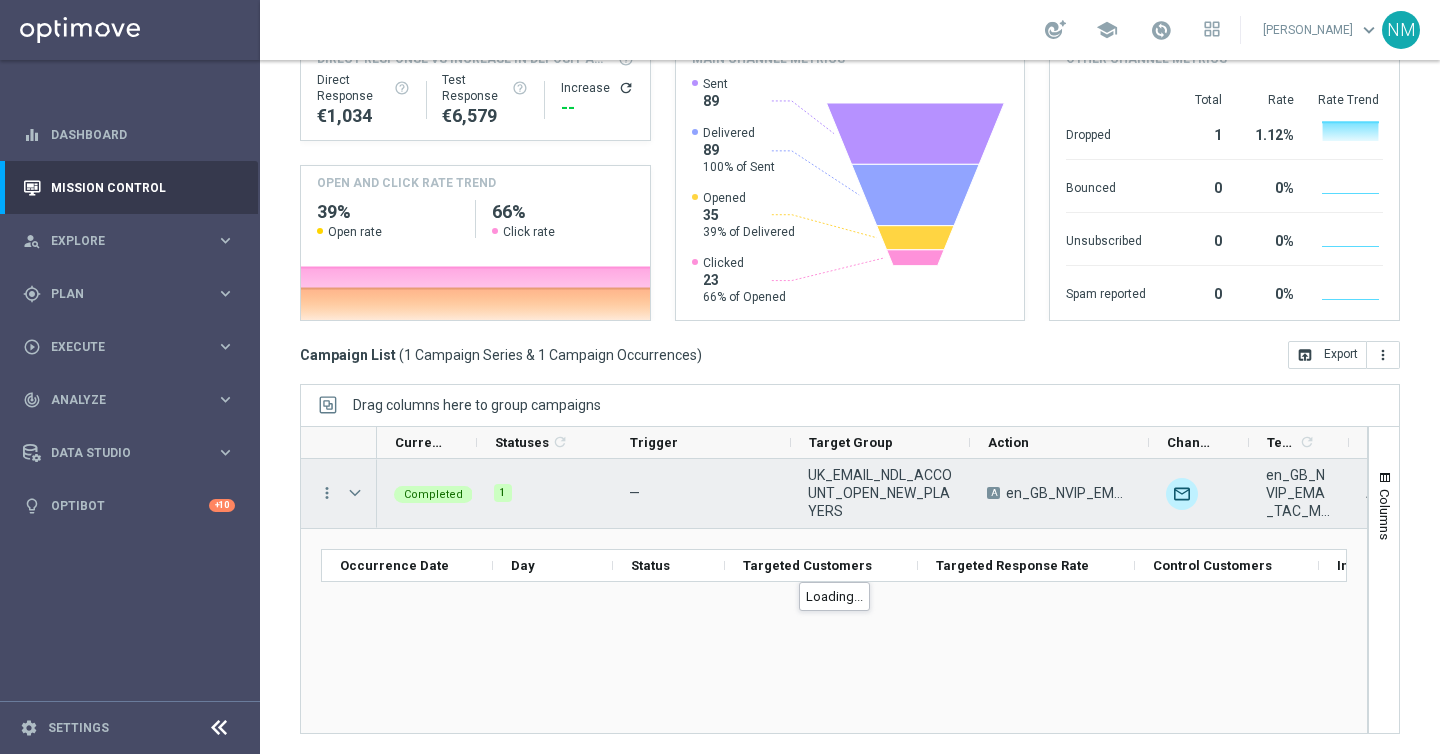 scroll, scrollTop: 0, scrollLeft: 401, axis: horizontal 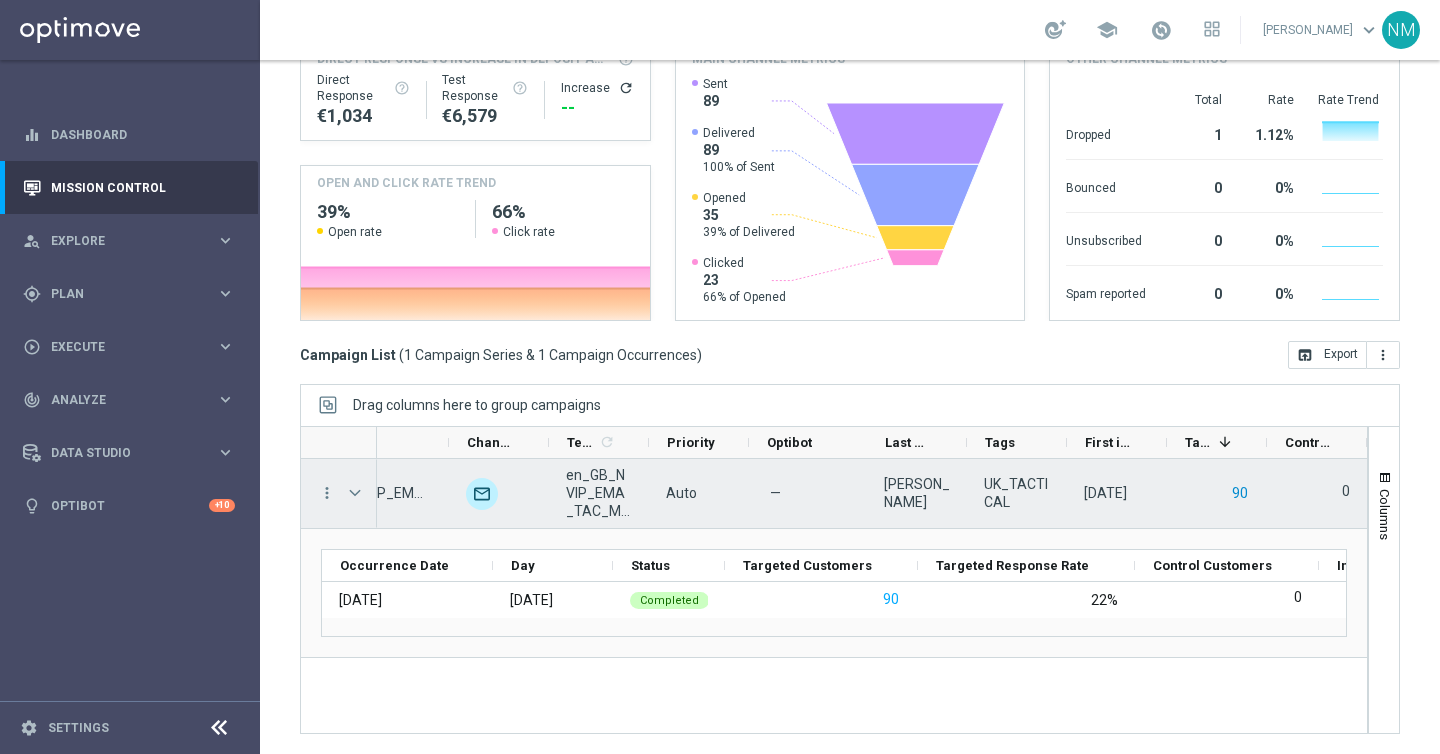 click on "90" at bounding box center [1240, 493] 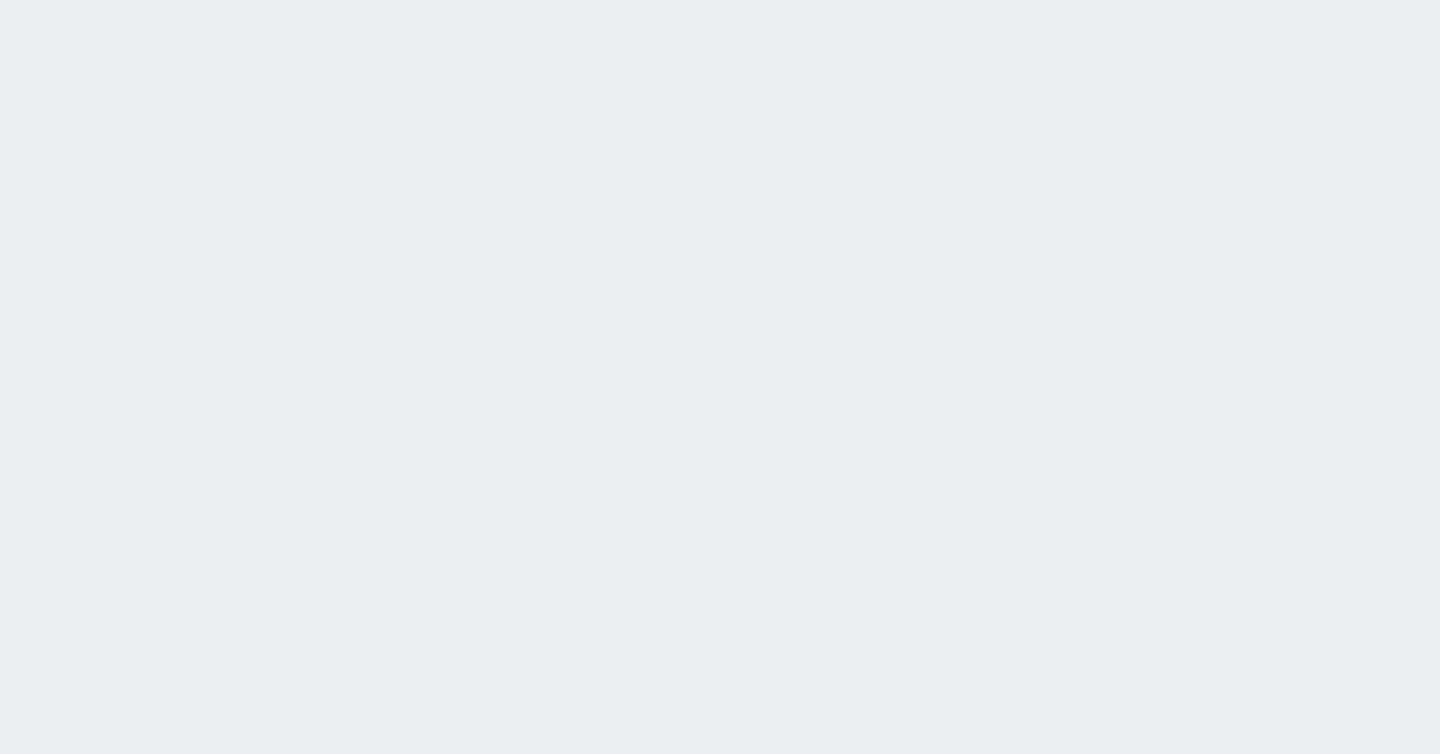 scroll, scrollTop: 0, scrollLeft: 0, axis: both 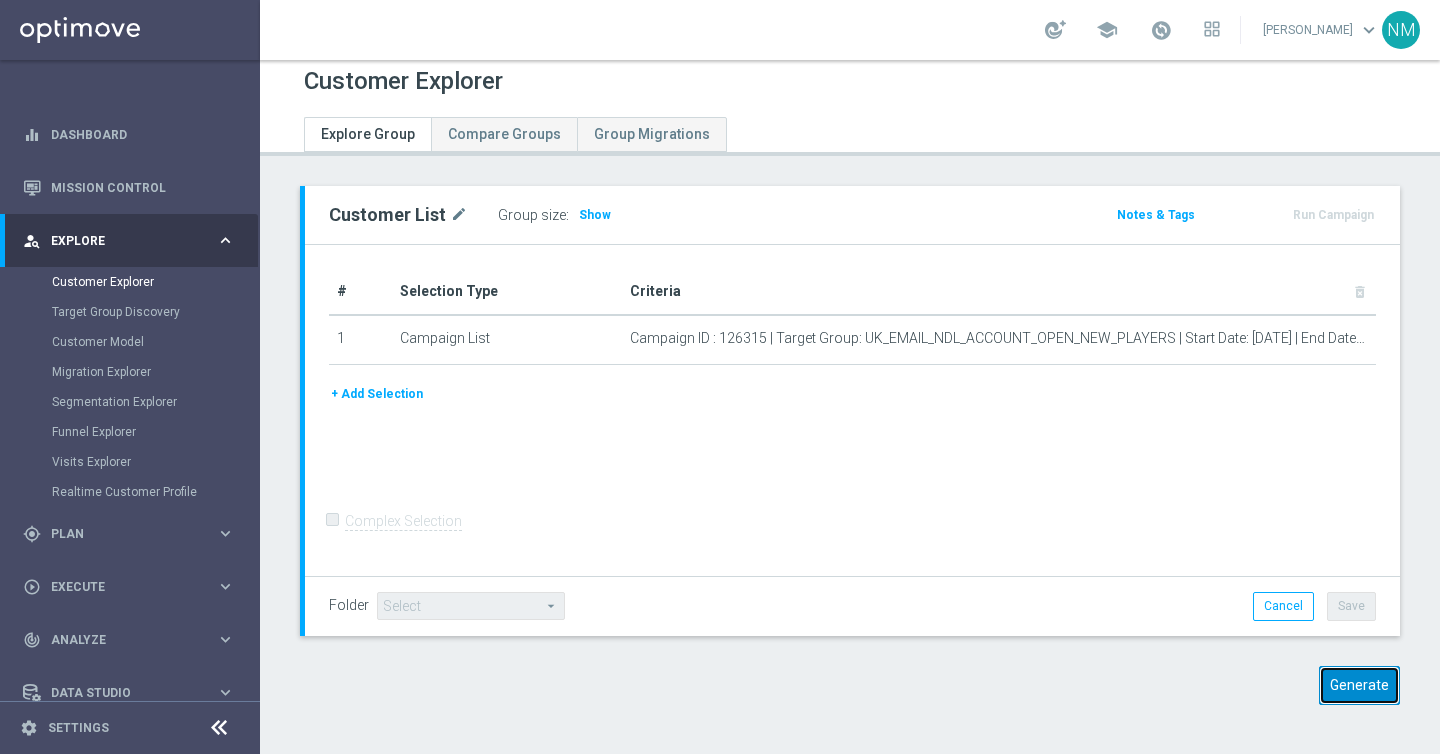 click on "Generate" 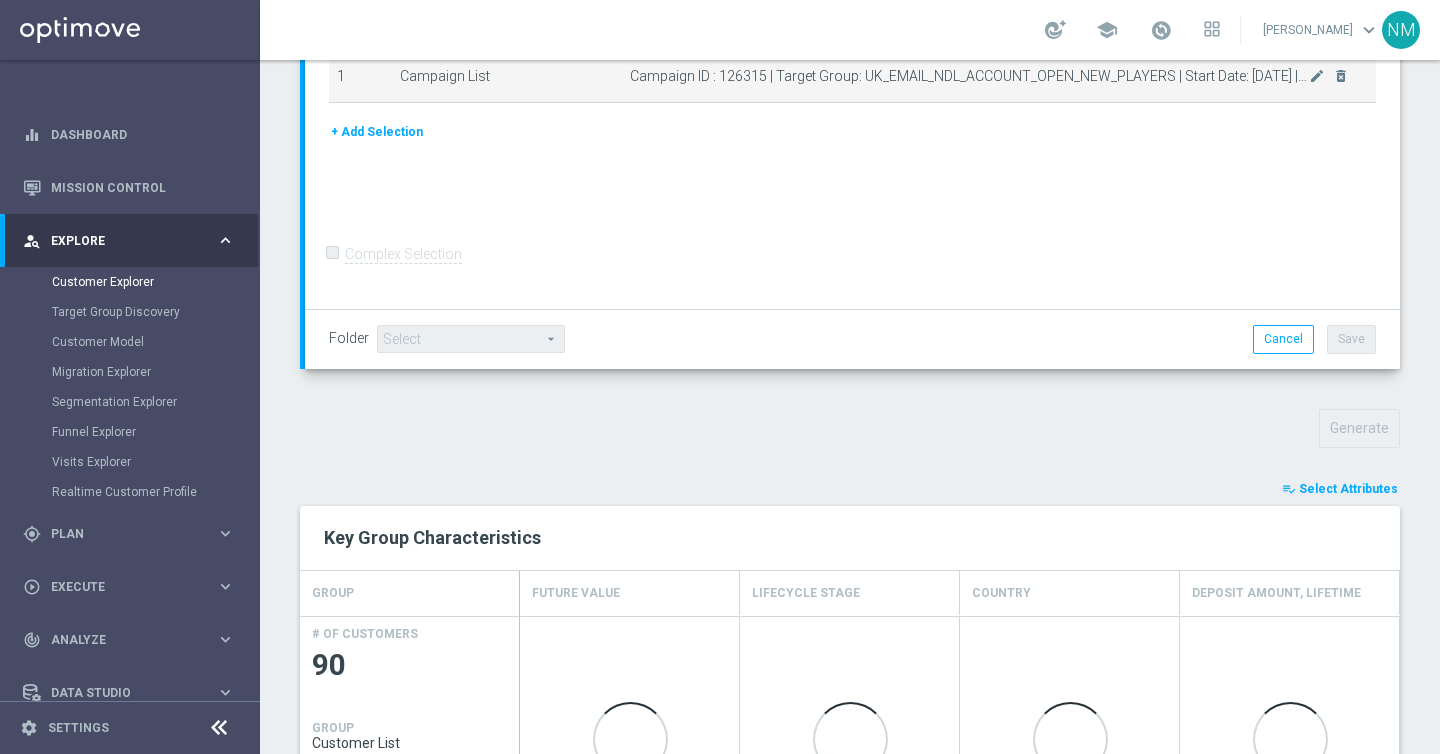 scroll, scrollTop: 676, scrollLeft: 0, axis: vertical 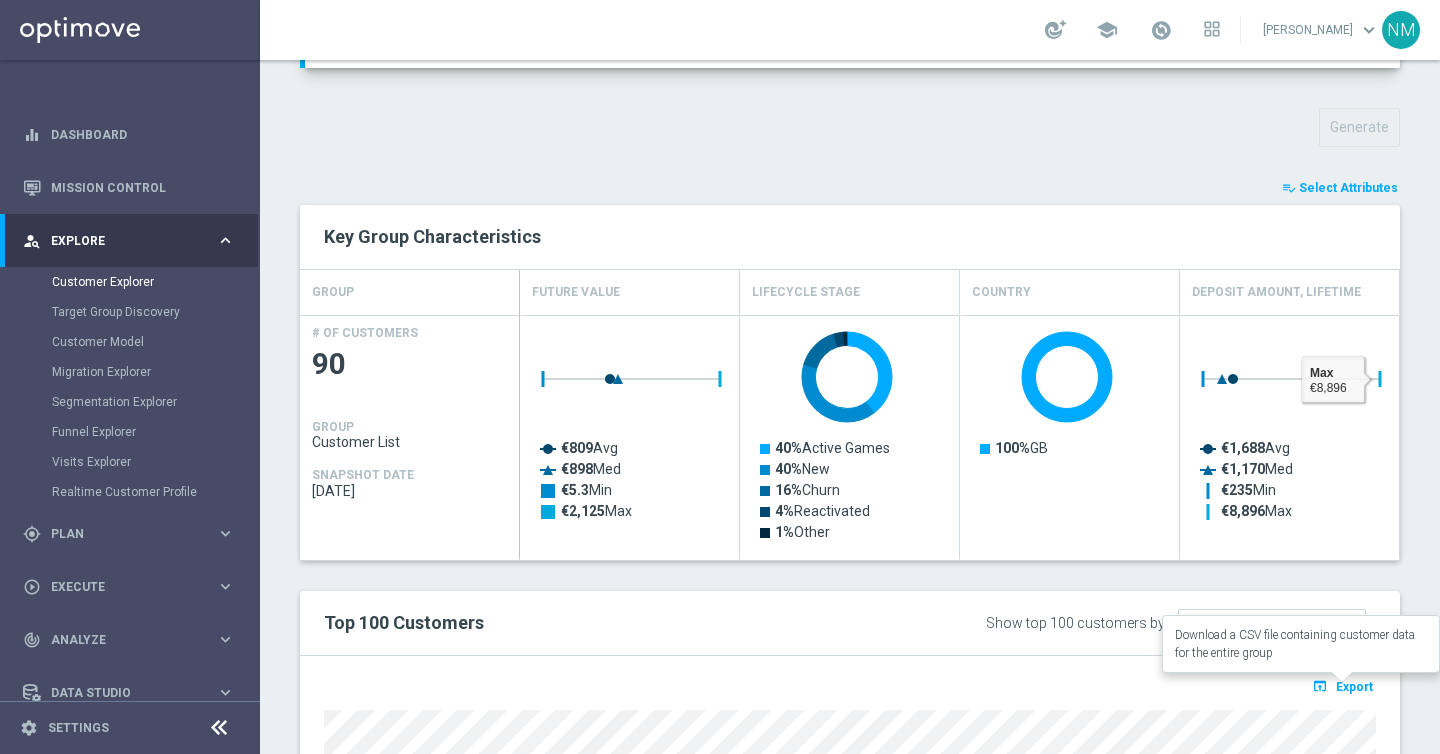 click on "open_in_browser
Export" 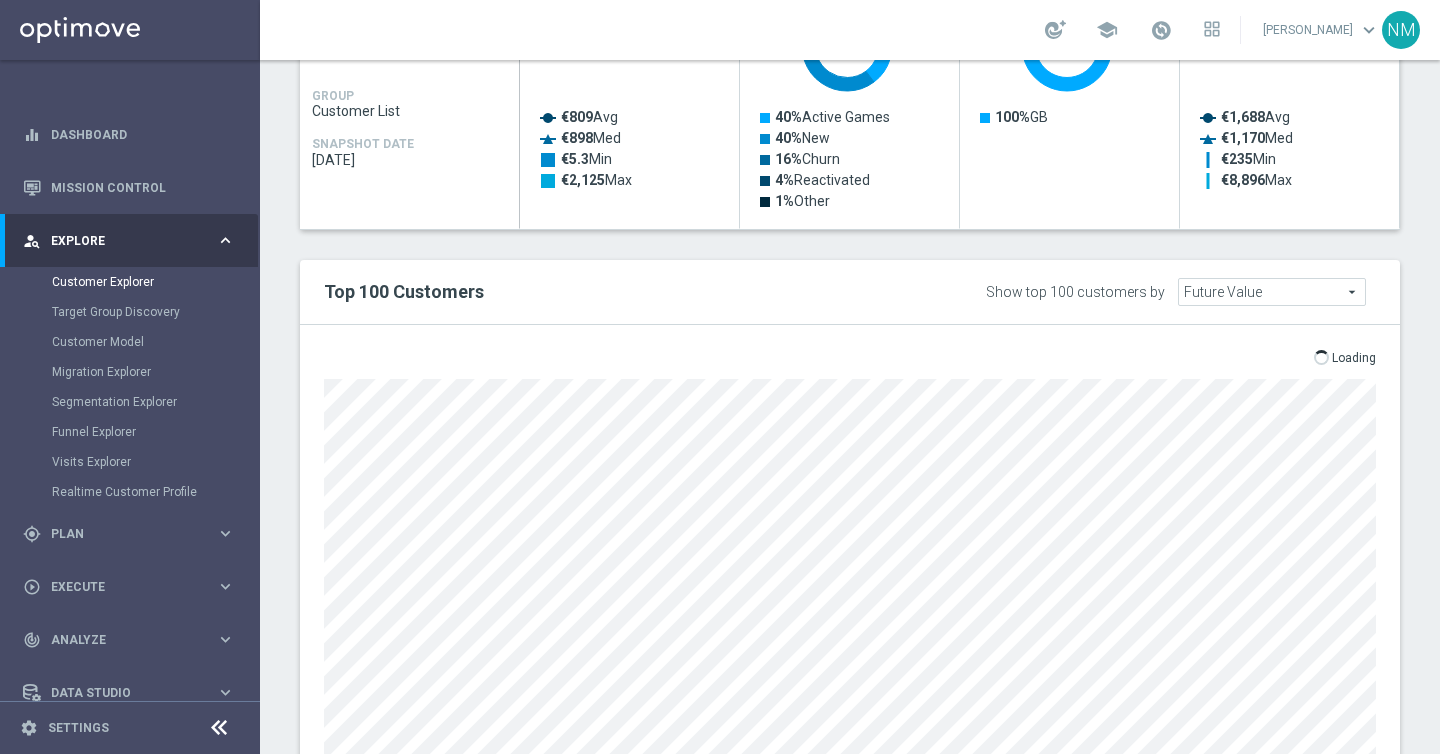scroll, scrollTop: 1015, scrollLeft: 0, axis: vertical 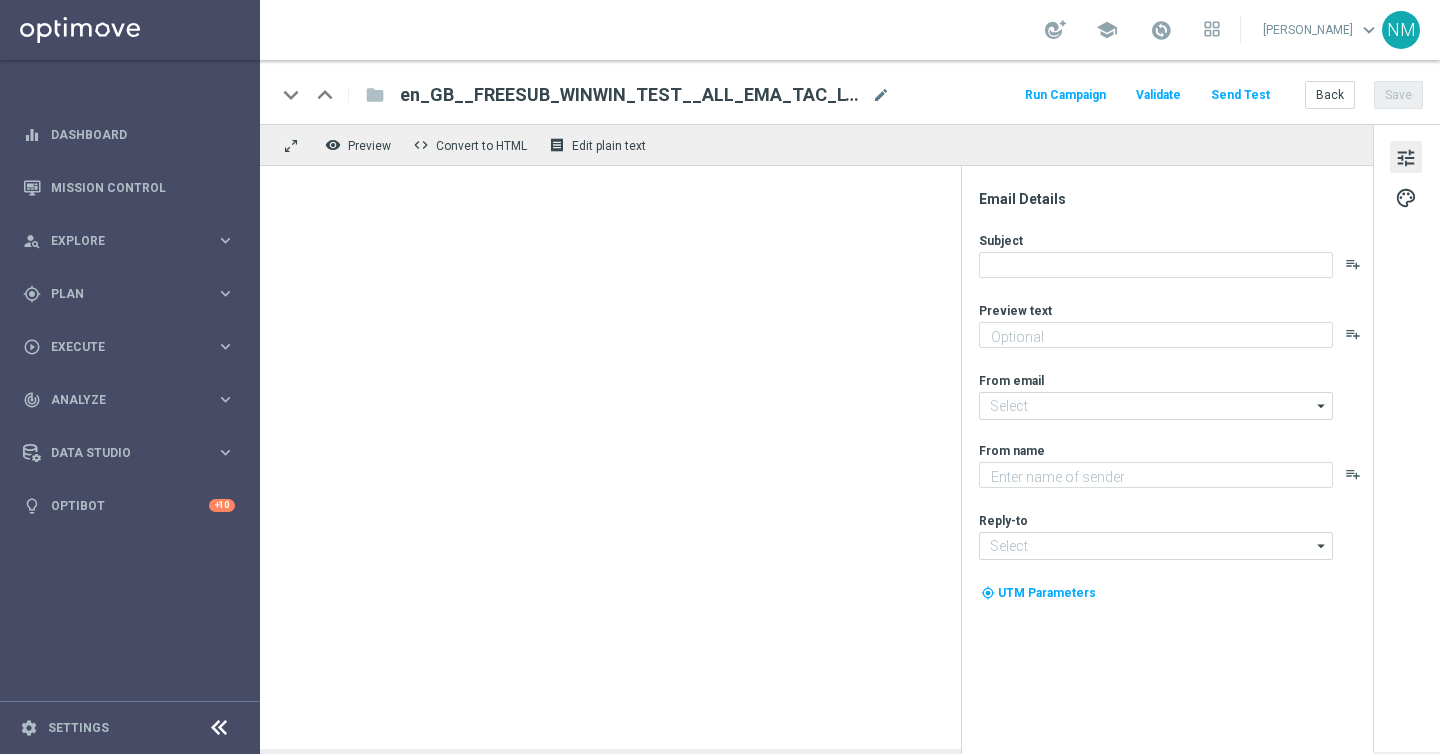 type on "Free for 4 Weeks. No strings attached." 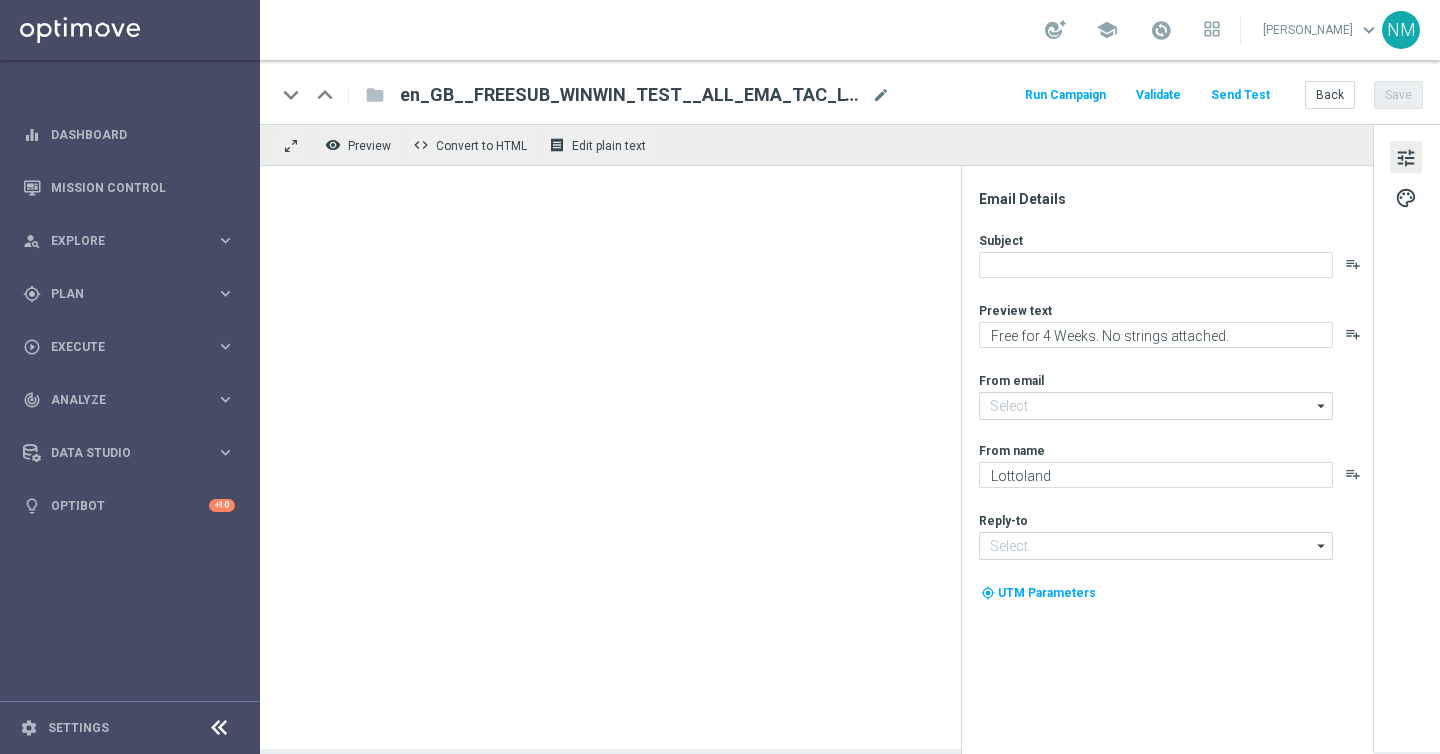 type on "mail@crm.lottoland.com" 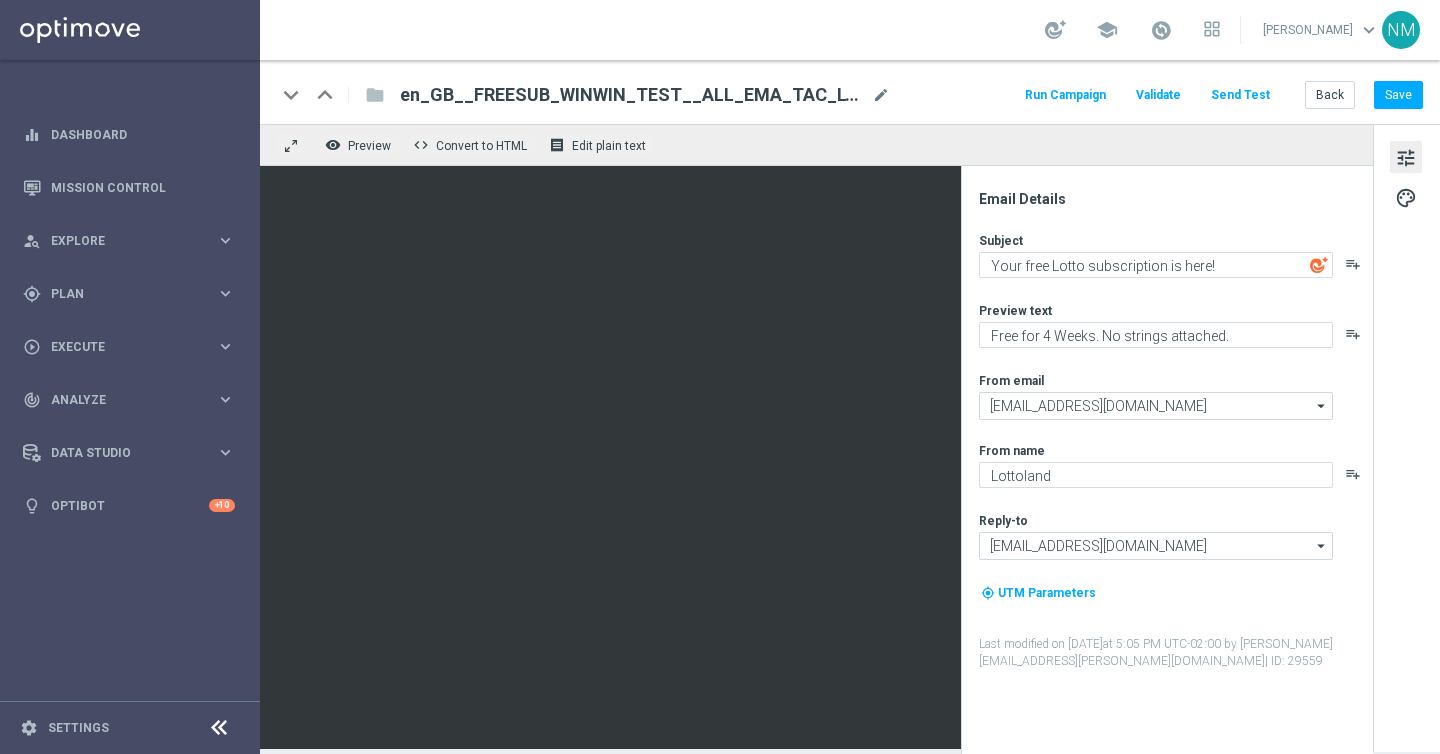 click on "keyboard_arrow_down
keyboard_arrow_up
folder
en_GB__FREESUB_WINWIN_TEST__ALL_EMA_TAC_LT_1
en_GB__FREESUB_WINWIN_TEST__ALL_EMA_TAC_LT_1
mode_edit
Run Campaign
Validate
Send Test
Back
Save" 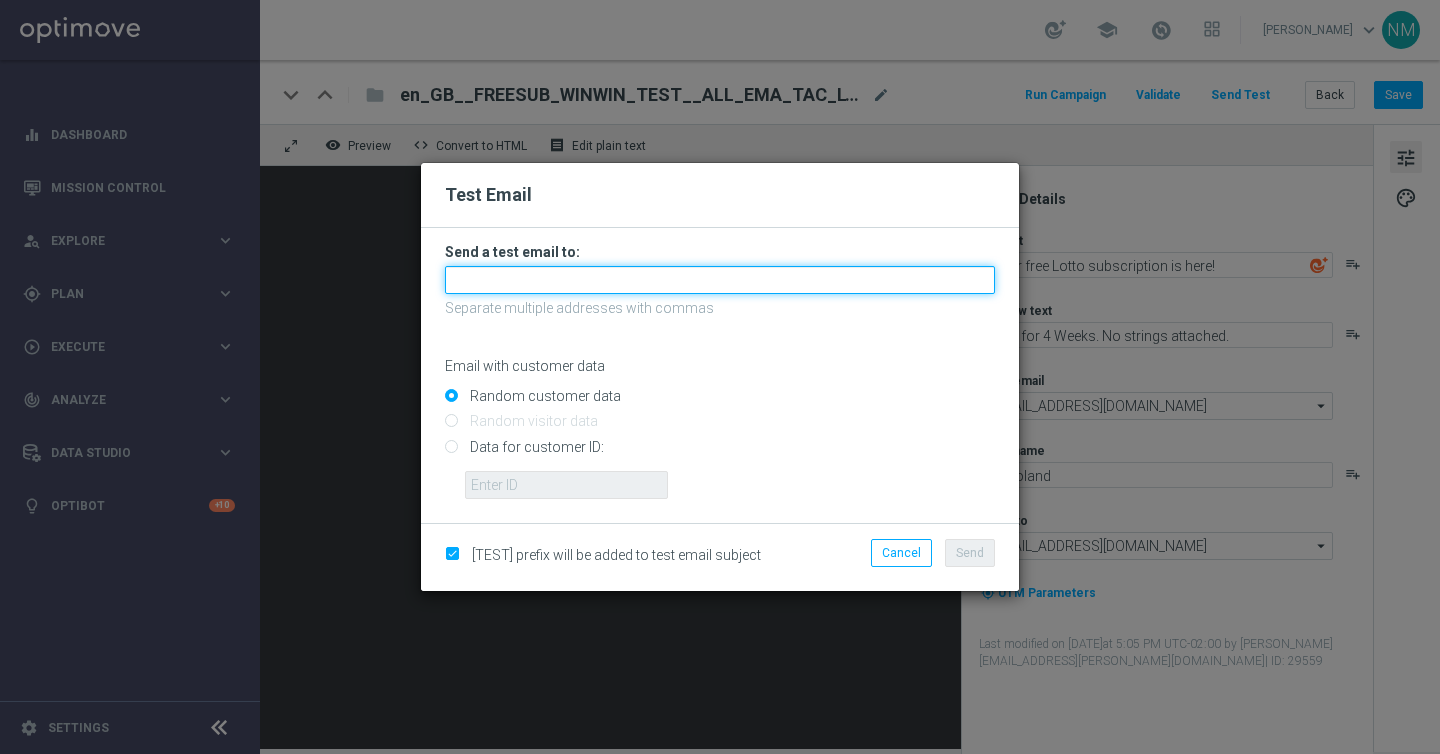 click at bounding box center (720, 280) 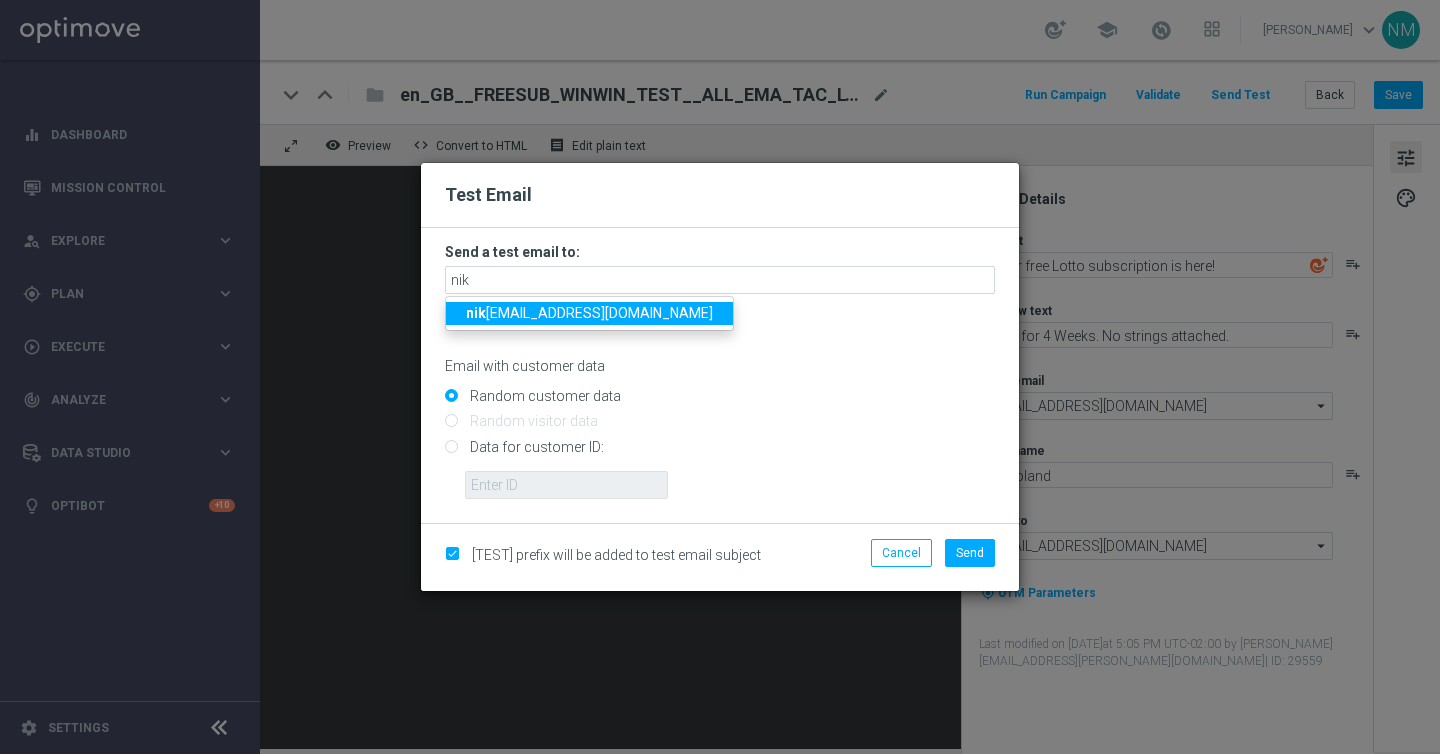 click on "nik ola.misotova@lottoland.com" at bounding box center [589, 313] 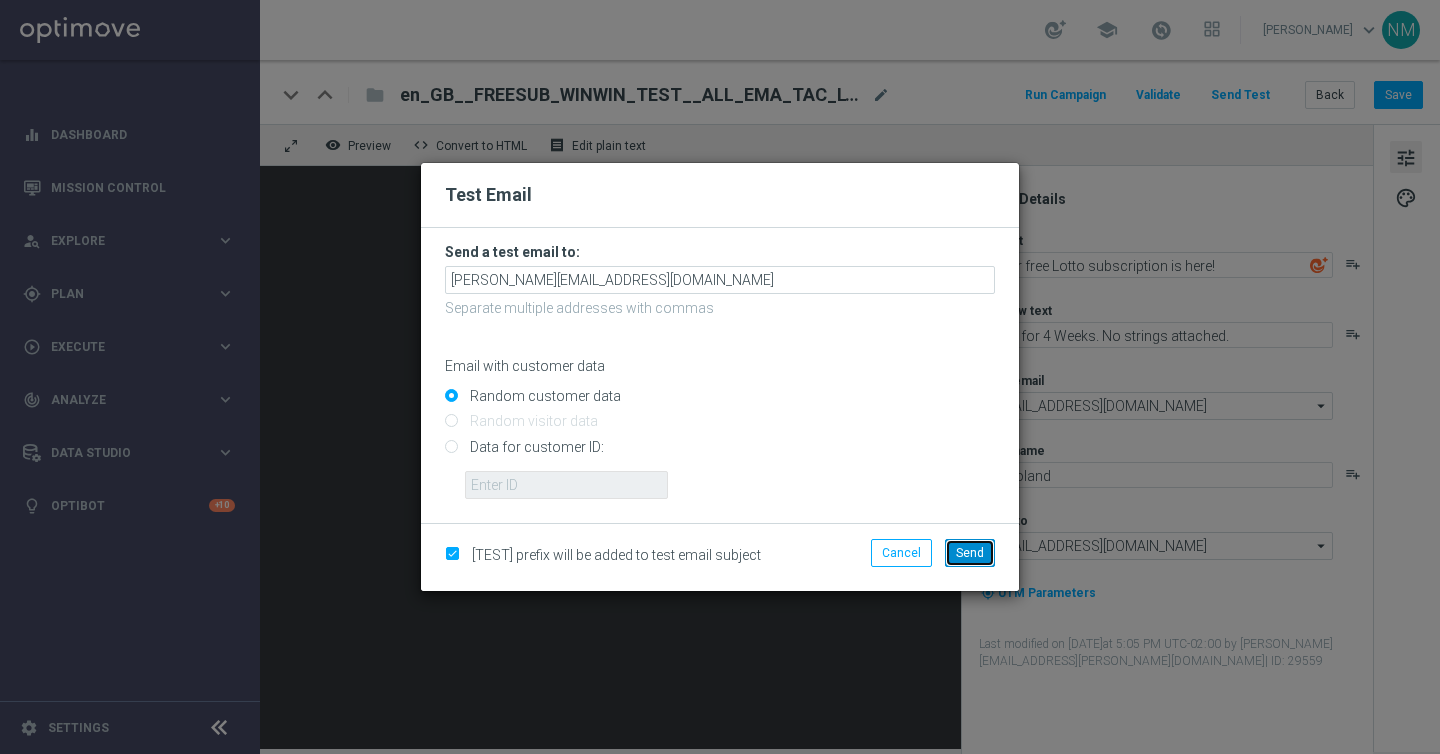click on "Send" 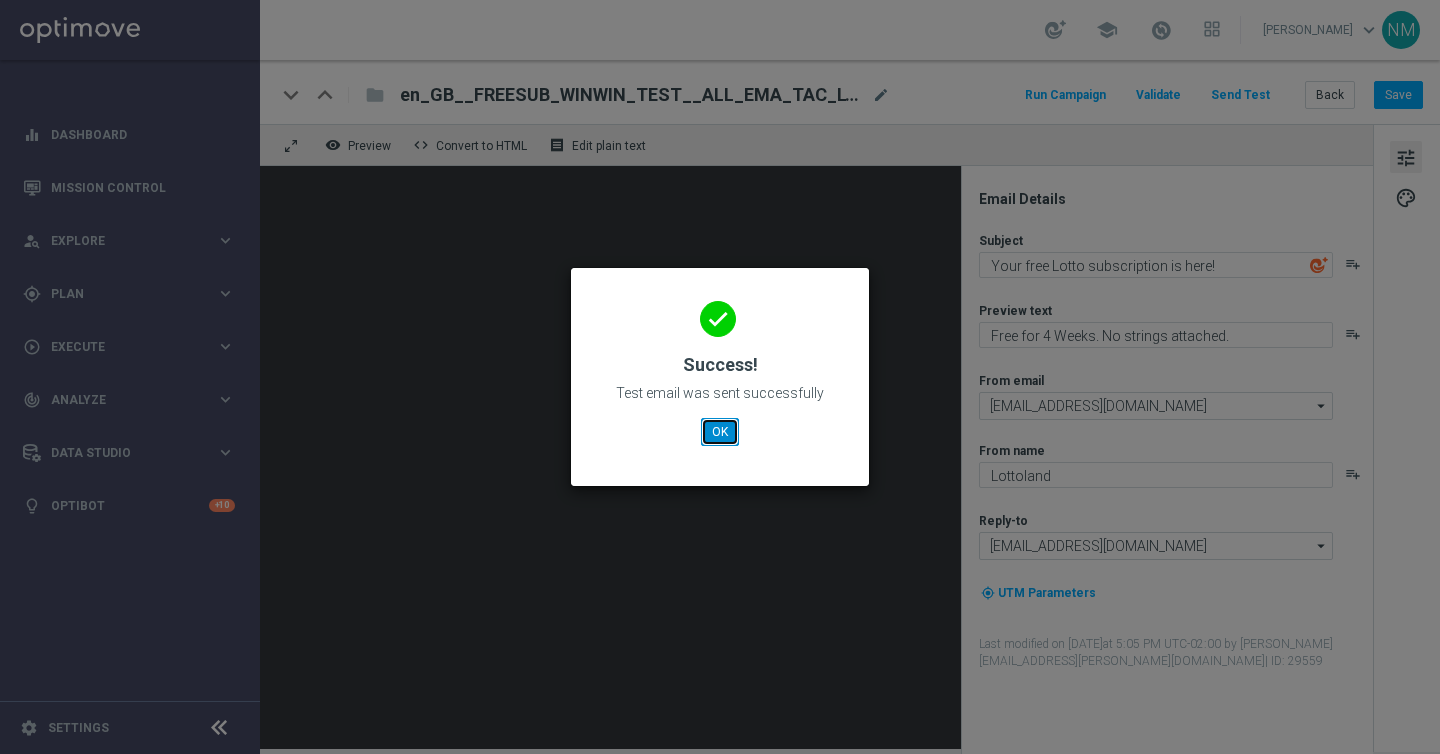 click on "OK" 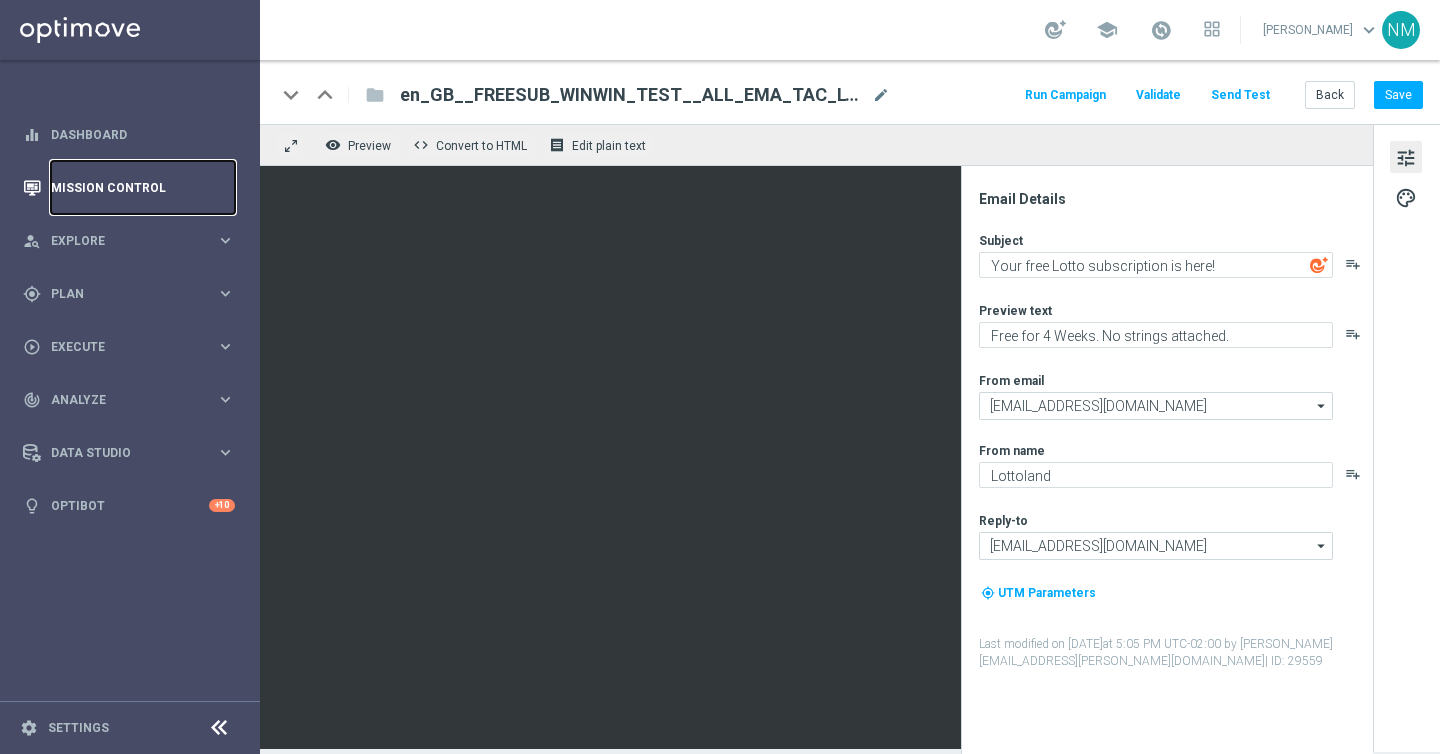 click on "Mission Control" at bounding box center (143, 187) 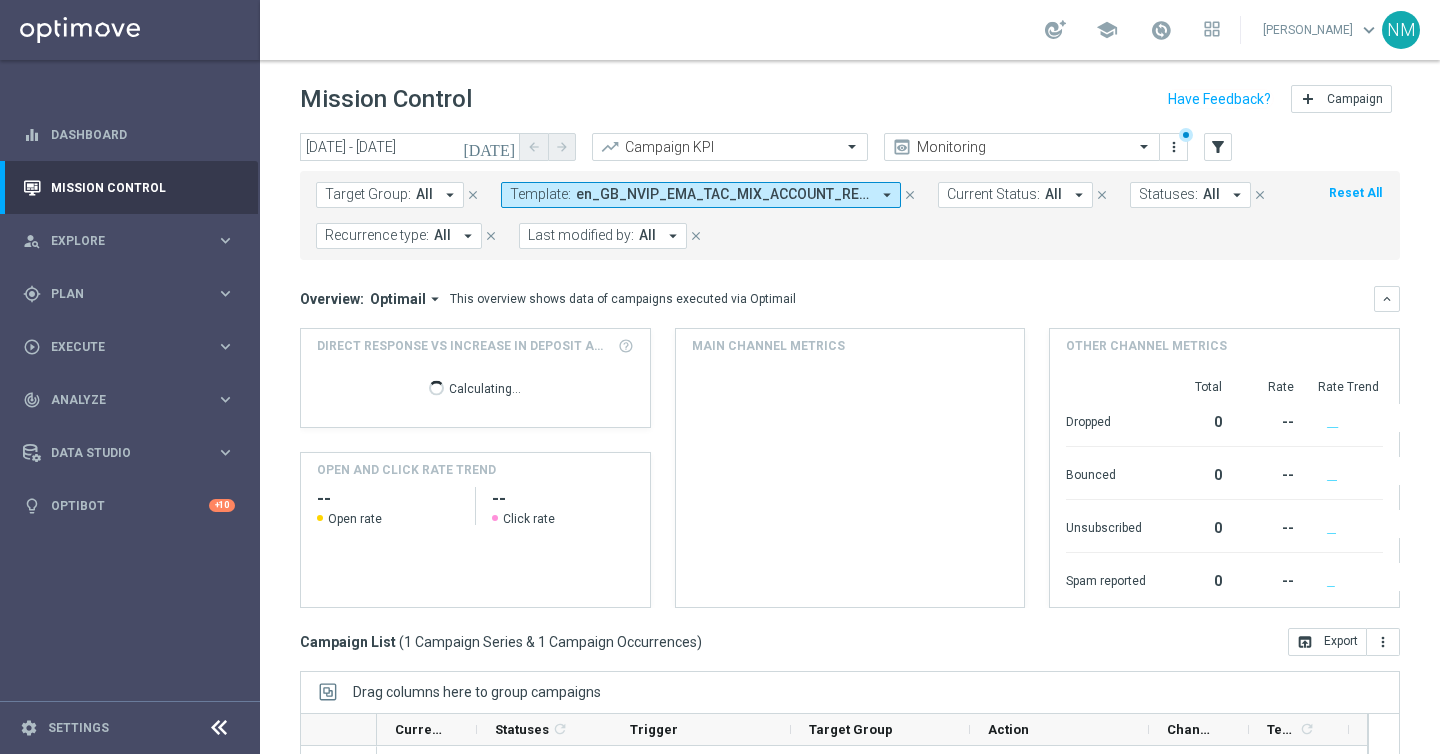 click on "arrow_drop_down" at bounding box center (887, 195) 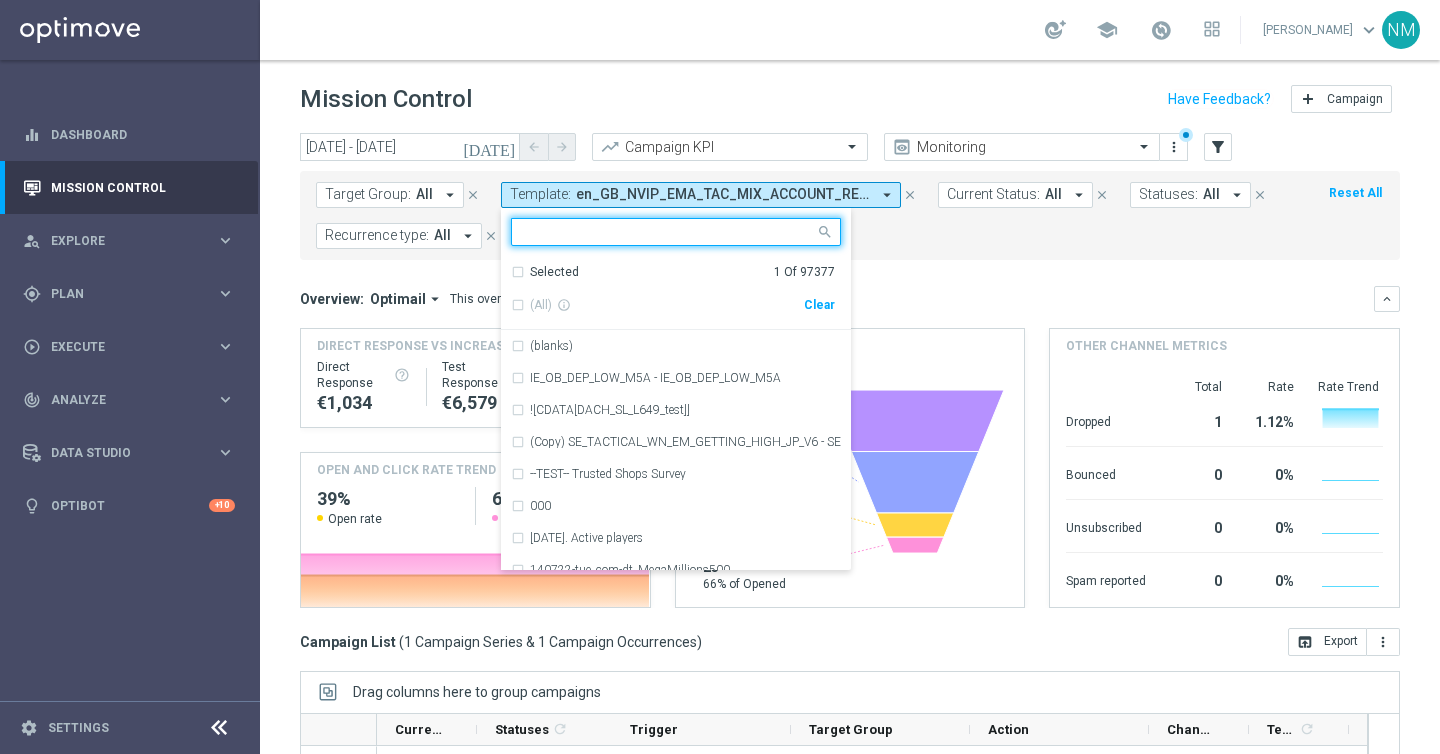 click on "Clear" at bounding box center [0, 0] 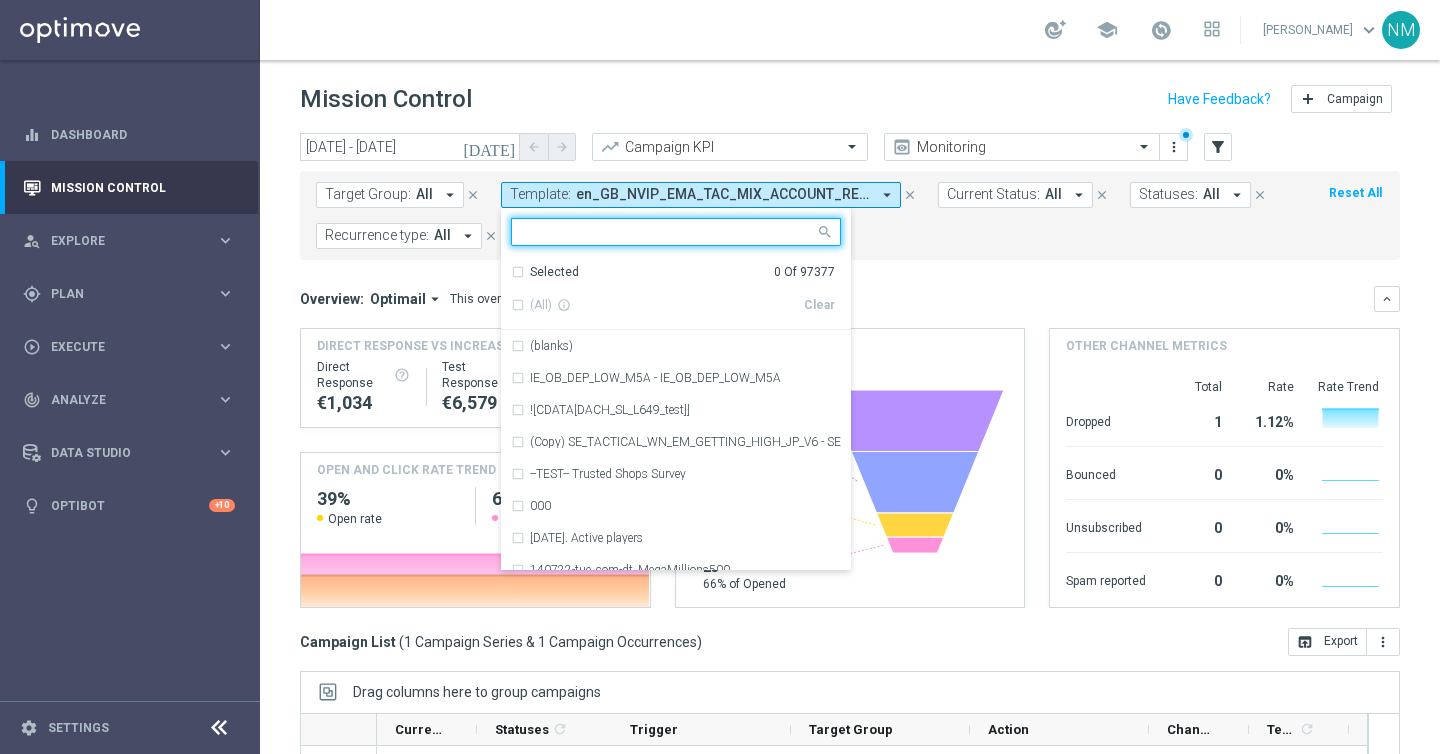 click at bounding box center [663, 231] 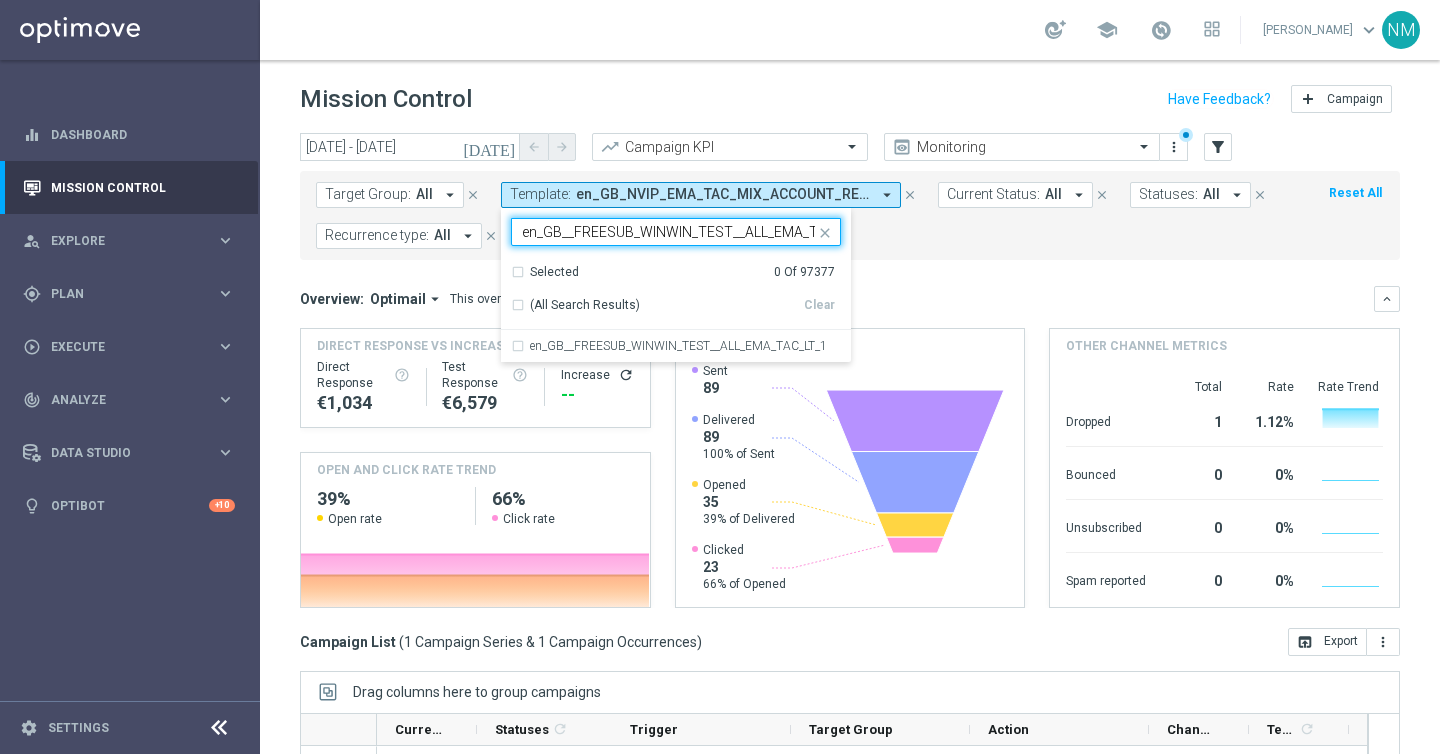scroll, scrollTop: 0, scrollLeft: 50, axis: horizontal 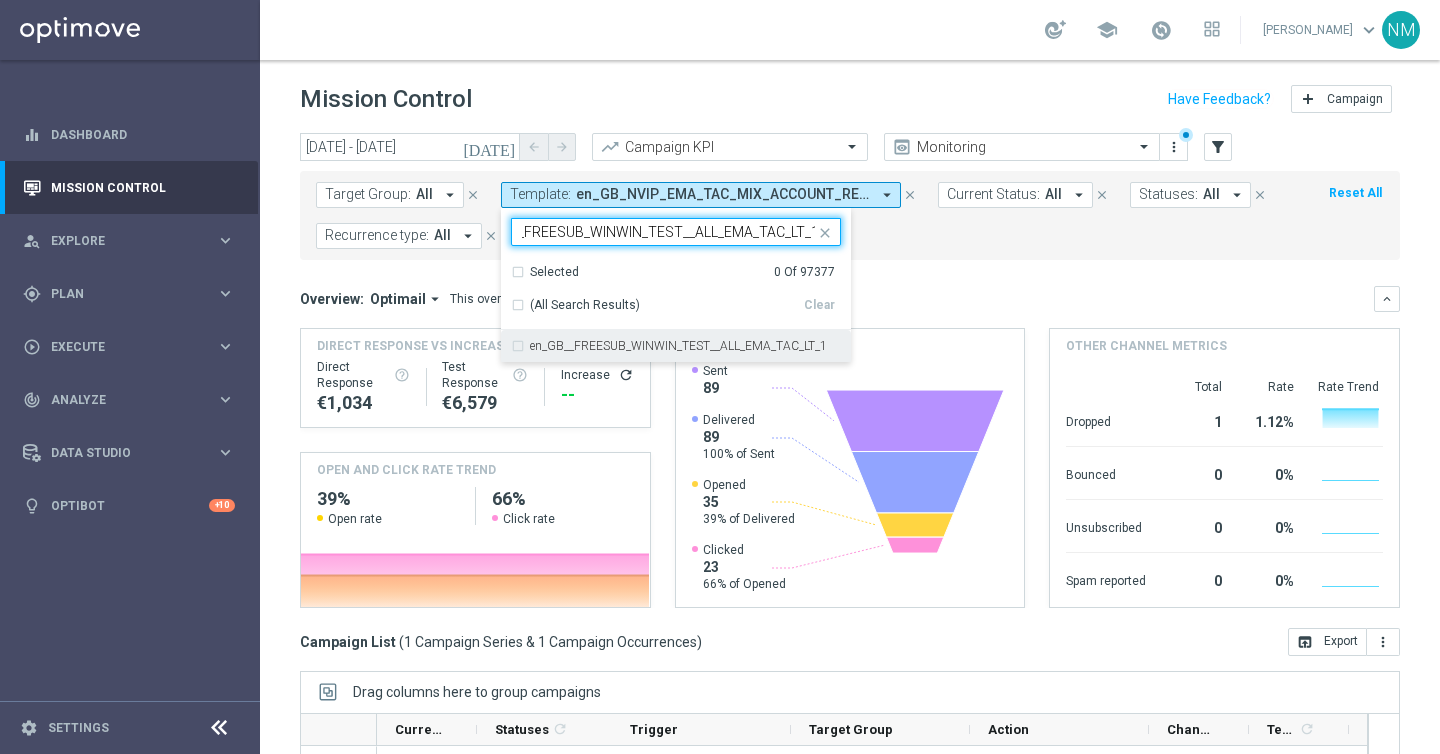 click on "en_GB__FREESUB_WINWIN_TEST__ALL_EMA_TAC_LT_1" at bounding box center (678, 346) 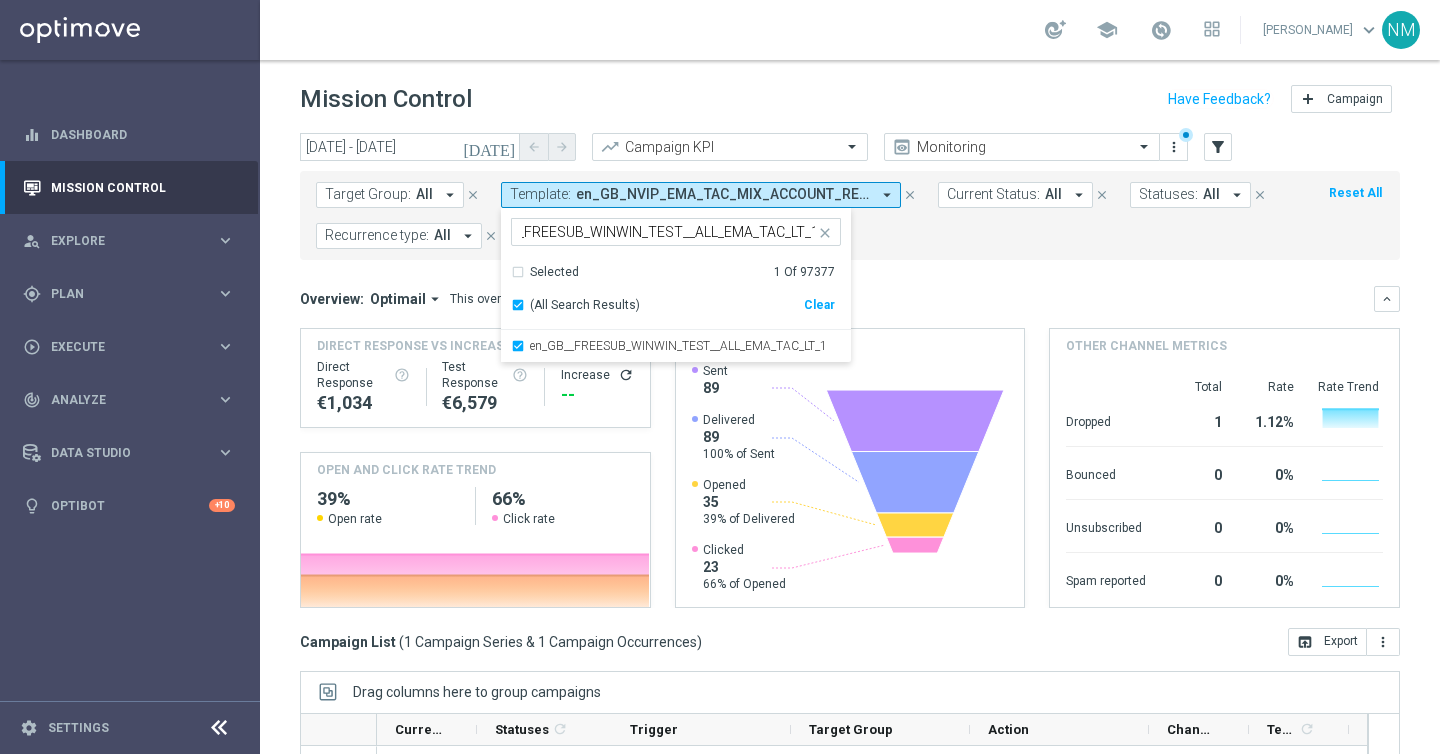 scroll, scrollTop: 0, scrollLeft: 0, axis: both 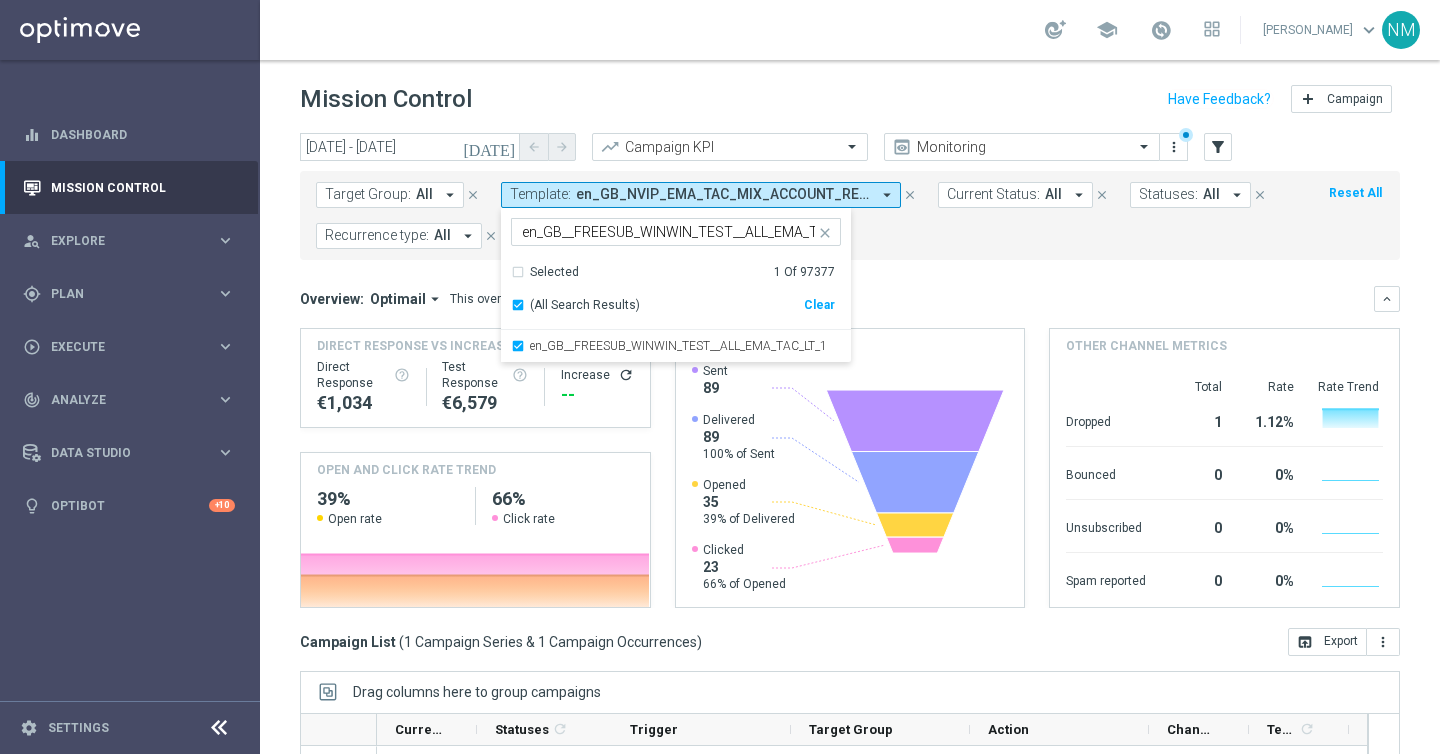 click on "Overview:
Optimail
arrow_drop_down
This overview shows data of campaigns executed via Optimail
keyboard_arrow_down
Direct Response VS Increase In Deposit Amount
Direct Response
€1,034
Test Response" 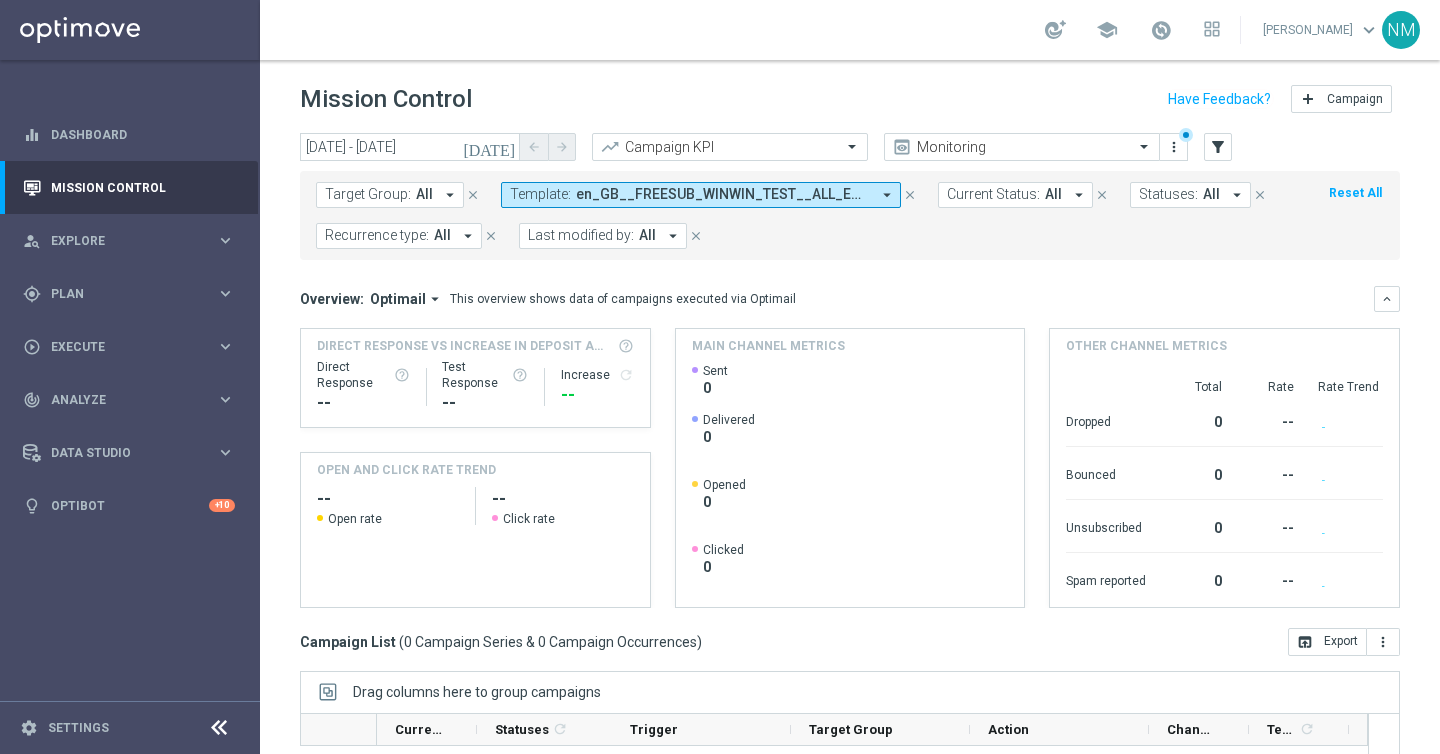 click on "today" 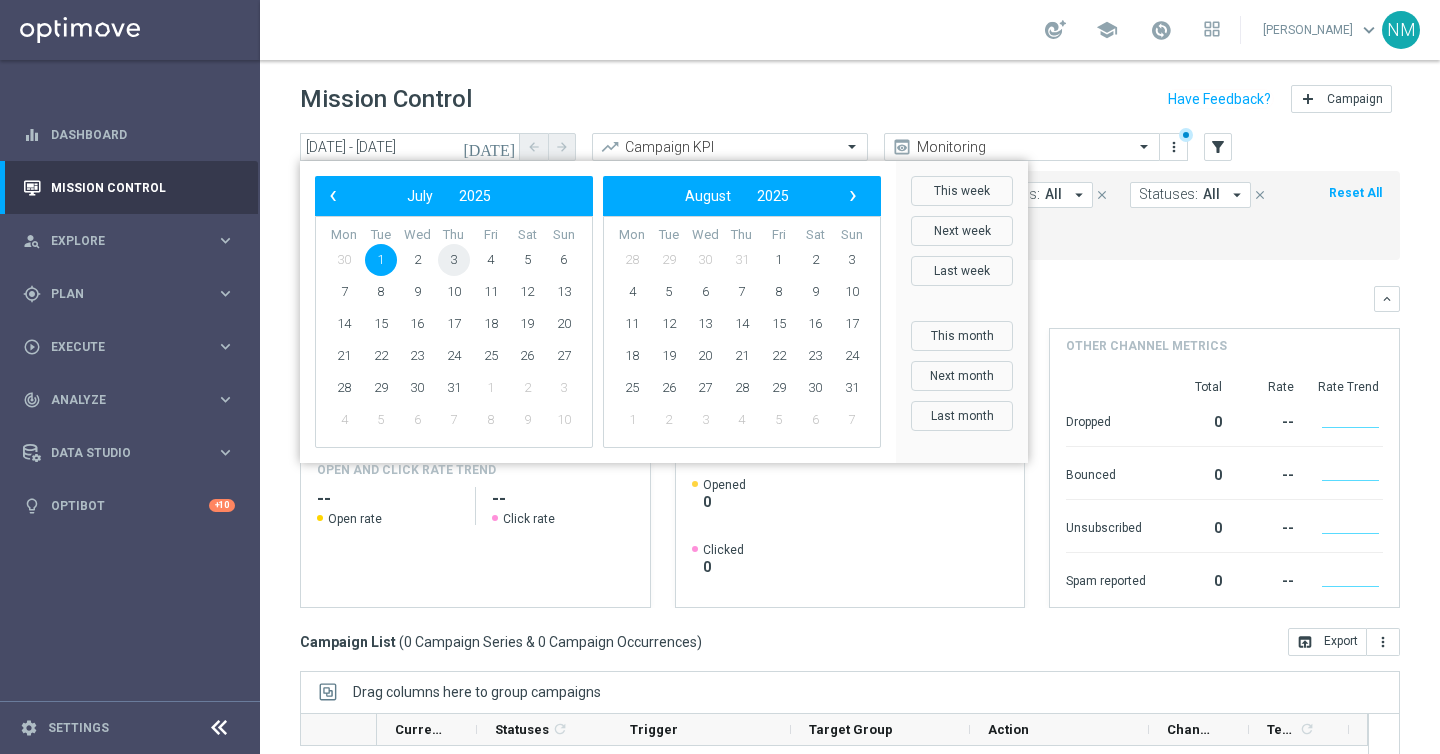 click on "3" 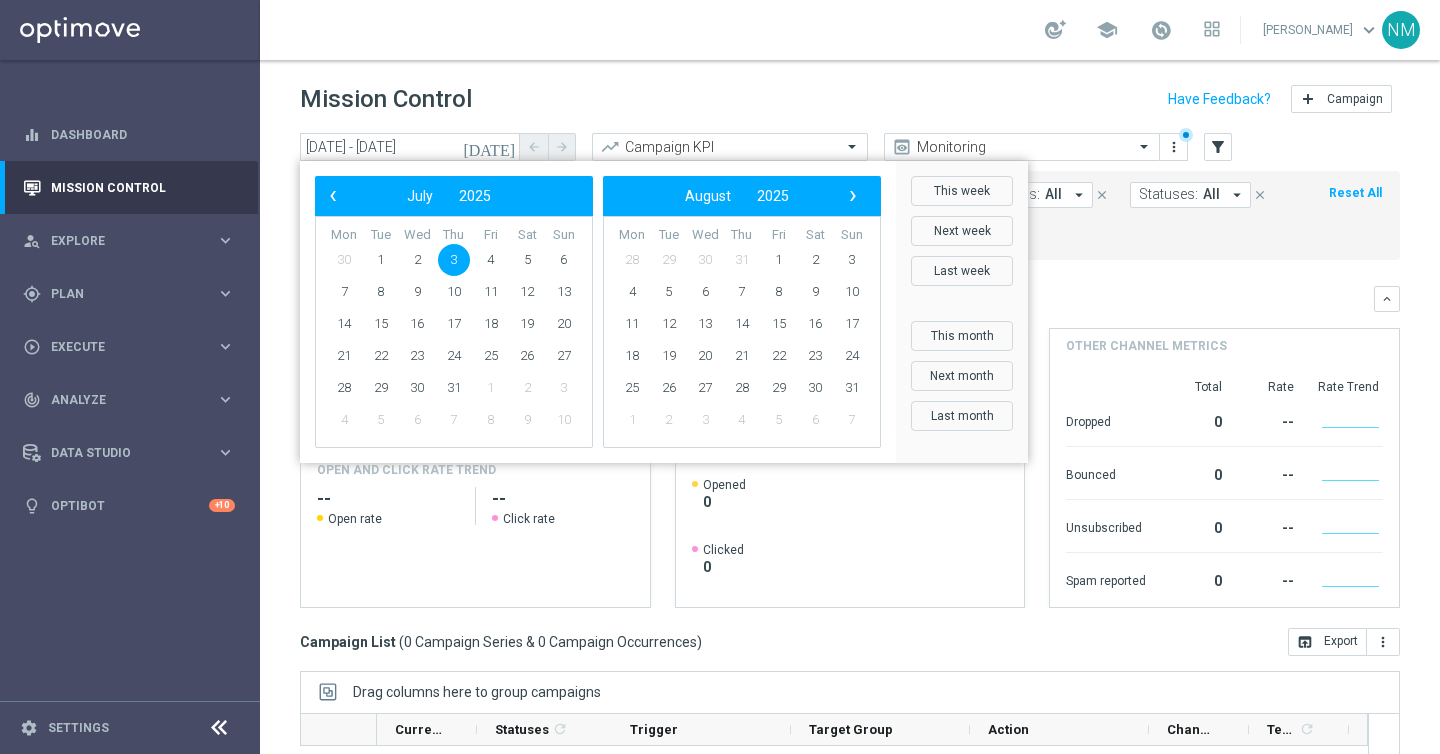 click on "3" 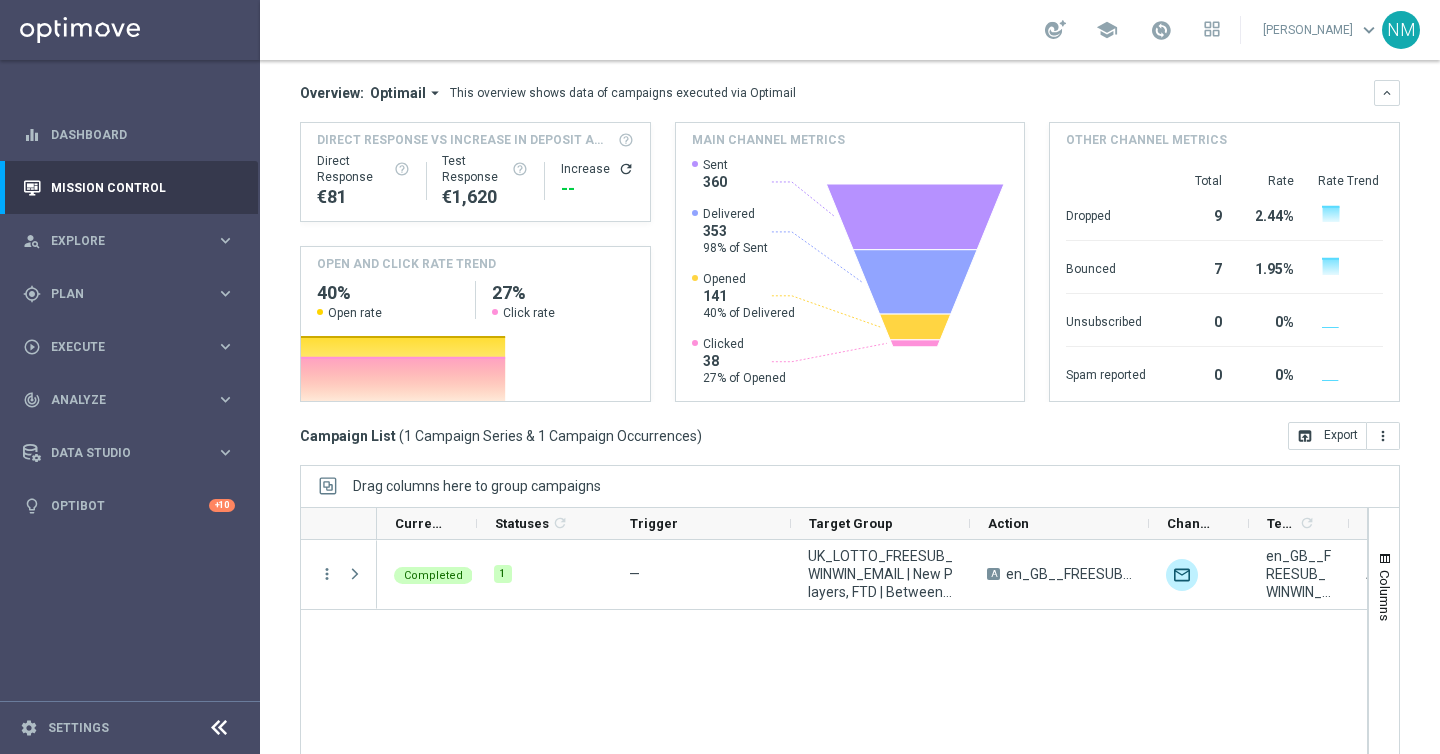 scroll, scrollTop: 287, scrollLeft: 0, axis: vertical 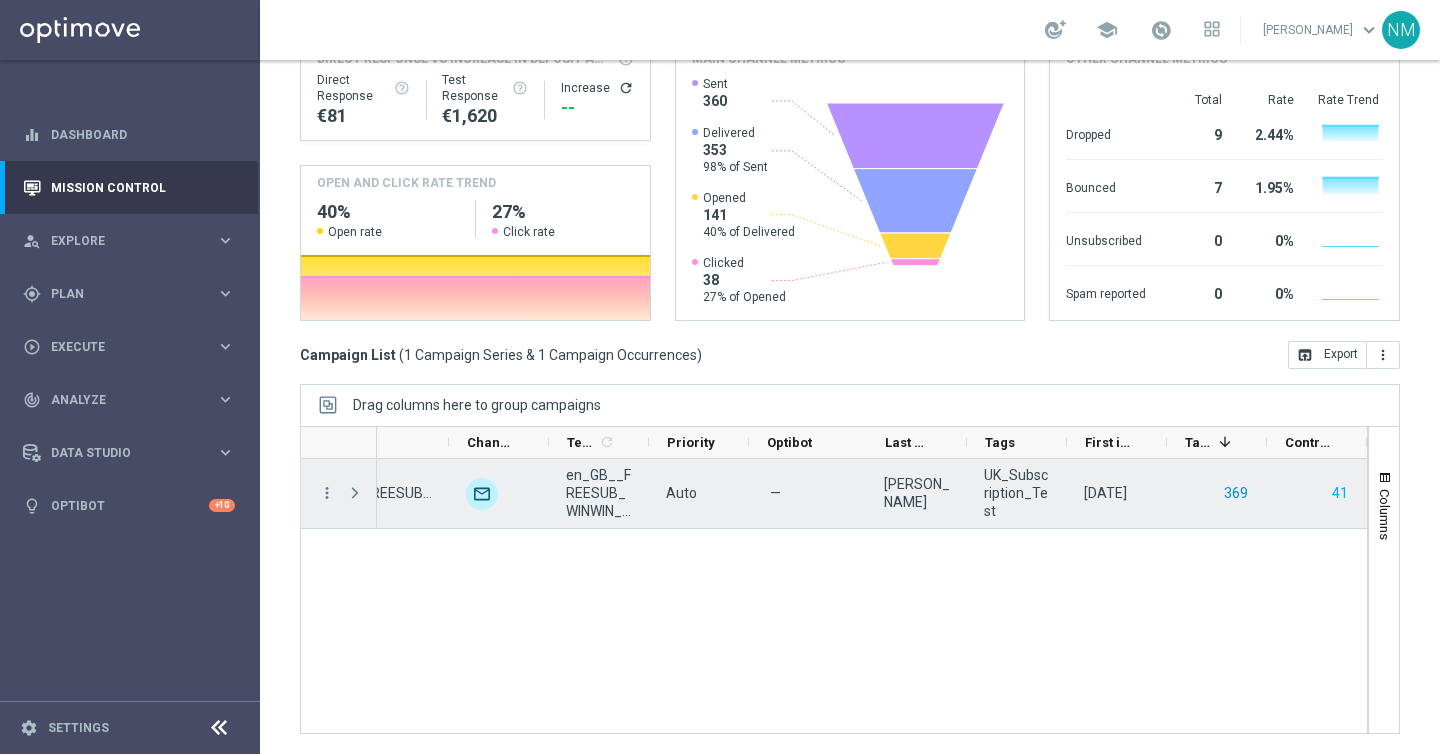 click on "369" at bounding box center (1236, 493) 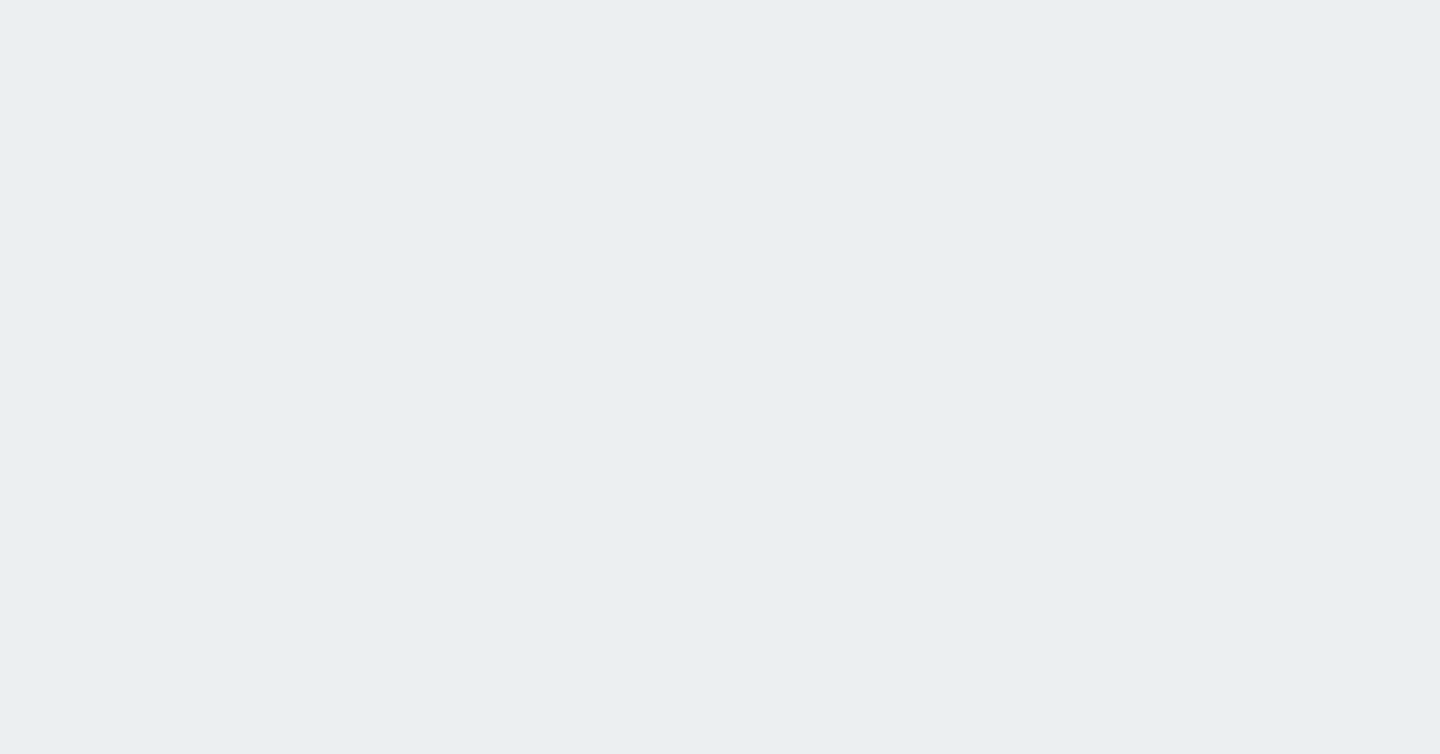 scroll, scrollTop: 0, scrollLeft: 0, axis: both 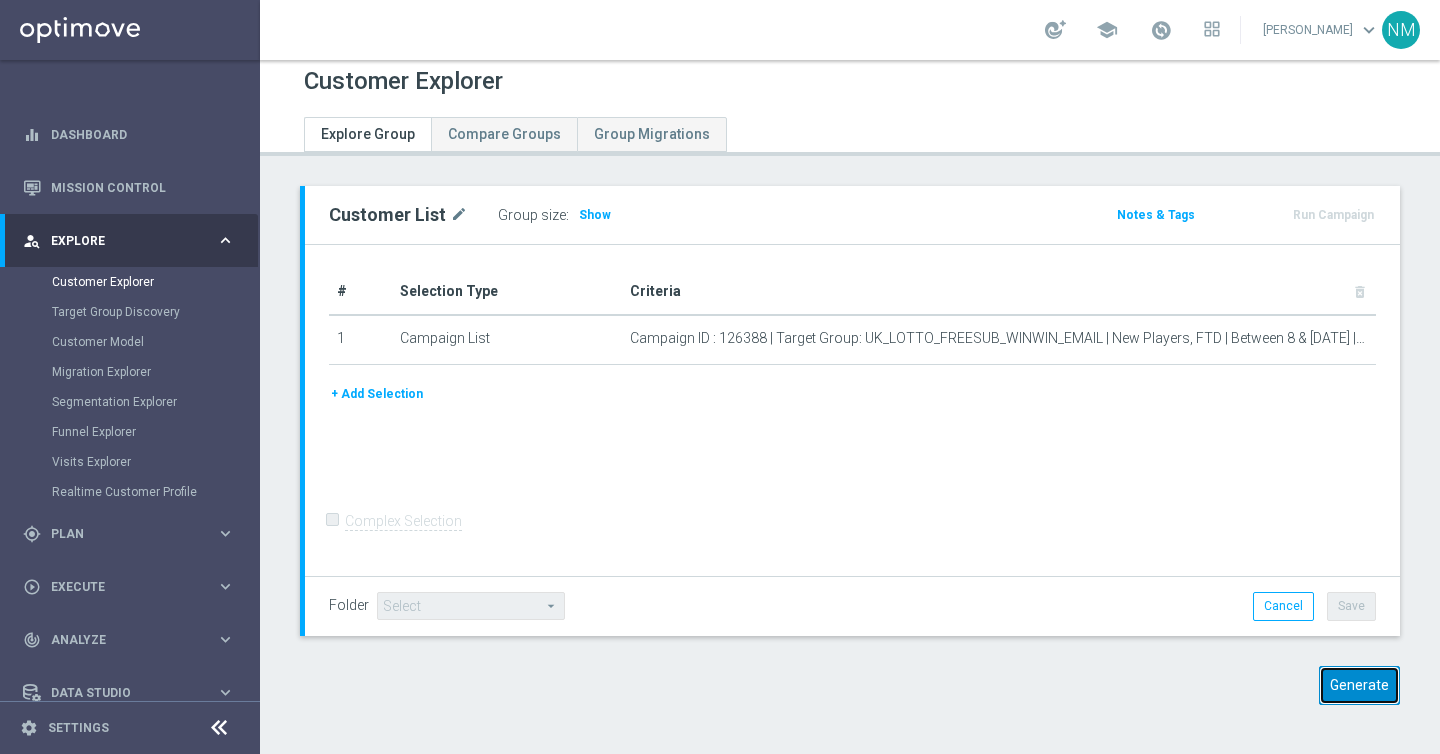 click on "Generate" 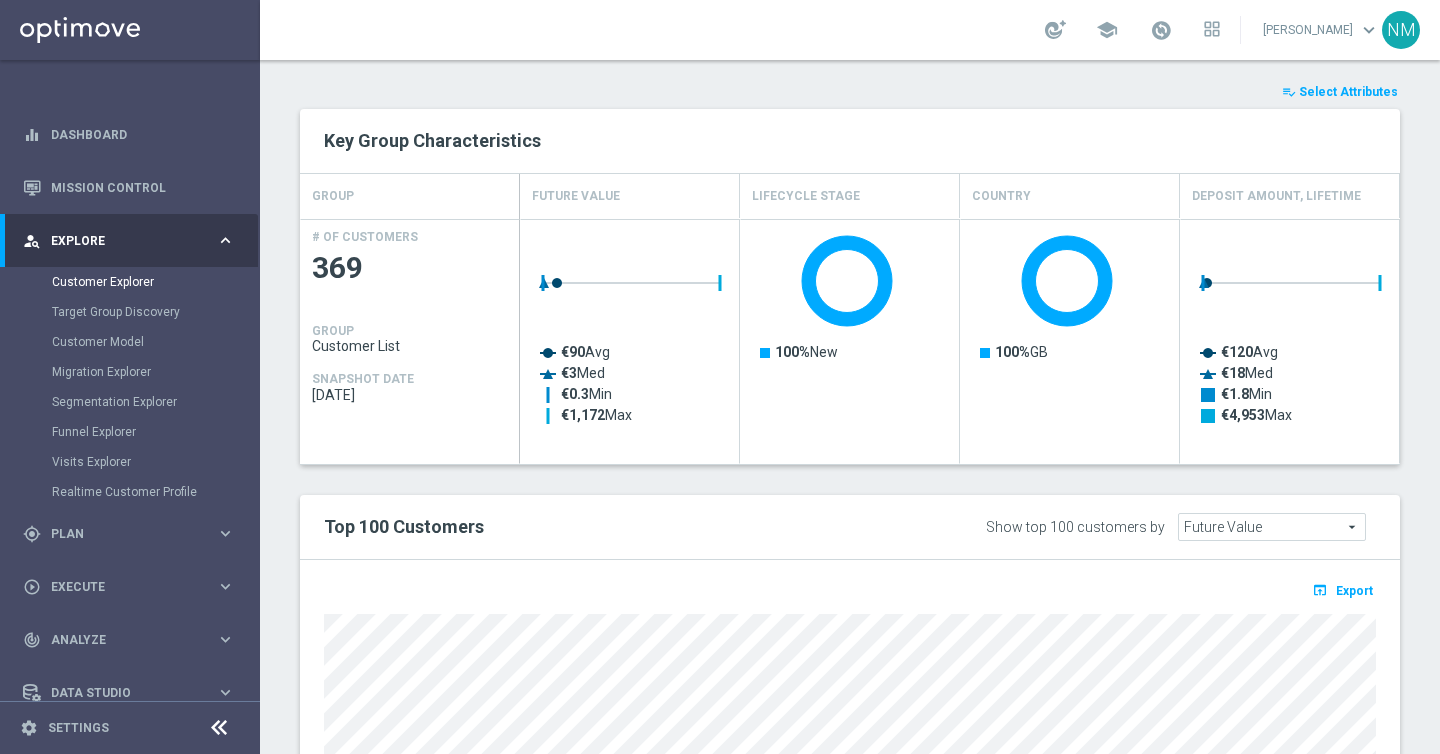 scroll, scrollTop: 880, scrollLeft: 0, axis: vertical 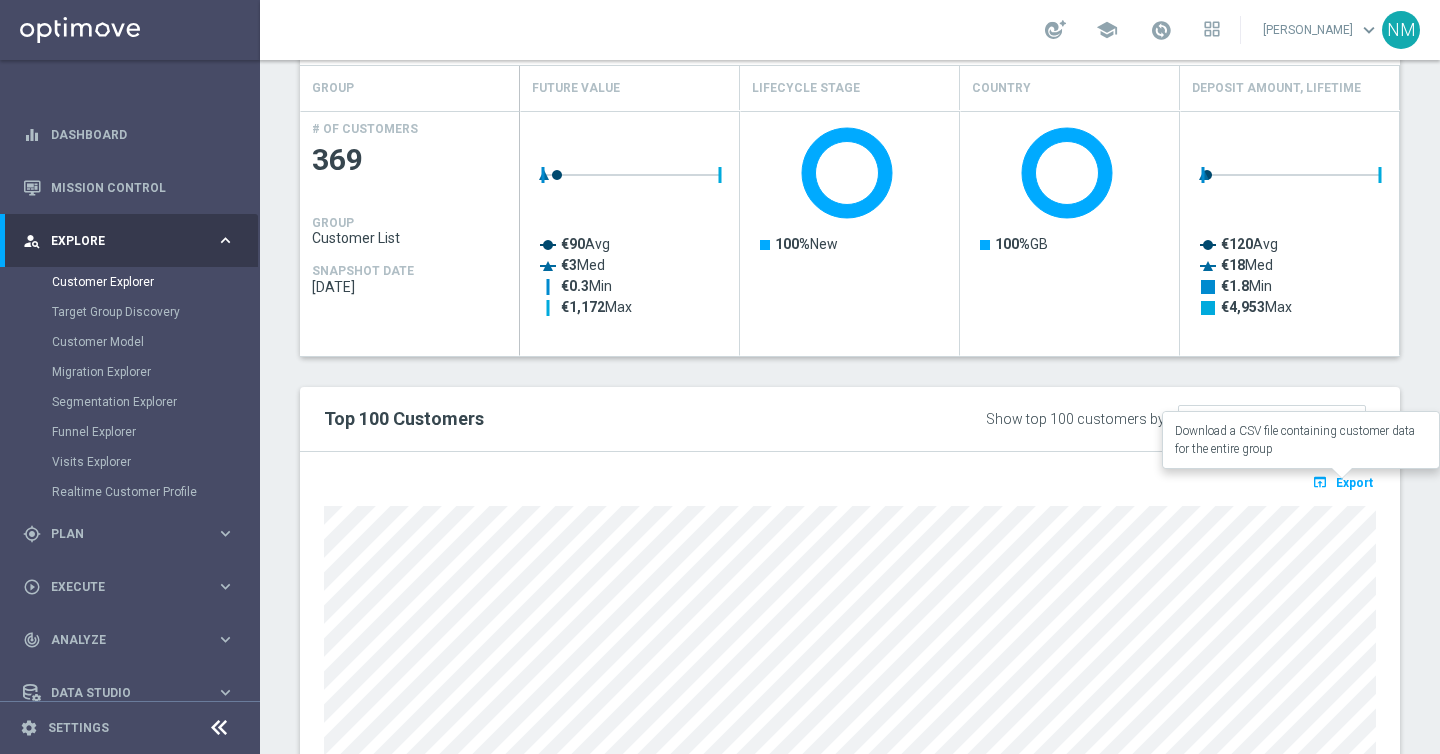 click on "open_in_browser" 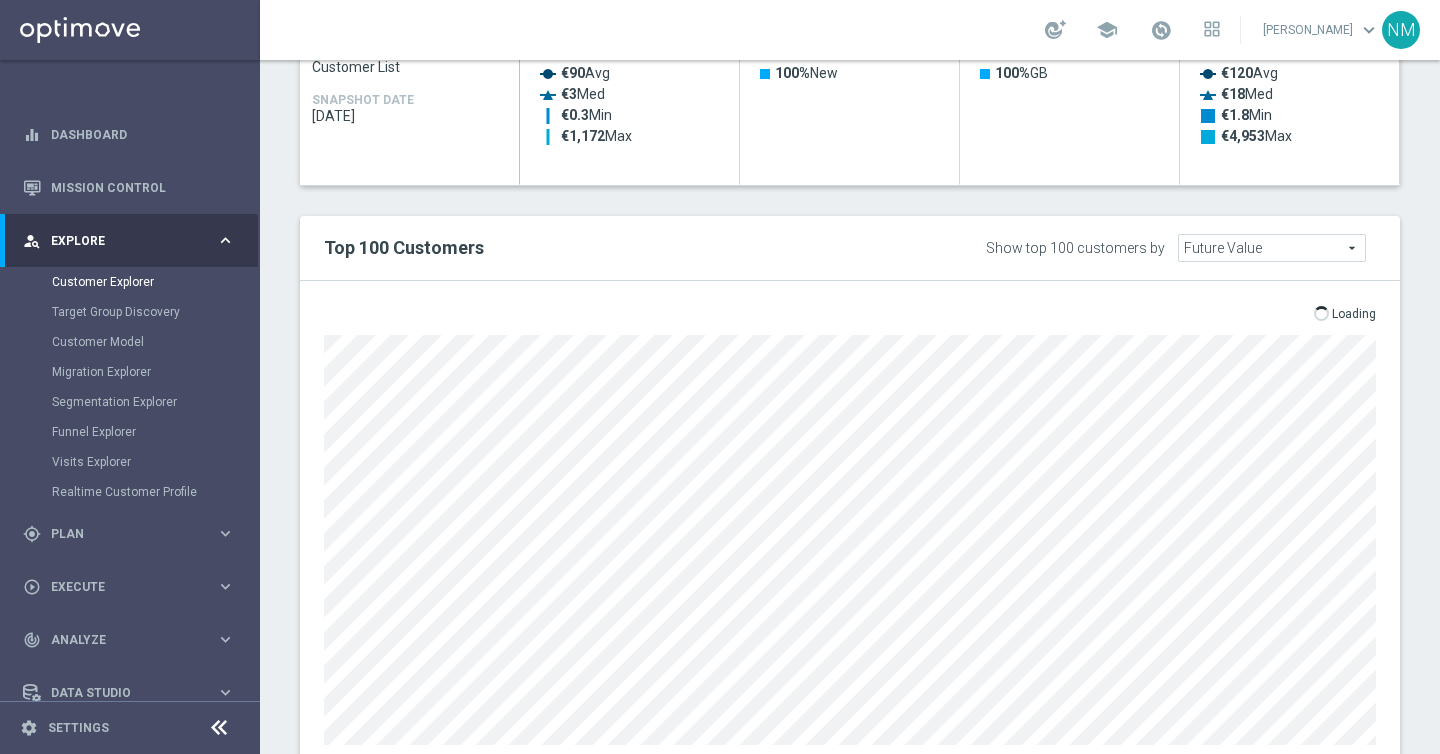 scroll, scrollTop: 1052, scrollLeft: 0, axis: vertical 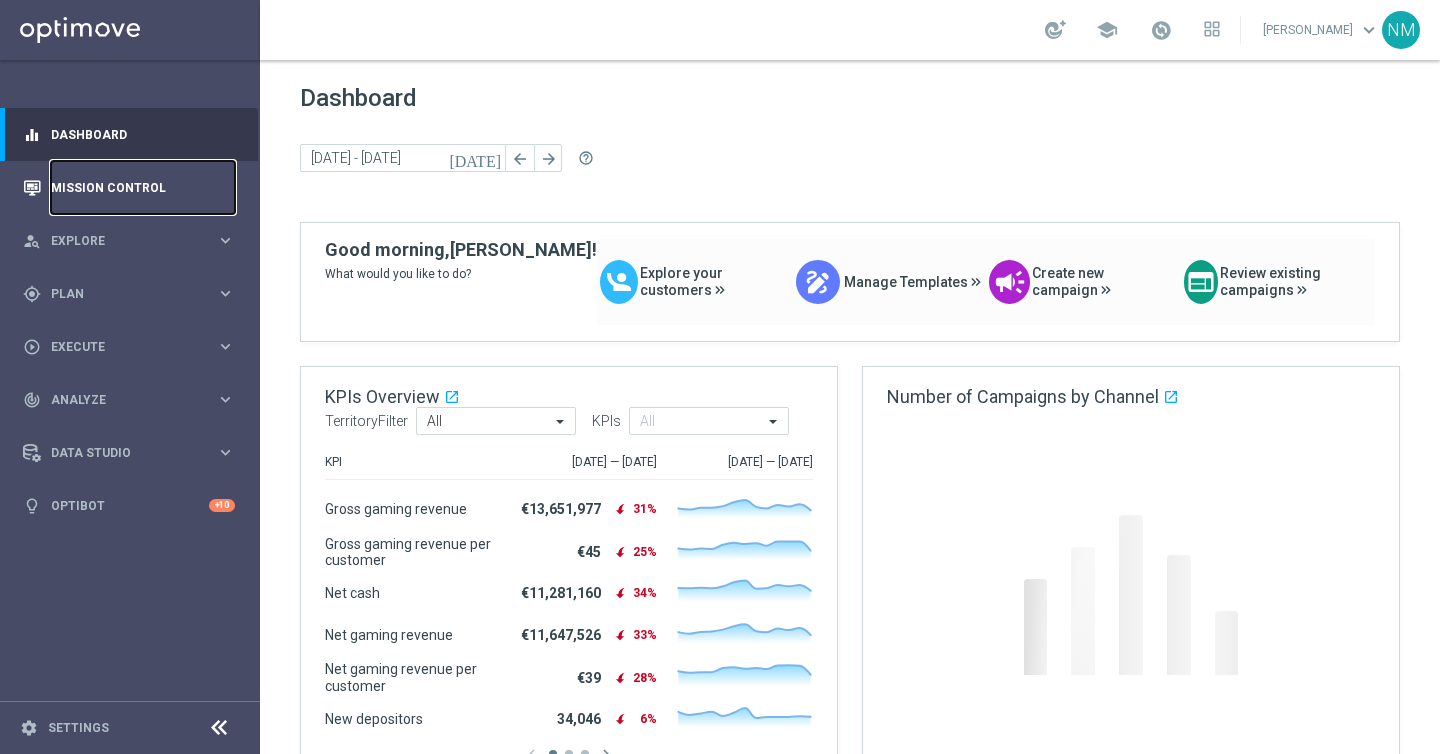 click on "Mission Control" at bounding box center [143, 187] 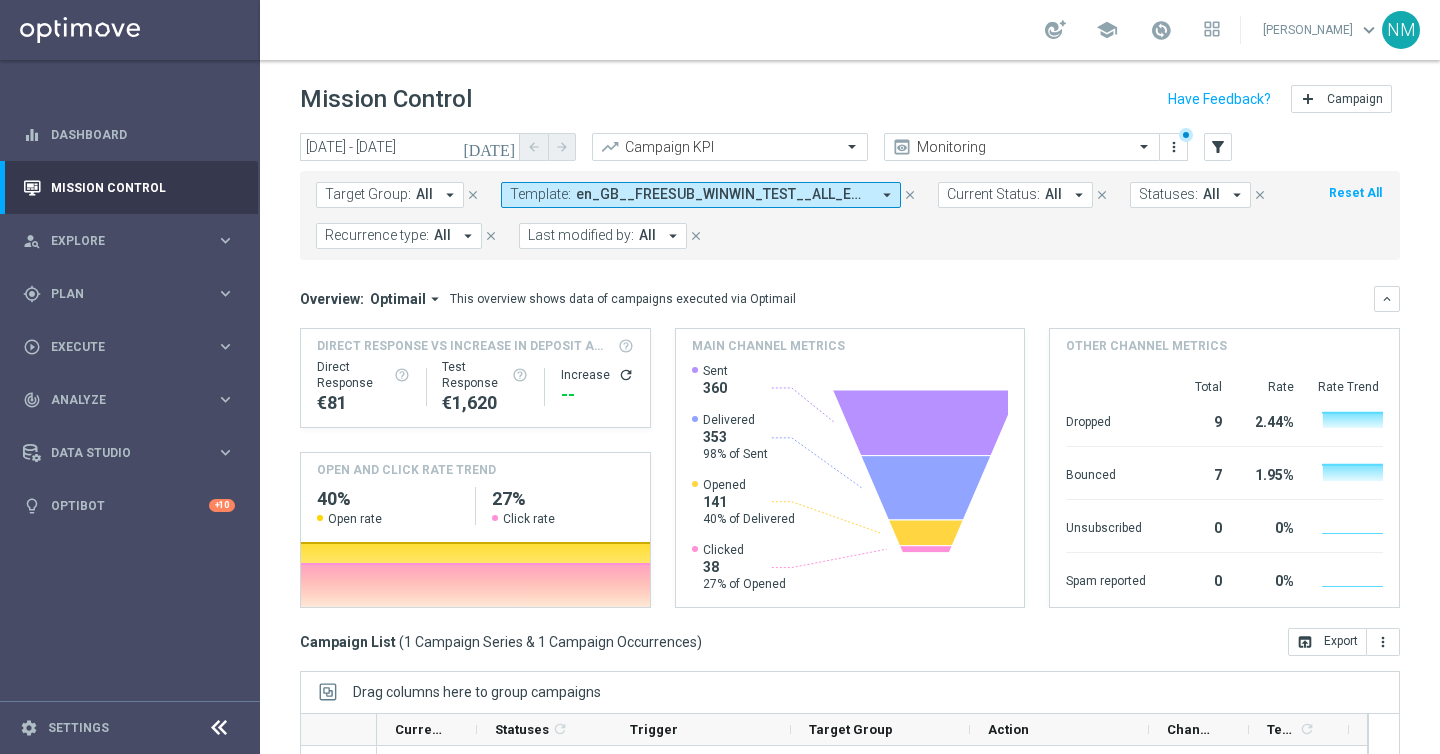 click on "arrow_drop_down" at bounding box center [887, 195] 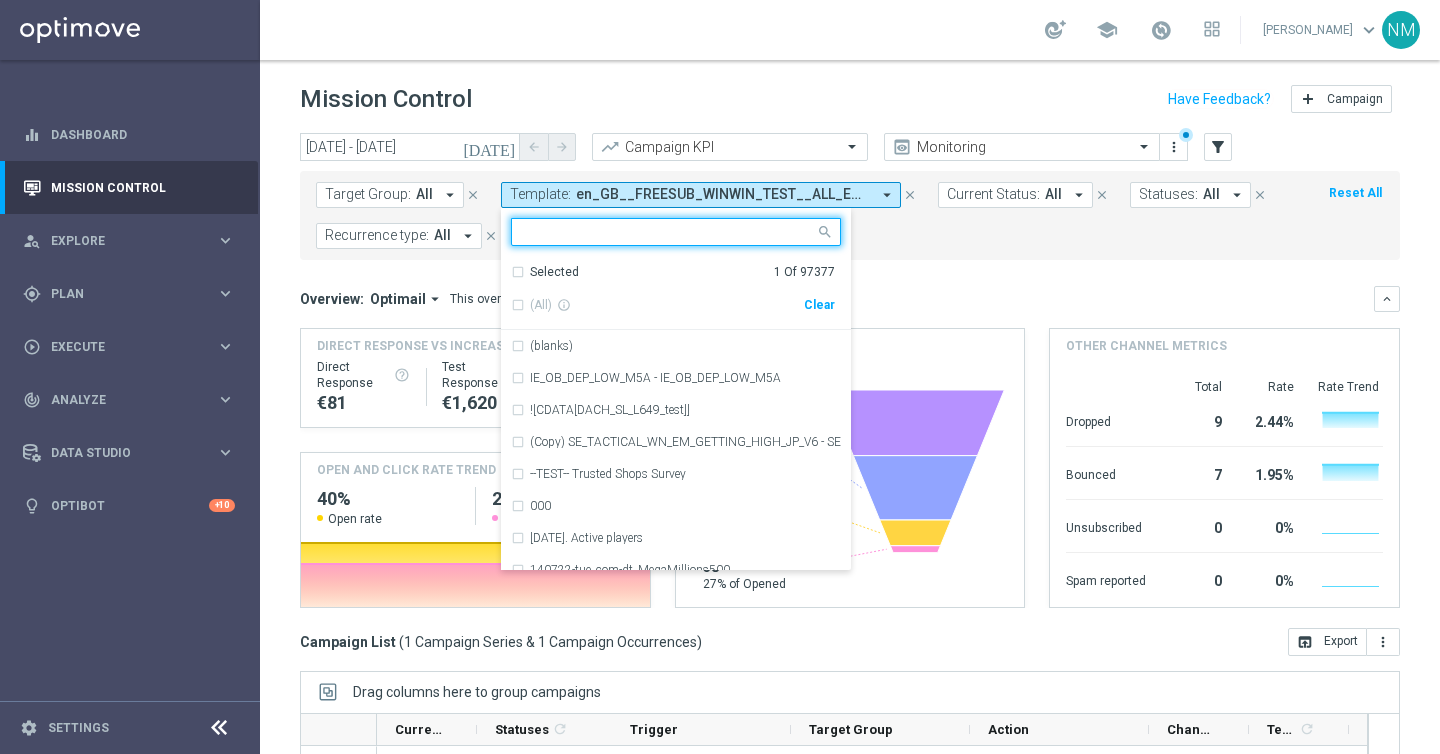 drag, startPoint x: 825, startPoint y: 308, endPoint x: 815, endPoint y: 301, distance: 12.206555 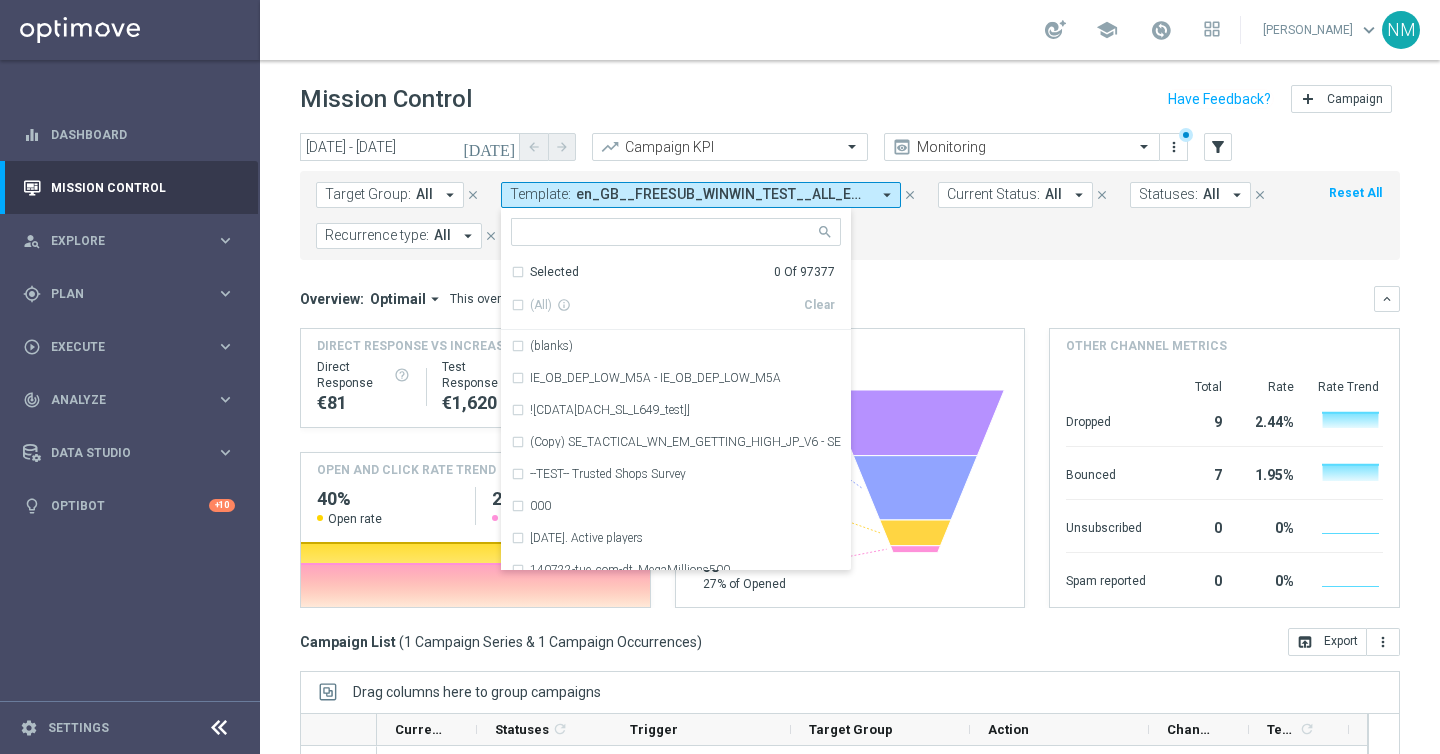 click at bounding box center (668, 232) 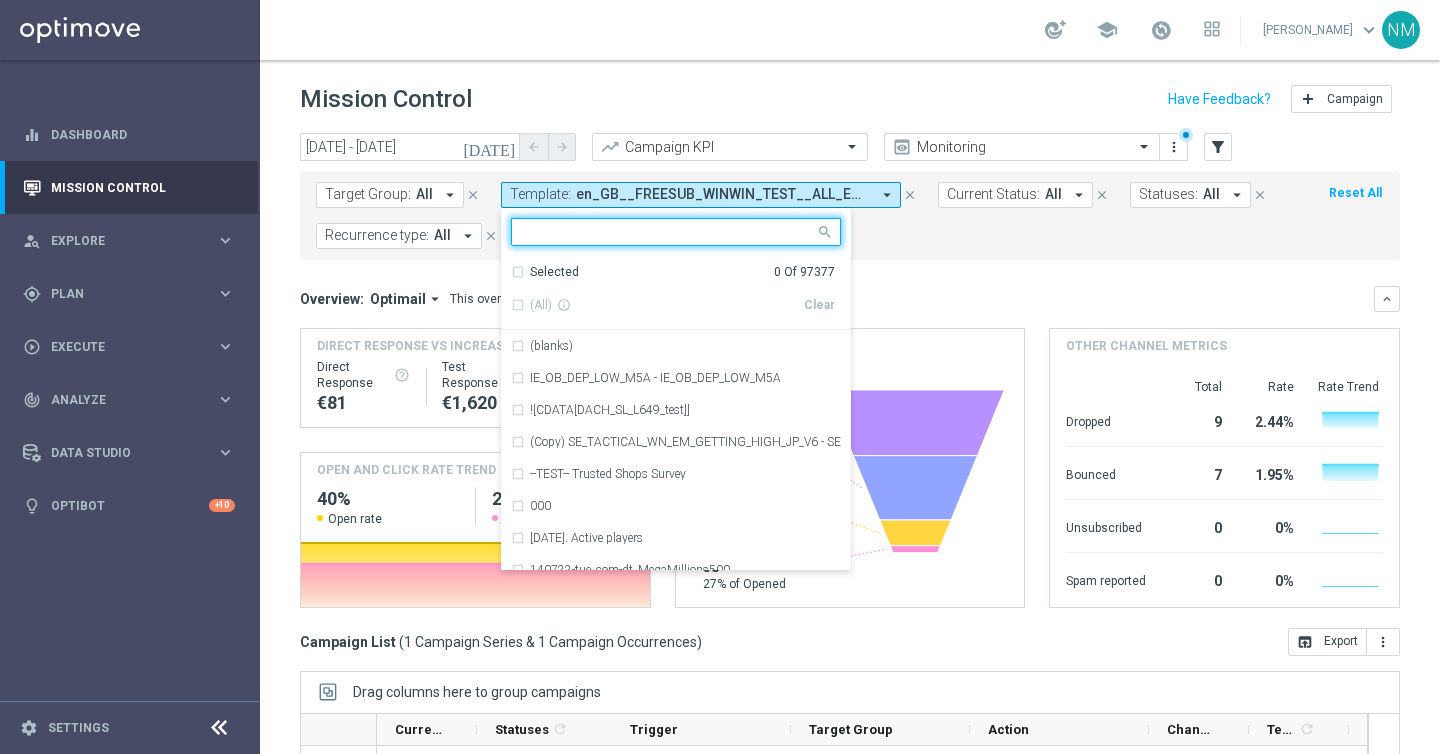 paste on "en_GB_EMT_NVIP_EM_TAC_GM__NONDEPS_STAKE20GET50" 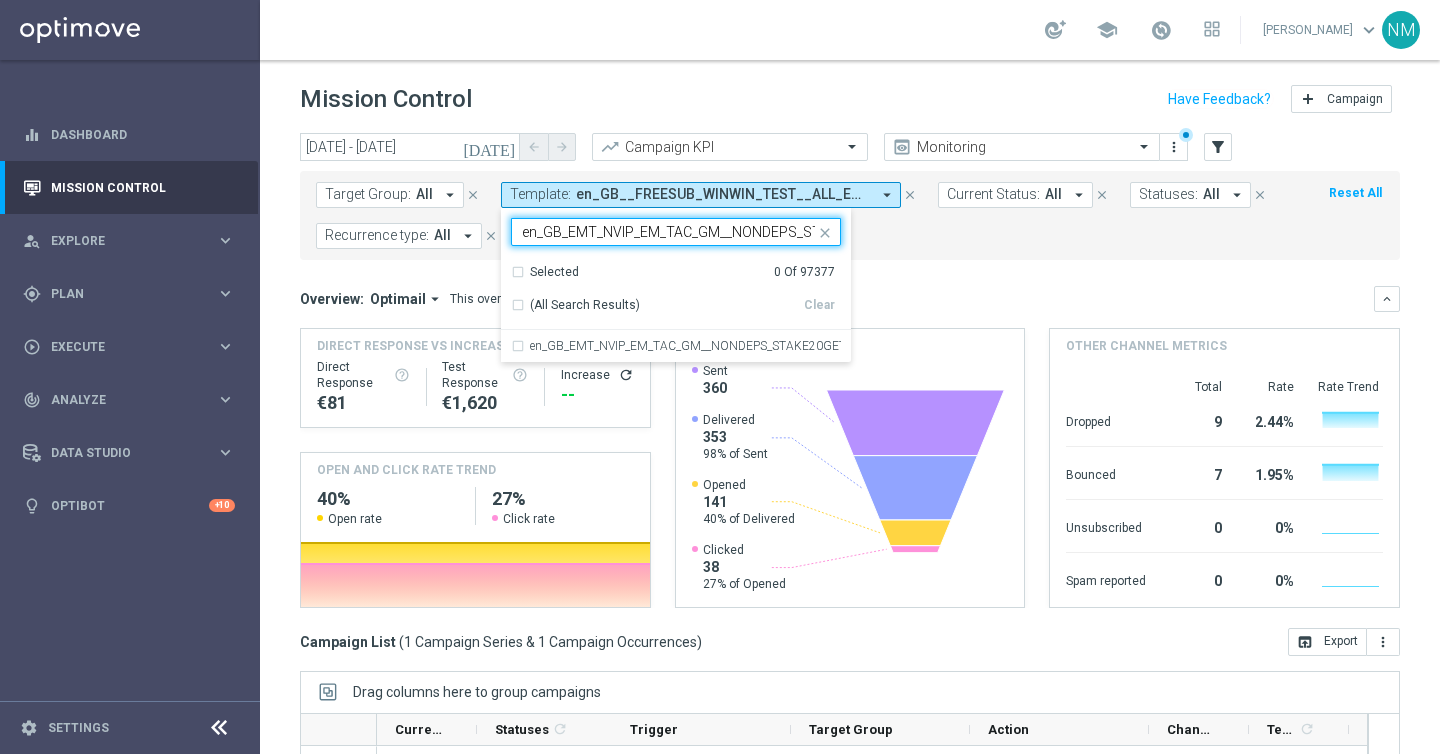 scroll, scrollTop: 0, scrollLeft: 83, axis: horizontal 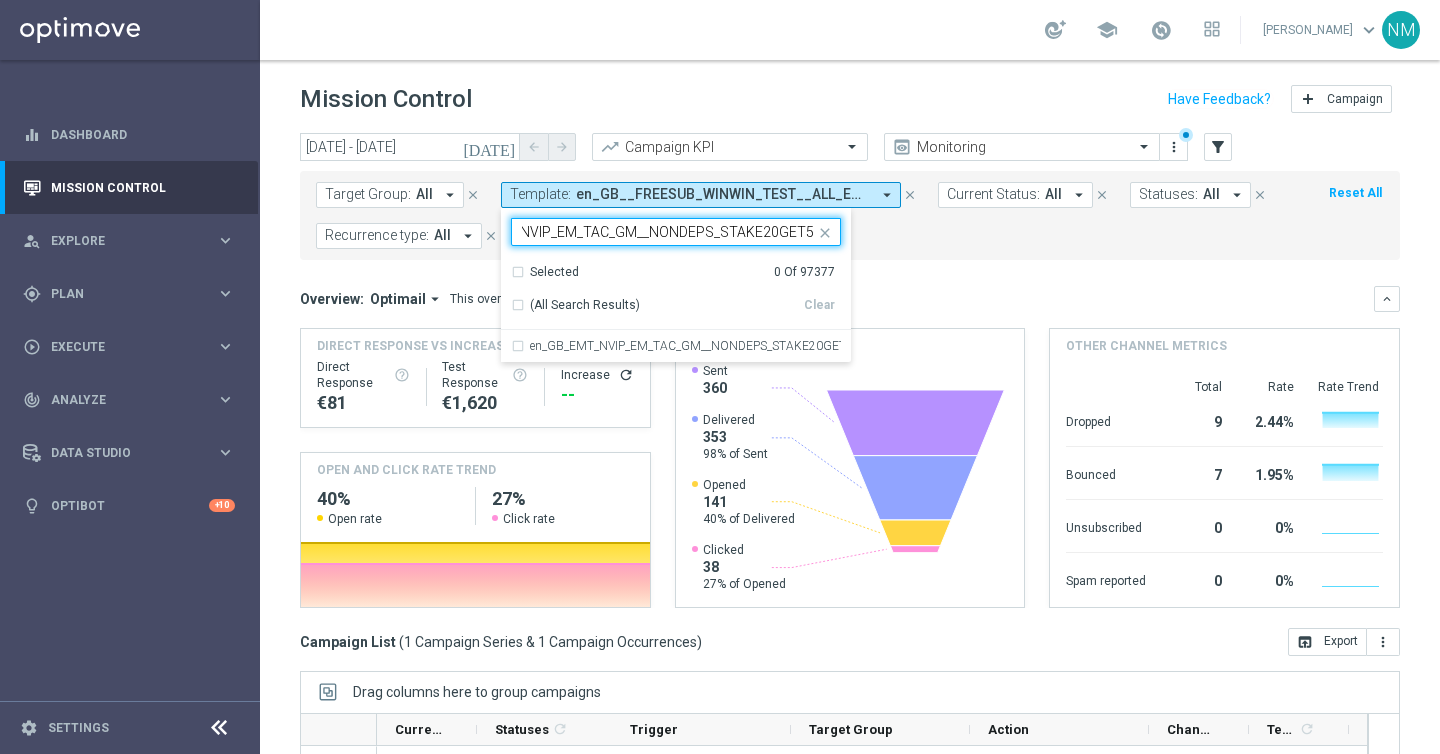 click on "Selected   0 Of 97377  (All Search Results)   Clear" at bounding box center [676, 293] 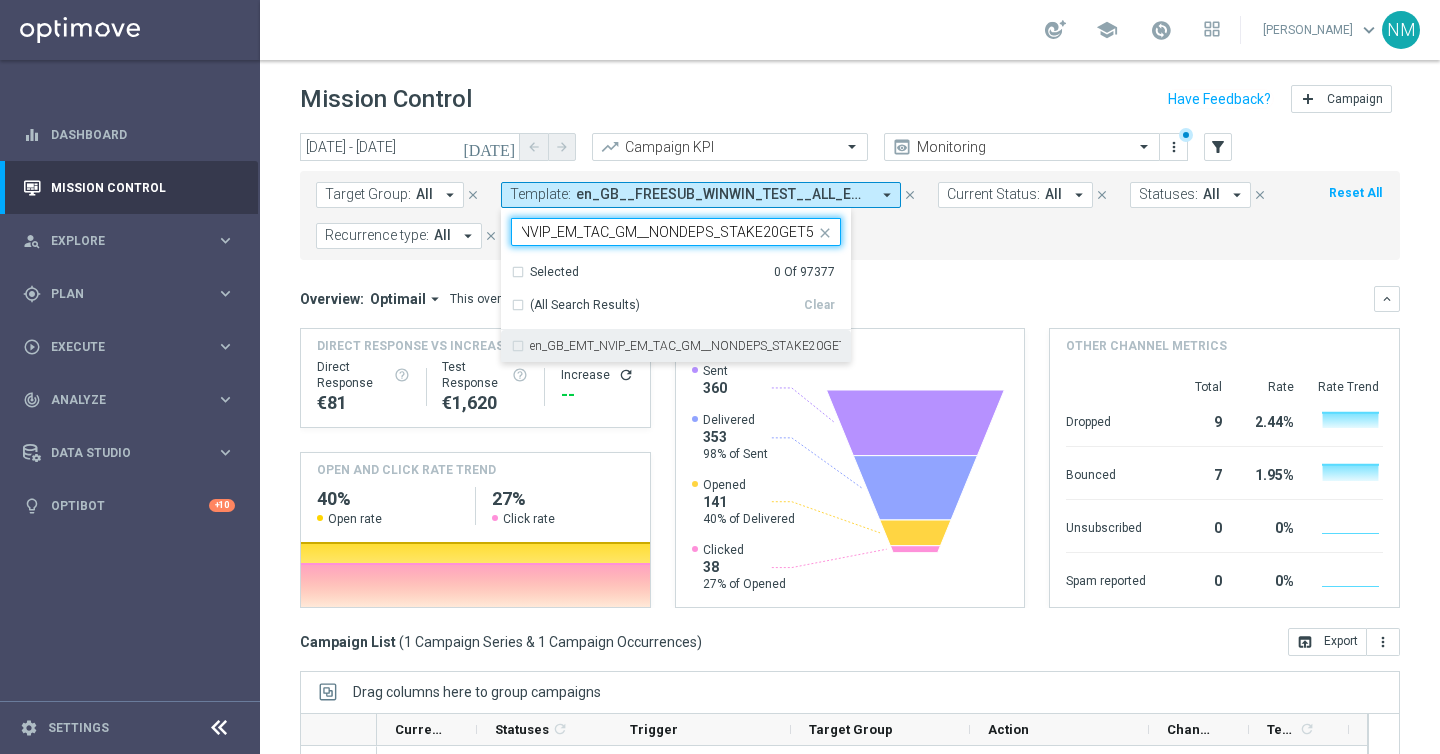 click on "en_GB_EMT_NVIP_EM_TAC_GM__NONDEPS_STAKE20GET50" at bounding box center (685, 346) 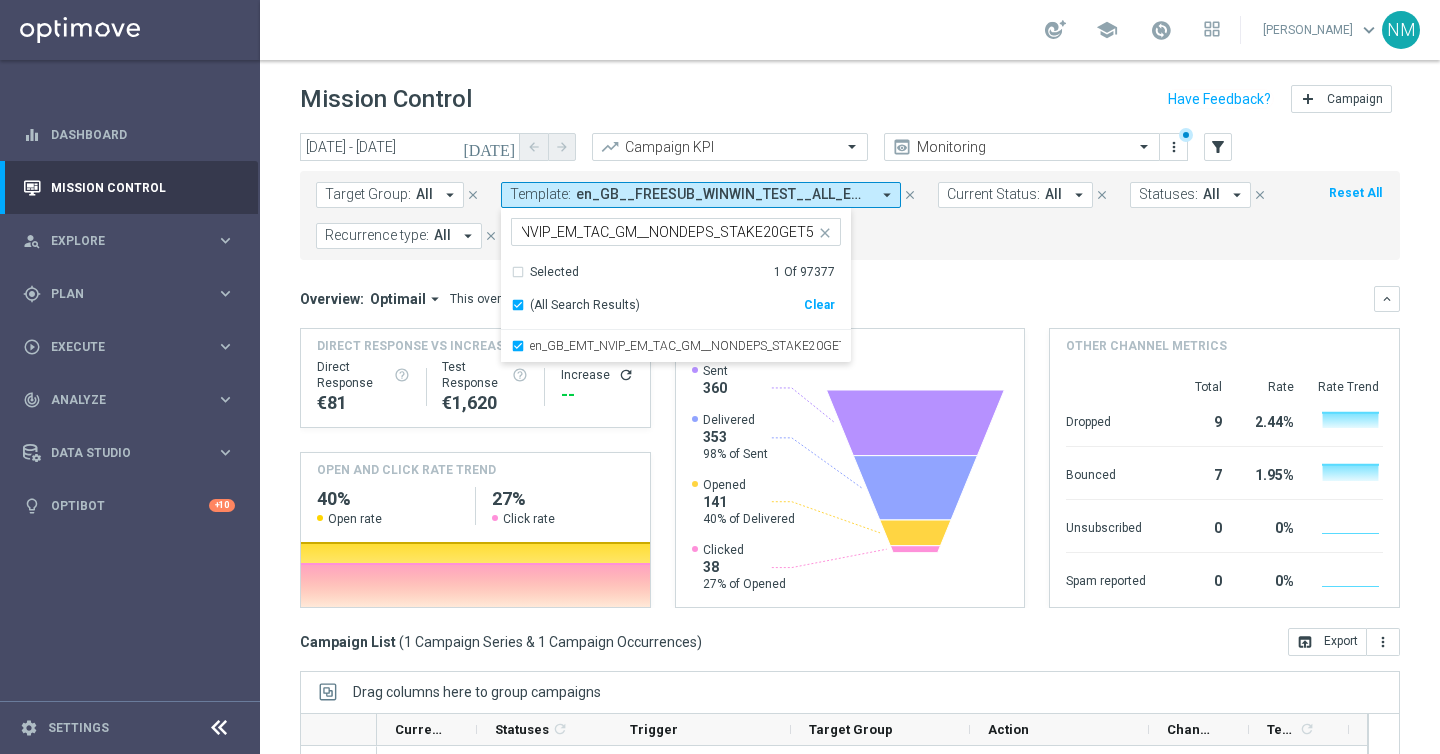 scroll, scrollTop: 0, scrollLeft: 0, axis: both 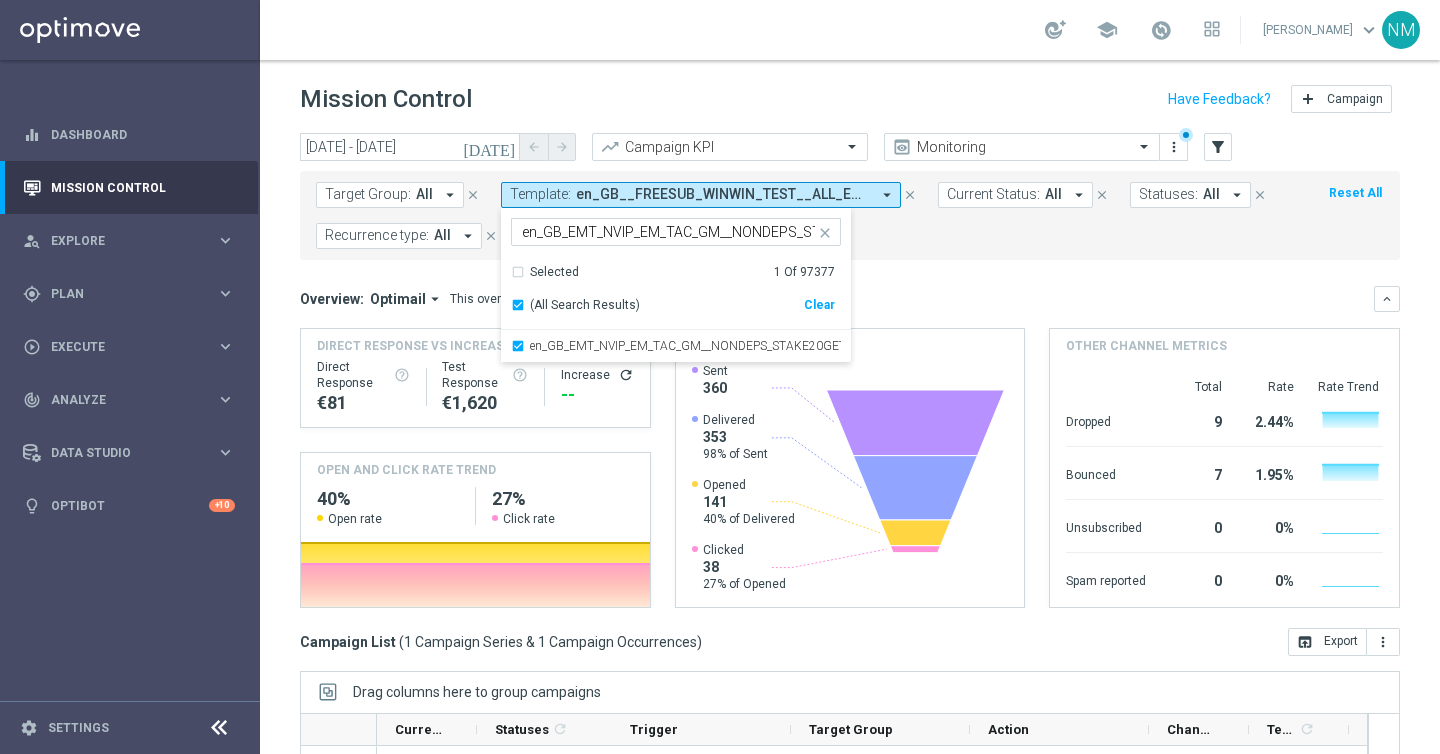 click on "Overview:
Optimail
arrow_drop_down
This overview shows data of campaigns executed via Optimail
keyboard_arrow_down" 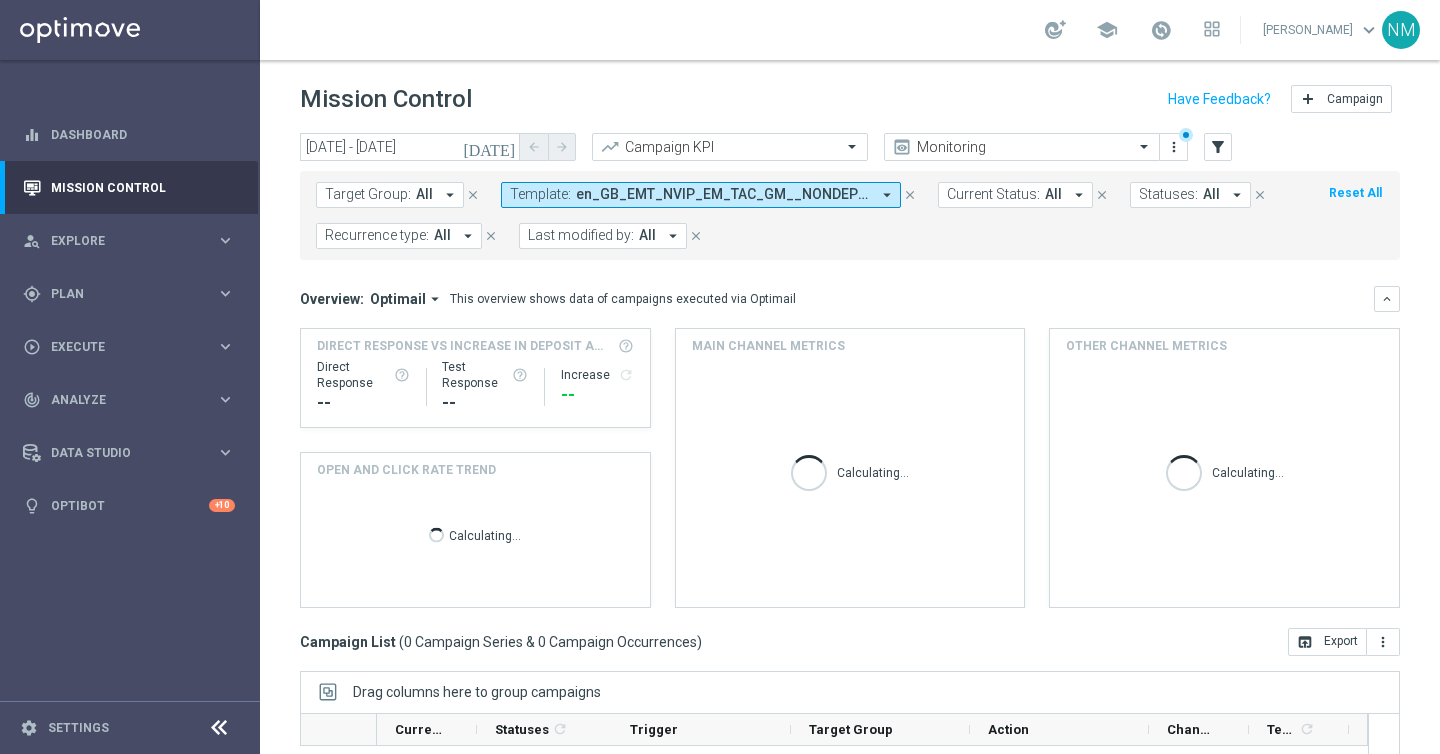click on "today" 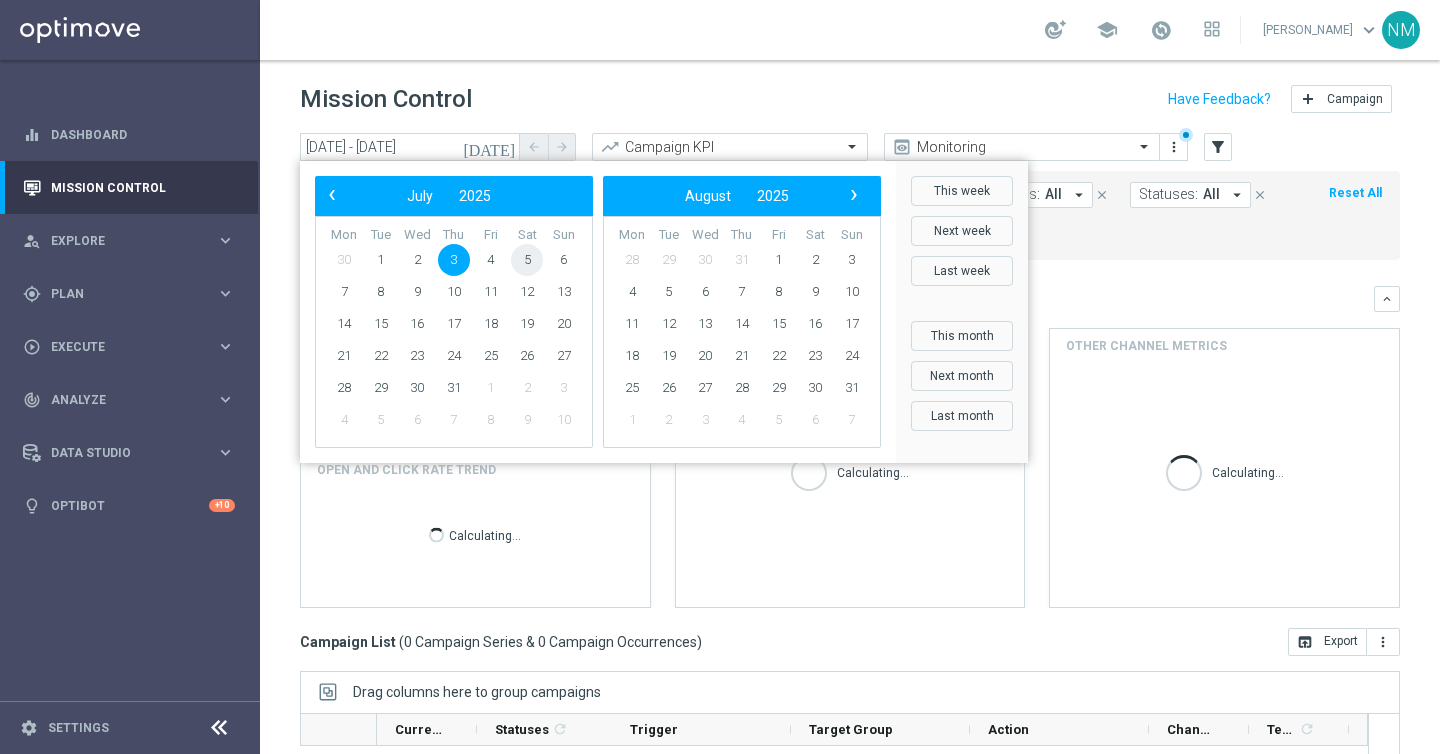 click on "5" 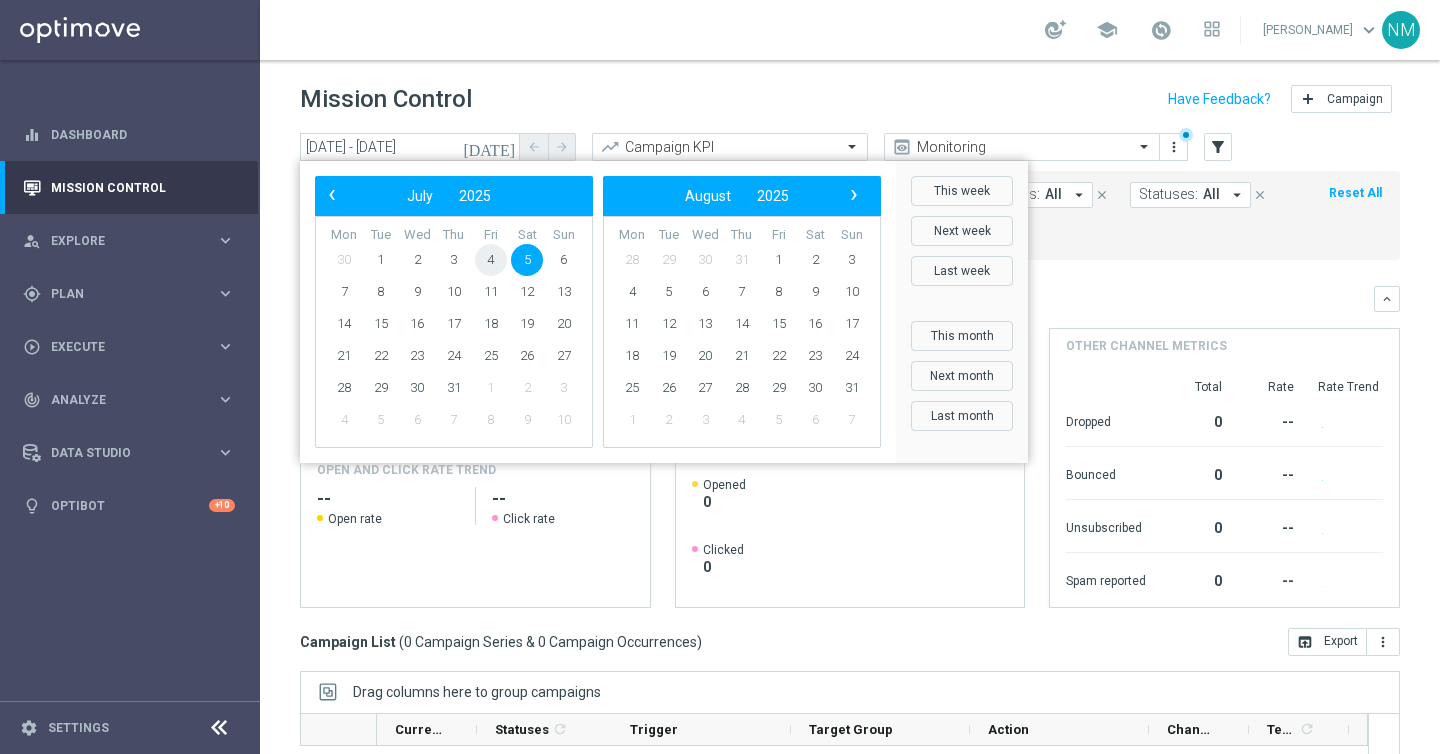 click on "4" 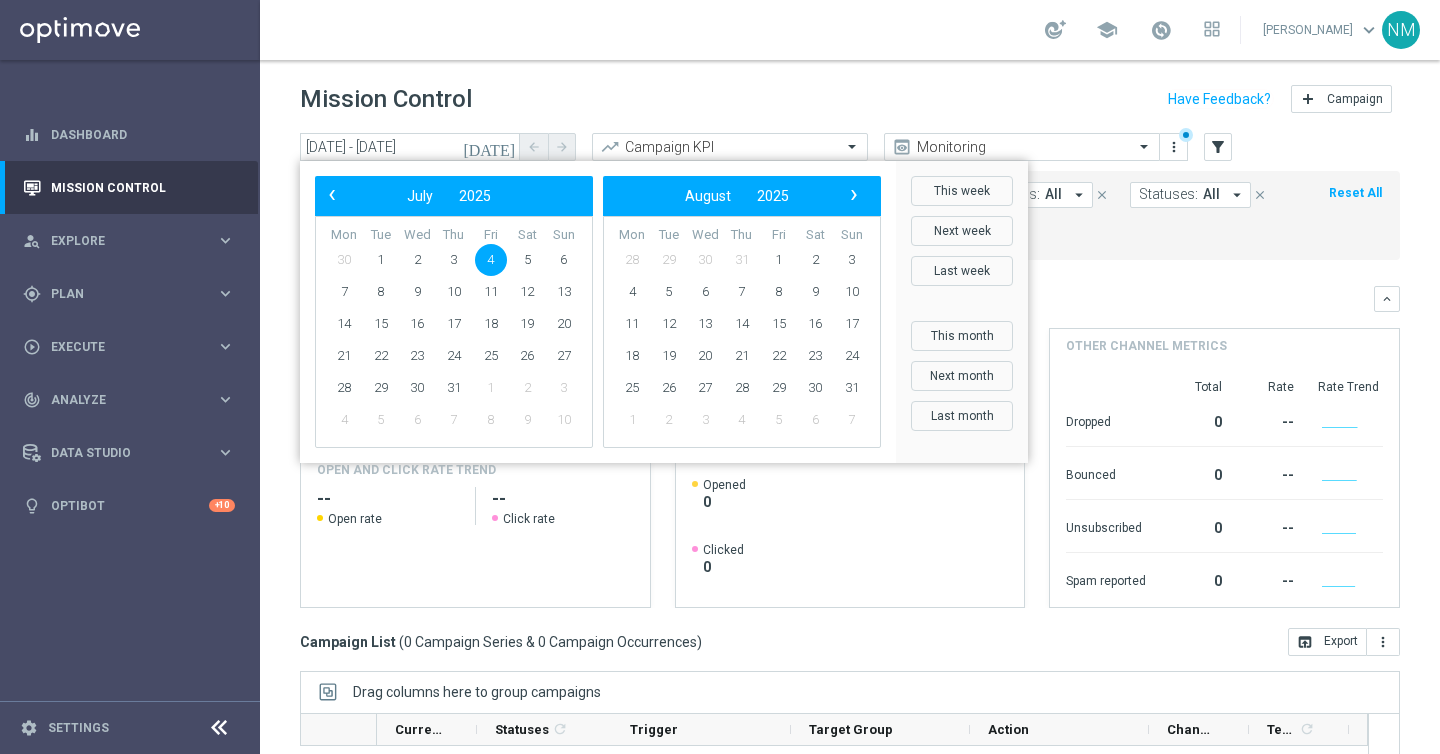click on "4" 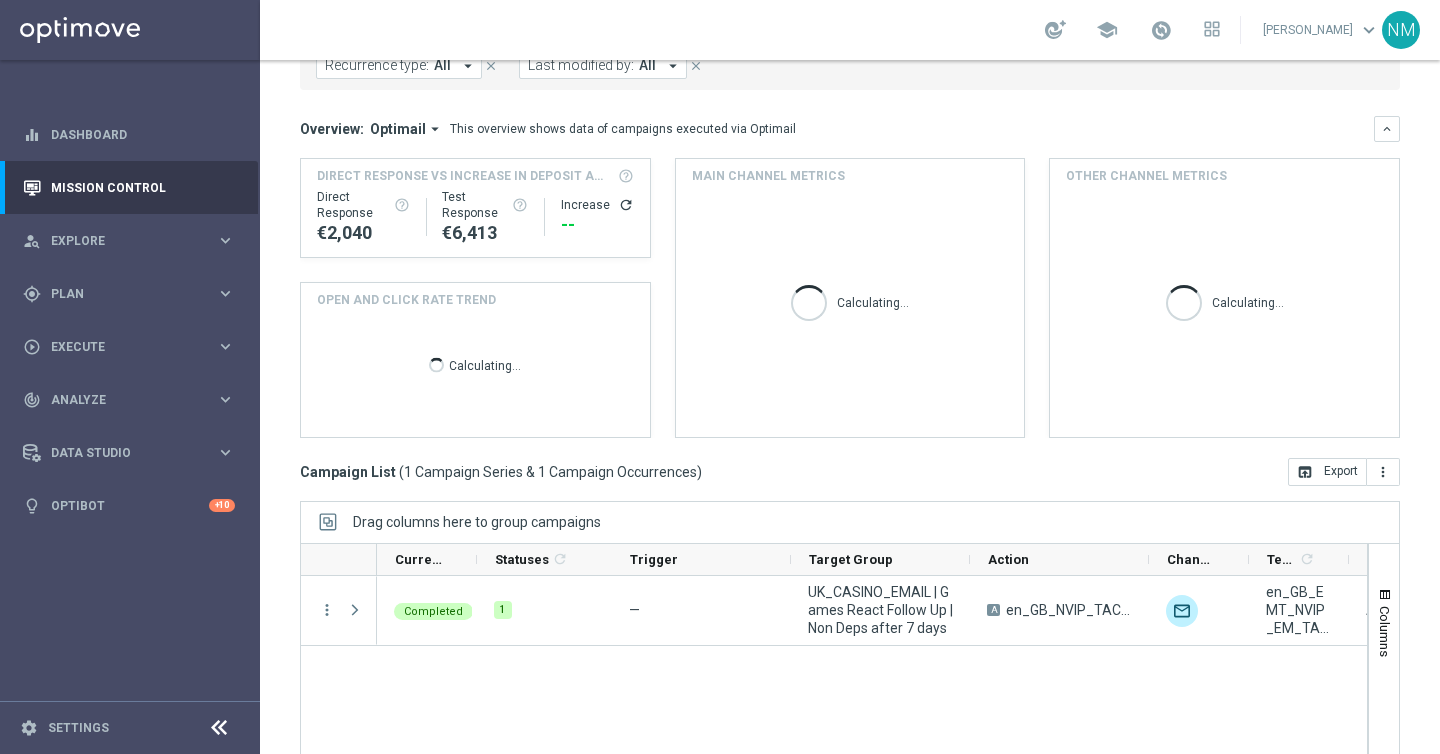 scroll, scrollTop: 287, scrollLeft: 0, axis: vertical 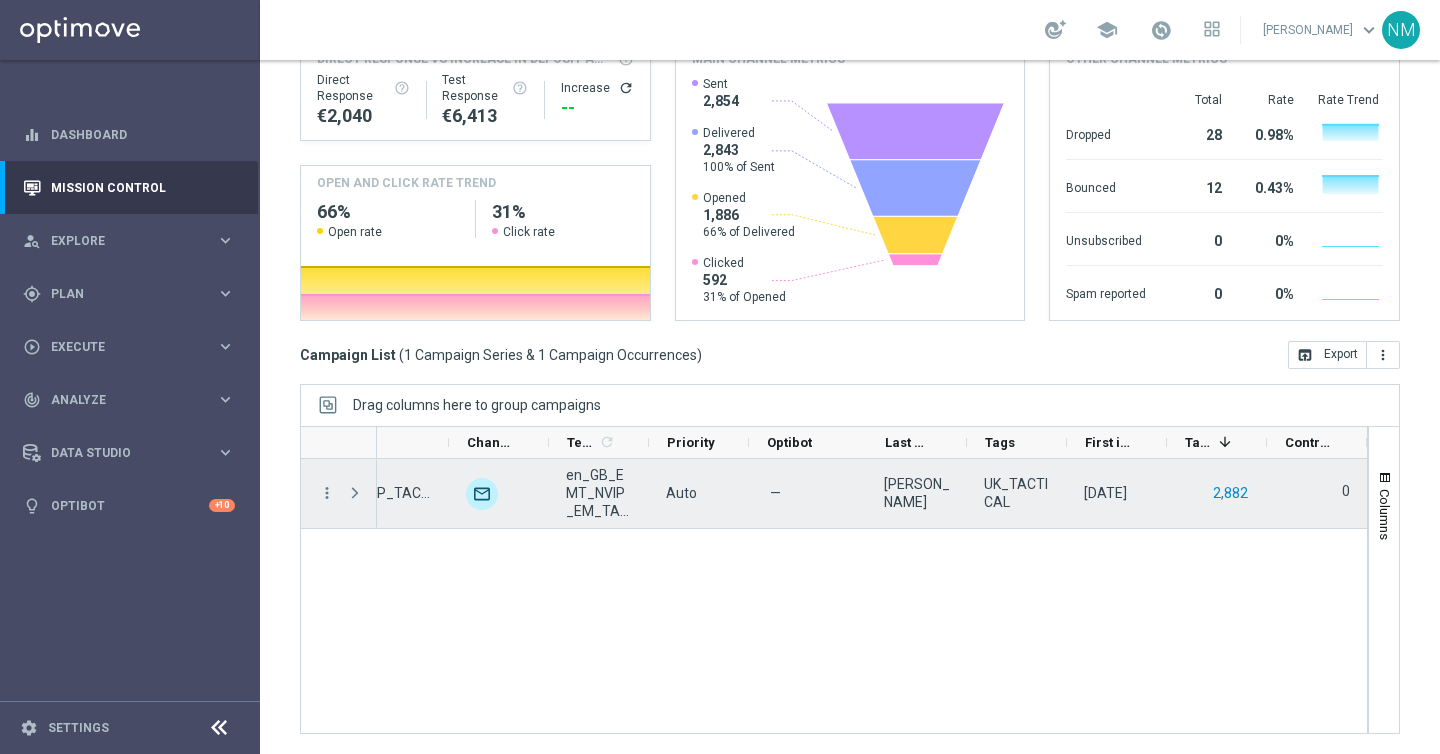 click on "2,882" at bounding box center (1230, 493) 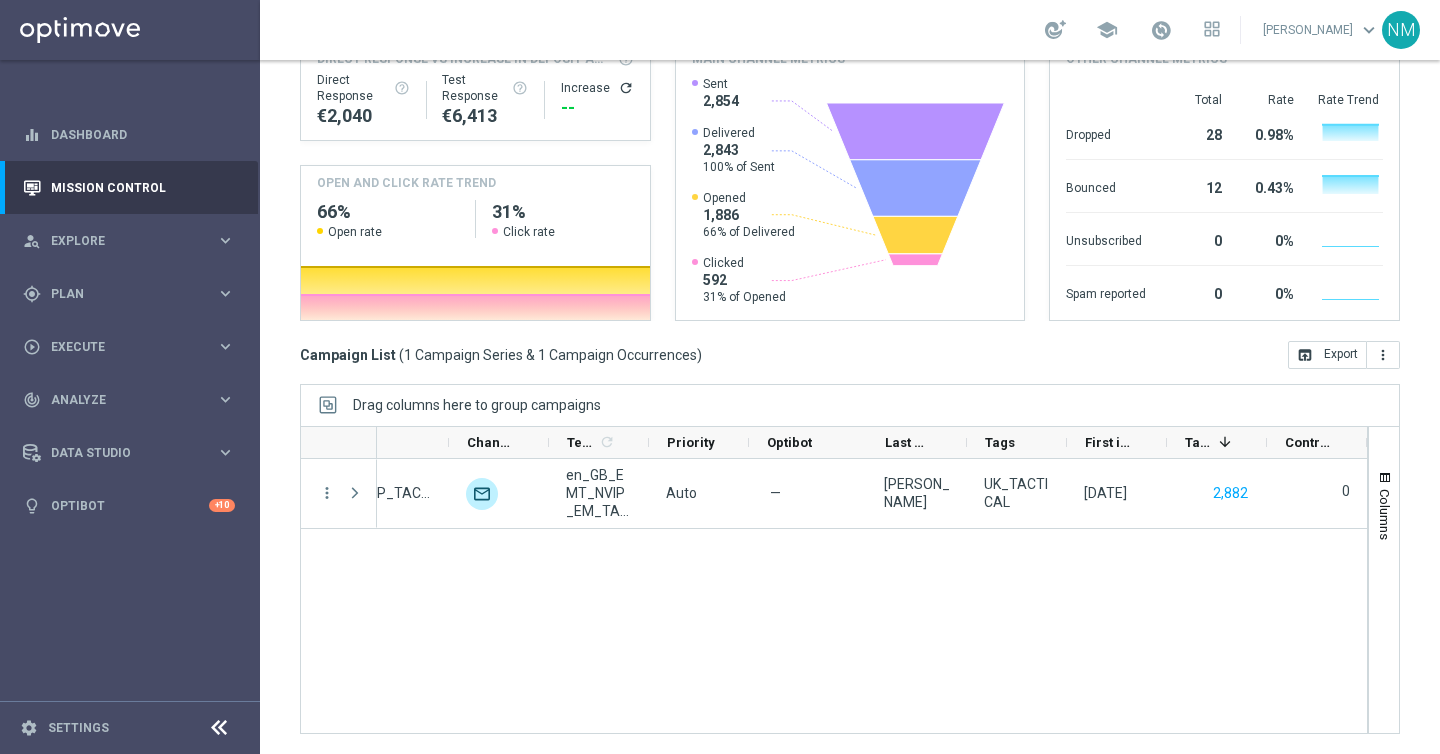 scroll, scrollTop: 0, scrollLeft: 0, axis: both 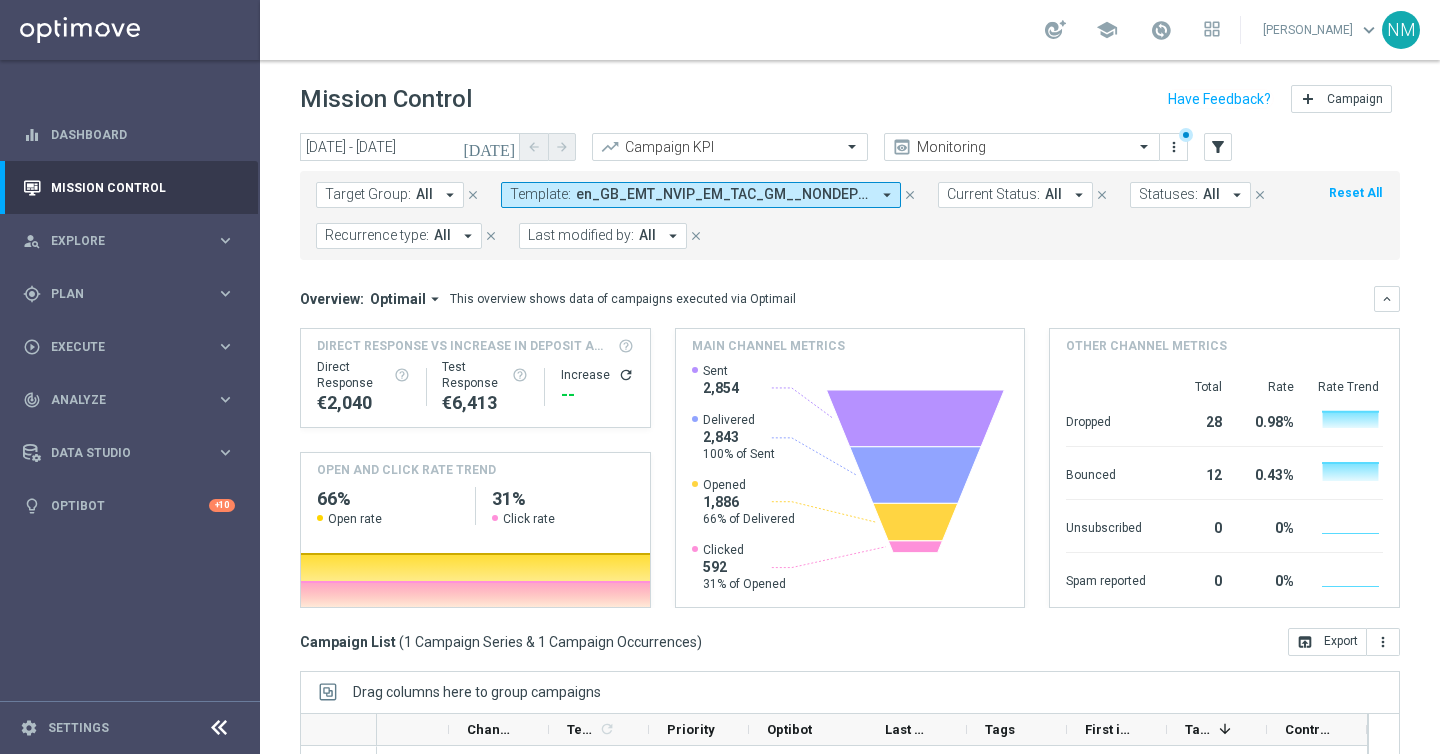 click on "arrow_drop_down" at bounding box center [887, 195] 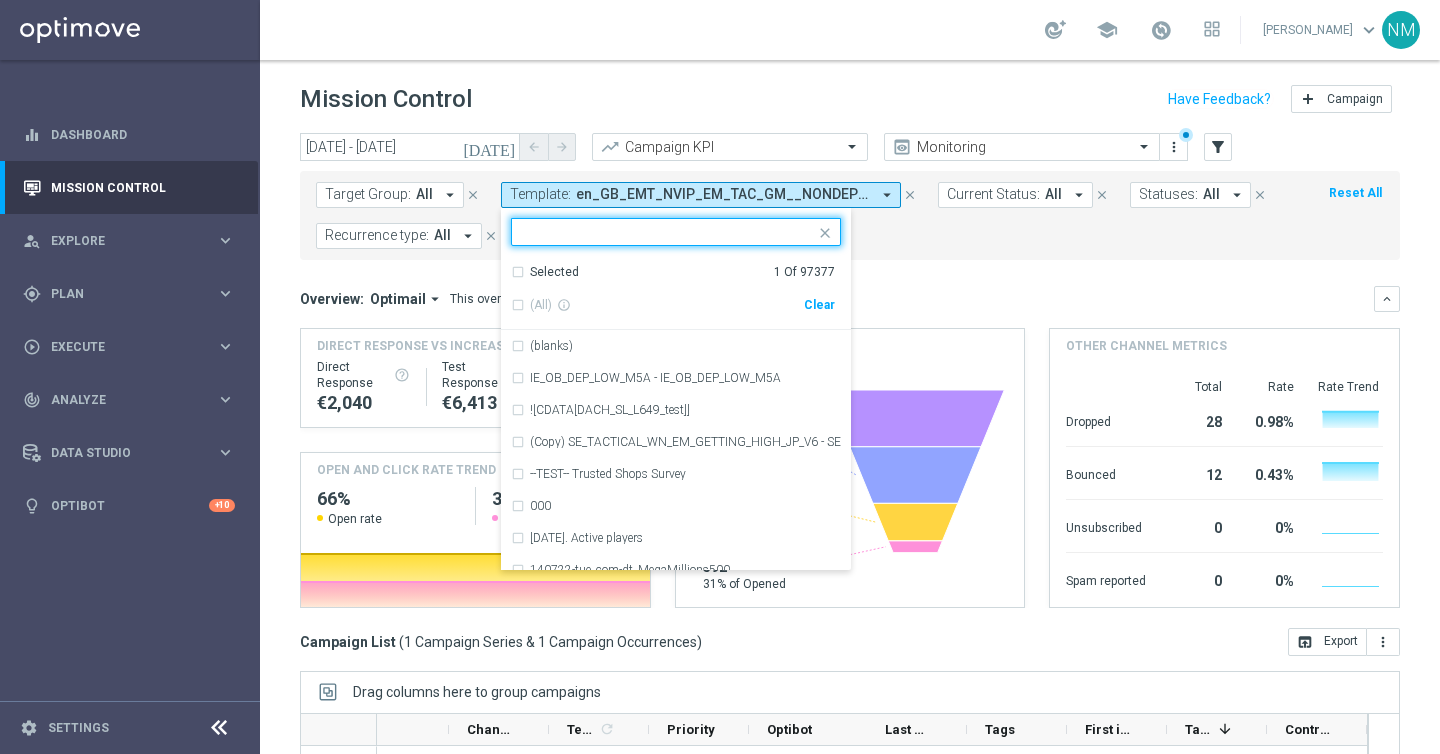 click on "Clear" at bounding box center (0, 0) 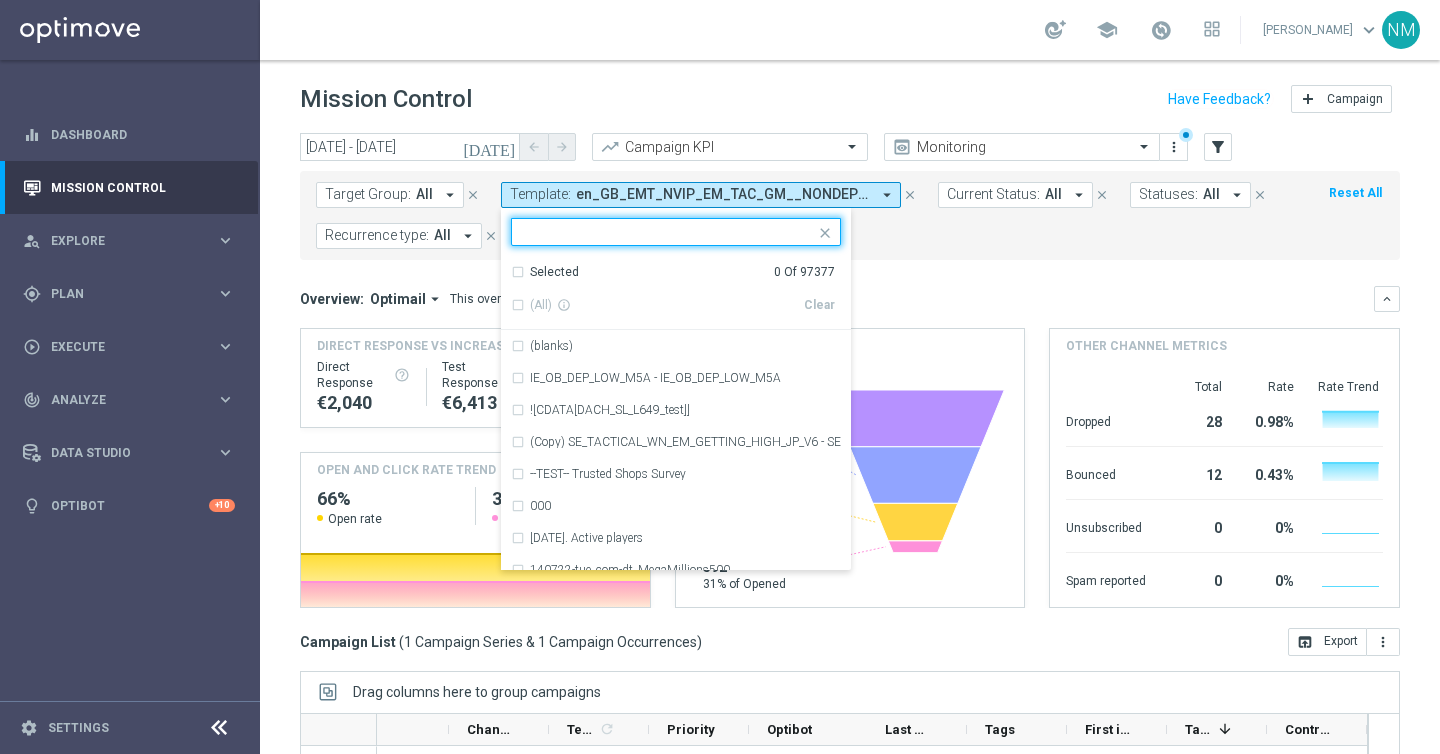 click at bounding box center (668, 232) 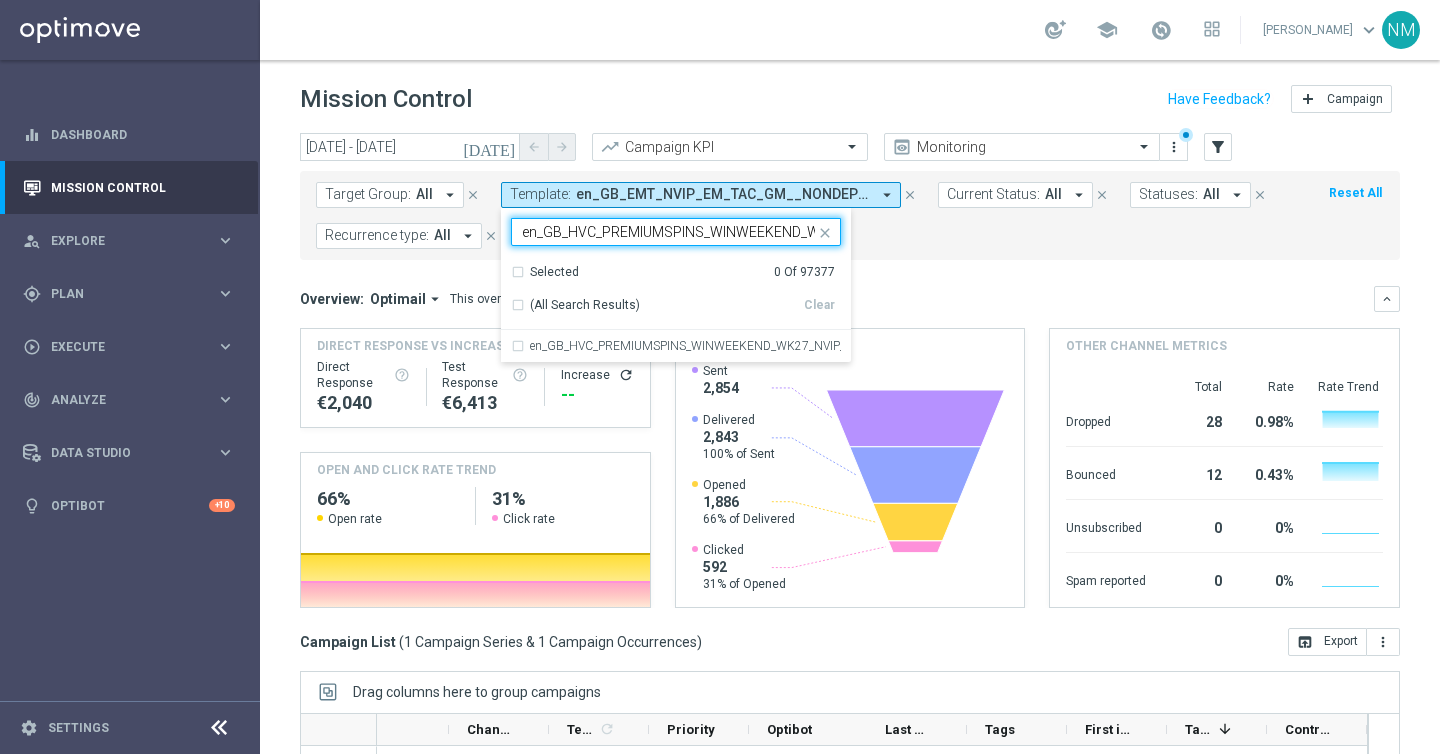 scroll, scrollTop: 0, scrollLeft: 158, axis: horizontal 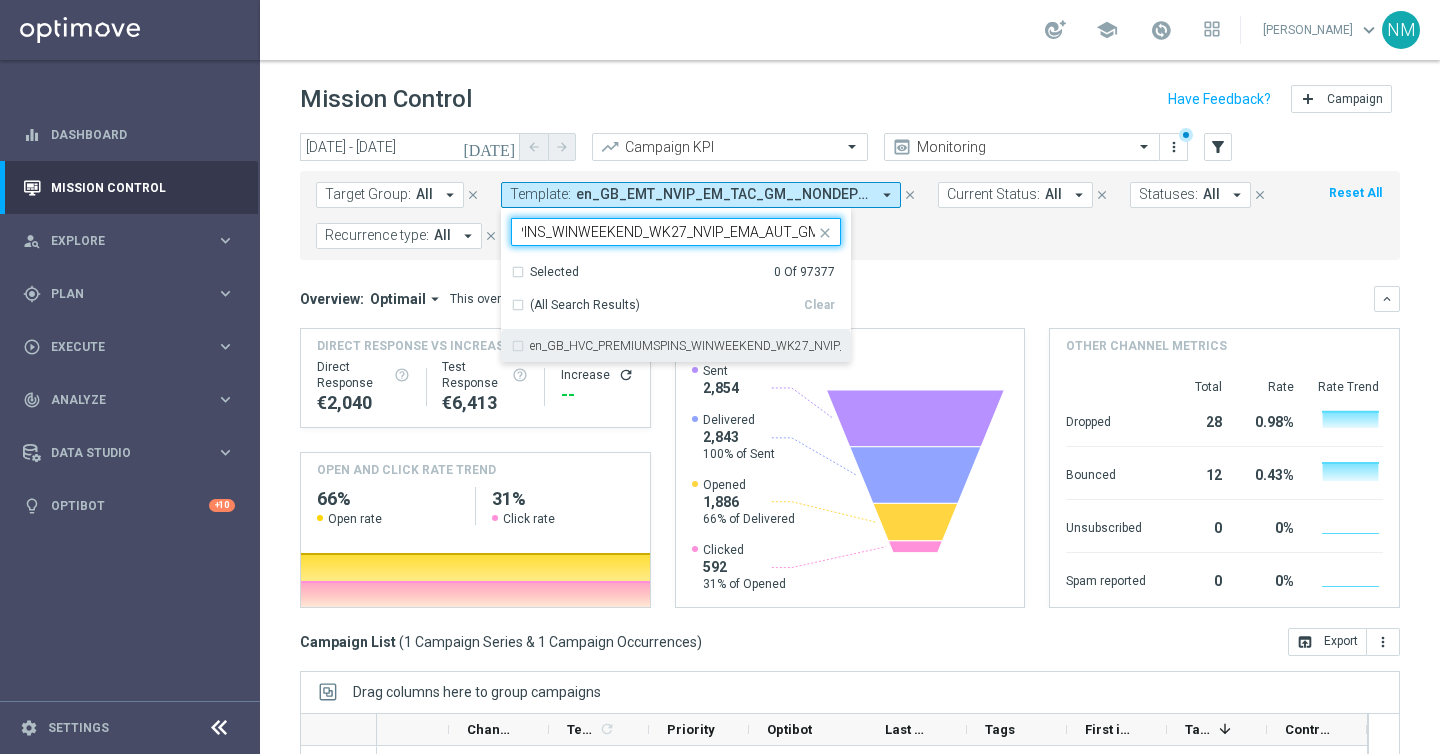 click on "en_GB_HVC_PREMIUMSPINS_WINWEEKEND_WK27_NVIP_EMA_AUT_GM" at bounding box center (685, 346) 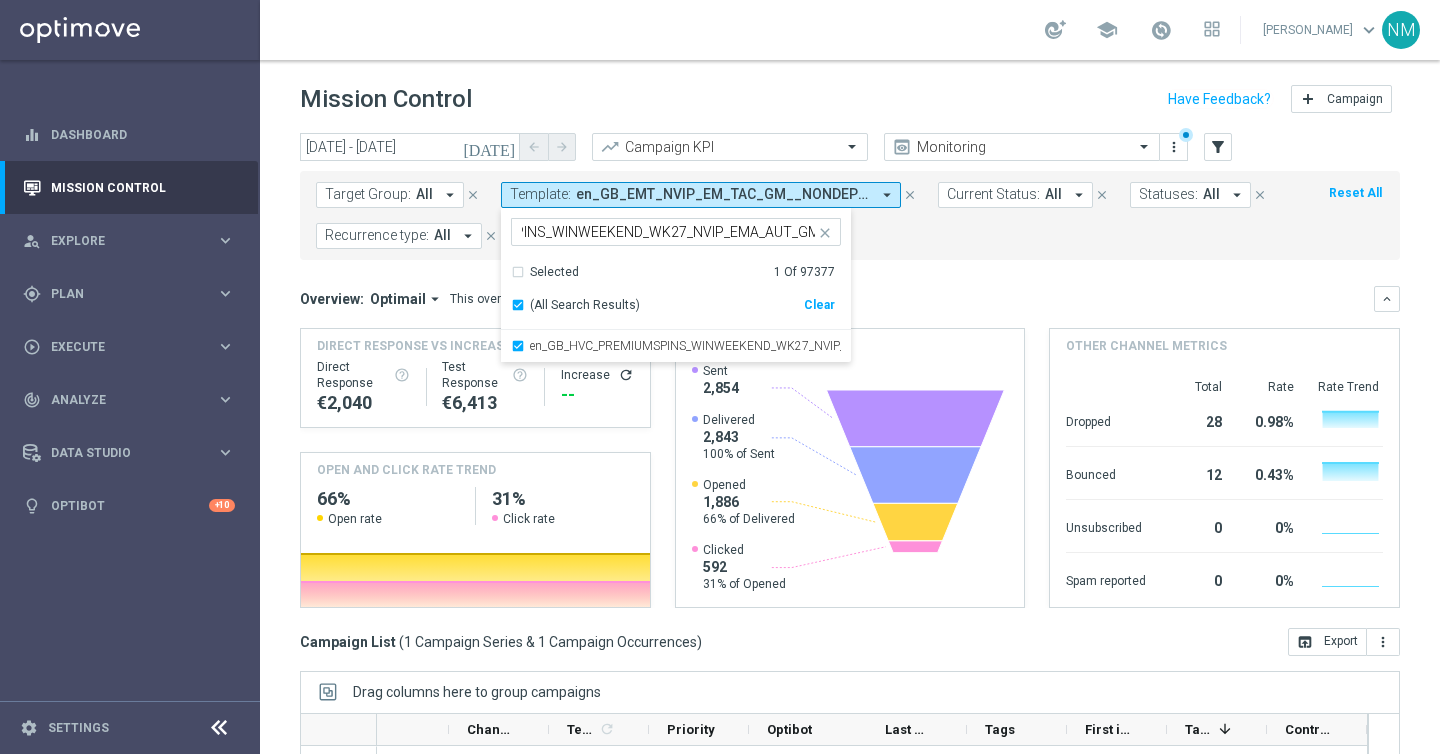 scroll, scrollTop: 0, scrollLeft: 0, axis: both 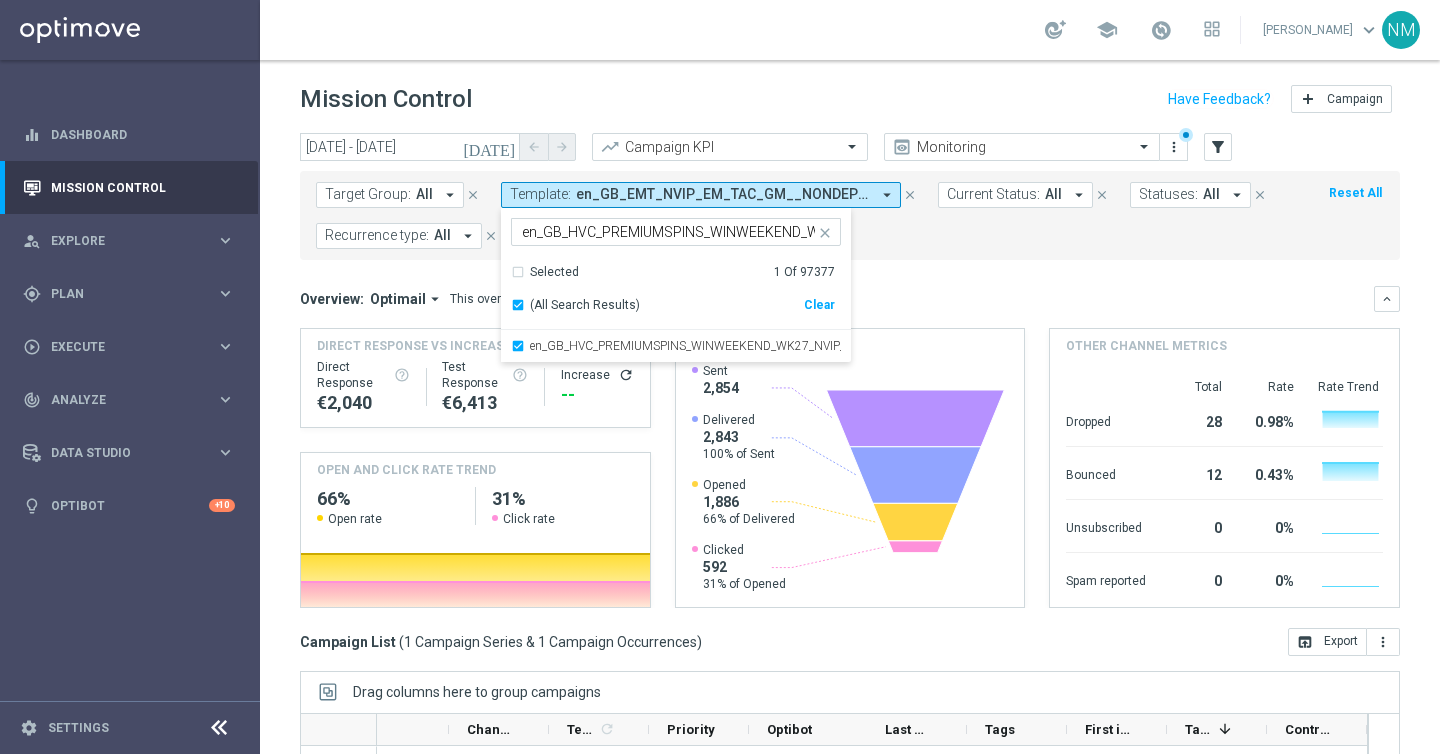 click on "Target Group:
All
arrow_drop_down
close
Template:
en_GB_EMT_NVIP_EM_TAC_GM__NONDEPS_STAKE20GET50
arrow_drop_down
en_GB_HVC_PREMIUMSPINS_WINWEEKEND_WK27_NVIP_EMA_AUT_GM  en_GB_HVC_PREMIUMSPINS_WINWEEKEND_WK27_NVIP_EMA_AUT_GM  Selected   1 Of 97377  (All Search Results)   Clear  en_GB_HVC_PREMIUMSPINS_WINWEEKEND_WK27_NVIP_EMA_AUT_GM
close
close
Current Status:
All
arrow_drop_down
close
Statuses:
All
arrow_drop_down" 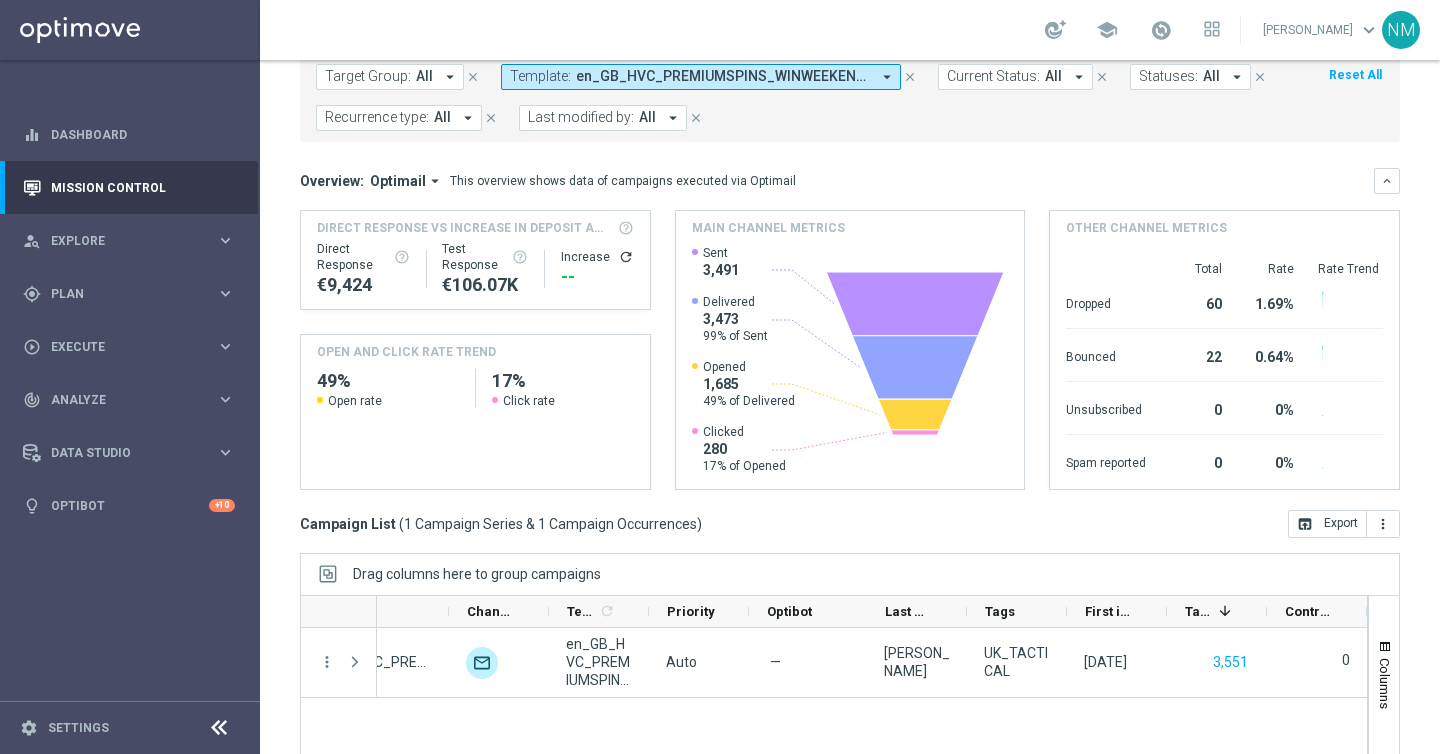 scroll, scrollTop: 287, scrollLeft: 0, axis: vertical 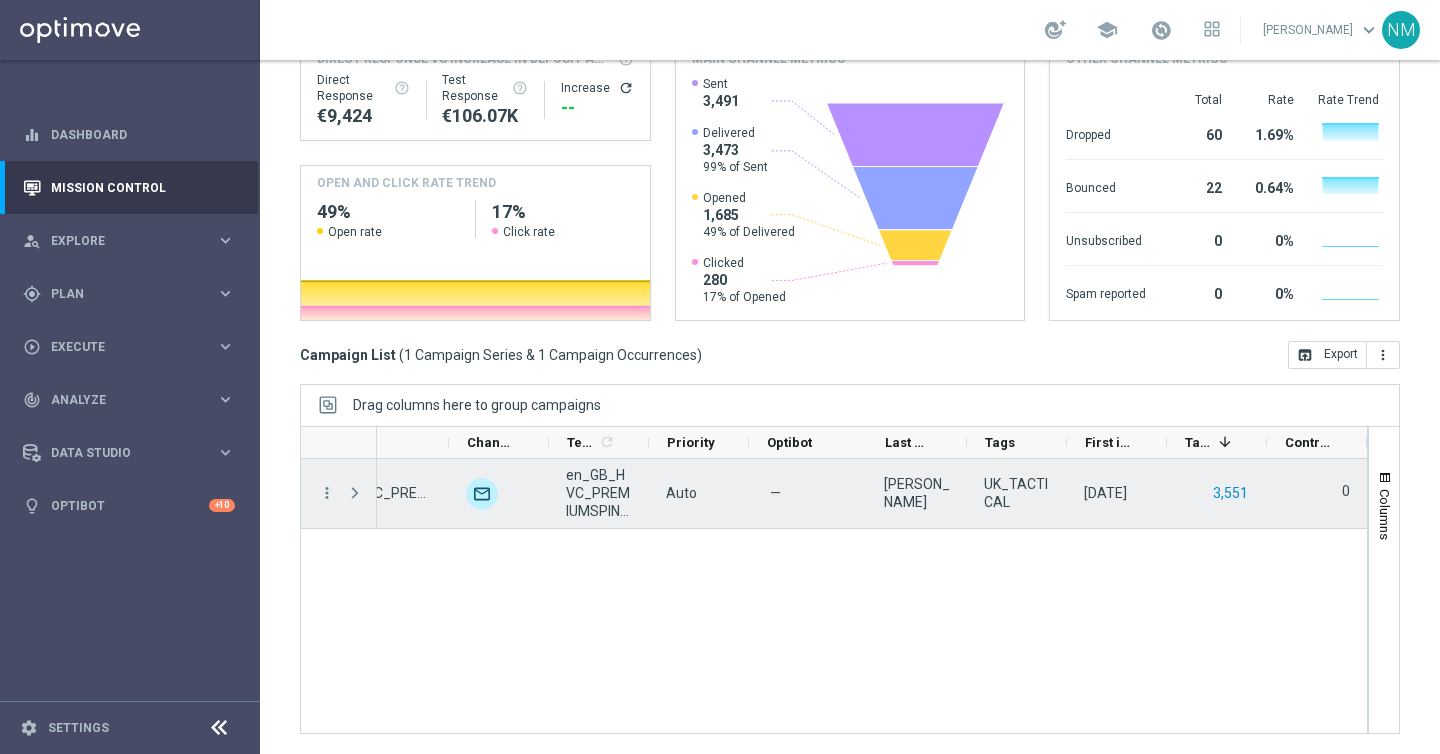 click on "3,551" at bounding box center (1230, 493) 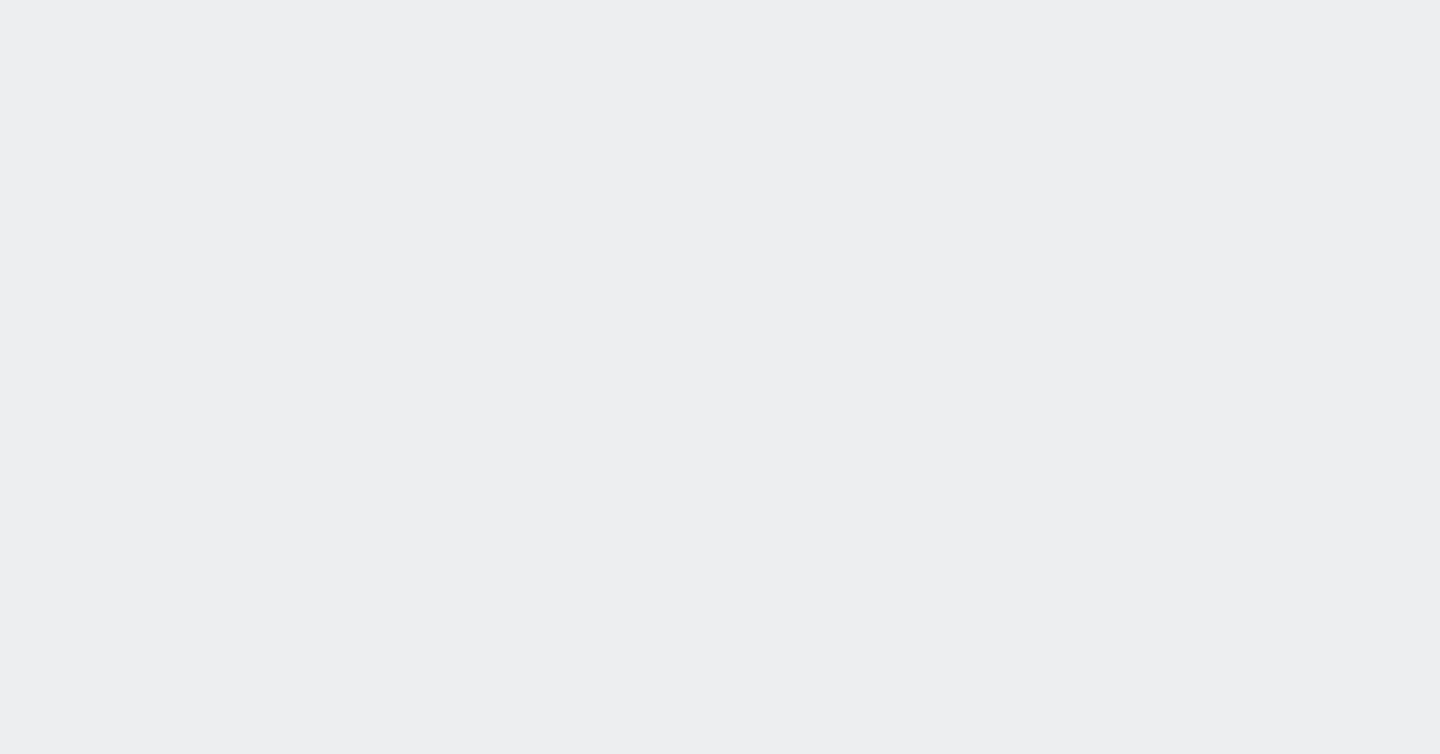 scroll, scrollTop: 0, scrollLeft: 0, axis: both 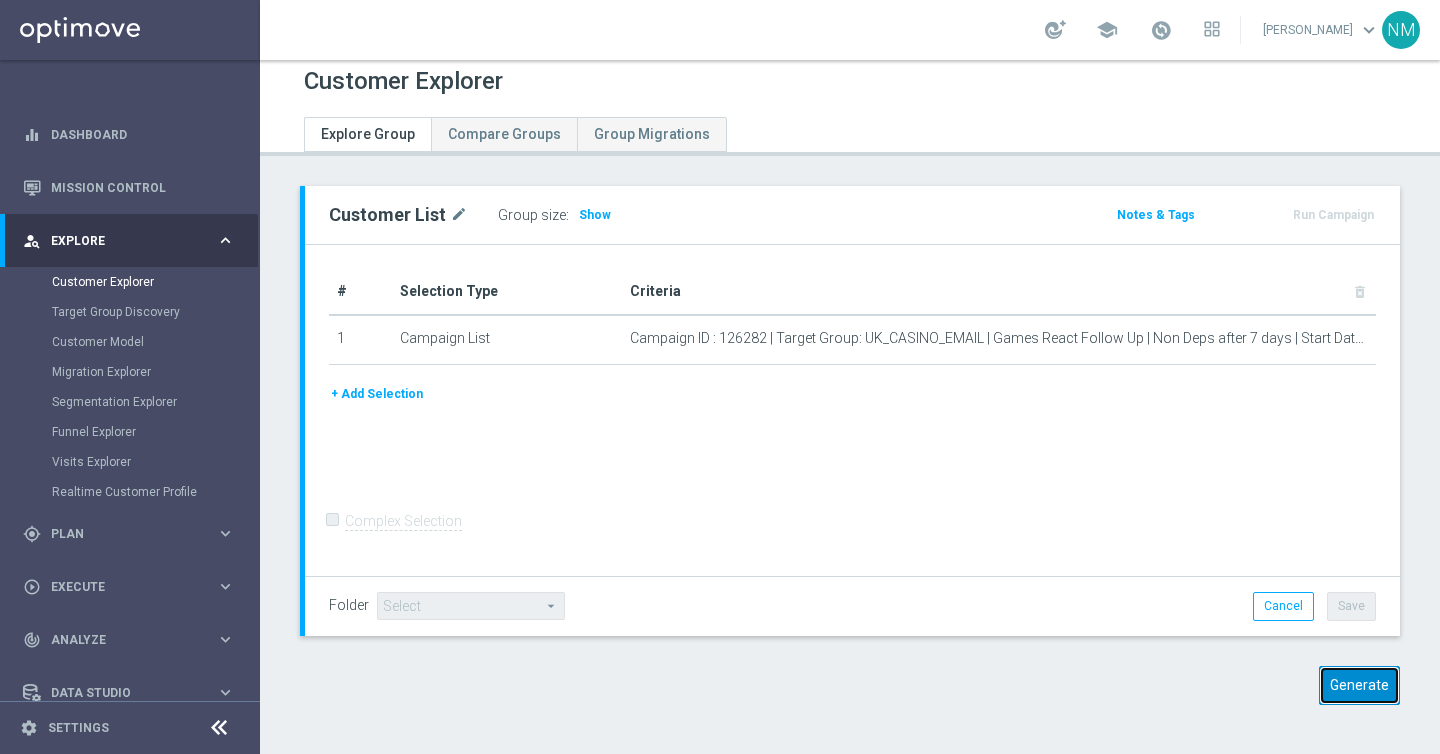 click on "Generate" 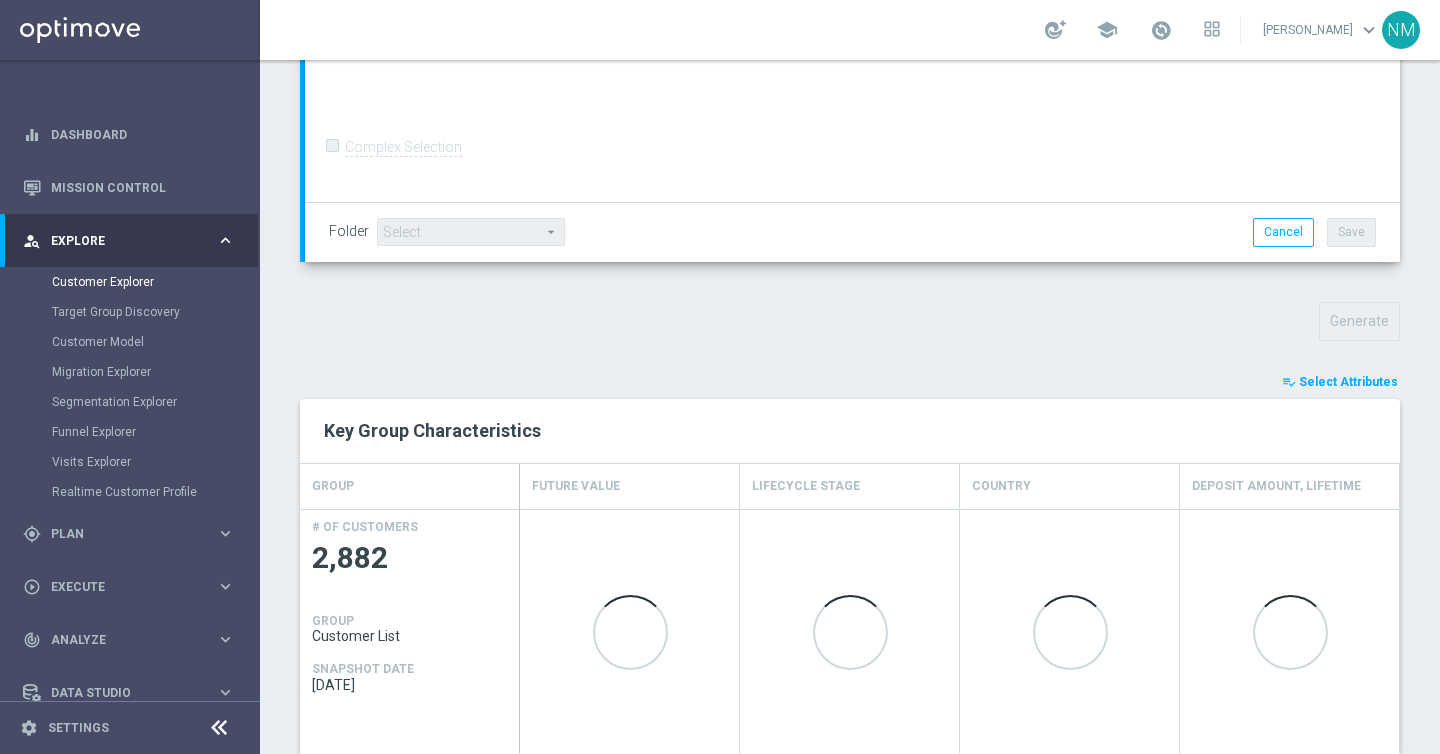 scroll, scrollTop: 676, scrollLeft: 0, axis: vertical 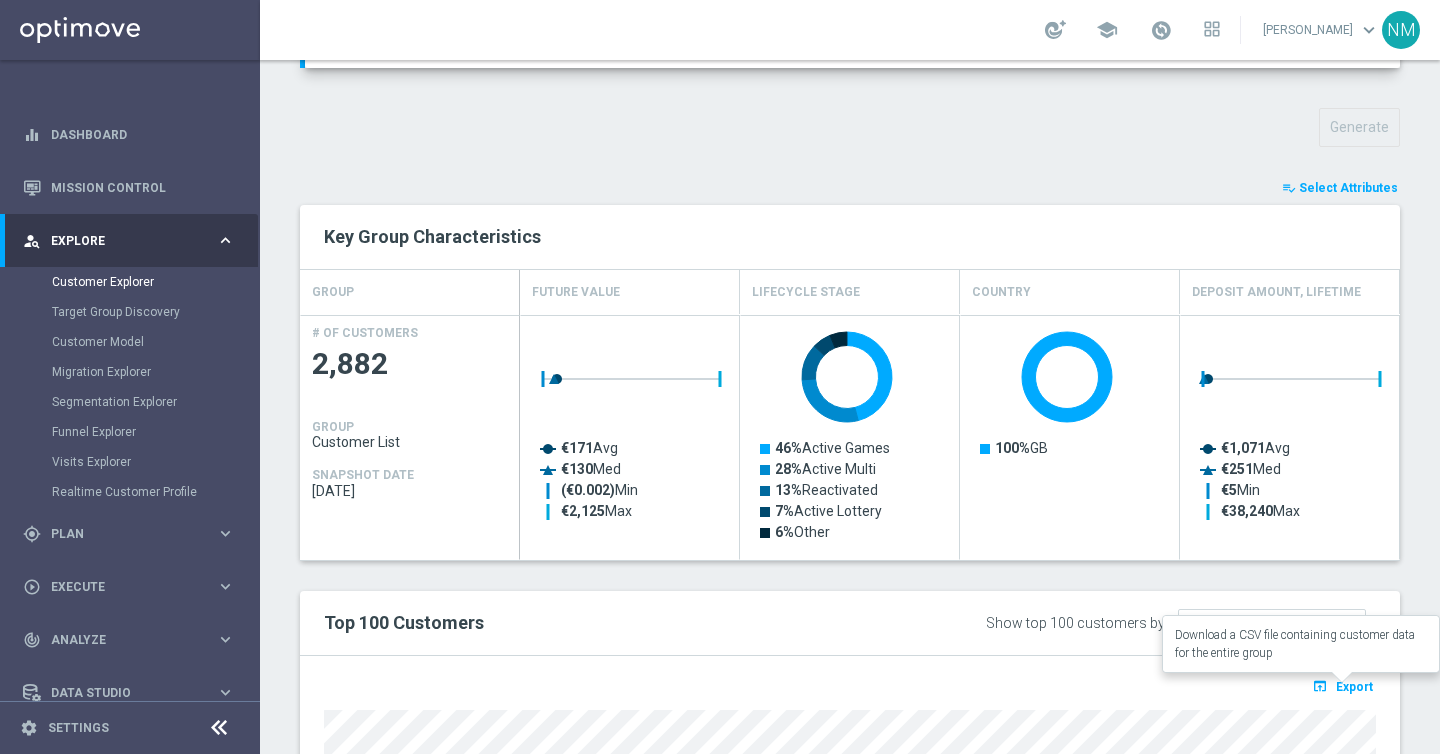 click on "open_in_browser
Export" 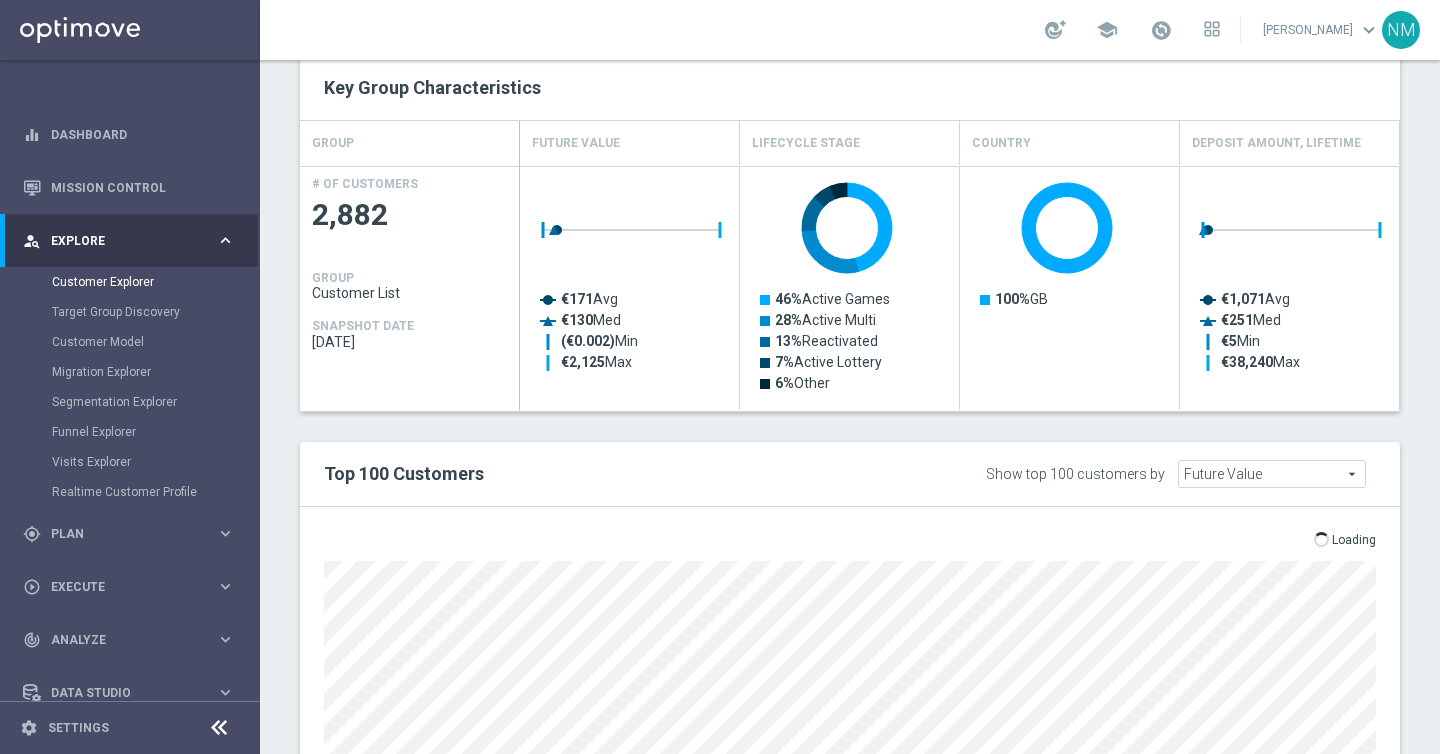 scroll, scrollTop: 845, scrollLeft: 0, axis: vertical 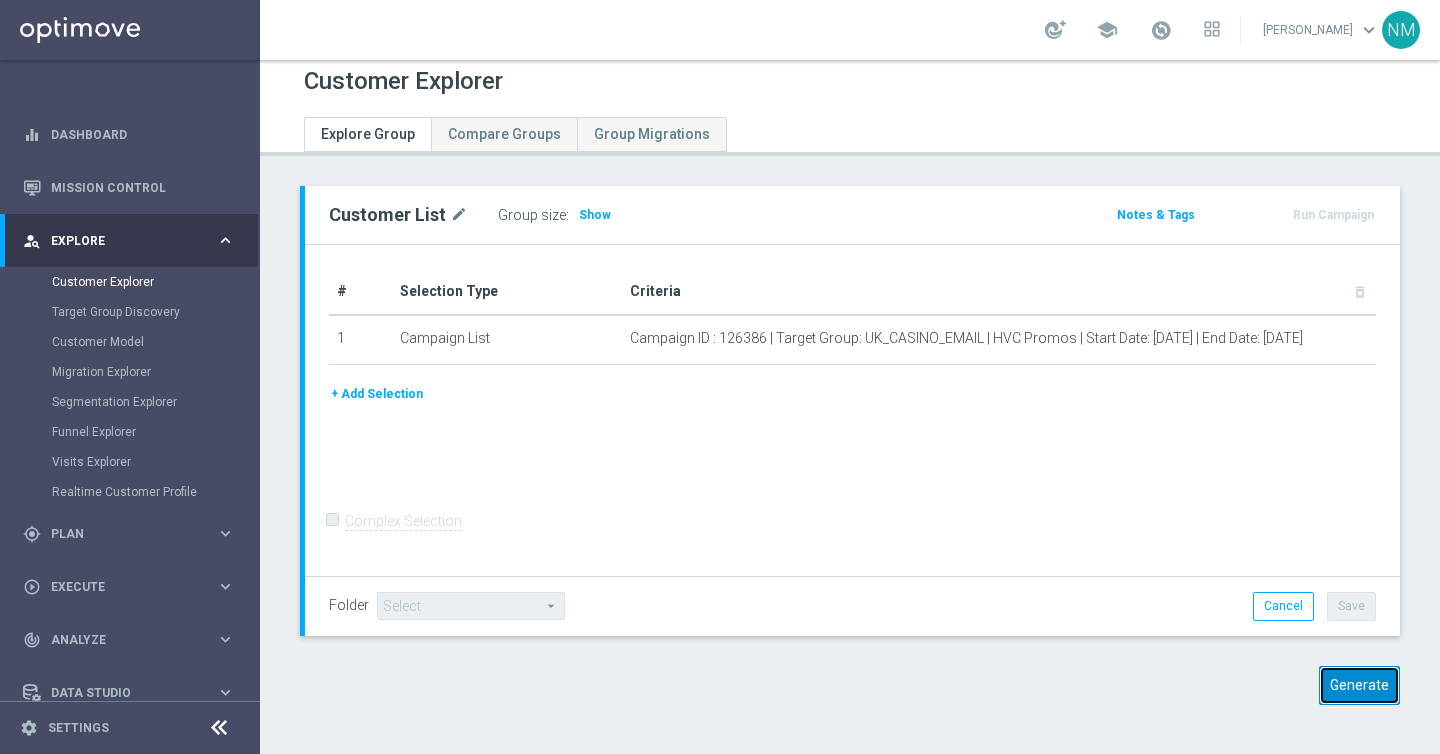 click on "Generate" 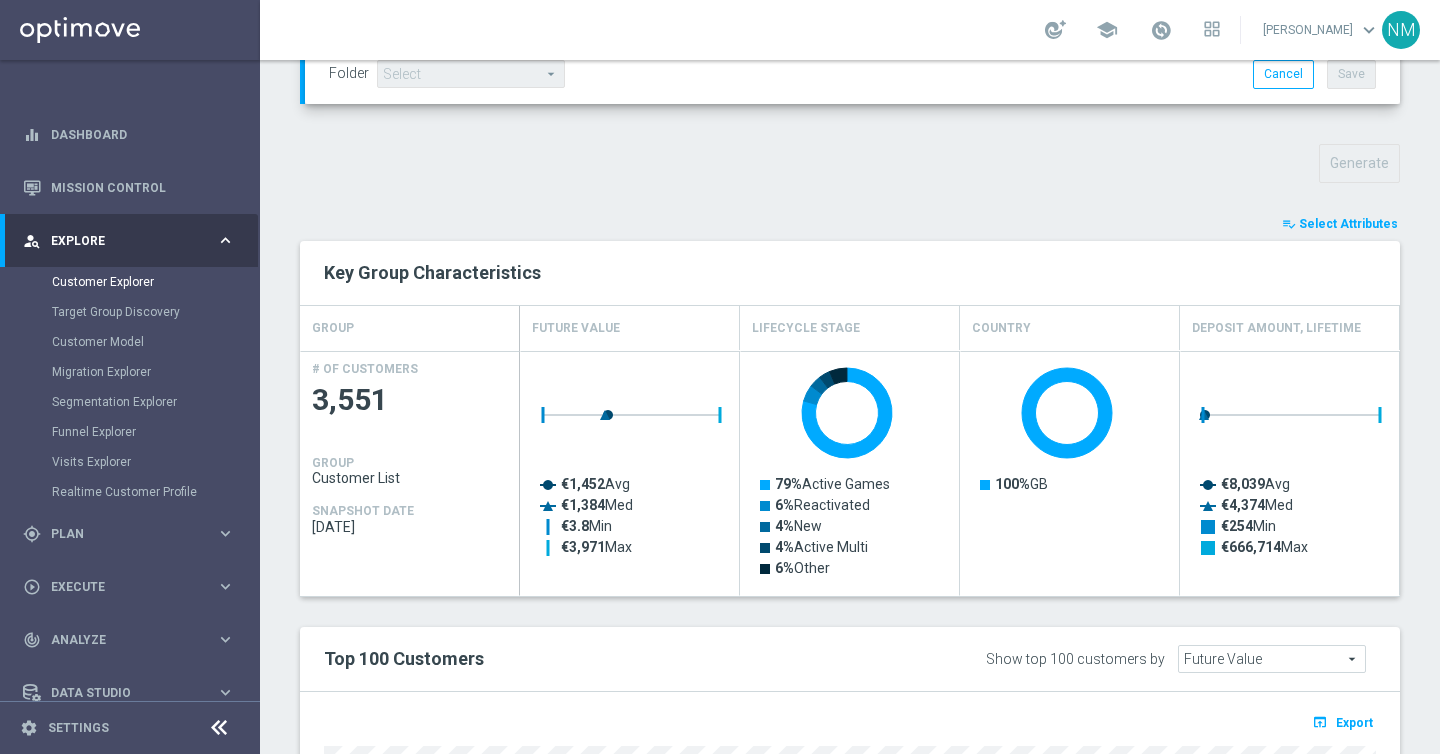 scroll, scrollTop: 1116, scrollLeft: 0, axis: vertical 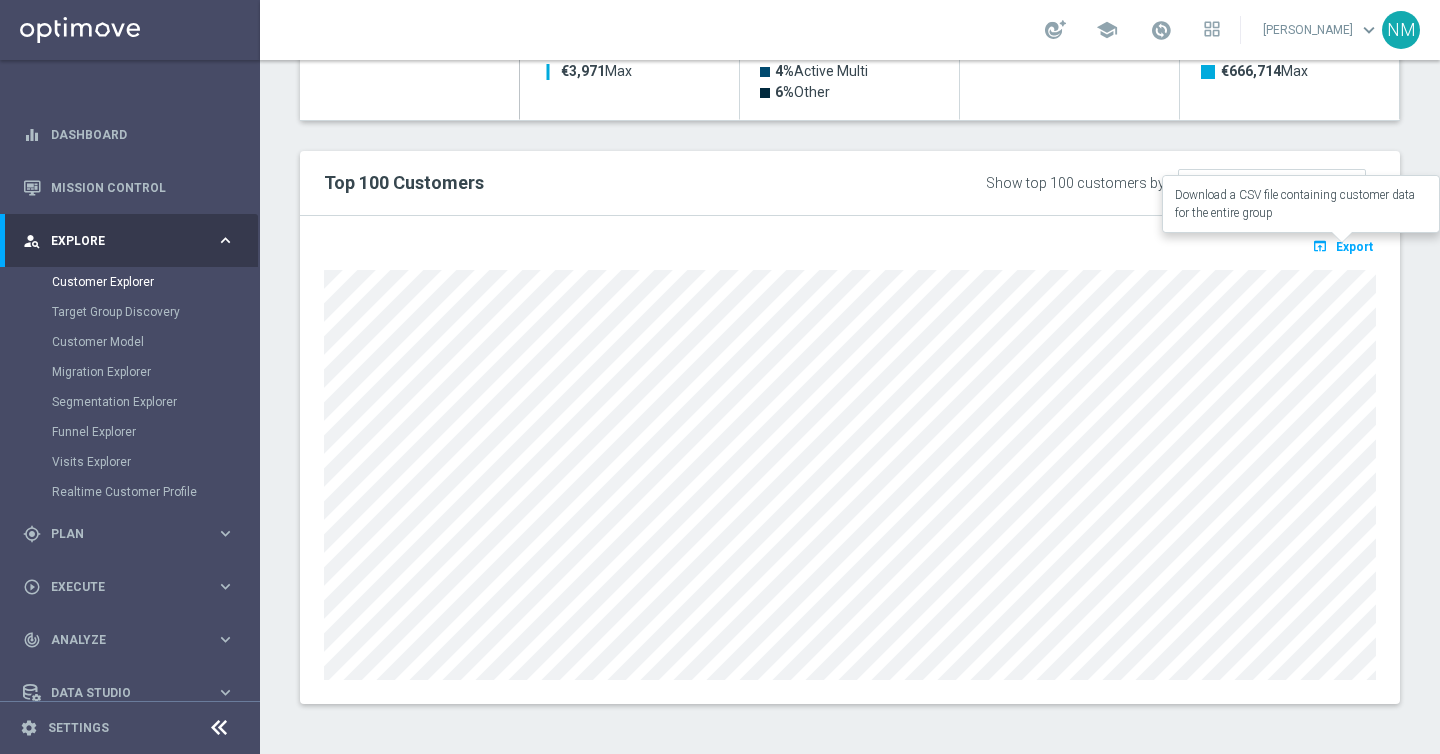 click on "Export" 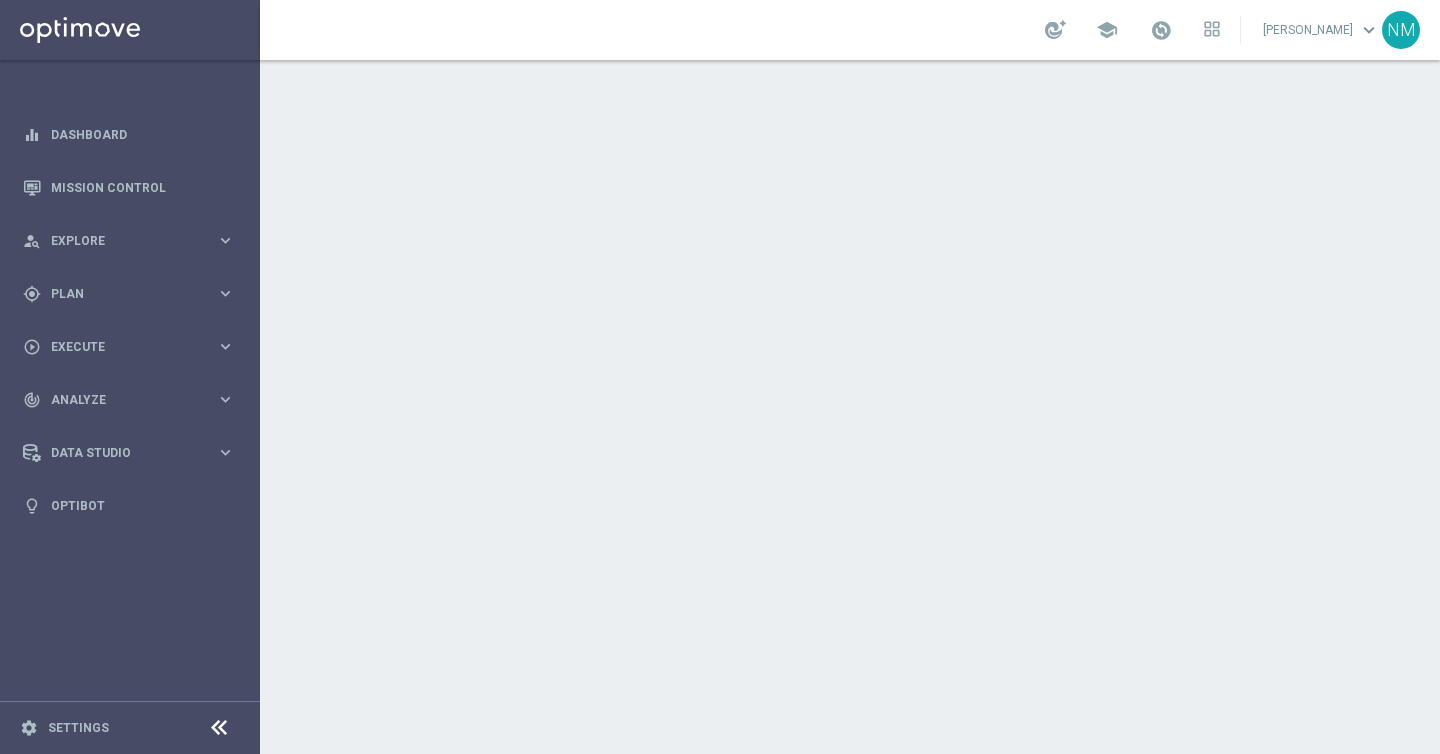 scroll, scrollTop: 0, scrollLeft: 0, axis: both 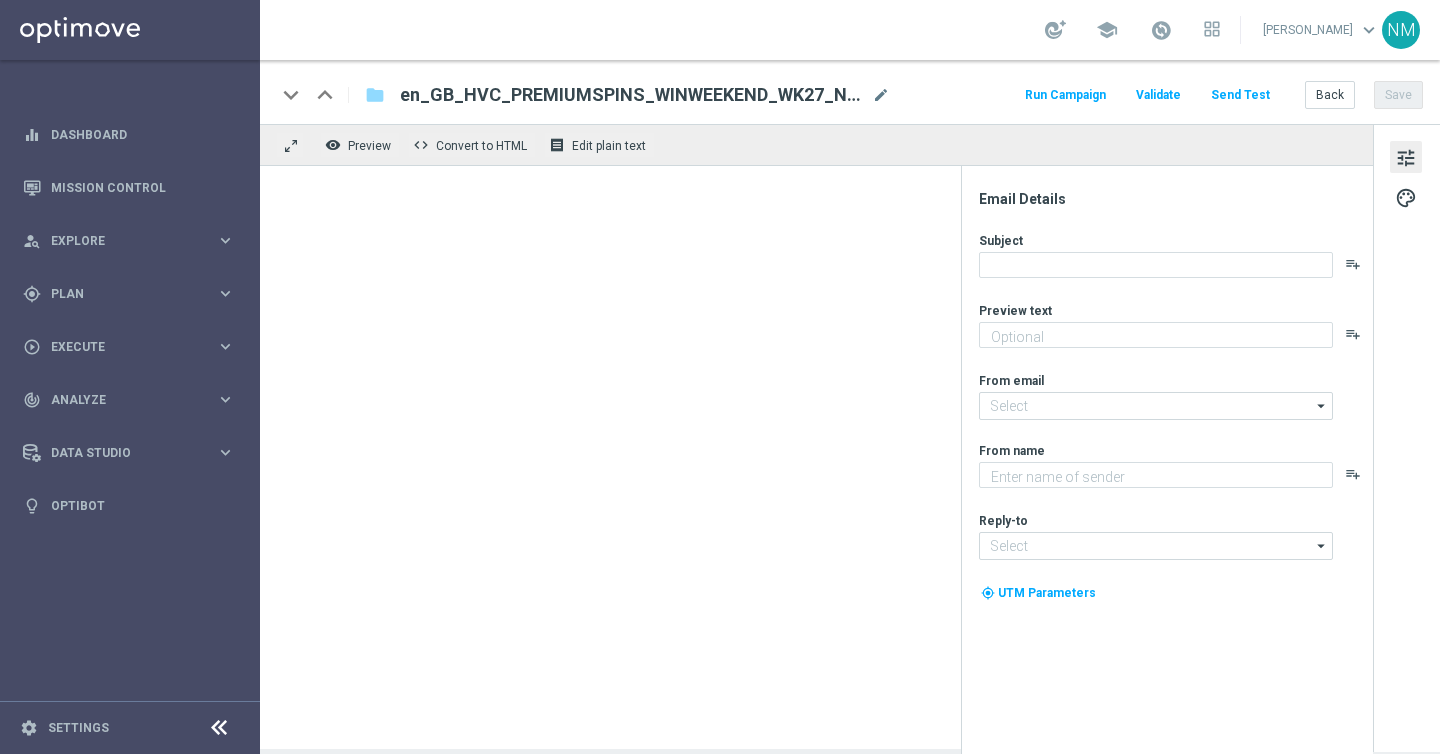 type on "Grab a fantastic freebie simply by playing selected games!" 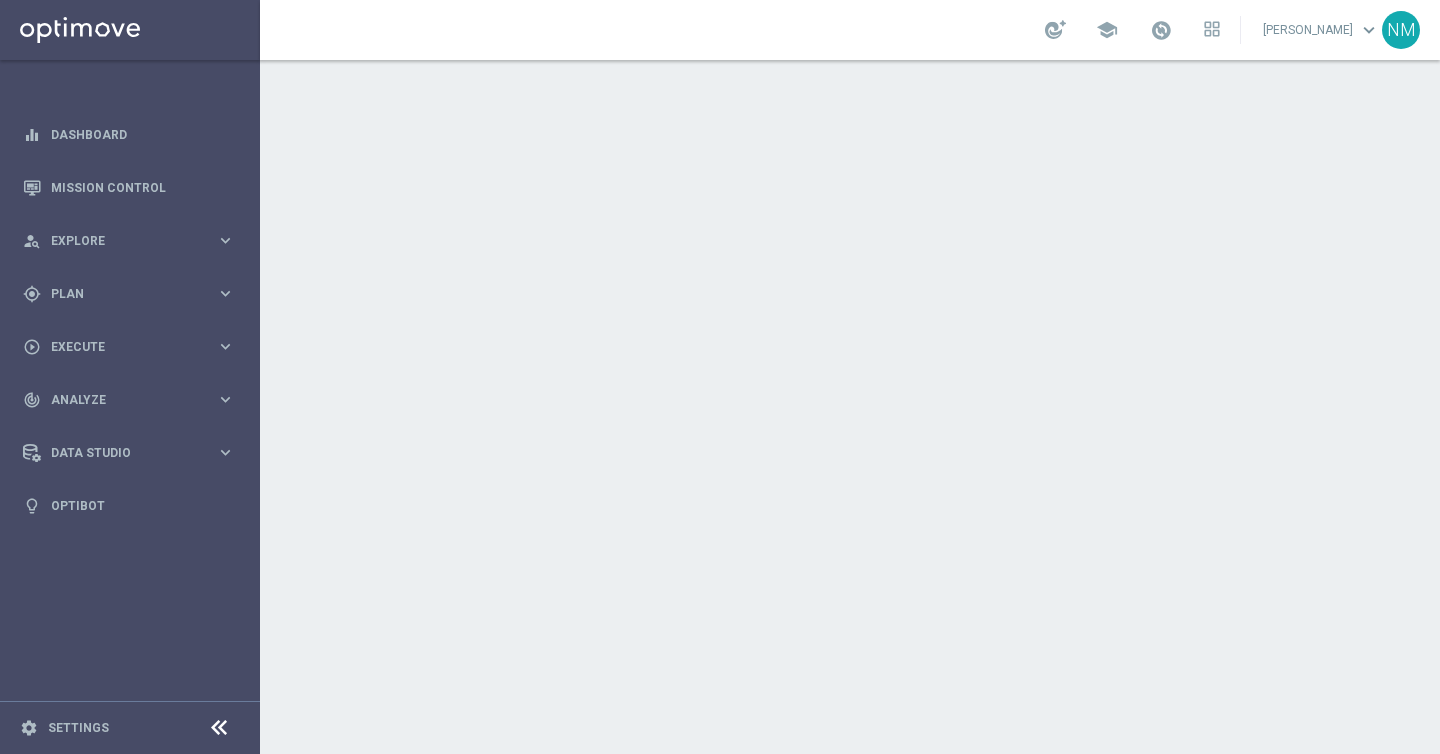 scroll, scrollTop: 0, scrollLeft: 0, axis: both 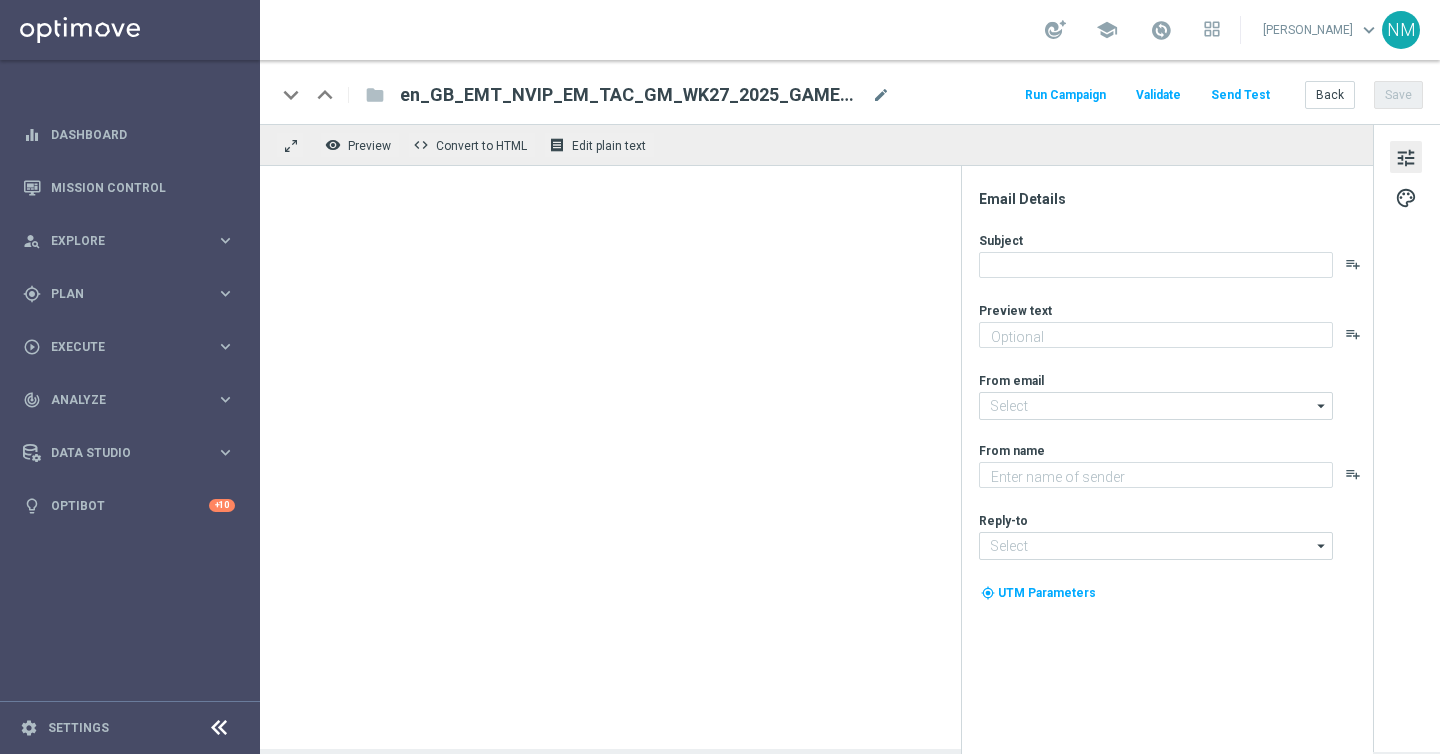 type on "Enjoy - They're on us!" 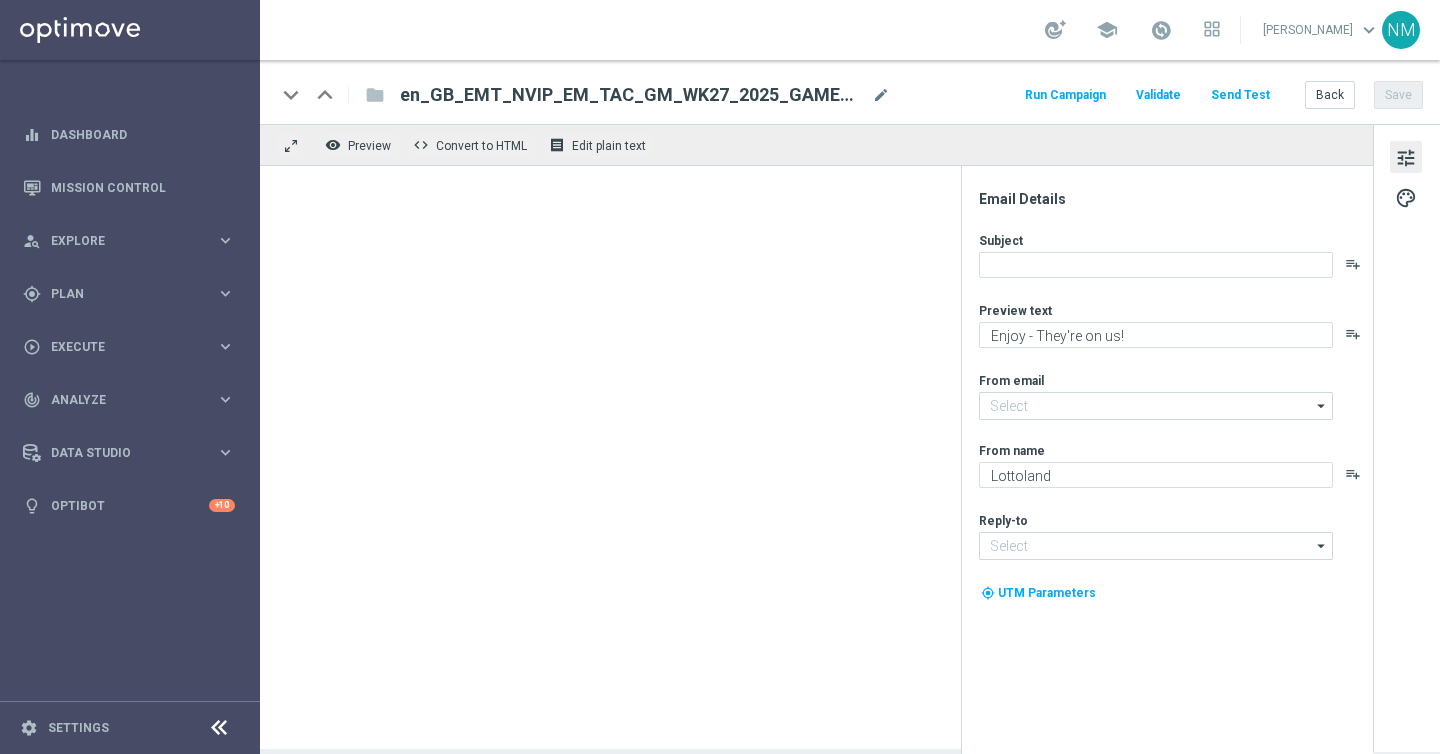 type on "[EMAIL_ADDRESS][DOMAIN_NAME]" 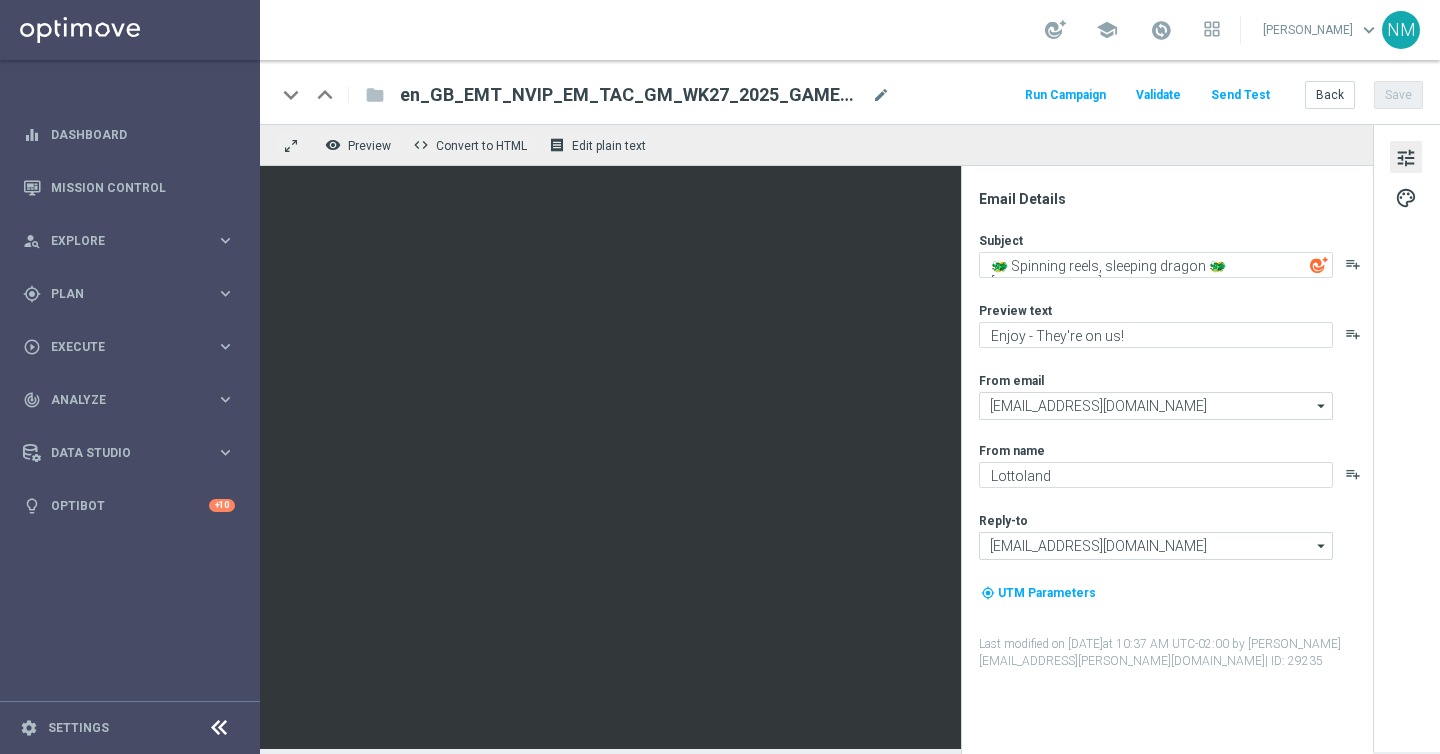 click on "Send Test" 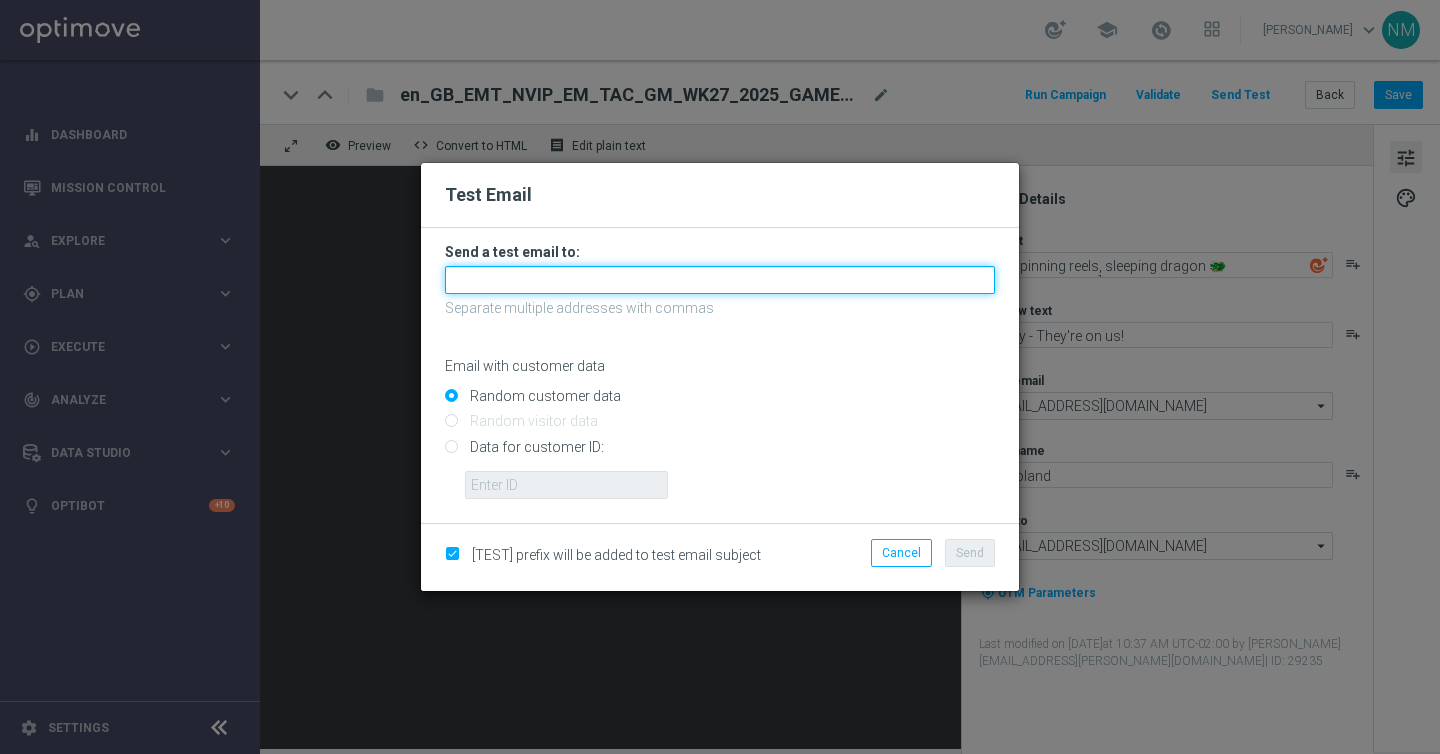 click at bounding box center [720, 280] 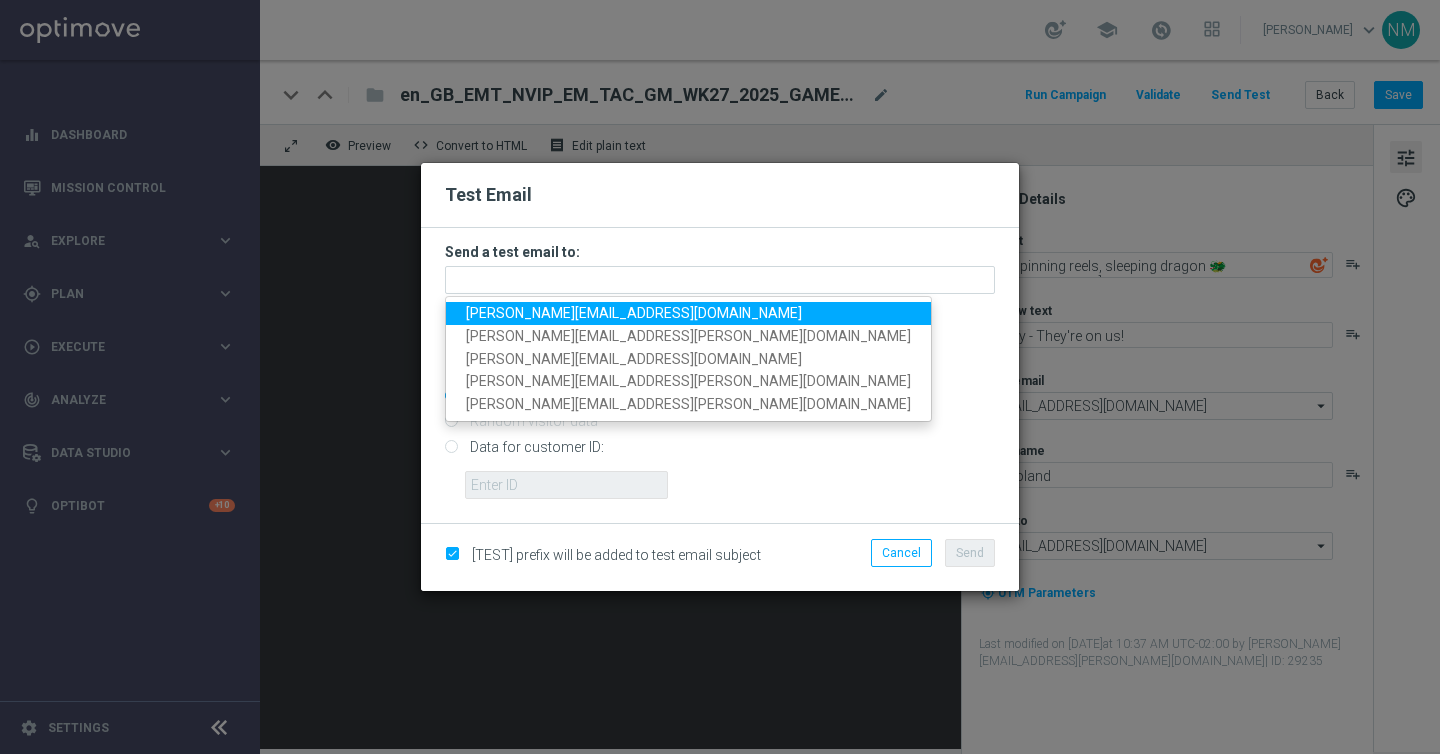 click on "nikola.misotova@lottoland.com" at bounding box center (634, 313) 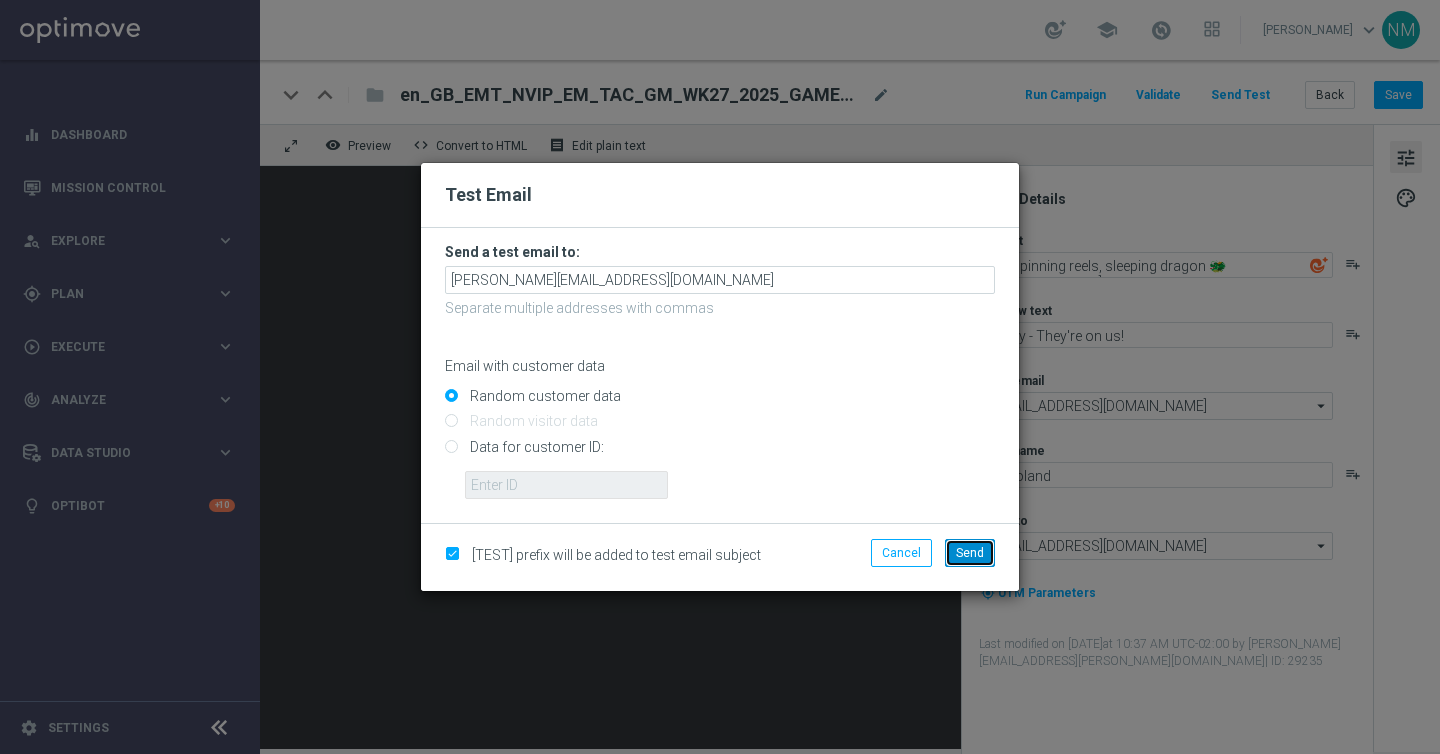 click on "Send" 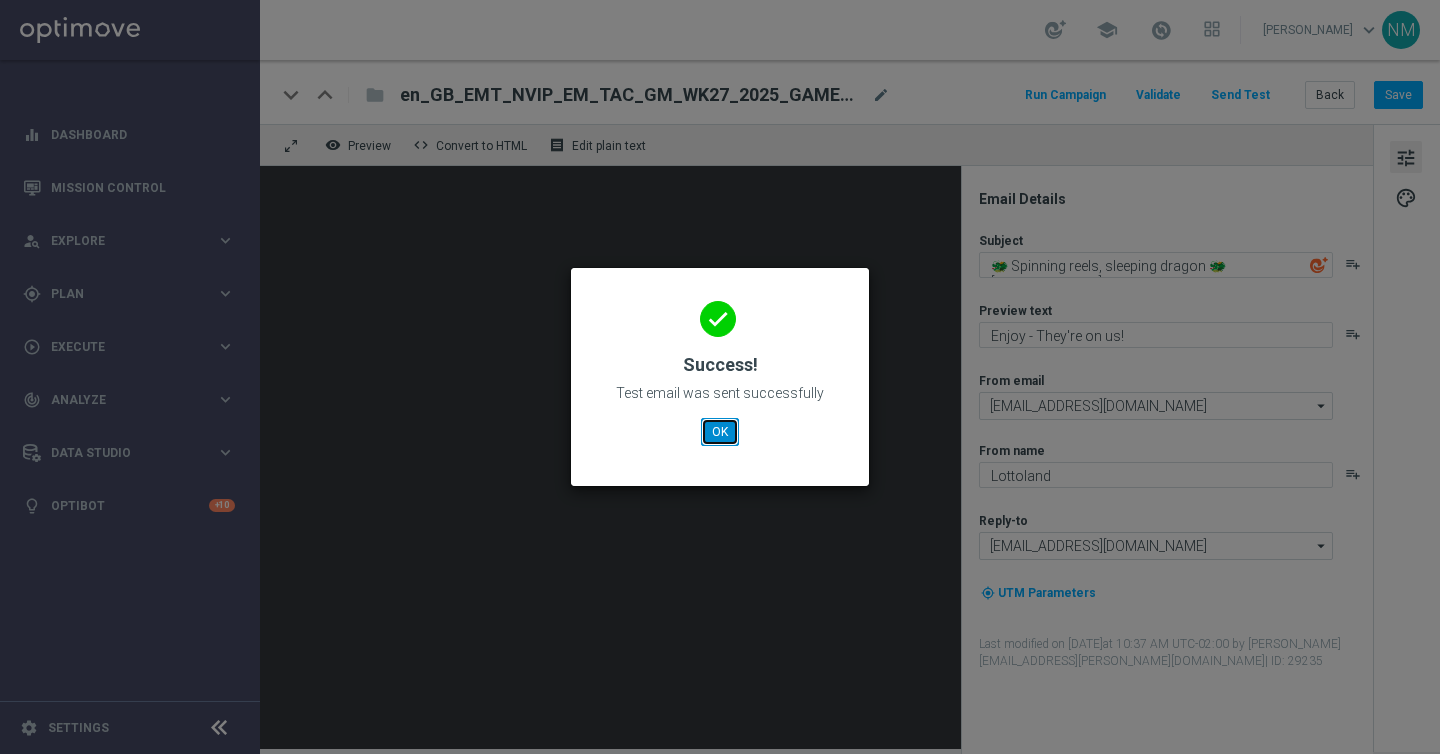 click on "OK" 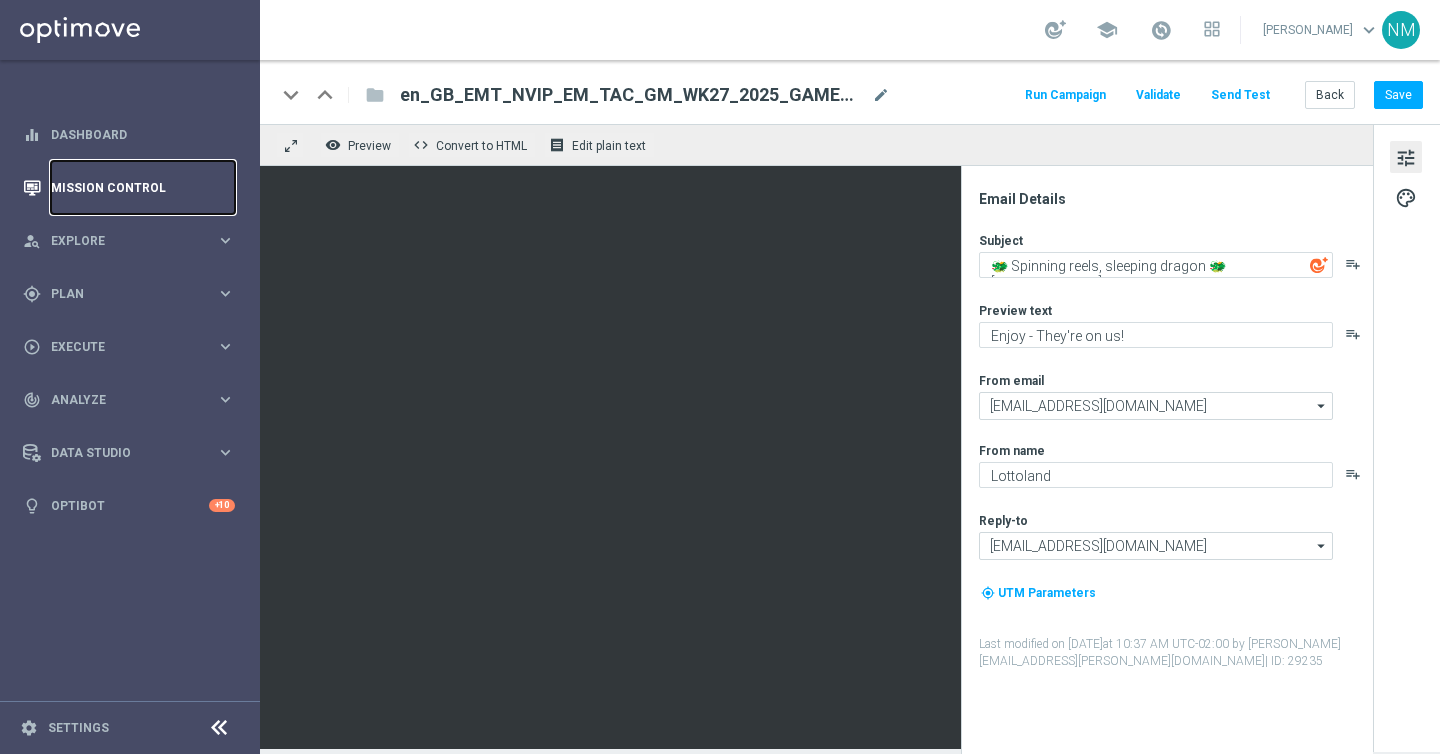 click on "Mission Control" at bounding box center [143, 187] 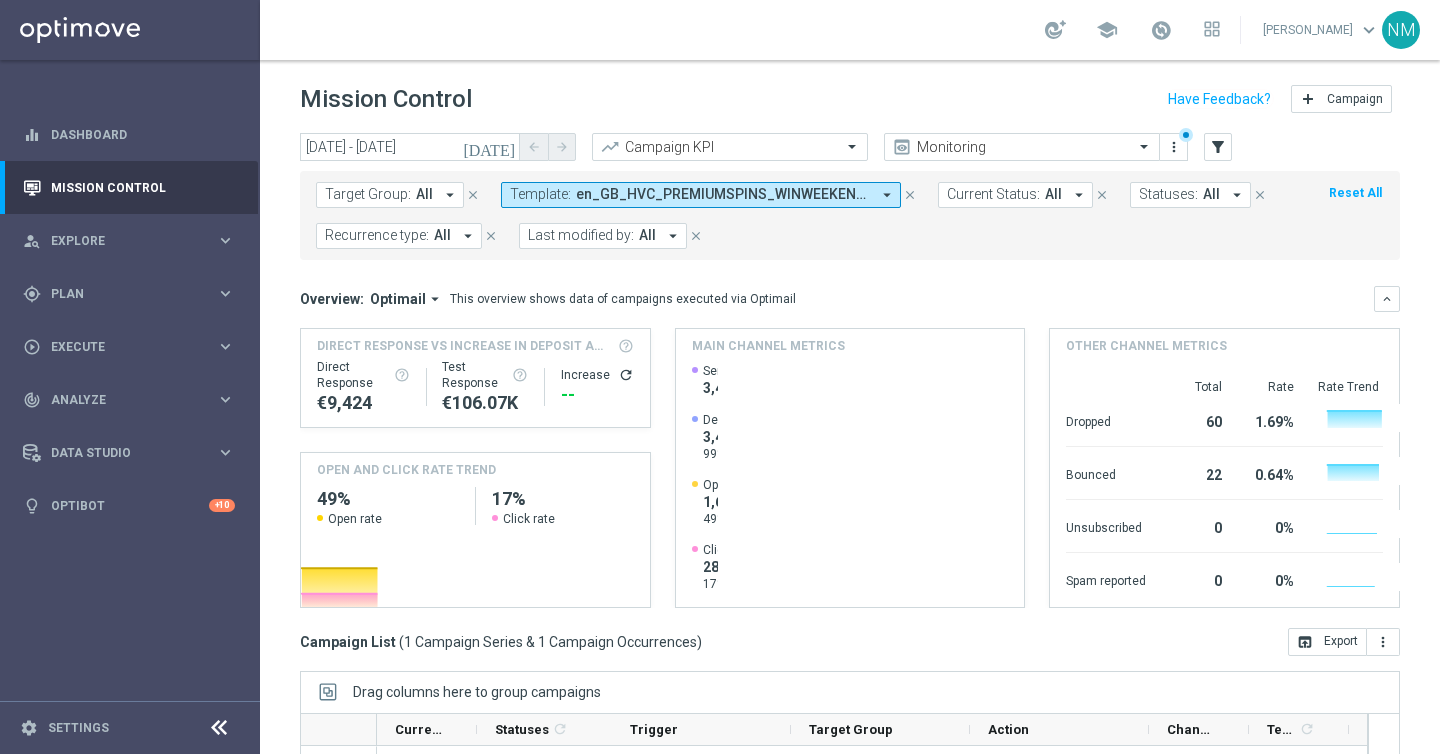 click on "arrow_drop_down" at bounding box center (887, 195) 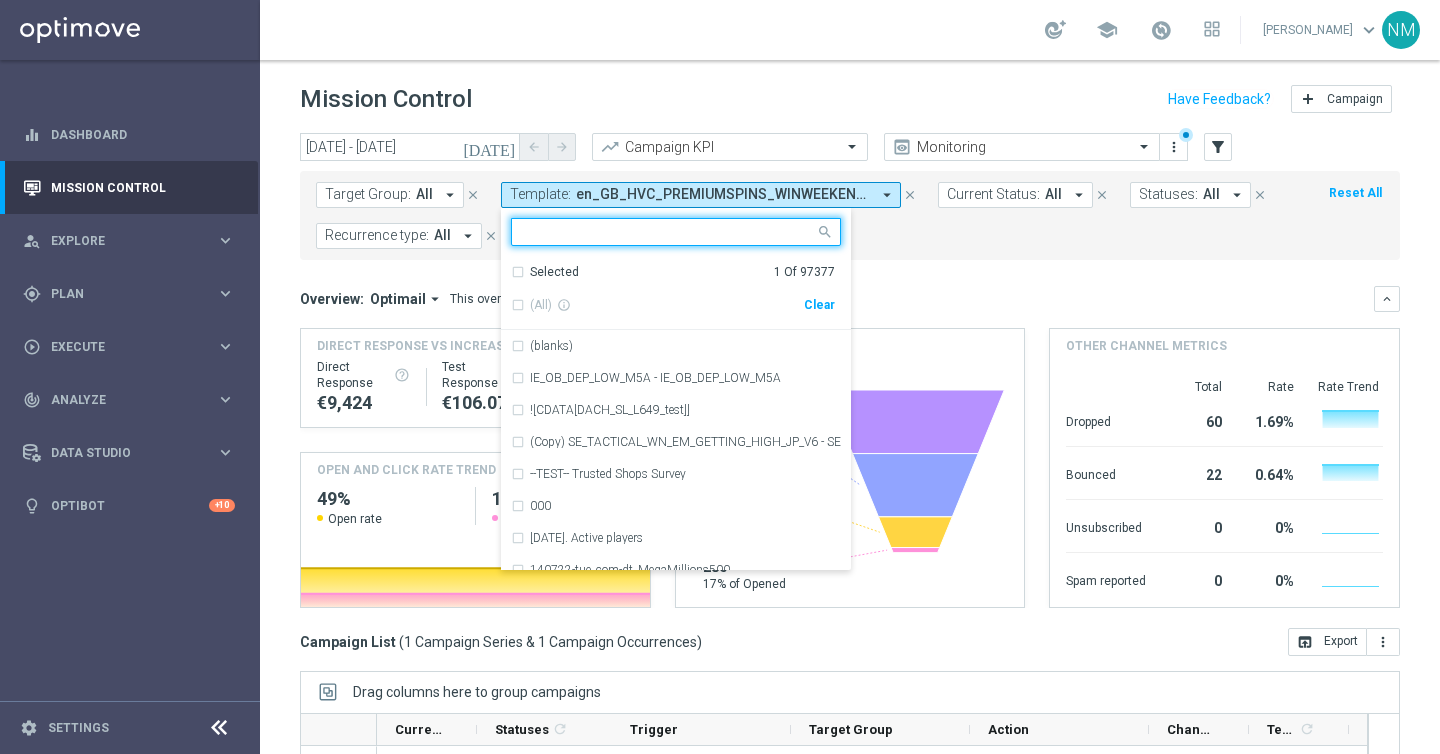 click on "(All)  info_outline  Clear" at bounding box center [673, 301] 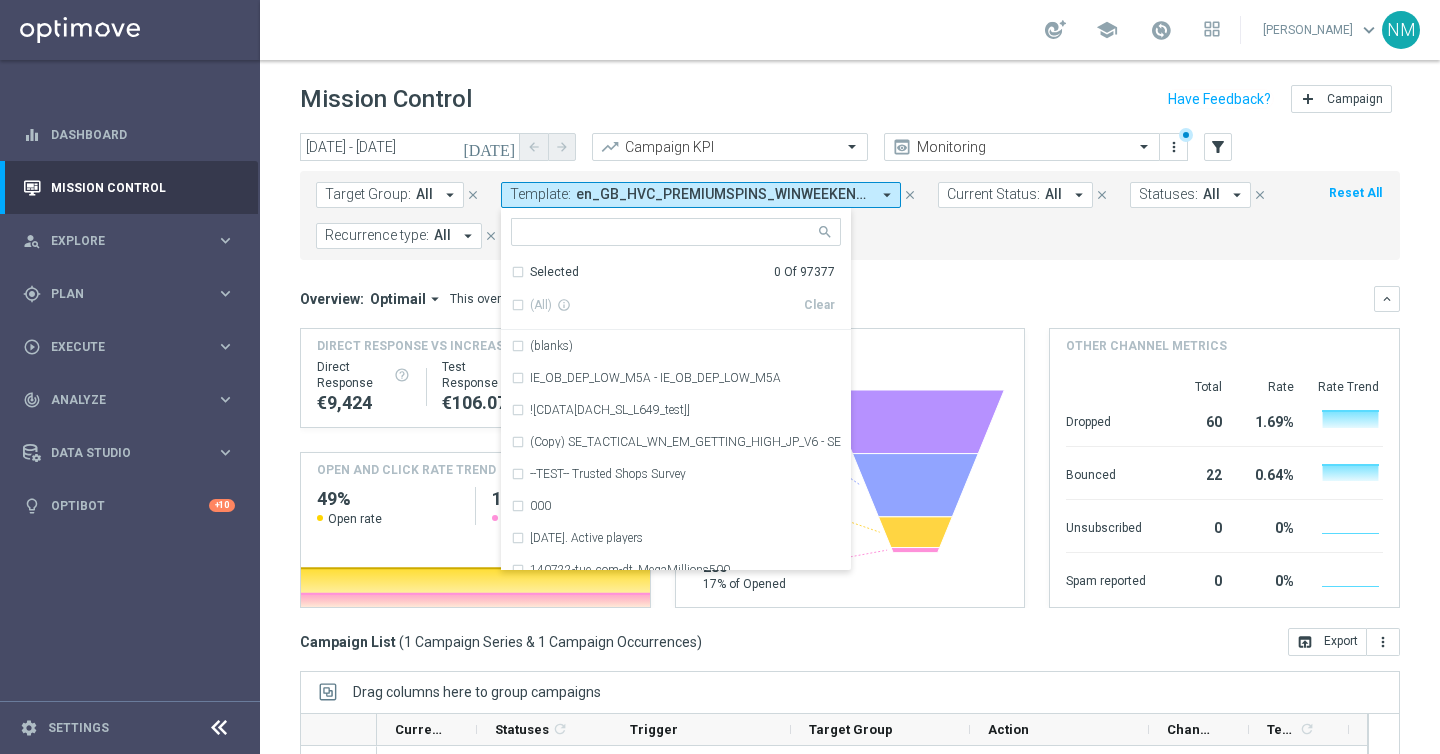 click at bounding box center [668, 232] 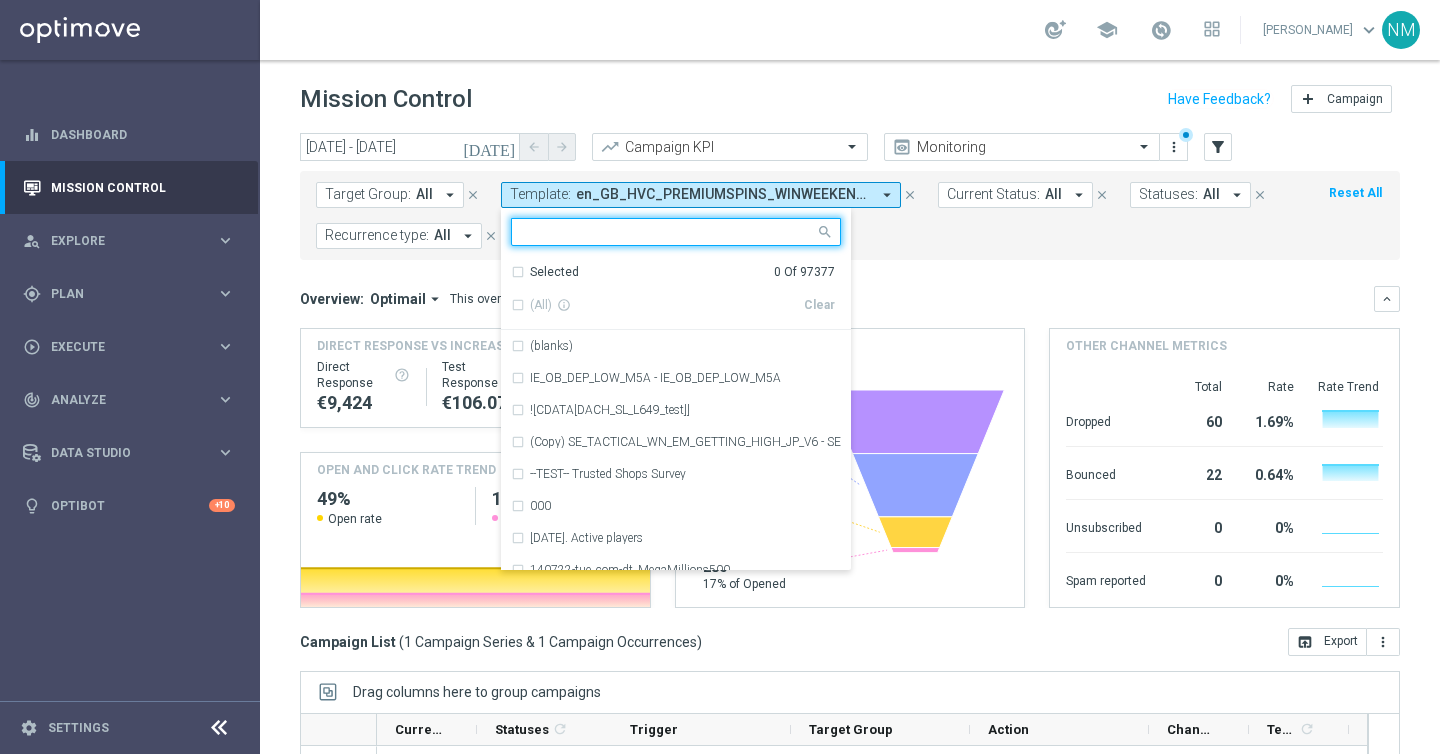 paste on "en_GB_EMT_NVIP_EM_TAC_GM_WK27_2025_GAMESREACT_SLEEPING_DRAGON" 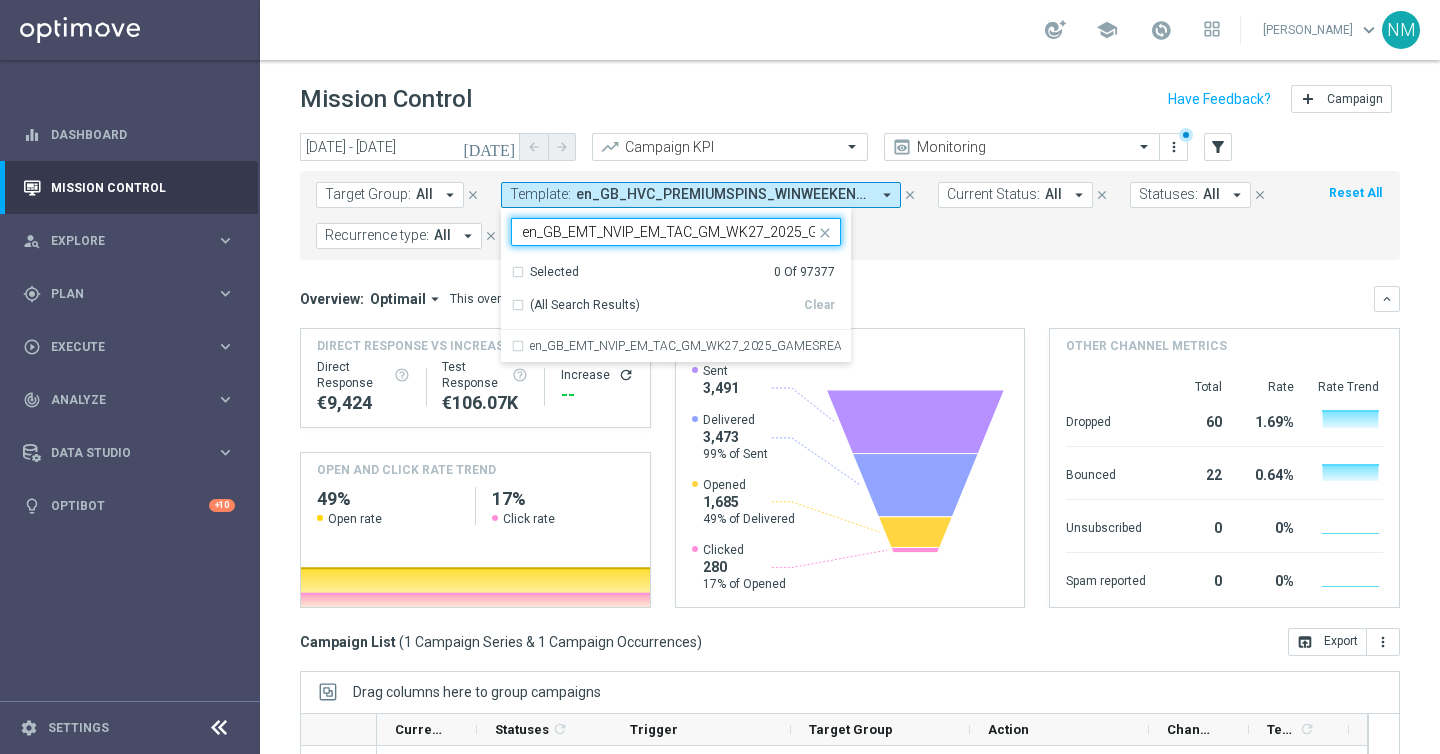 scroll, scrollTop: 0, scrollLeft: 209, axis: horizontal 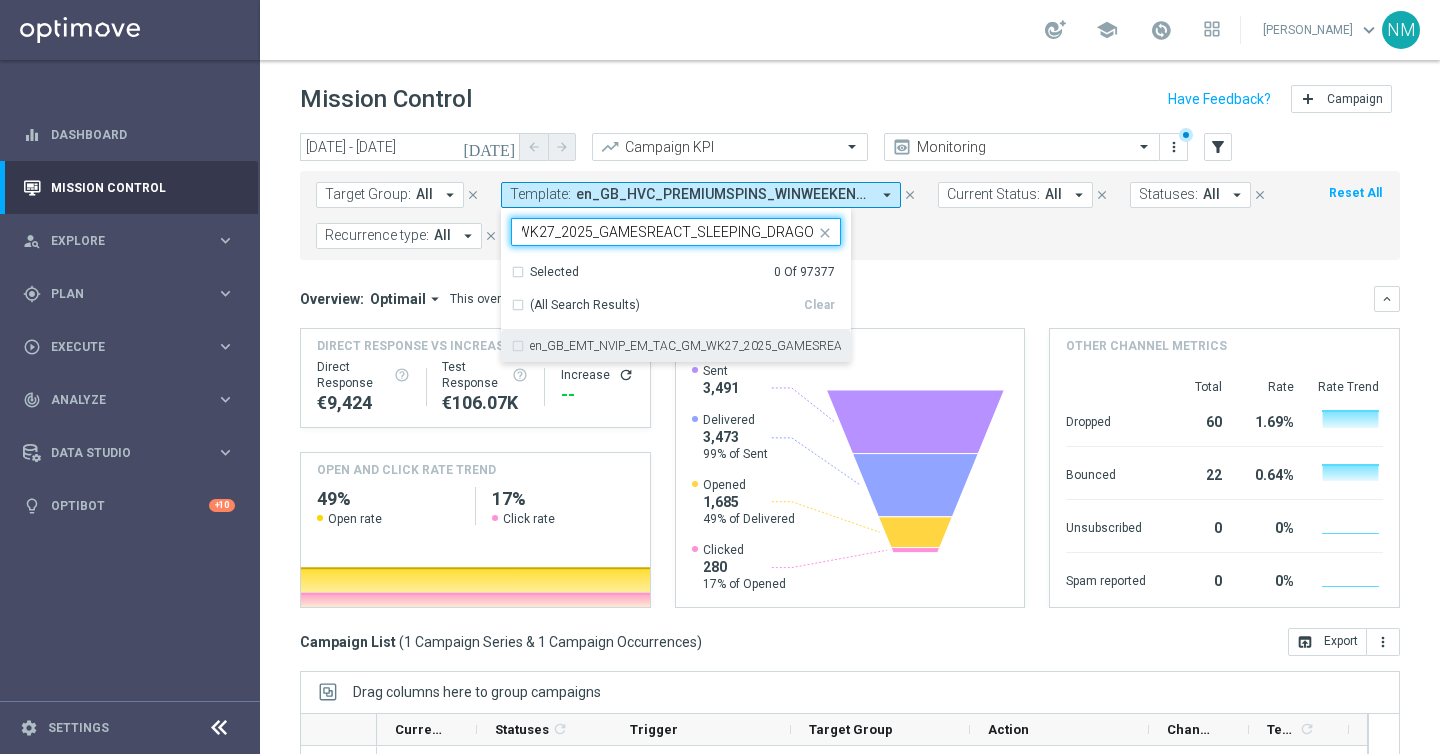 click on "en_GB_EMT_NVIP_EM_TAC_GM_WK27_2025_GAMESREACT_SLEEPING_DRAGON" at bounding box center [685, 346] 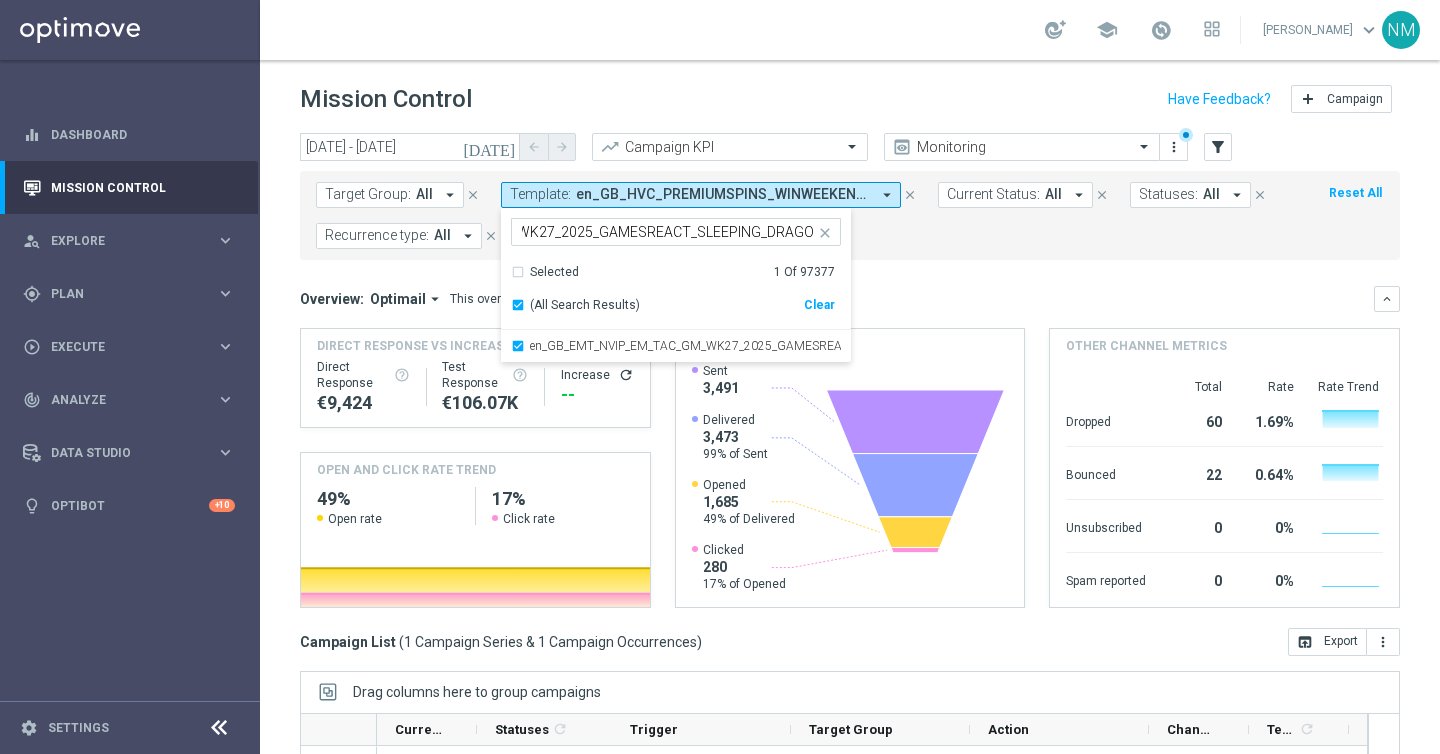 scroll, scrollTop: 0, scrollLeft: 0, axis: both 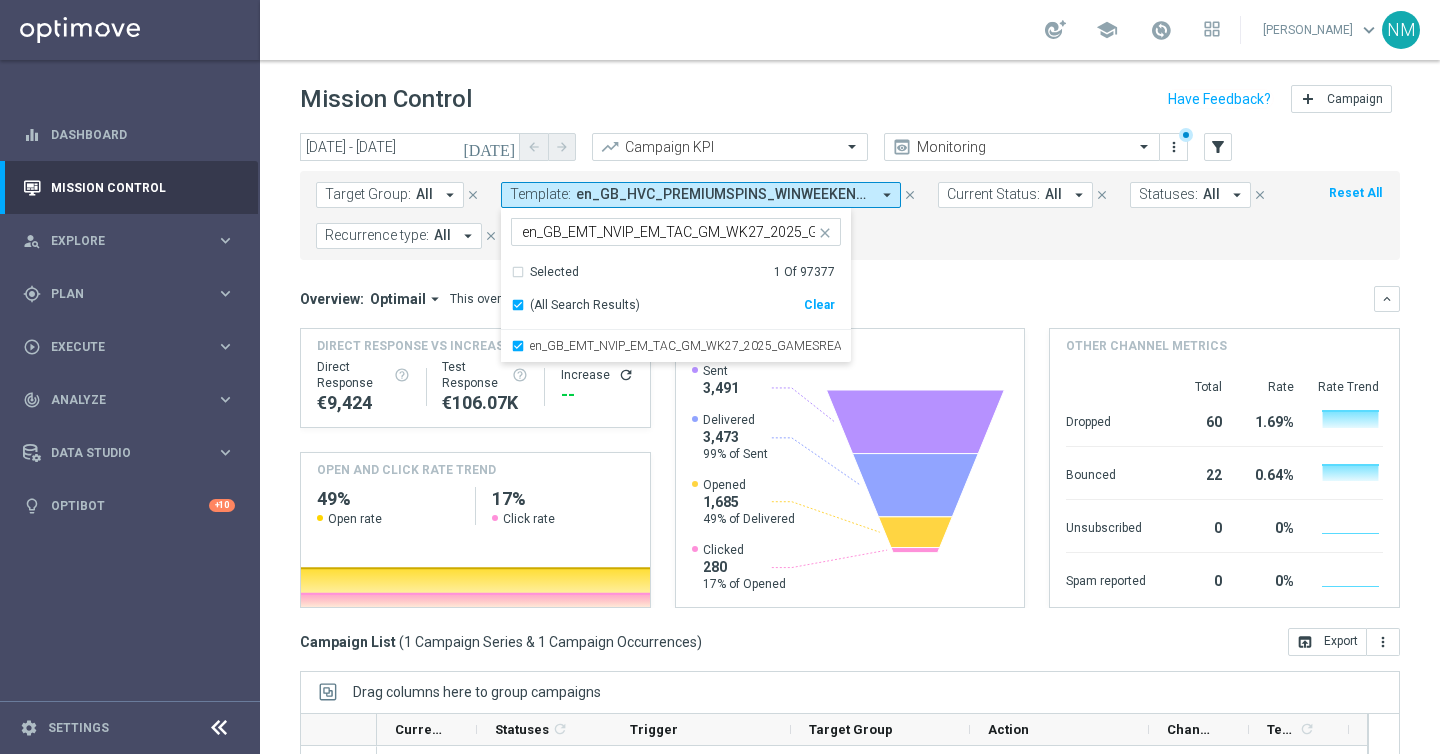 click on "Overview:
Optimail
arrow_drop_down
This overview shows data of campaigns executed via Optimail" 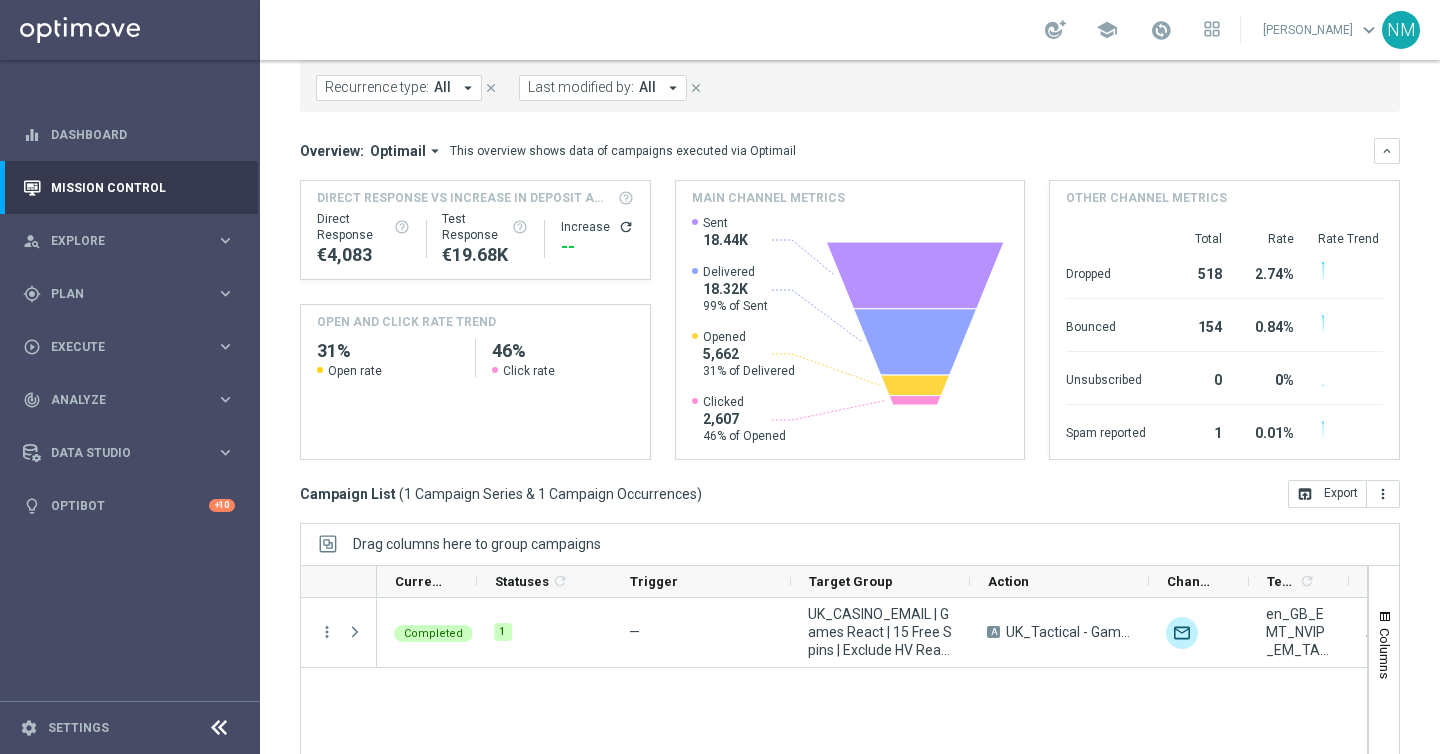 scroll, scrollTop: 287, scrollLeft: 0, axis: vertical 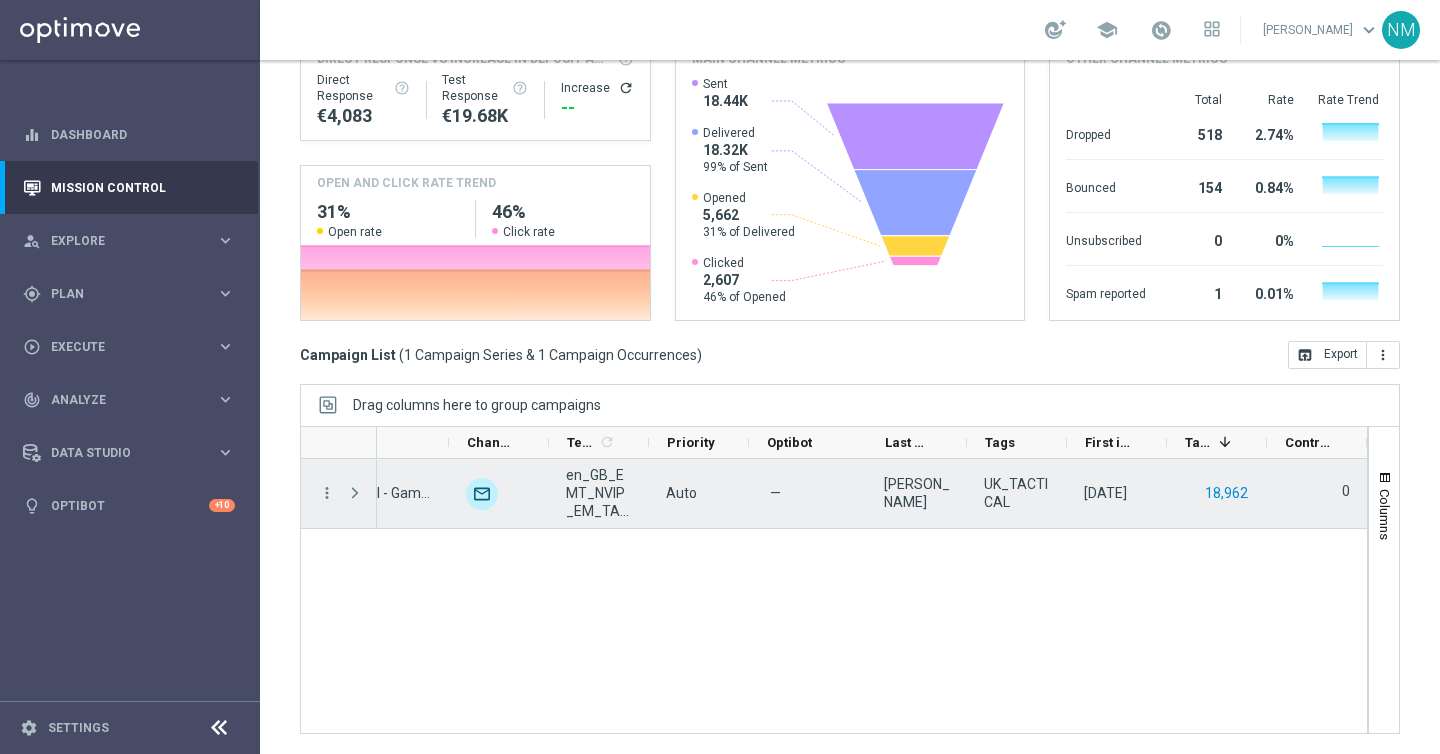 click on "18,962" at bounding box center (1226, 493) 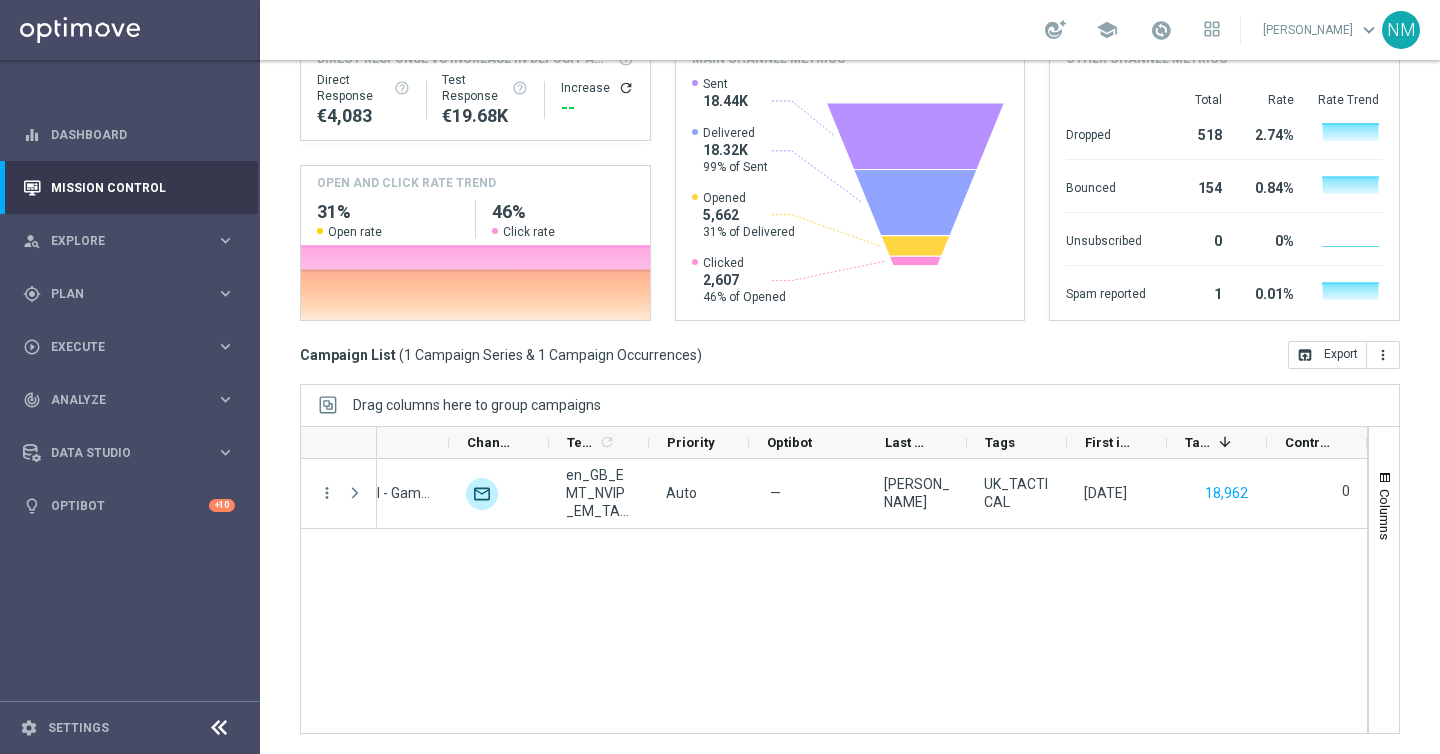 scroll, scrollTop: 0, scrollLeft: 0, axis: both 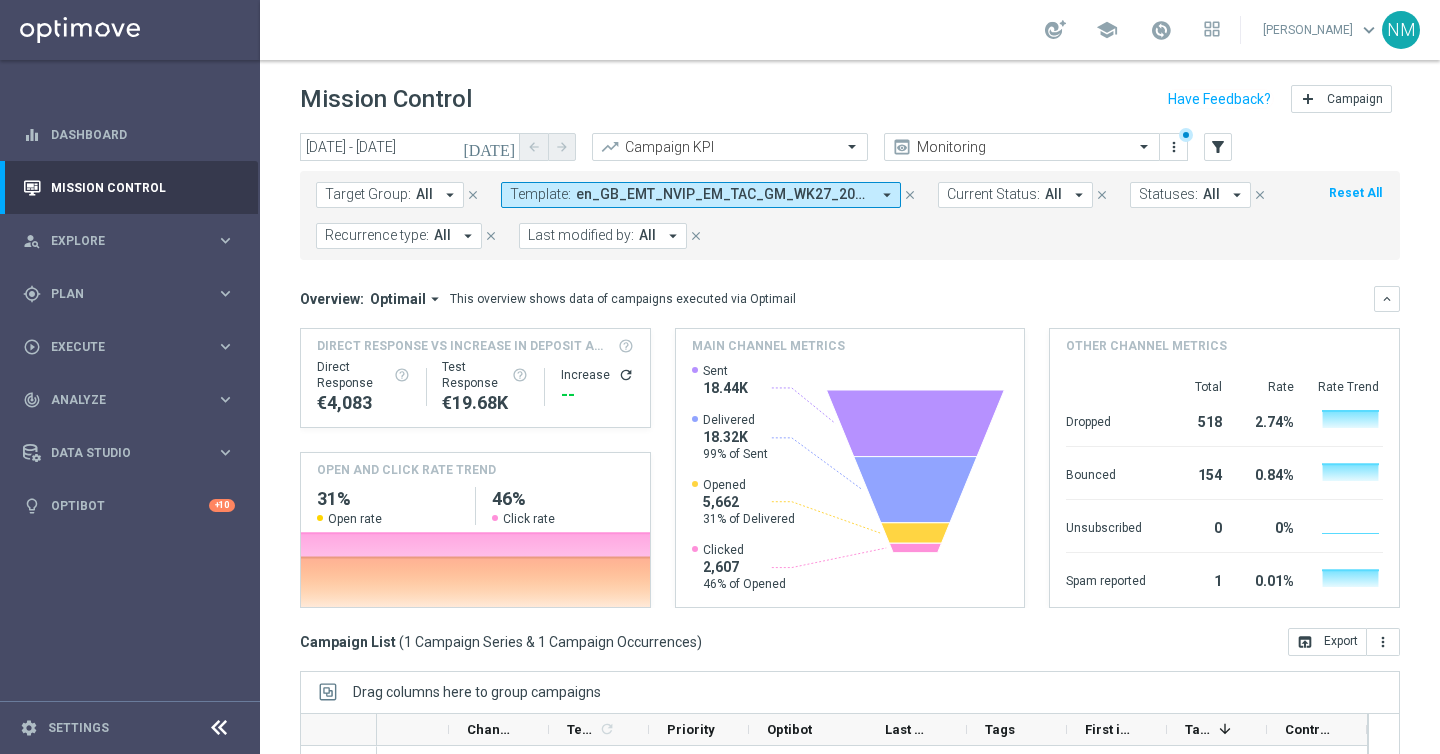 click on "arrow_drop_down" at bounding box center (887, 195) 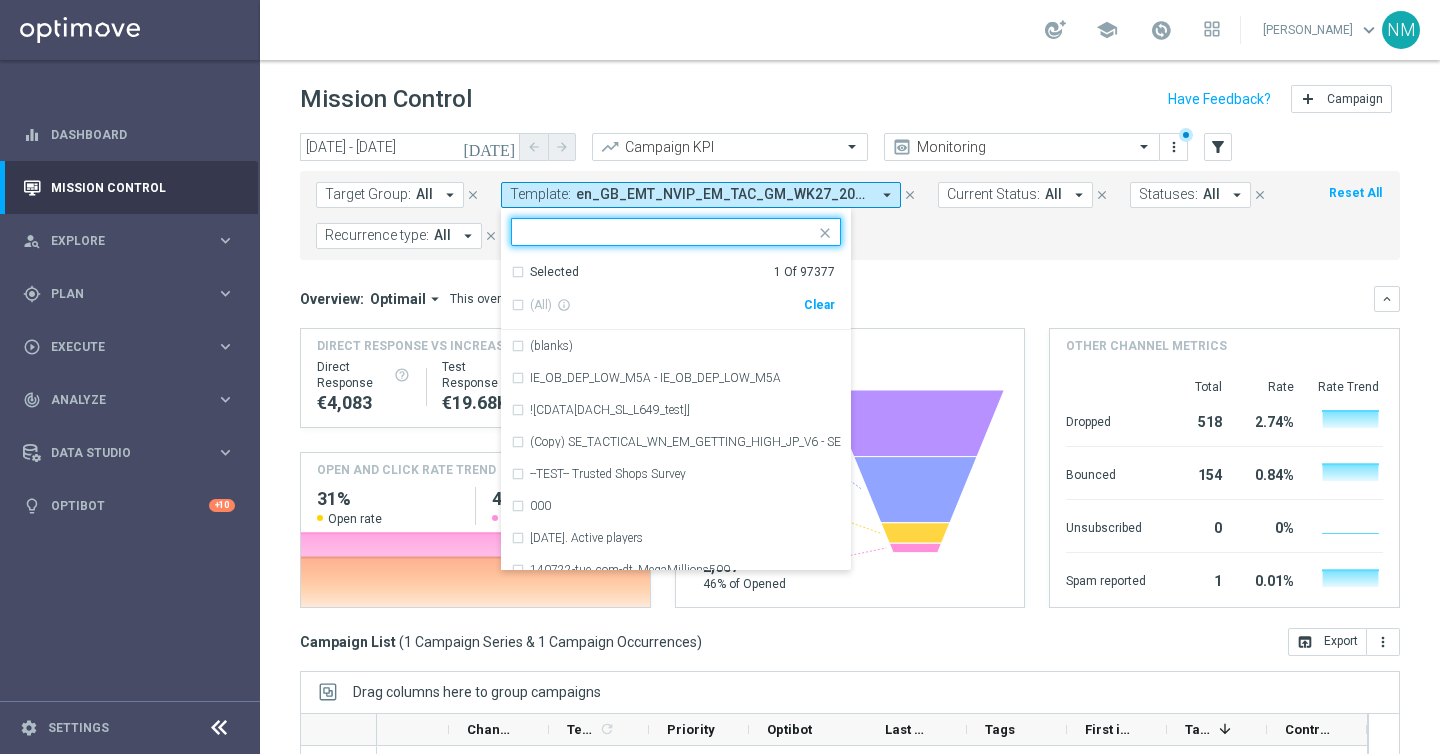 click on "Clear" at bounding box center (0, 0) 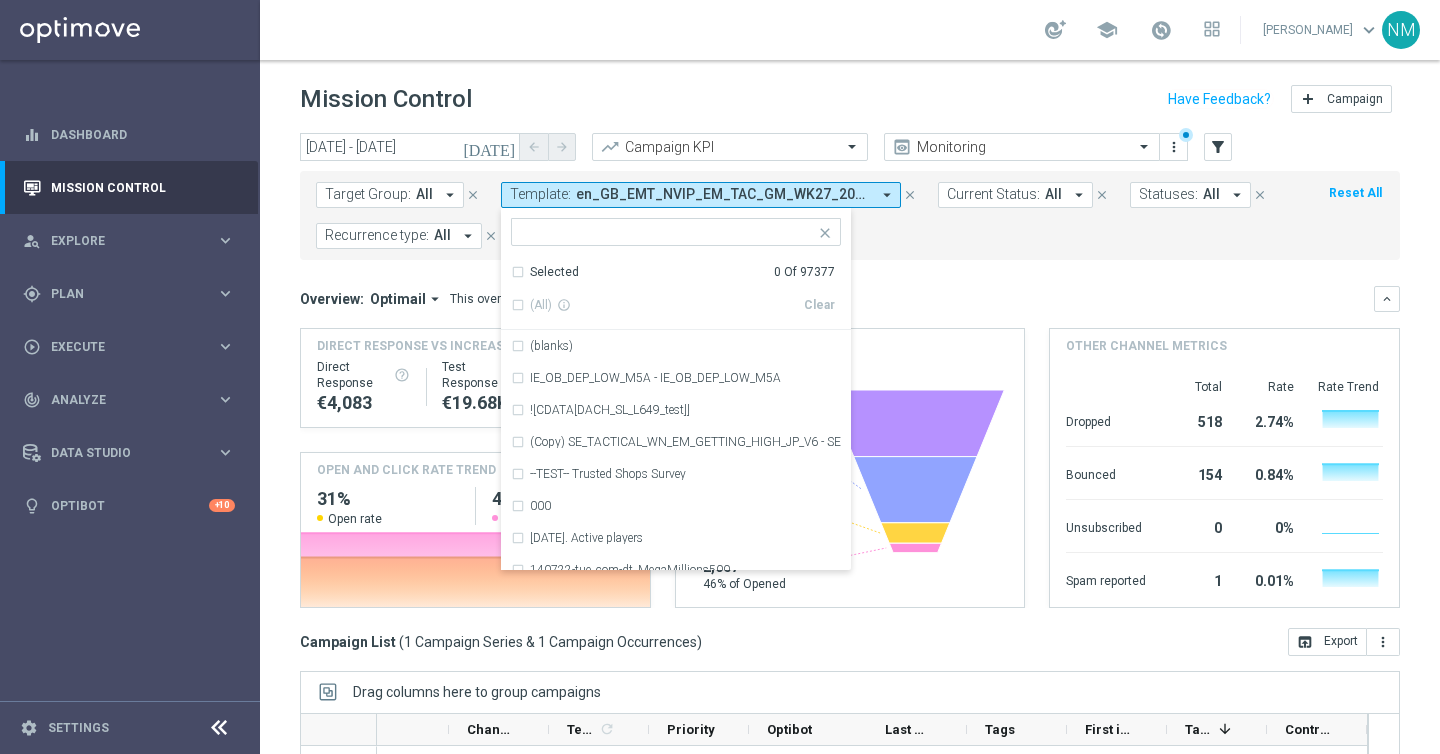 click at bounding box center (668, 232) 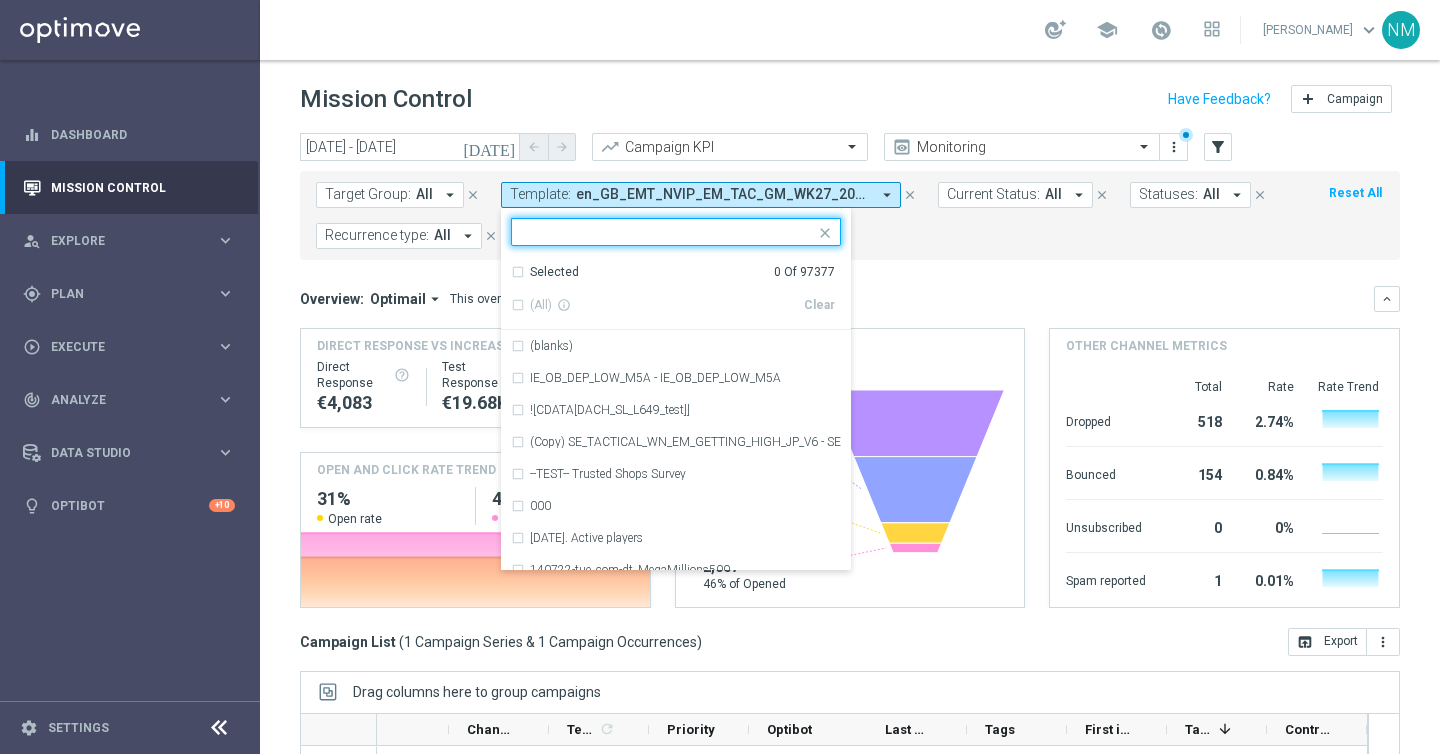 paste on "en_GB_EMT_ALL_EM_TAC_GM__CASHDROP" 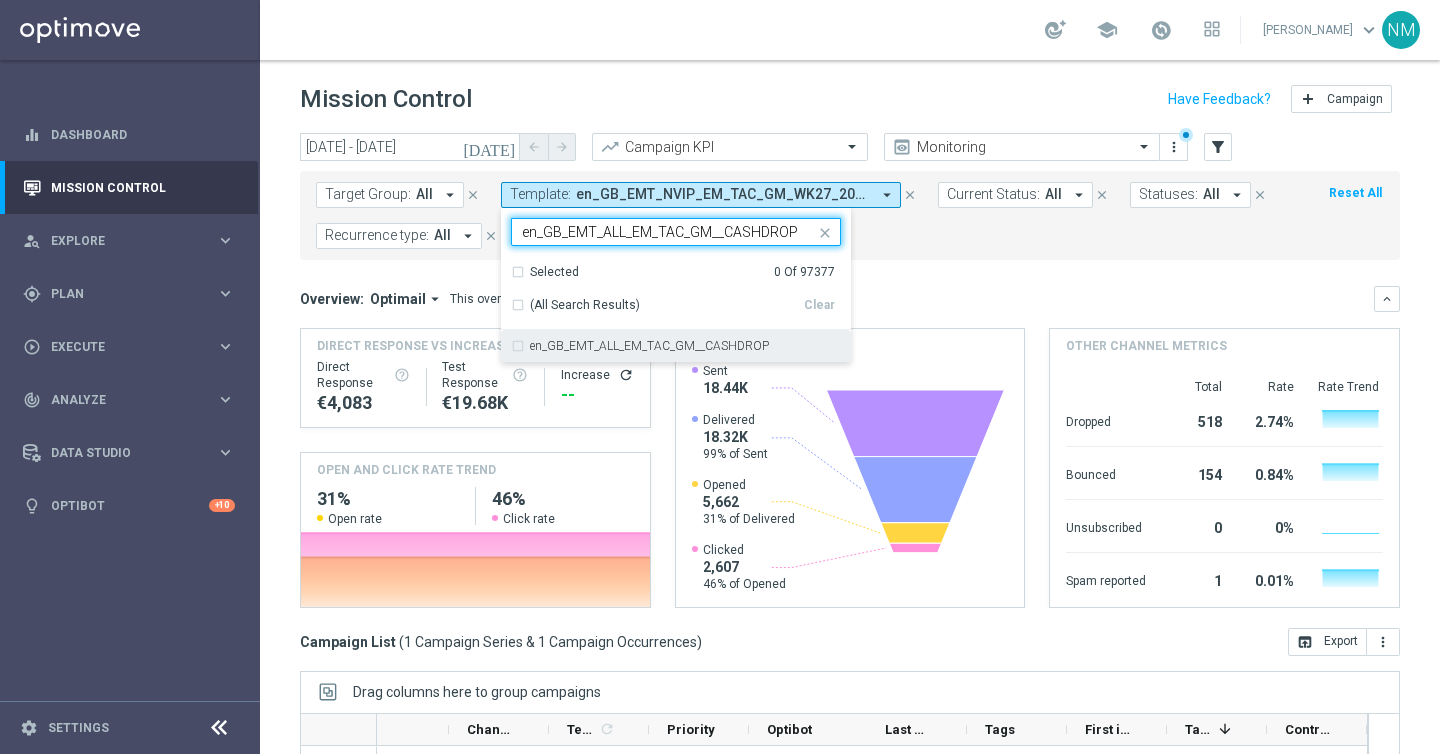 click on "en_GB_EMT_ALL_EM_TAC_GM__CASHDROP" at bounding box center (649, 346) 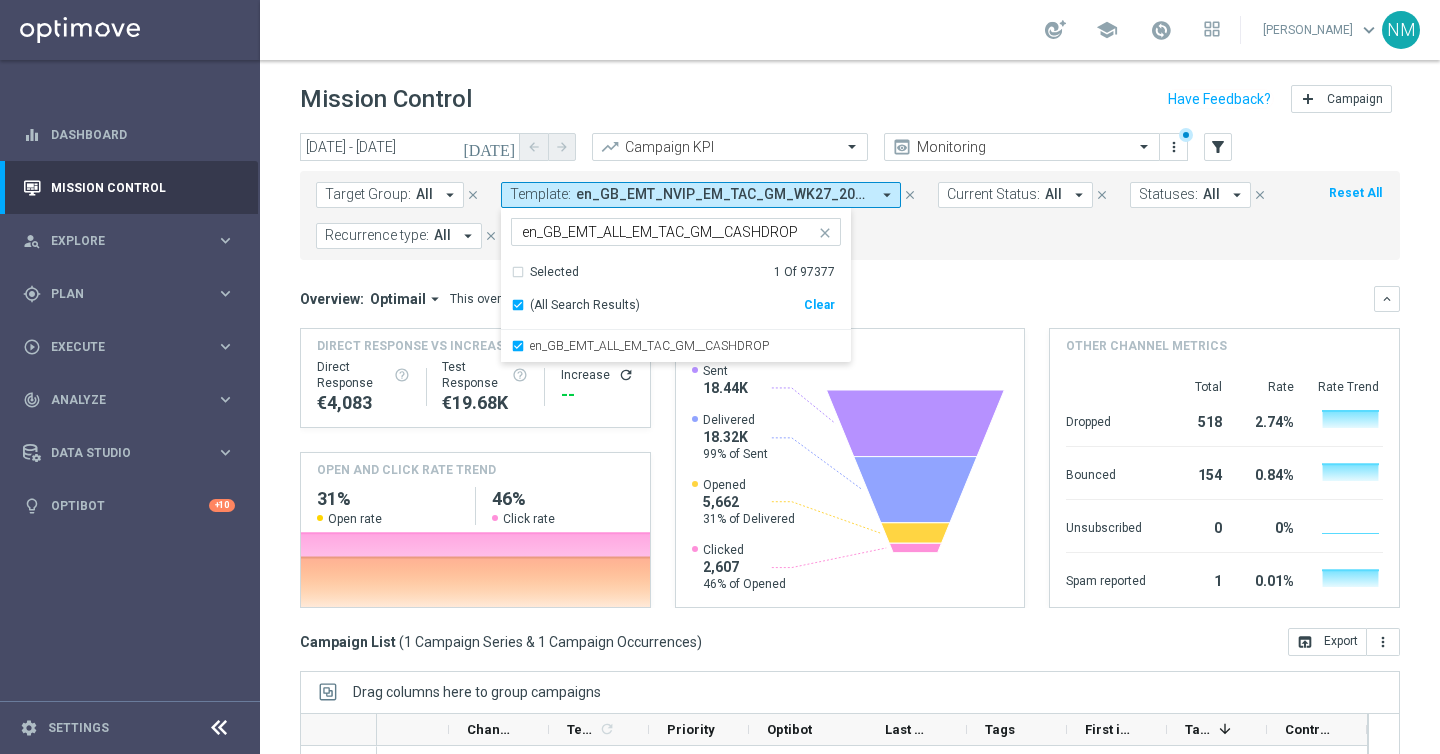 click on "Overview:
Optimail
arrow_drop_down
This overview shows data of campaigns executed via Optimail" 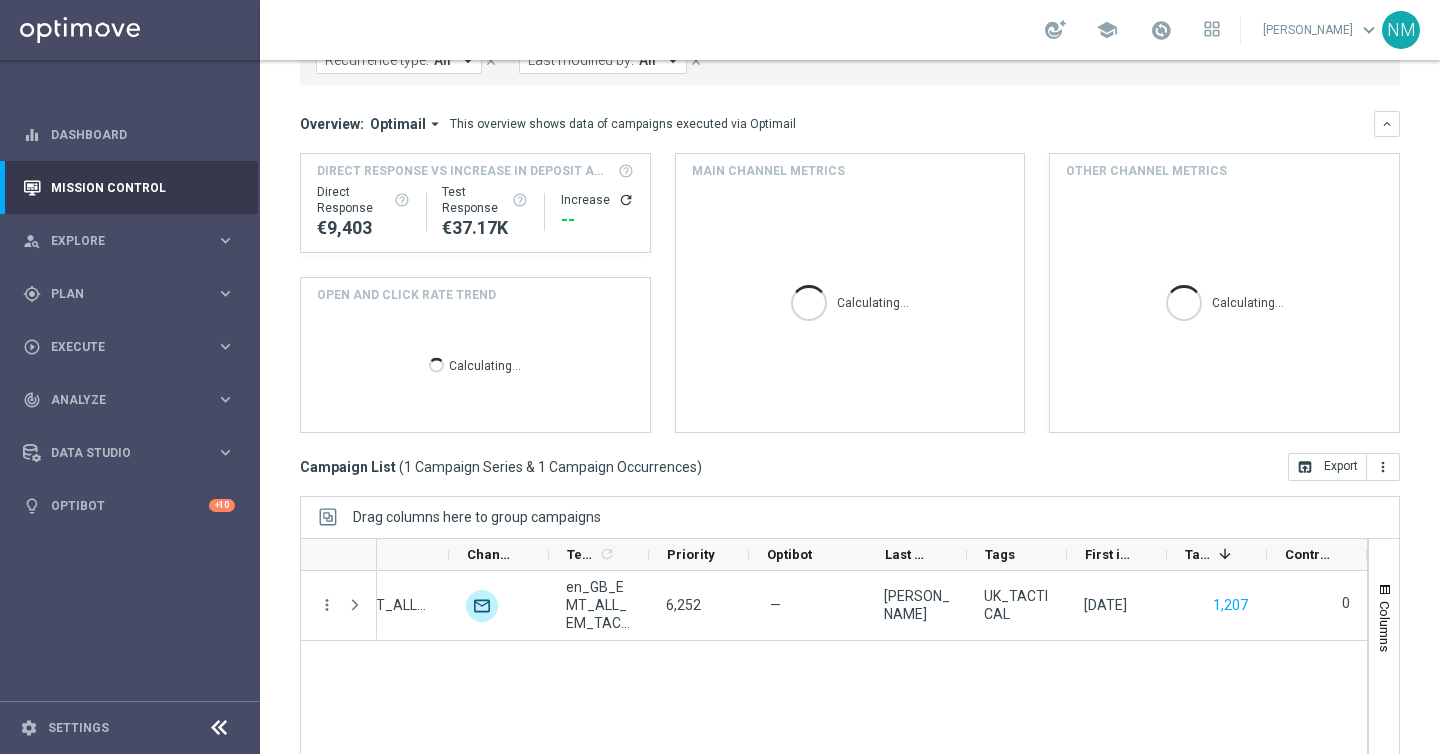 scroll, scrollTop: 287, scrollLeft: 0, axis: vertical 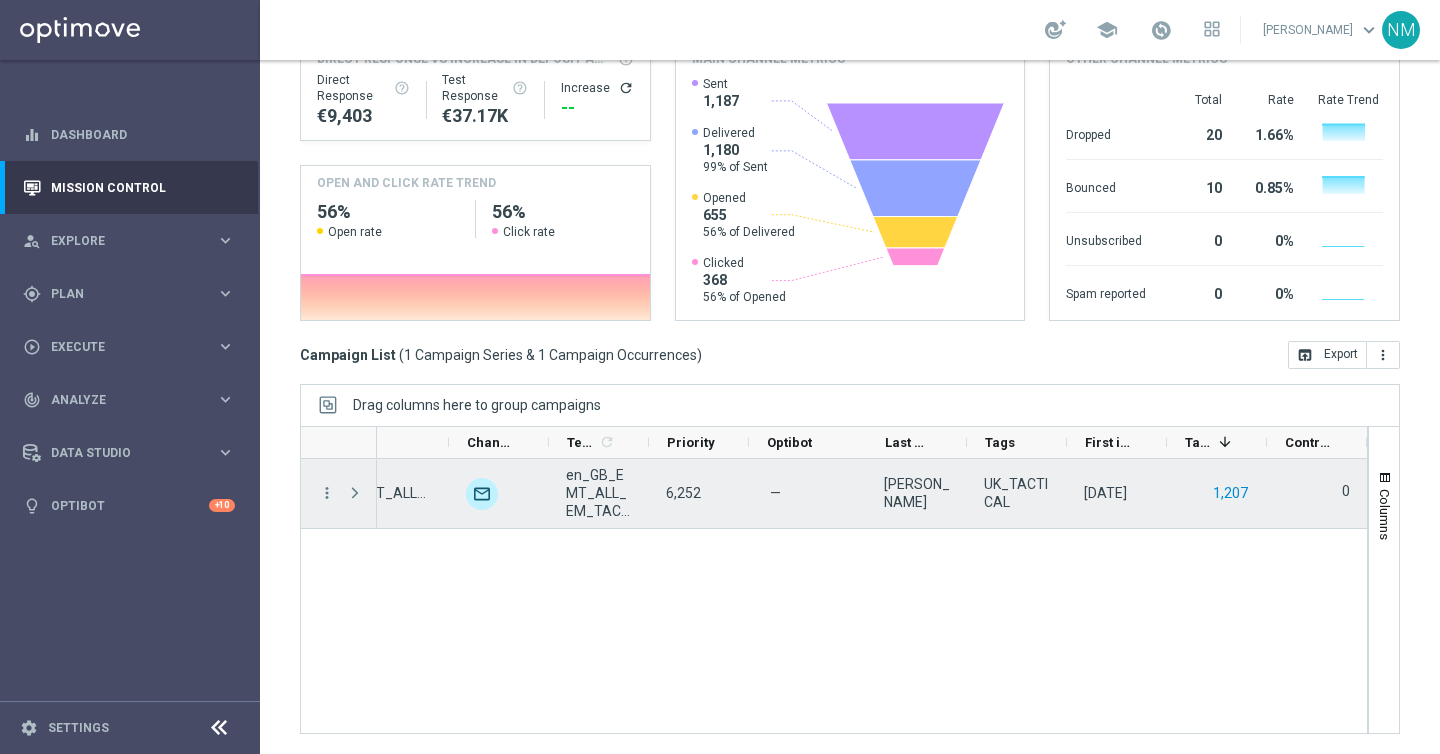 click on "1,207" at bounding box center (1230, 493) 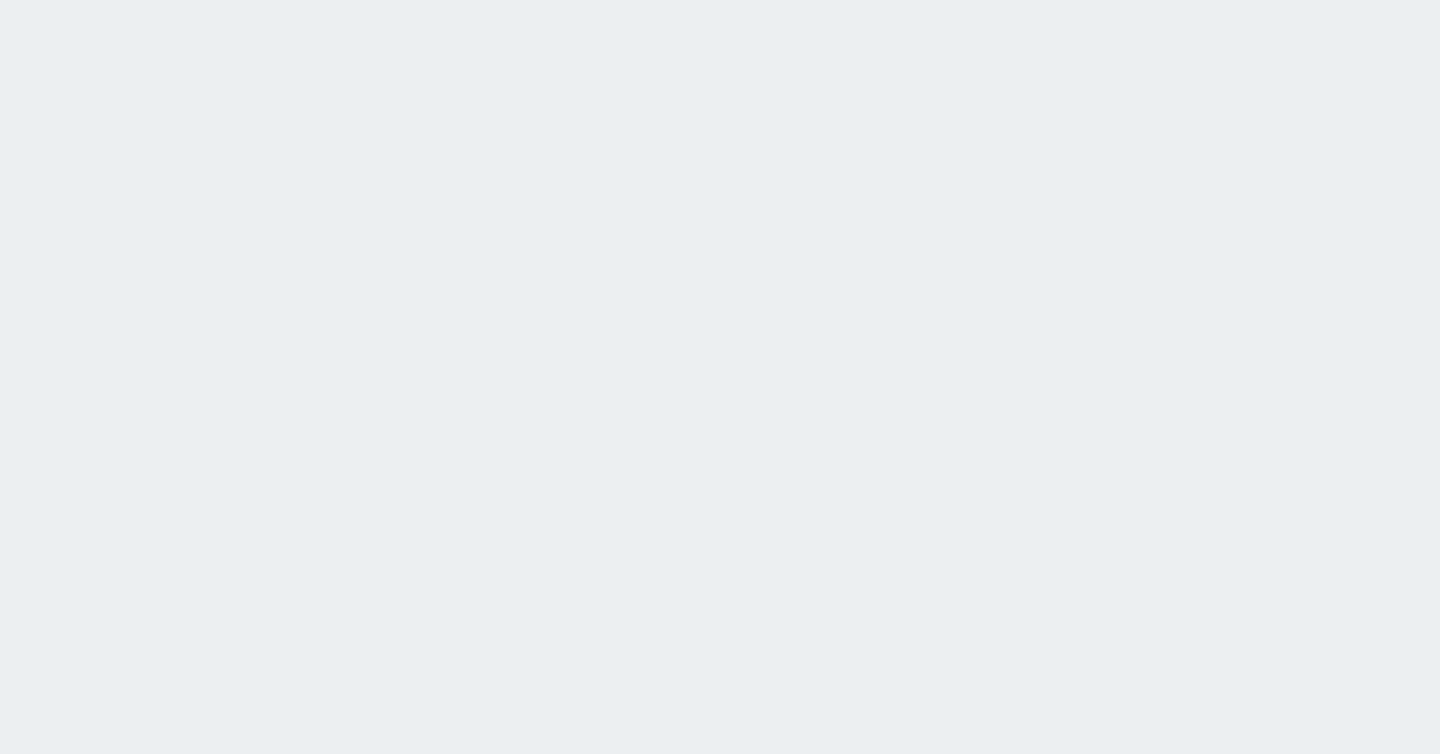 scroll, scrollTop: 0, scrollLeft: 0, axis: both 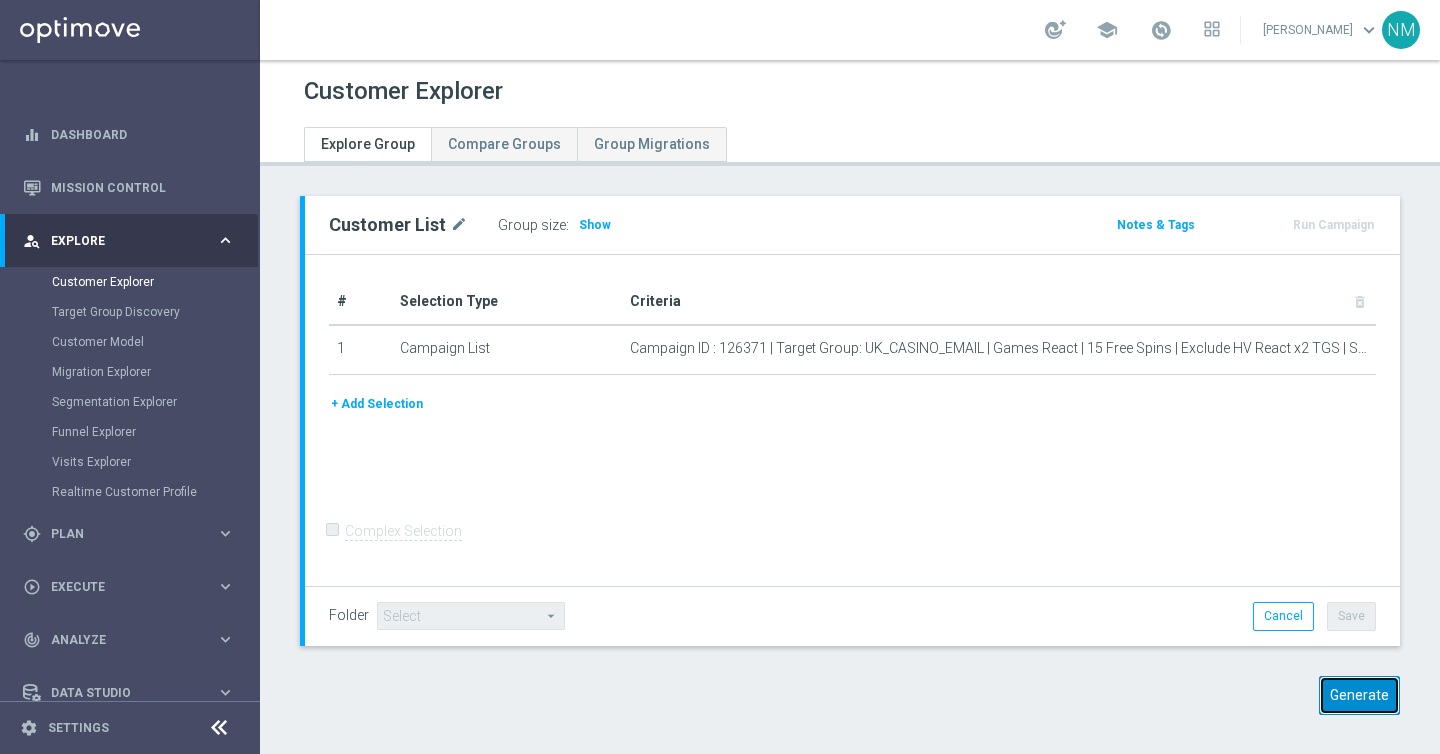 click on "Generate" 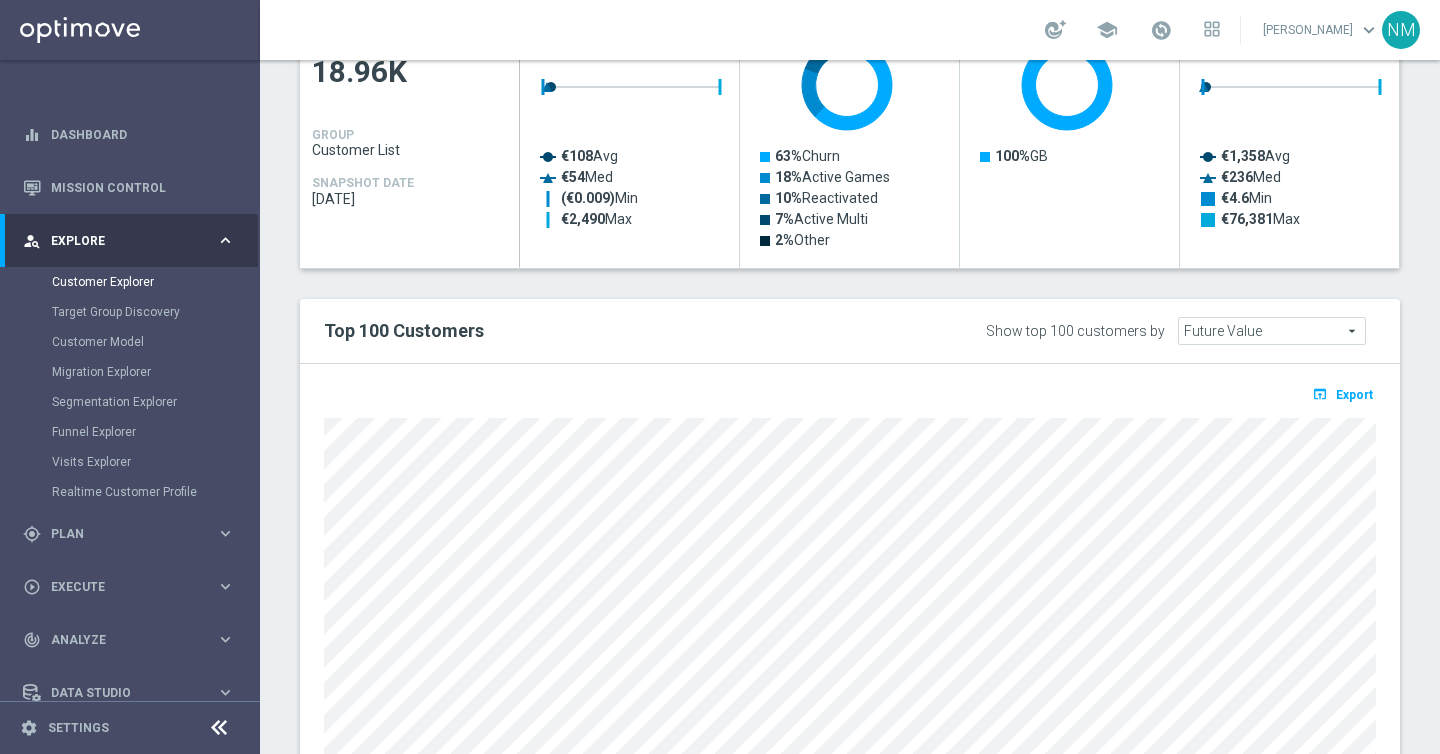 scroll, scrollTop: 1105, scrollLeft: 0, axis: vertical 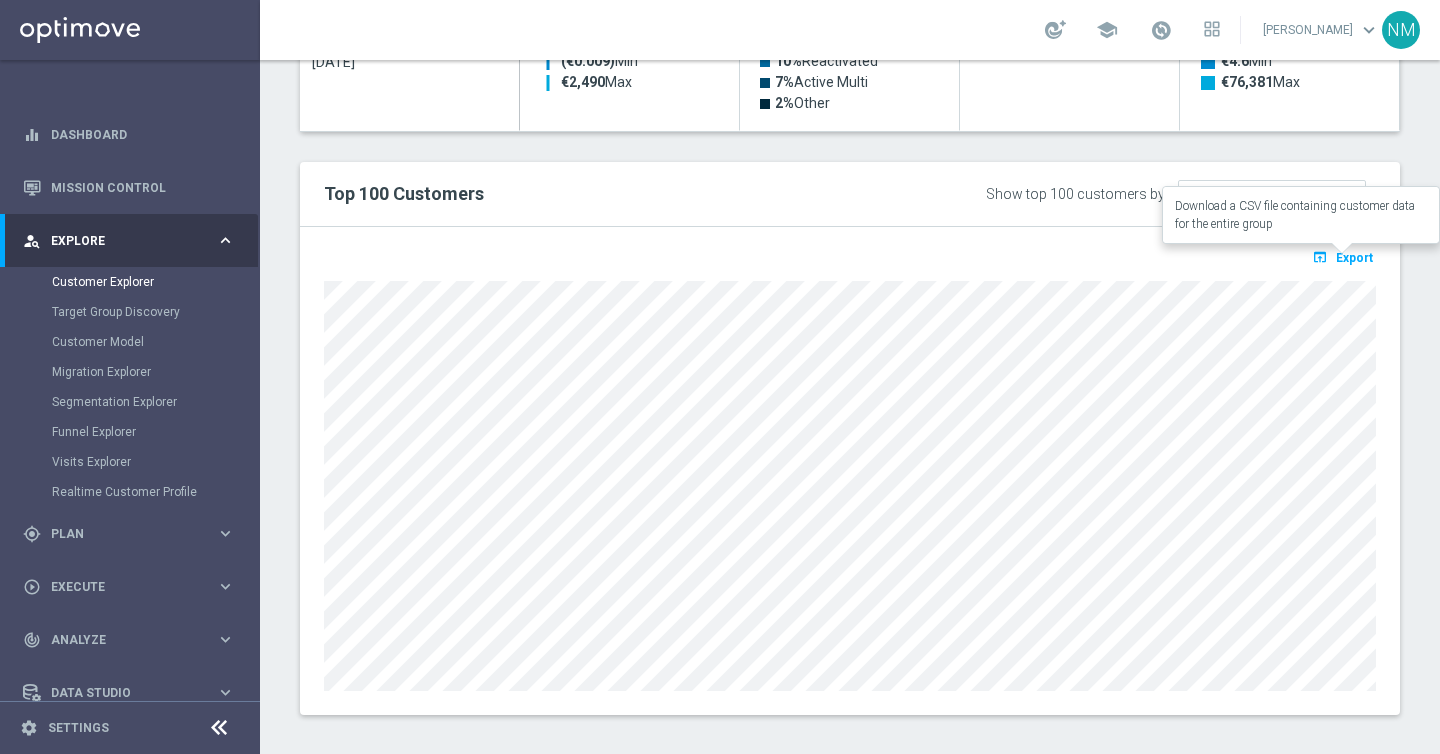 click on "Export" 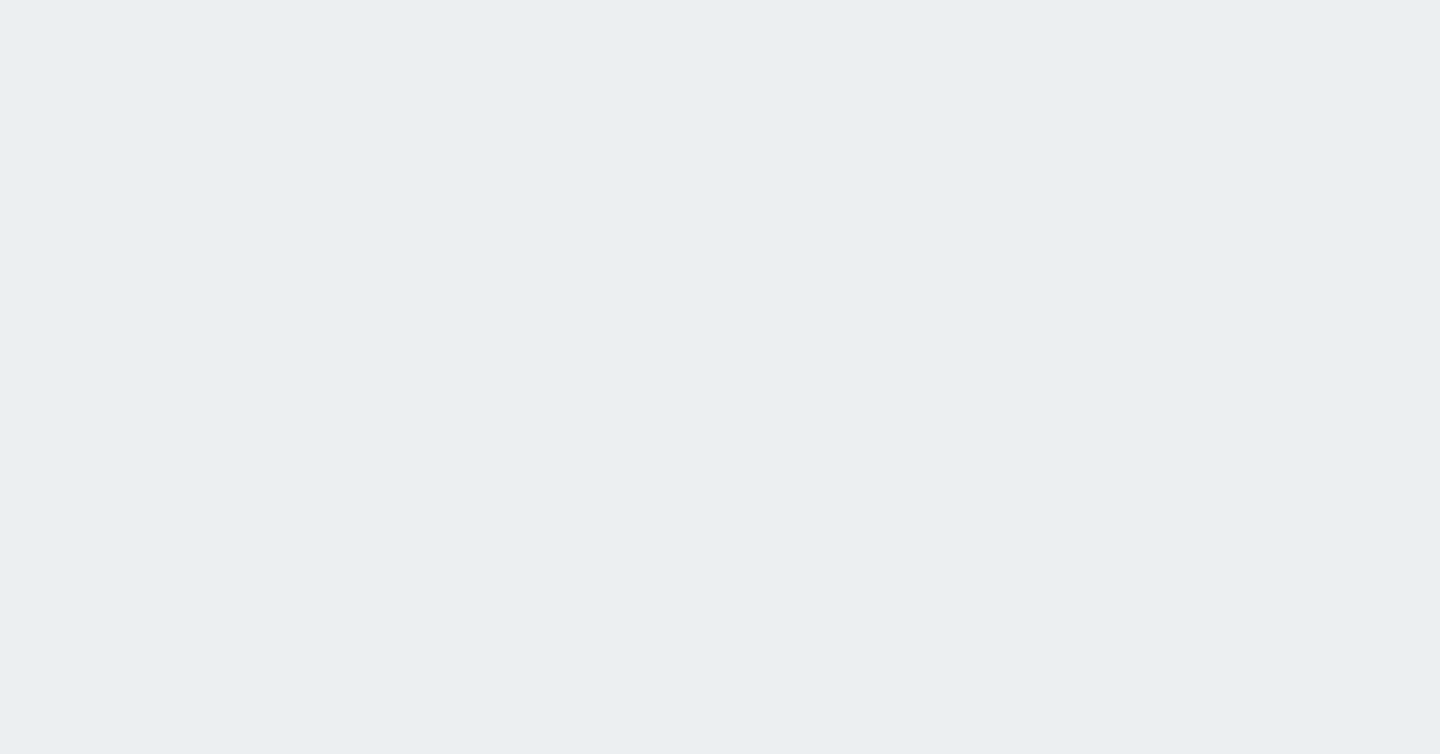 scroll, scrollTop: 0, scrollLeft: 0, axis: both 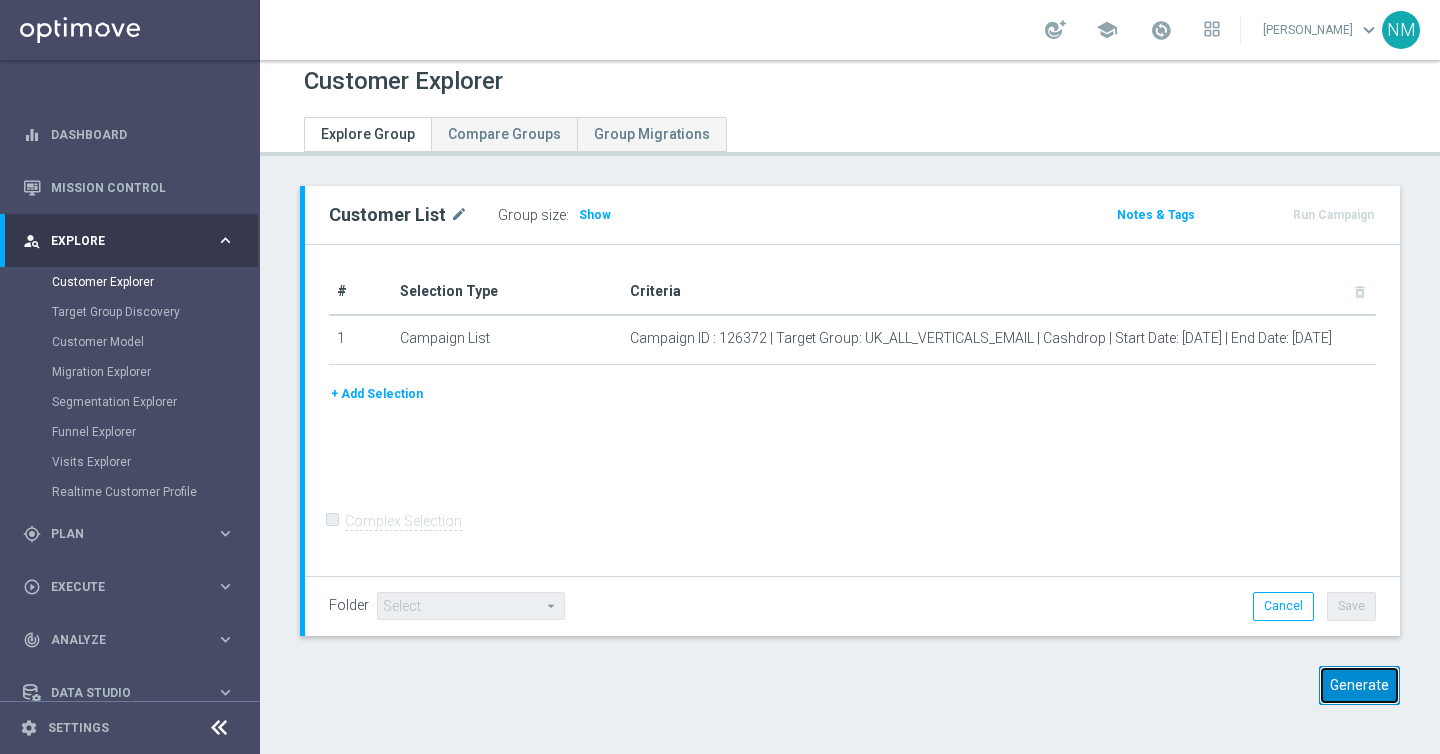 click on "Generate" 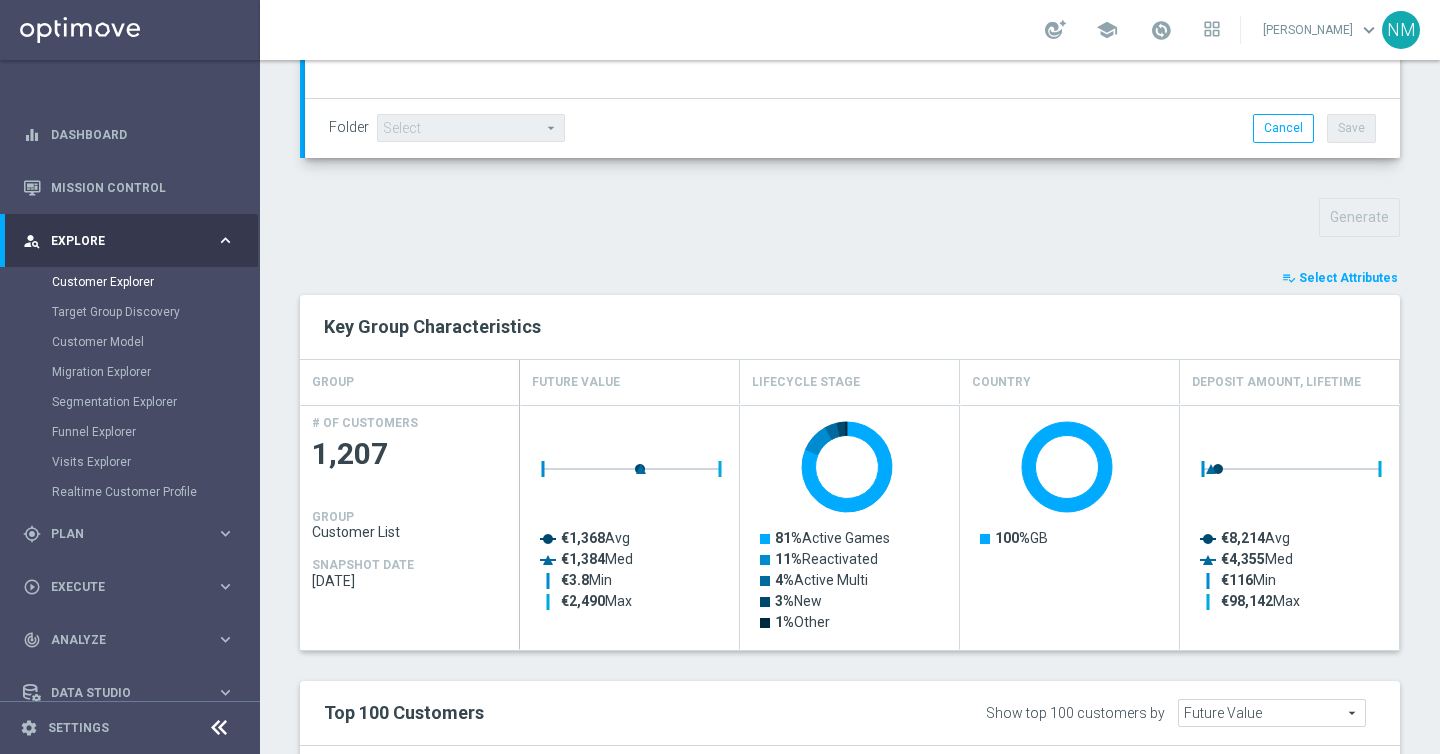 scroll, scrollTop: 1116, scrollLeft: 0, axis: vertical 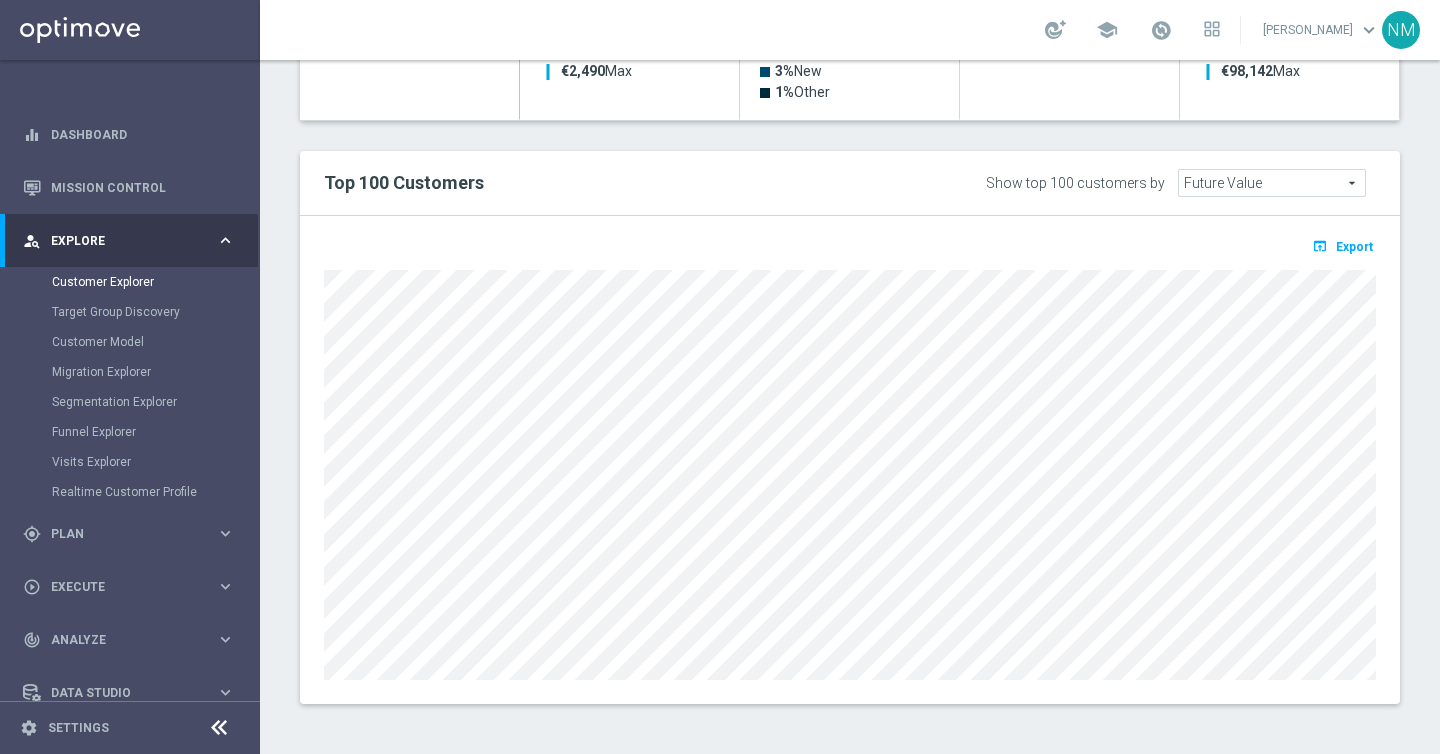 click on "open_in_browser
Export" 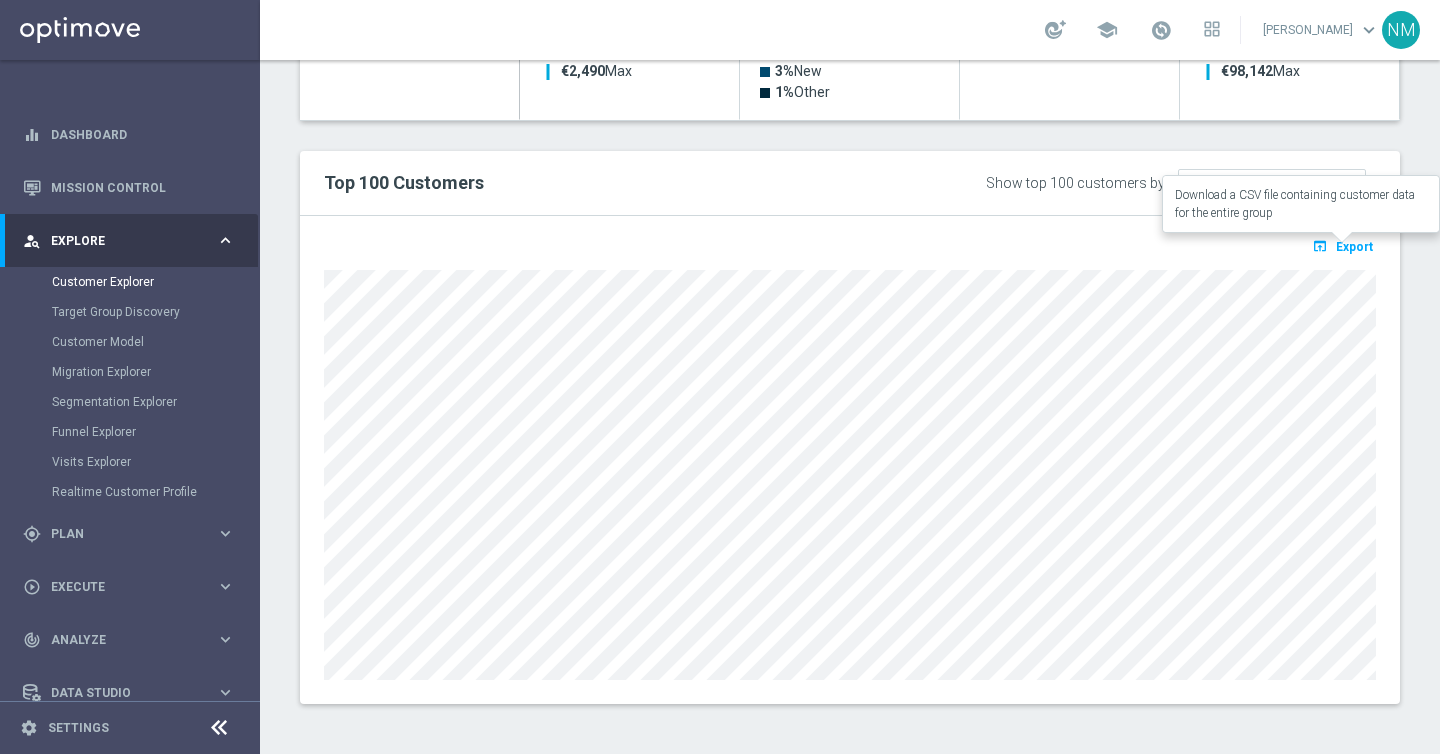 click on "Export" 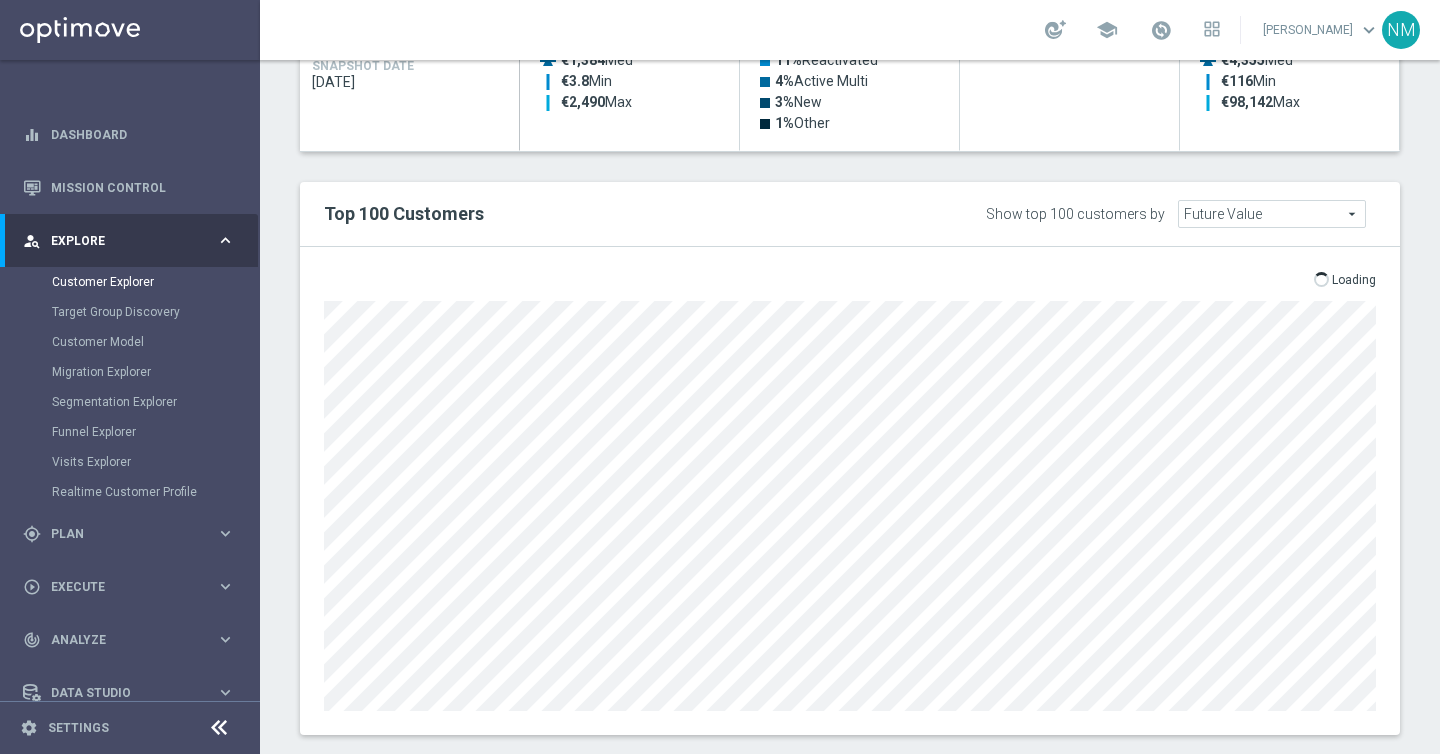 scroll, scrollTop: 1086, scrollLeft: 0, axis: vertical 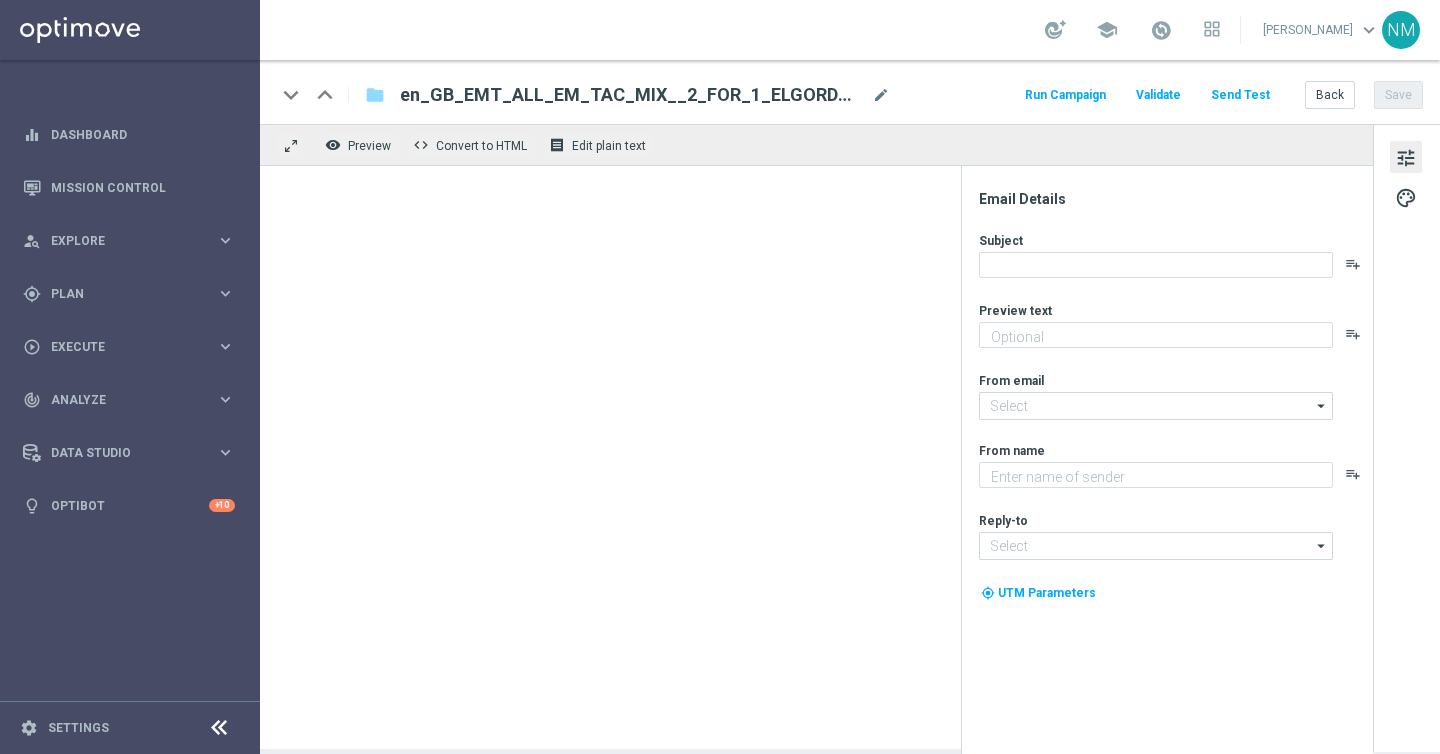 type on "[%ELGORDO_JACKPOT%]* prizepool! Lock your bets in for Christmas...." 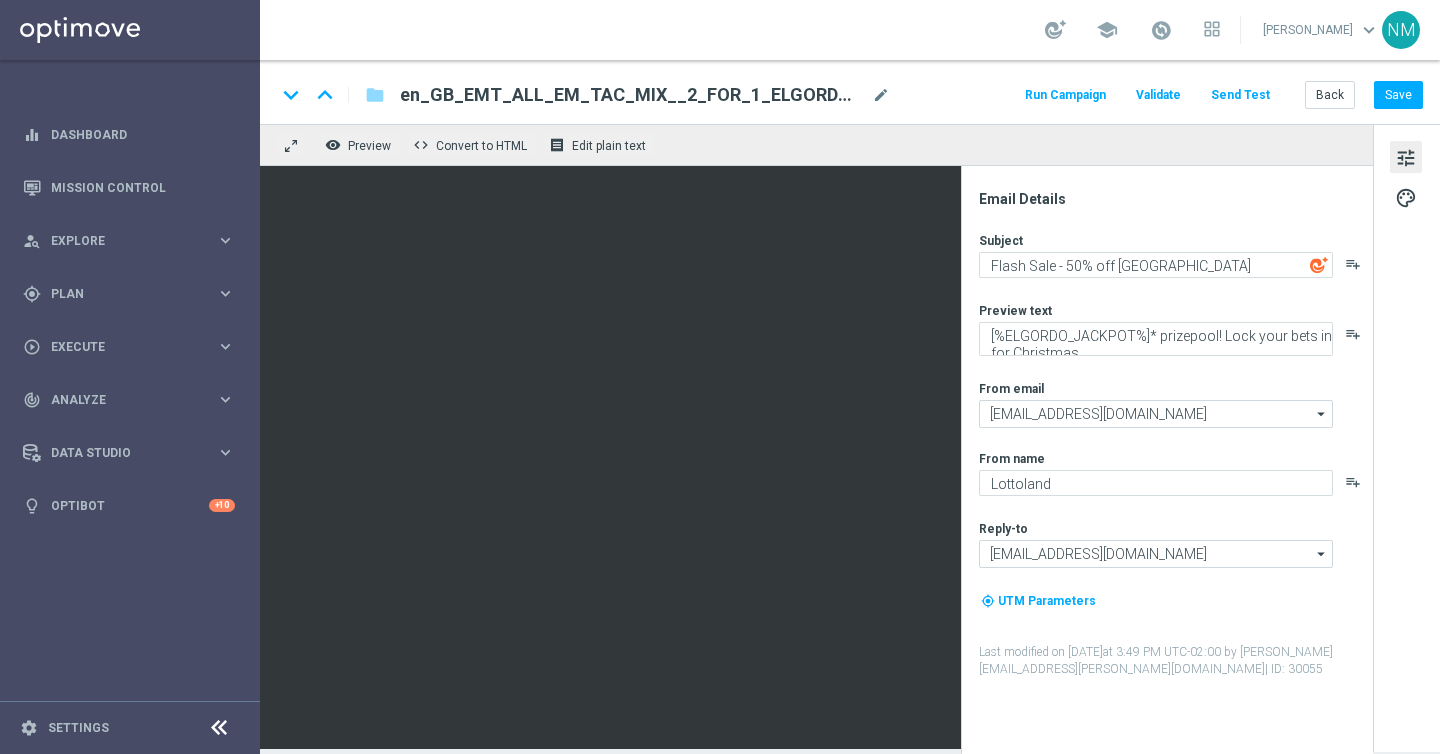 click on "Send Test" 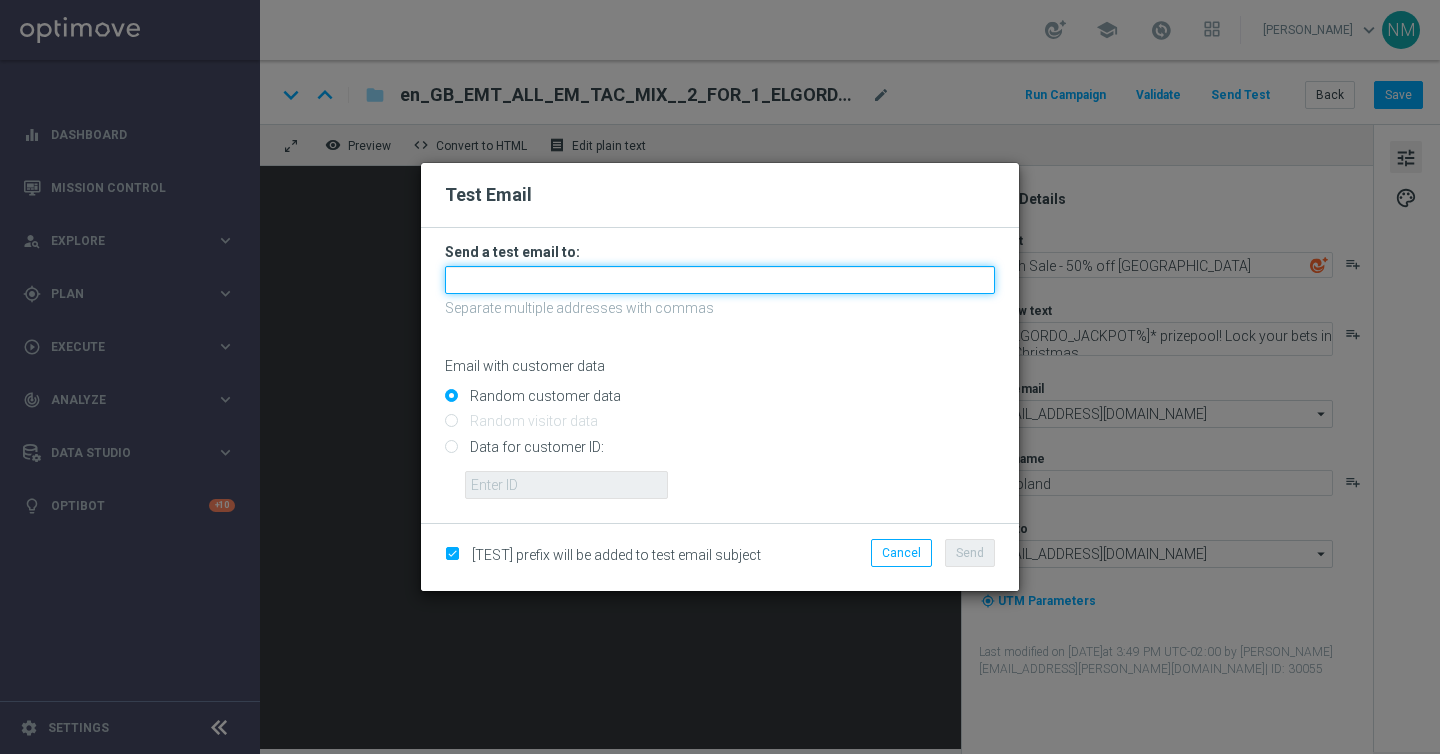 click at bounding box center [720, 280] 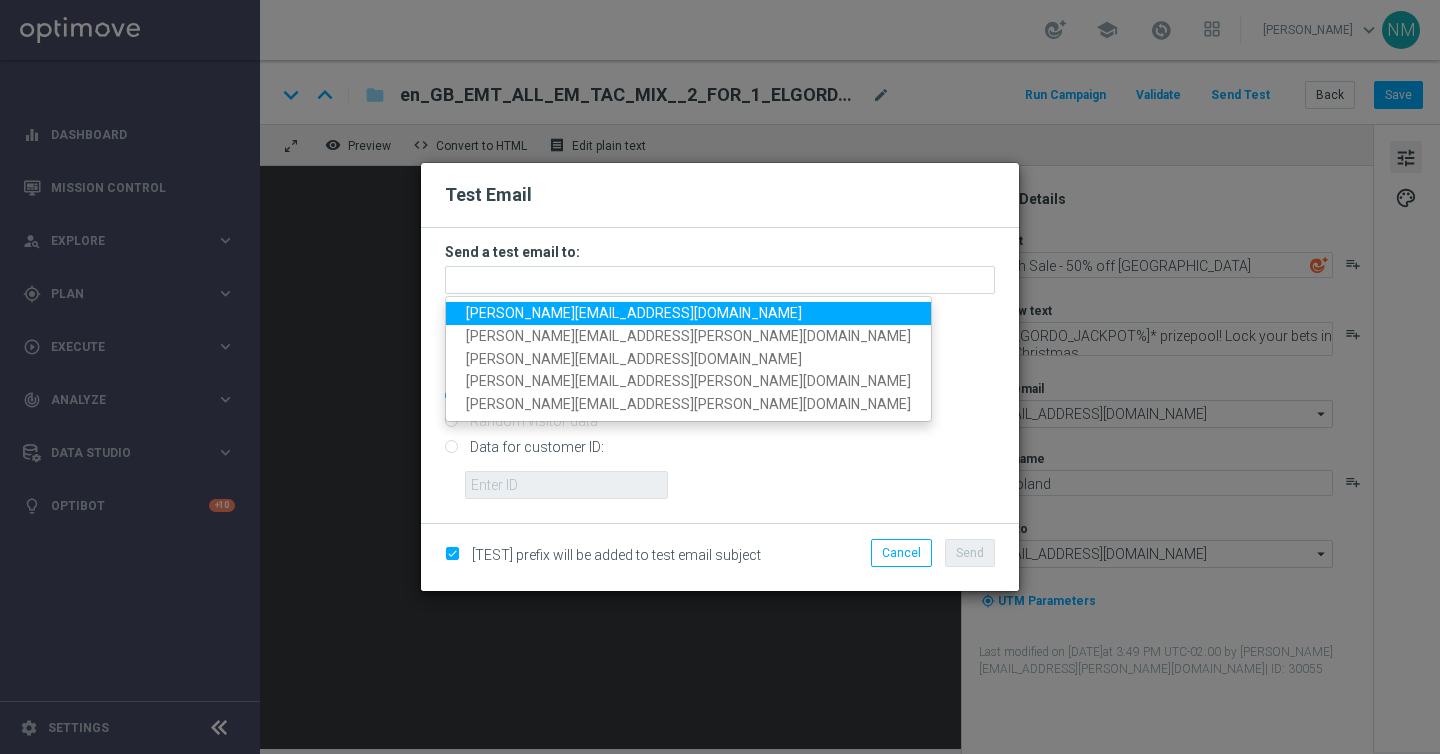click on "nikola.misotova@lottoland.com" at bounding box center [634, 313] 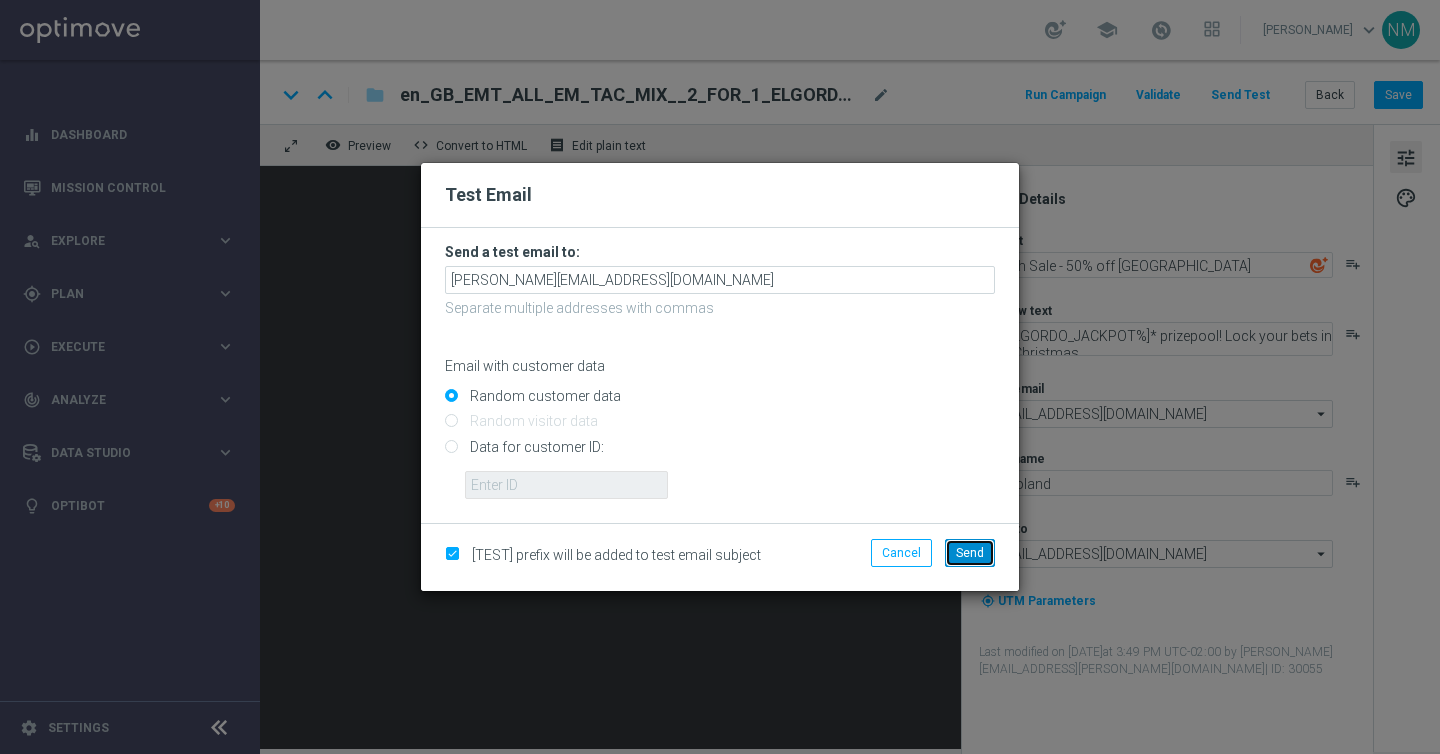 click on "Send" 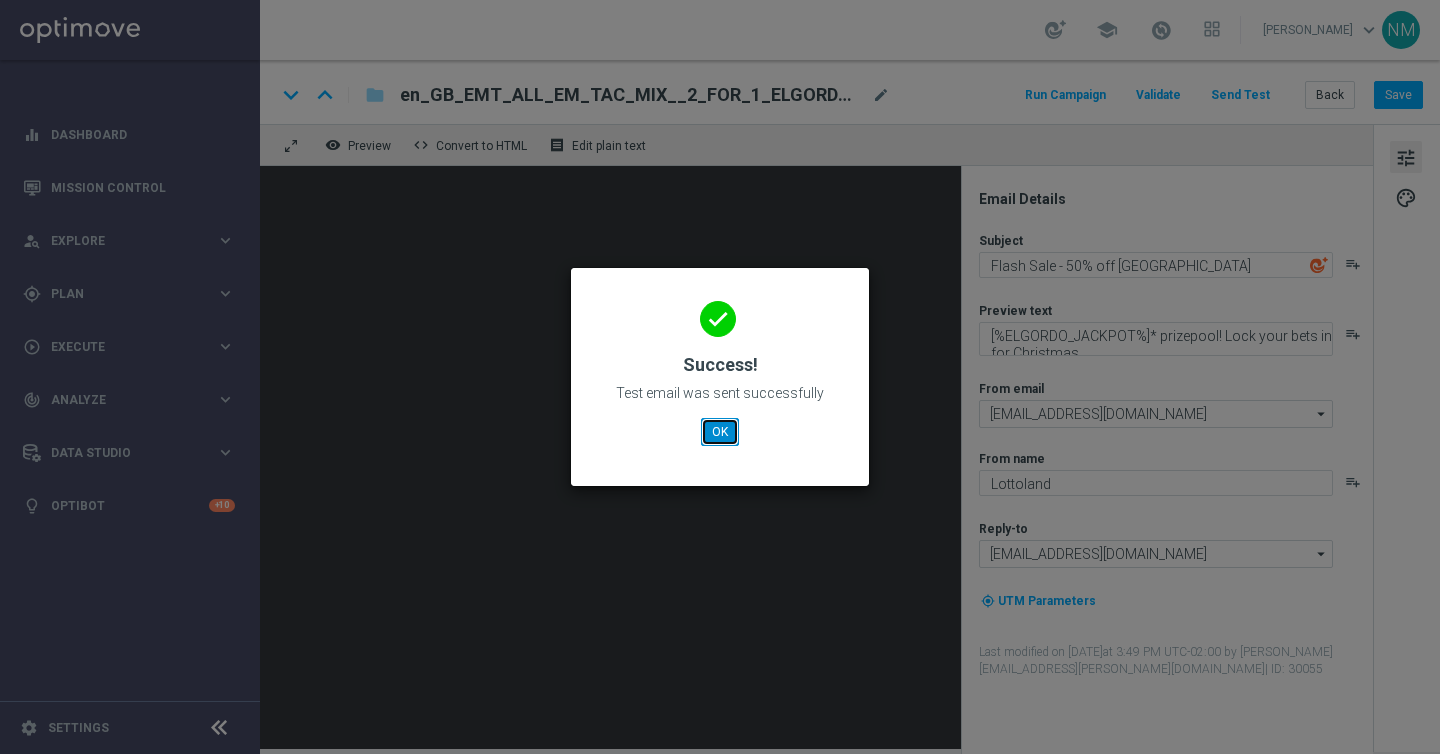 click on "OK" 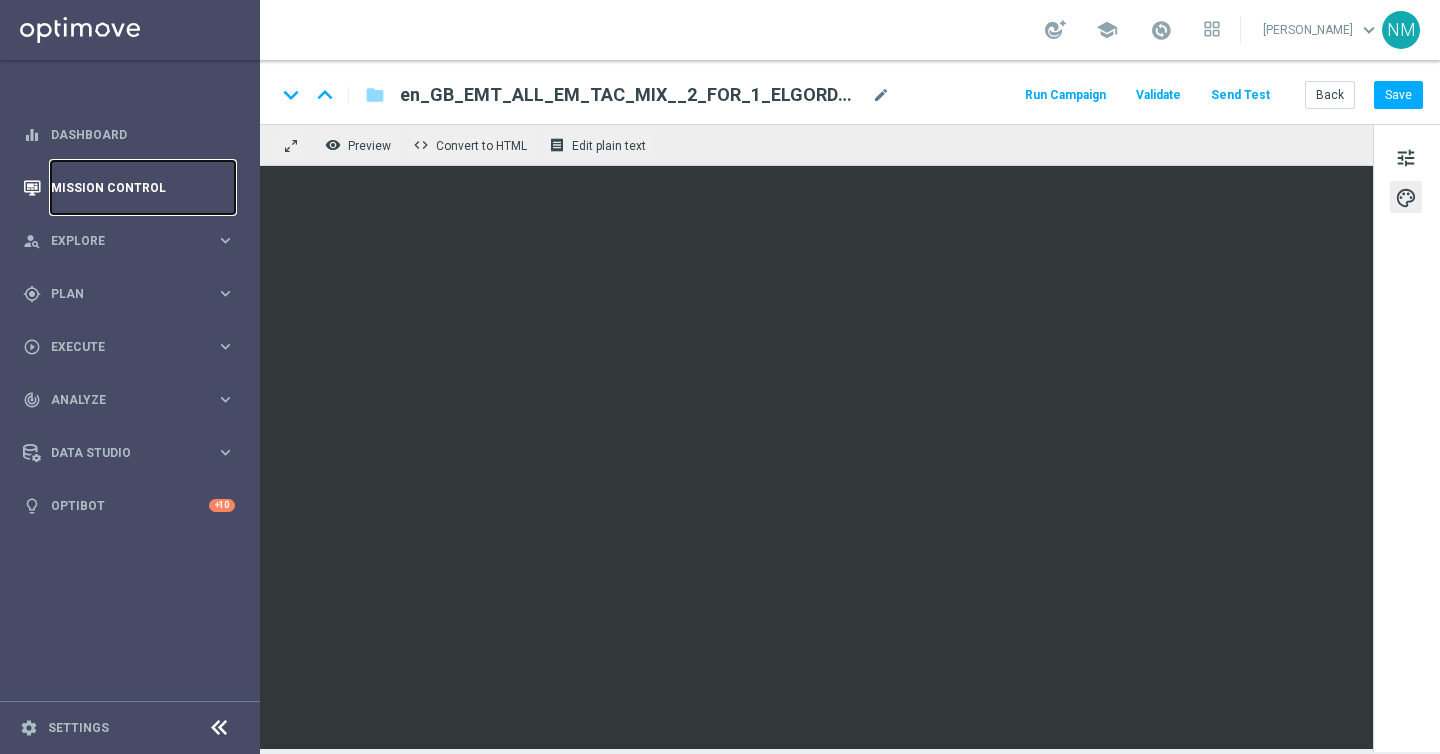 click on "Mission Control" at bounding box center [143, 187] 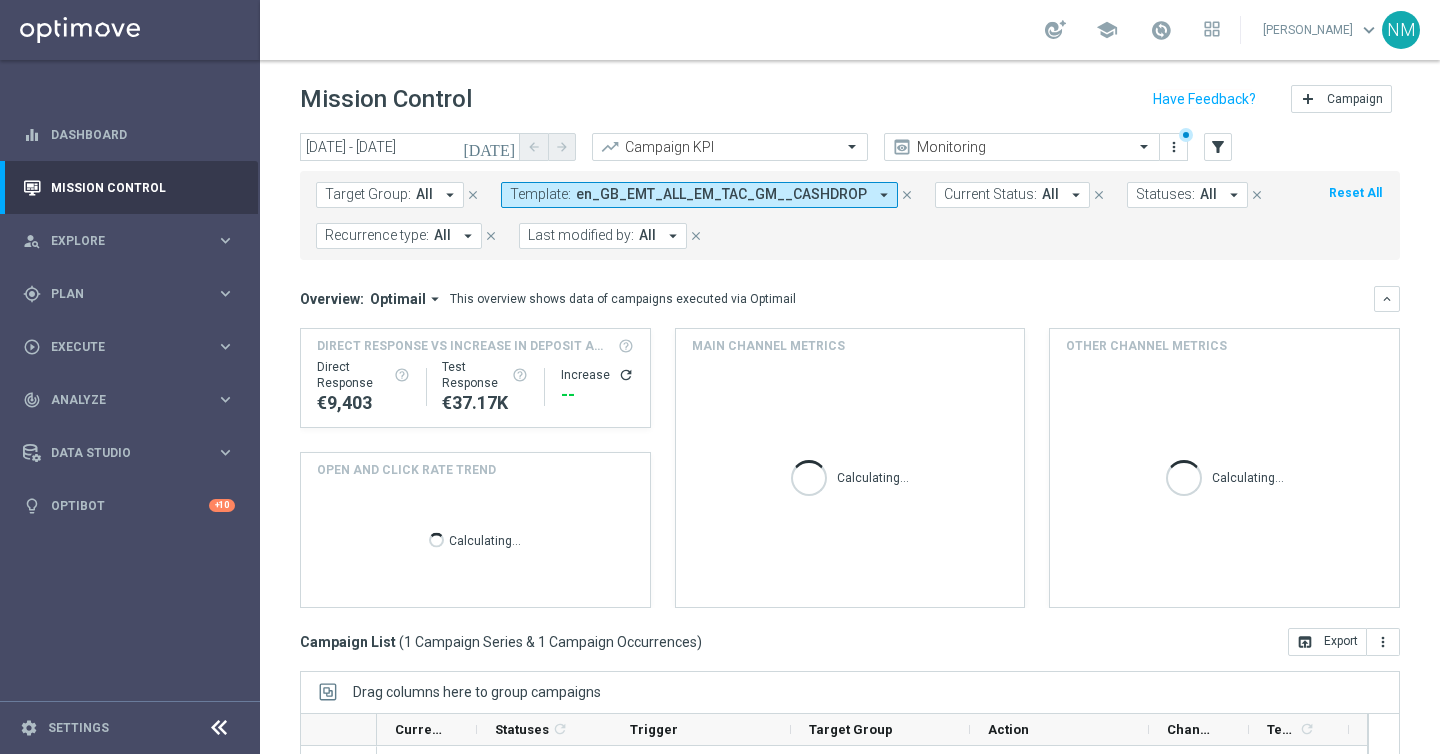 click on "arrow_drop_down" at bounding box center (884, 195) 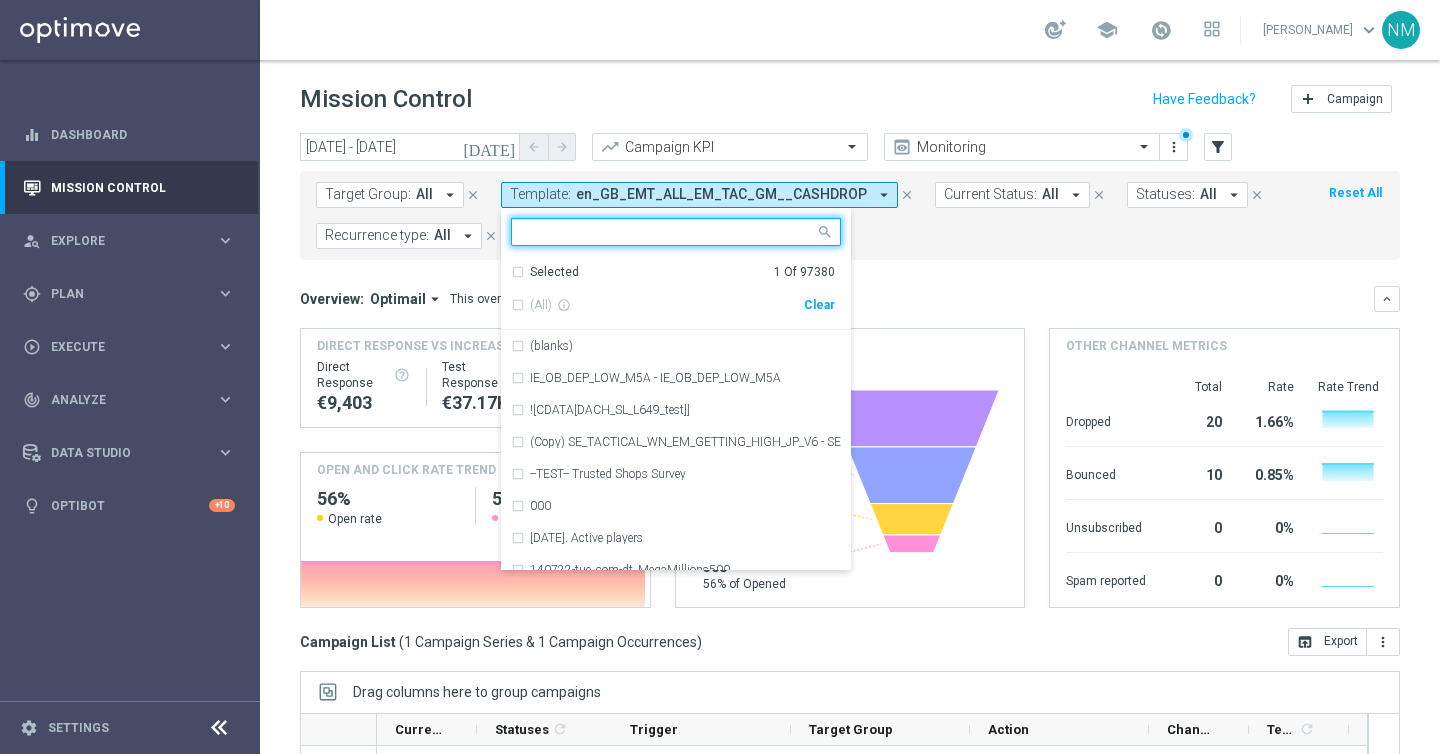 click on "Clear" at bounding box center [0, 0] 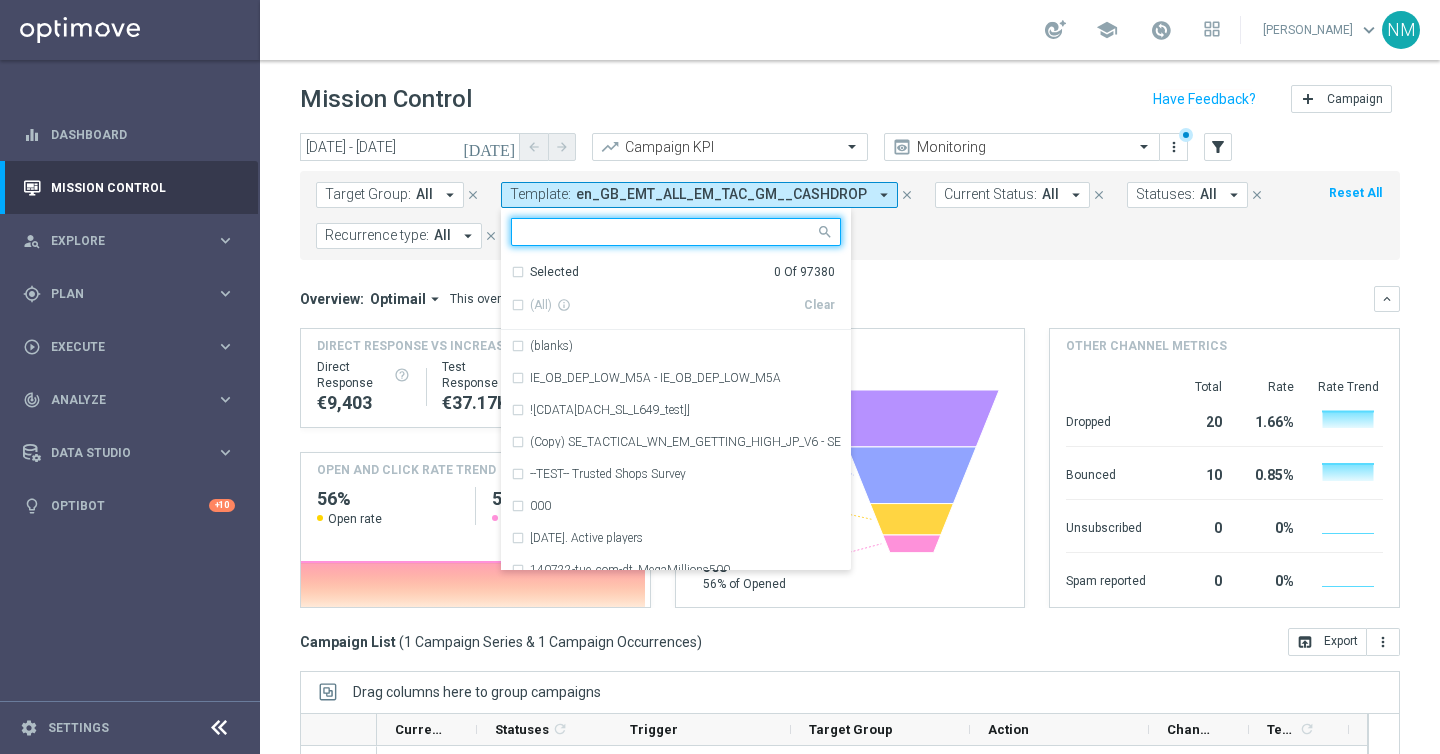 click at bounding box center [668, 232] 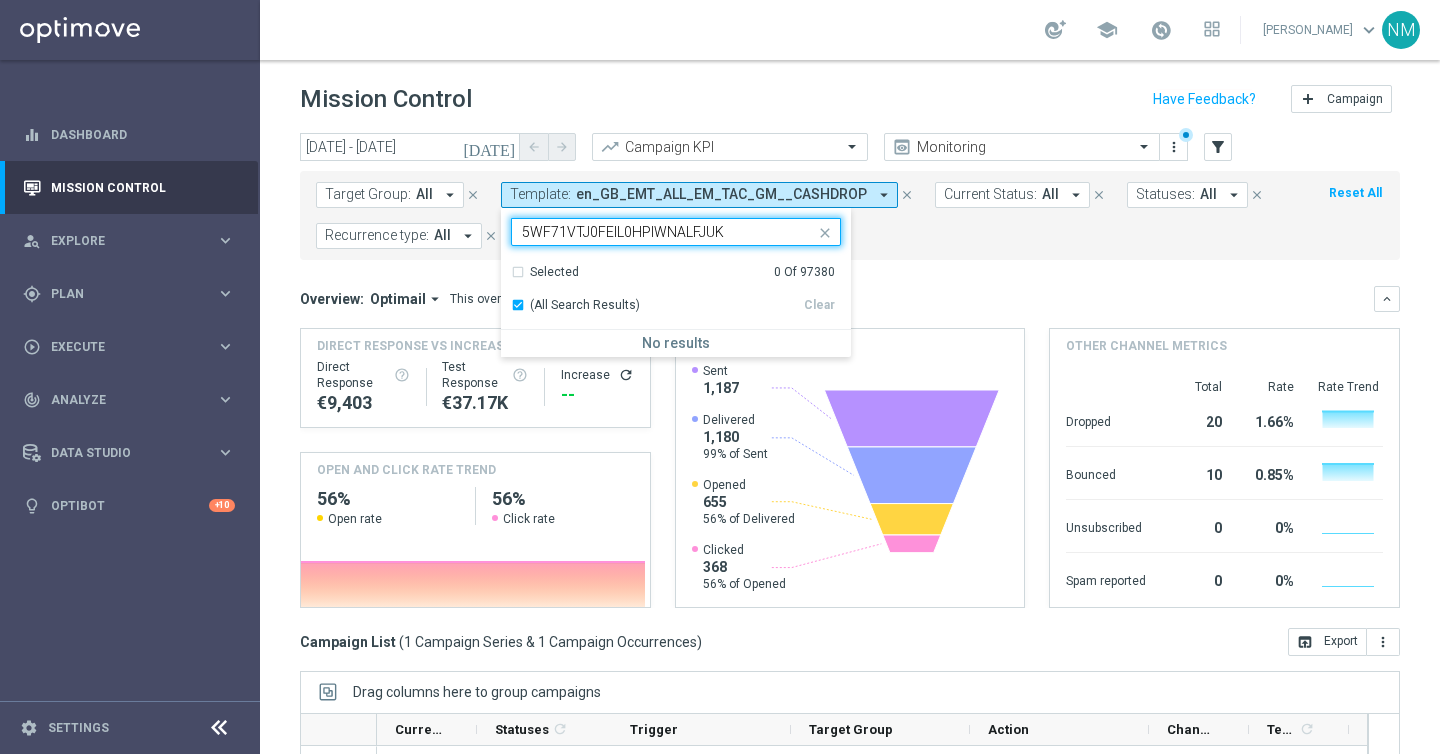 type on "5WF71VTJ0FEIL0HPIWNALFJUK" 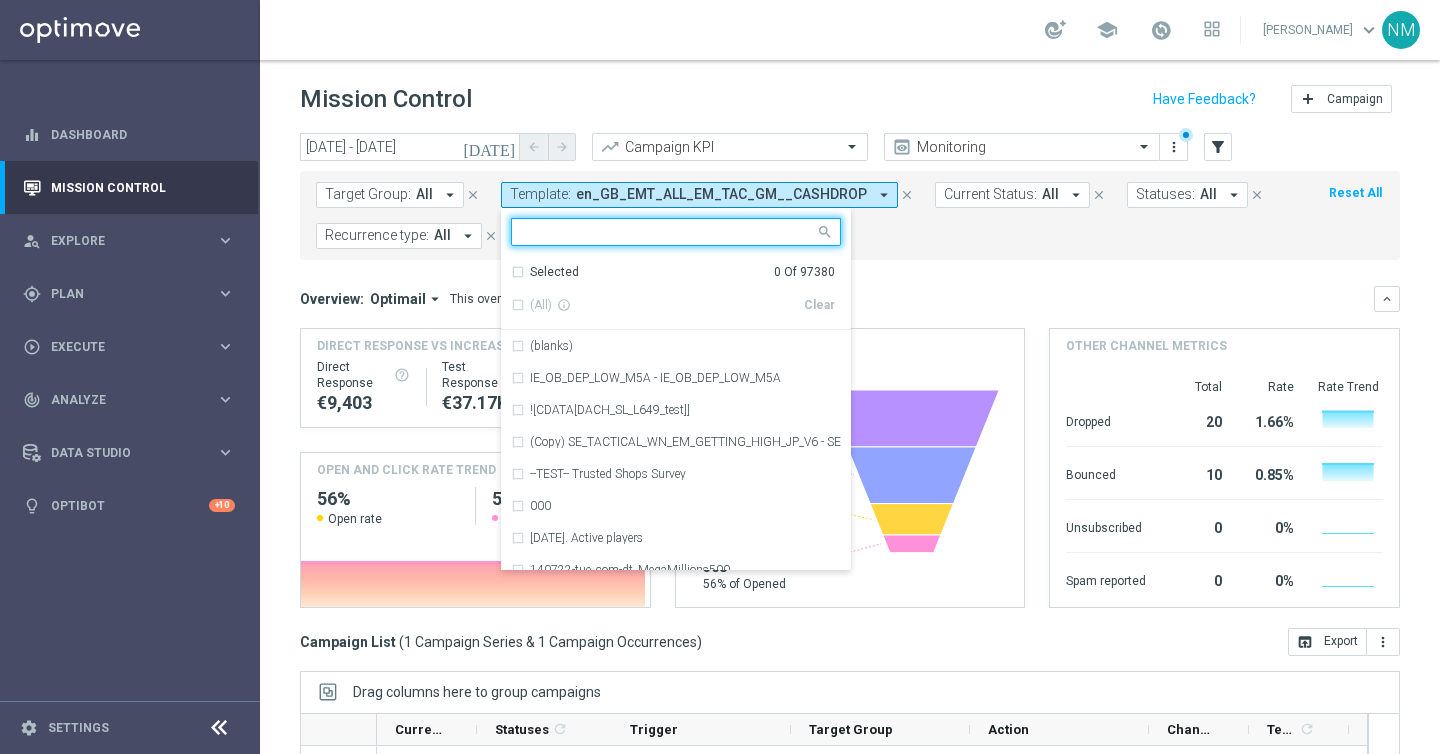 click at bounding box center [668, 232] 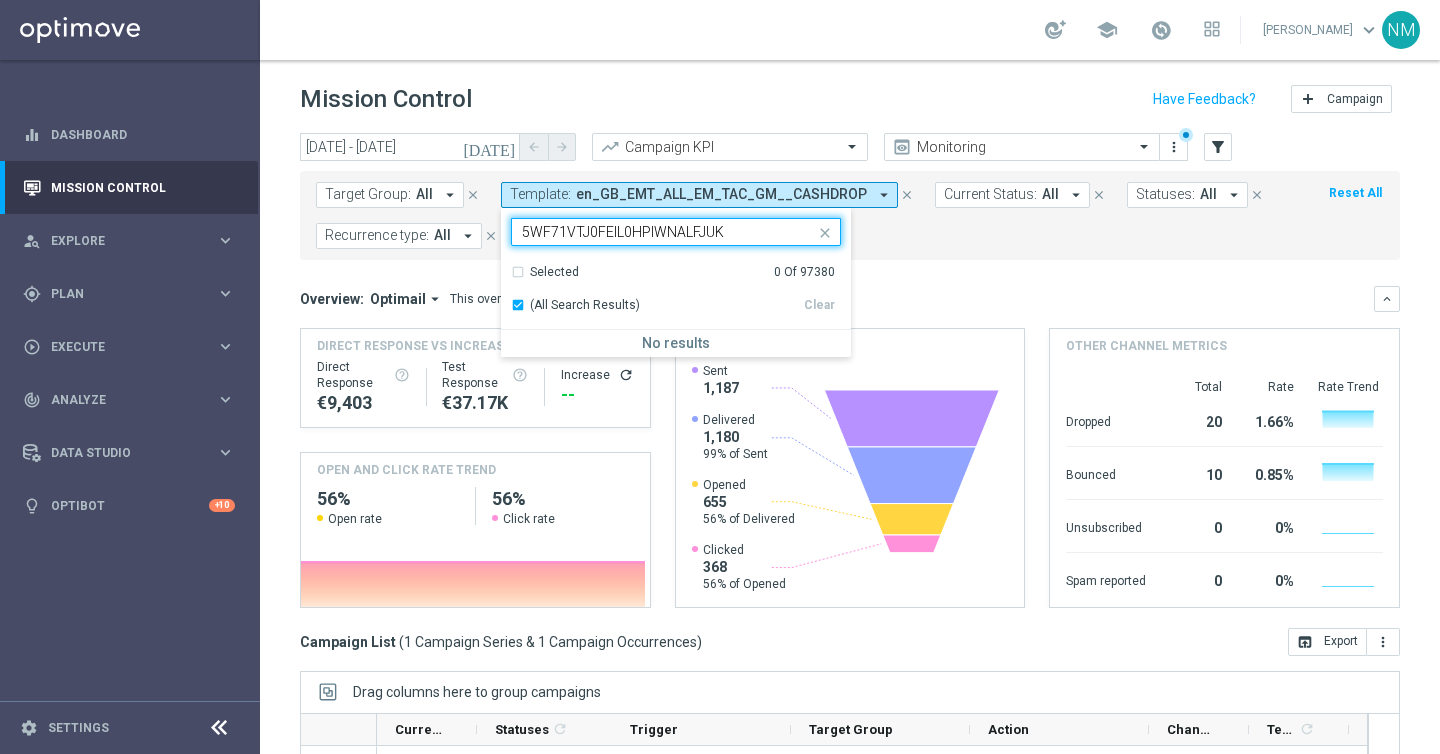type on "5WF71VTJ0FEIL0HPIWNALFJUK" 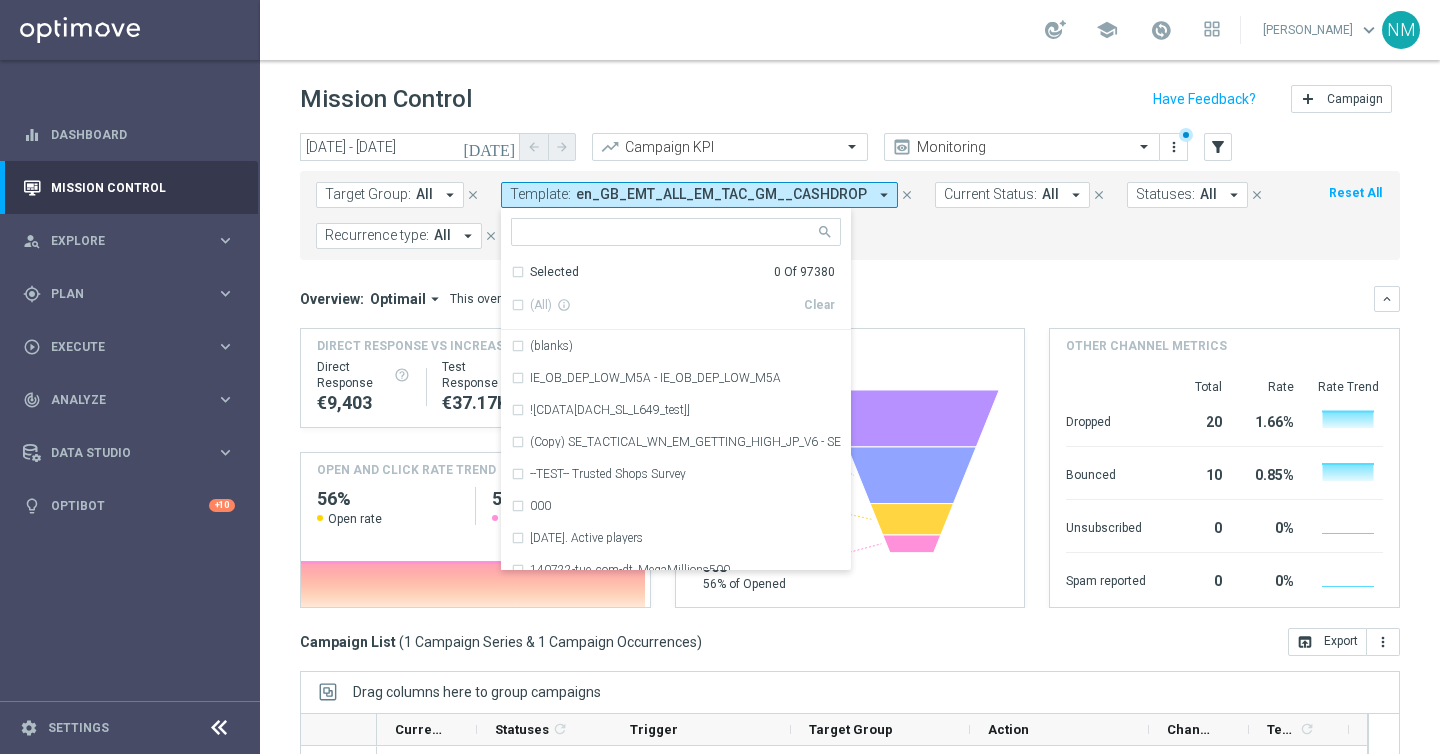 click at bounding box center (668, 232) 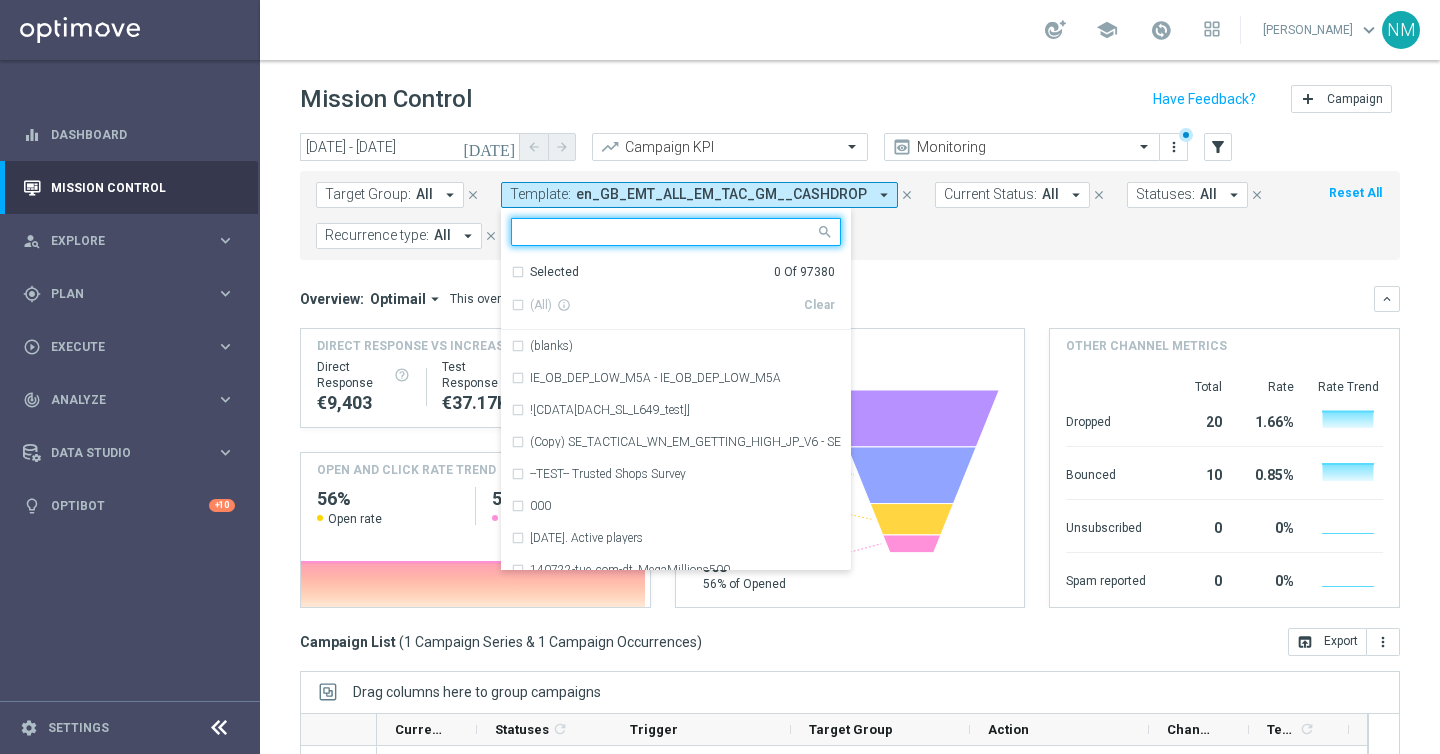 paste on "en_GB_EMT_ALL_EM_TAC_MIX__2_FOR_1_ELGORDO_WK28_2025" 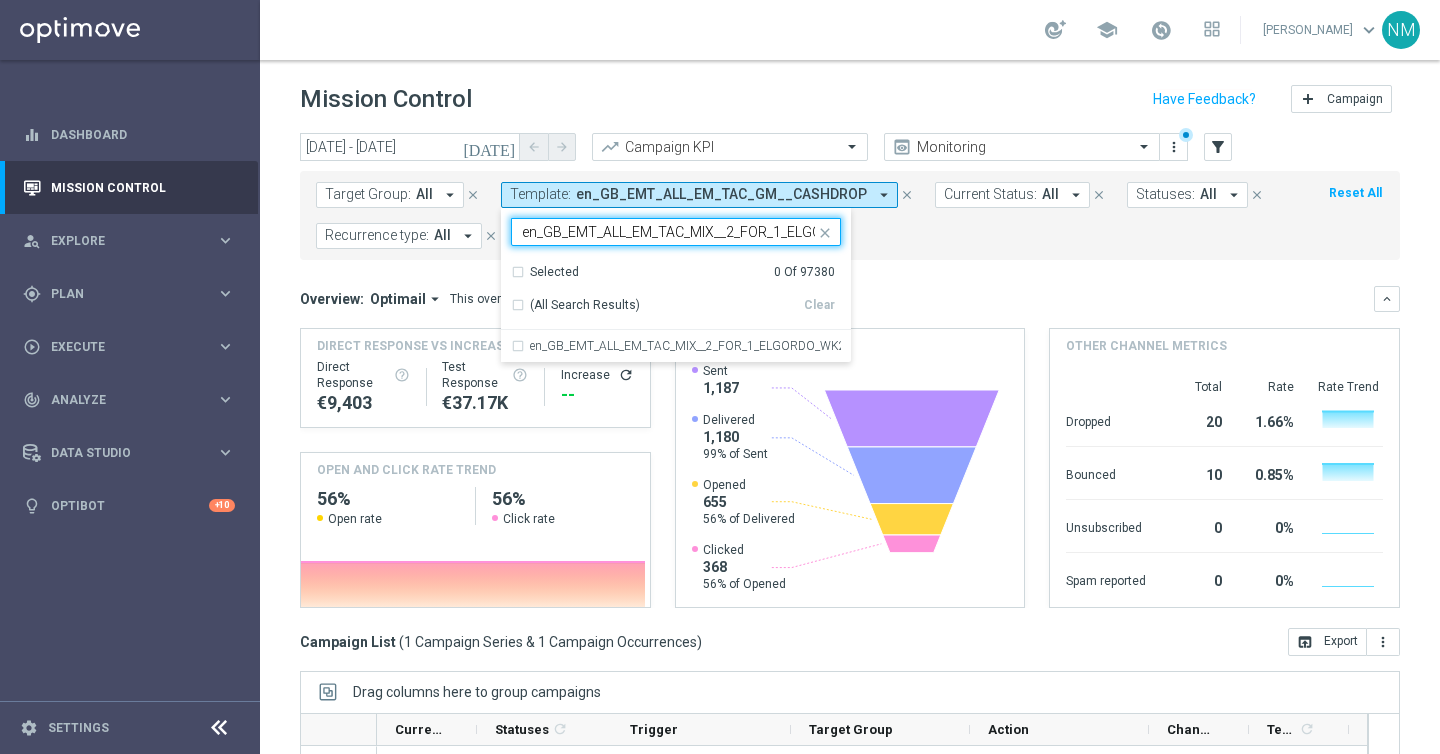 scroll, scrollTop: 0, scrollLeft: 111, axis: horizontal 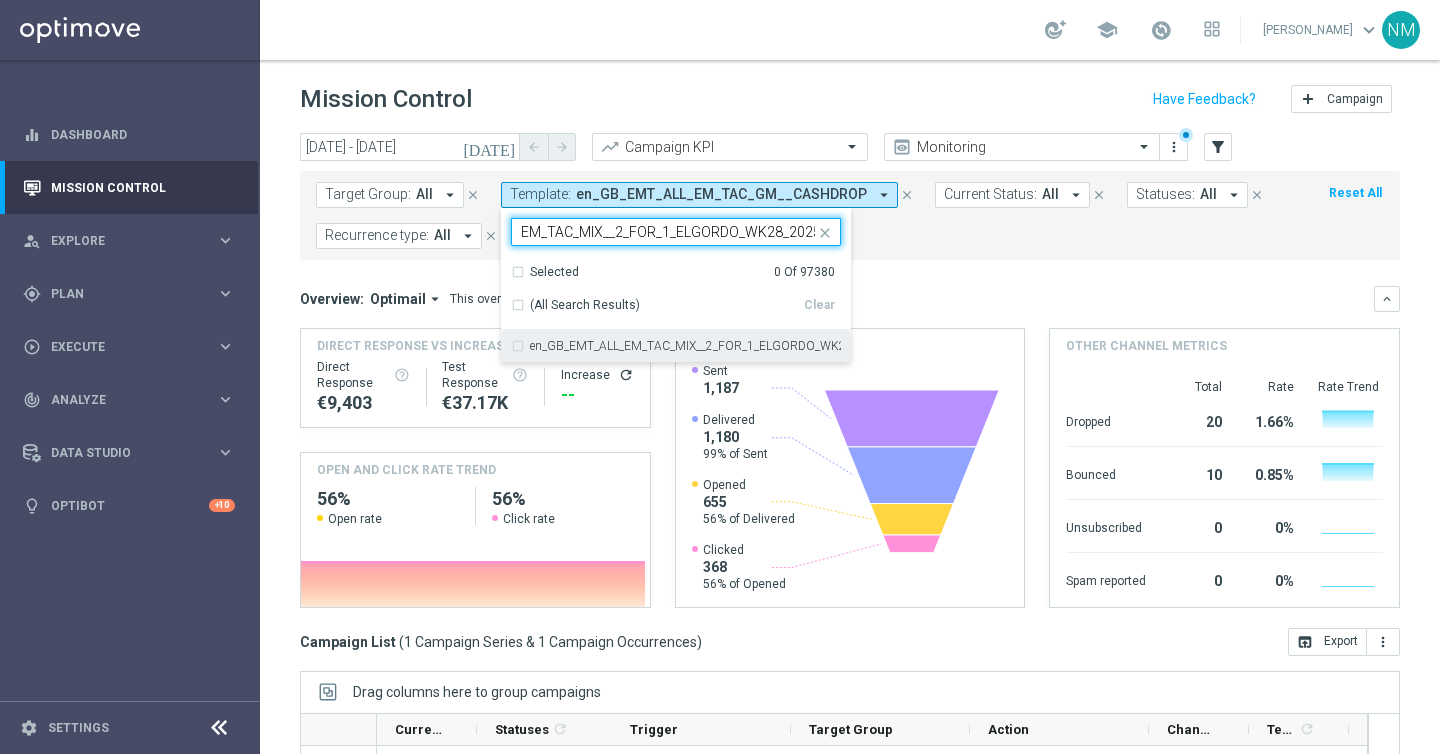 click on "en_GB_EMT_ALL_EM_TAC_MIX__2_FOR_1_ELGORDO_WK28_2025" at bounding box center [685, 346] 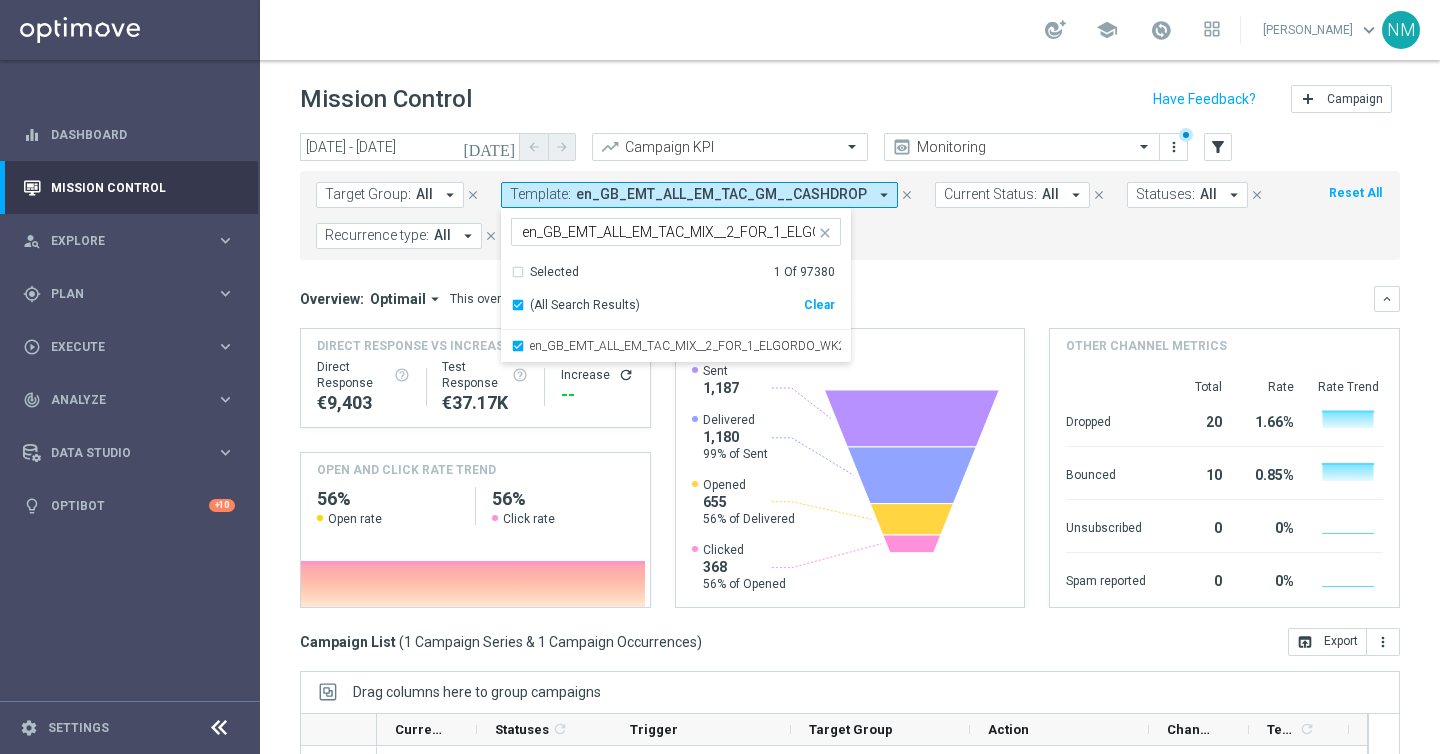 click on "Target Group:
All
arrow_drop_down
close
Template:
en_GB_EMT_ALL_EM_TAC_GM__CASHDROP
arrow_drop_down
en_GB_EMT_ALL_EM_TAC_MIX__2_FOR_1_ELGORDO_WK28_2025  en_GB_EMT_ALL_EM_TAC_MIX__2_FOR_1_ELGORDO_WK28_2025  Selected   1 Of 97380  (All Search Results)   Clear  en_GB_EMT_ALL_EM_TAC_MIX__2_FOR_1_ELGORDO_WK28_2025
close
close
Current Status:
All
arrow_drop_down
close
Statuses:
All
arrow_drop_down" 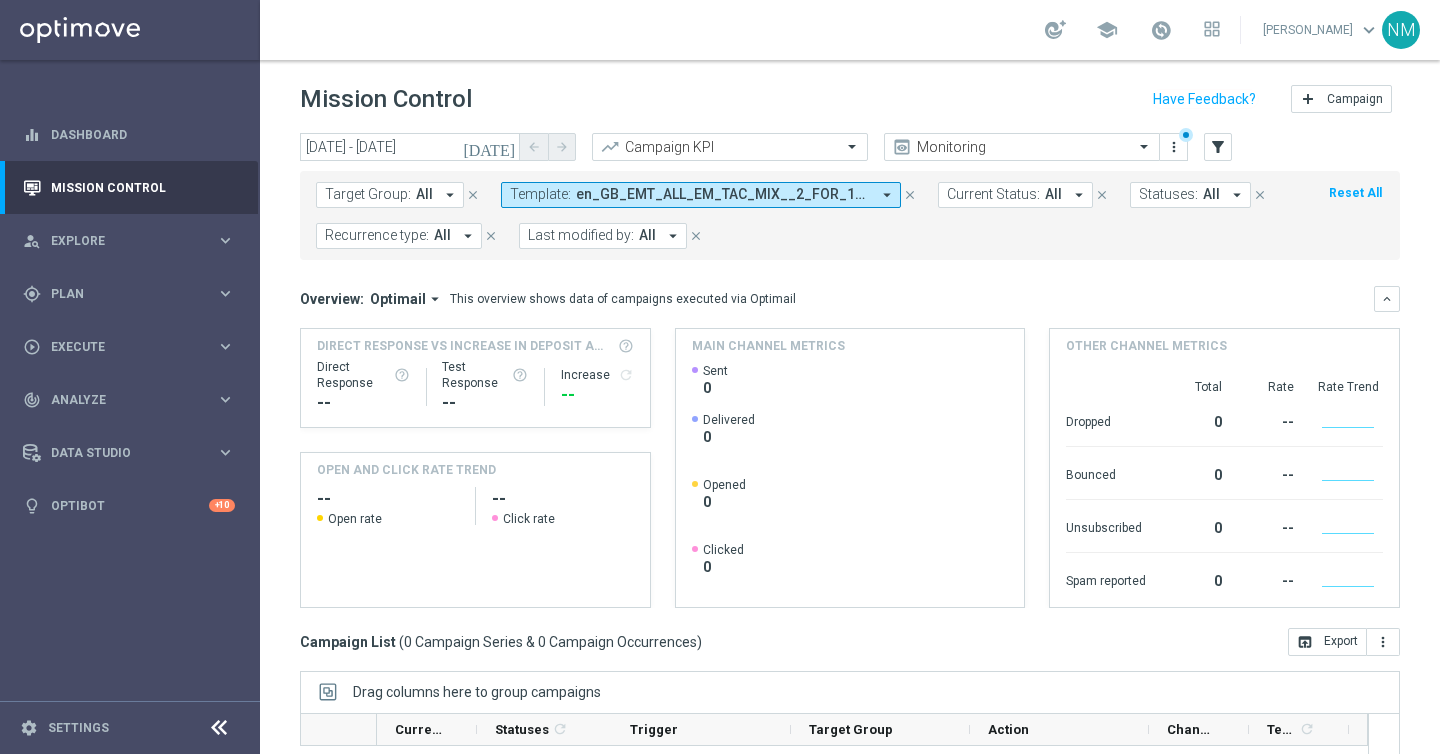click on "today" 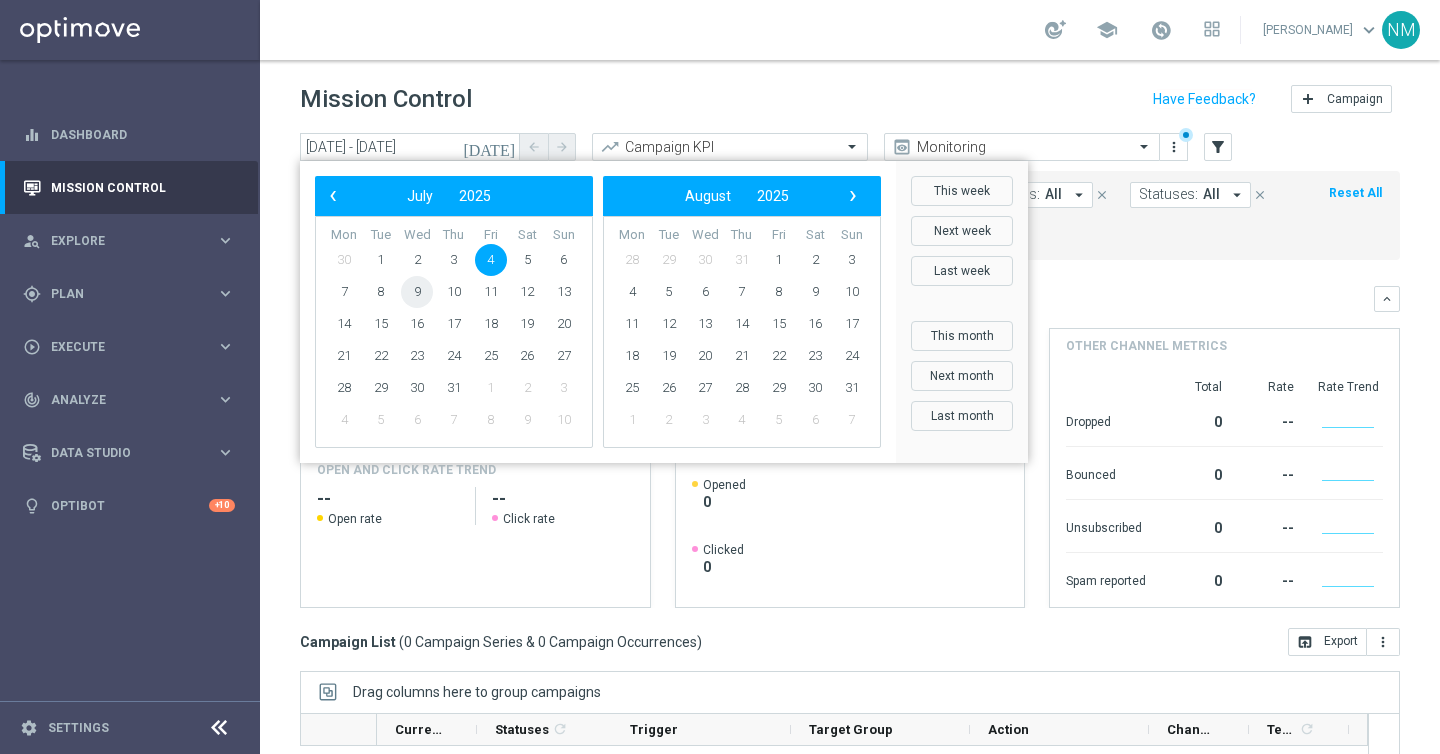 click on "9" 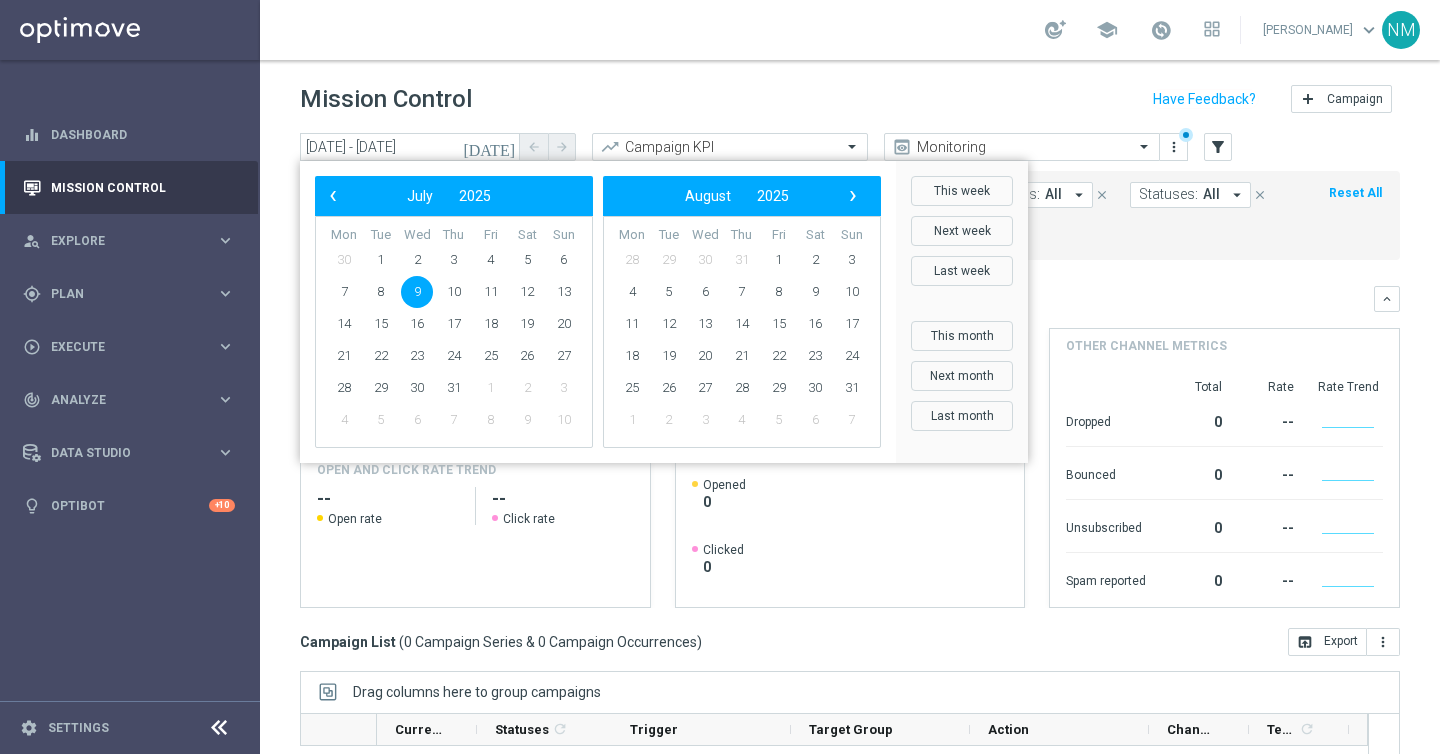 click on "9" 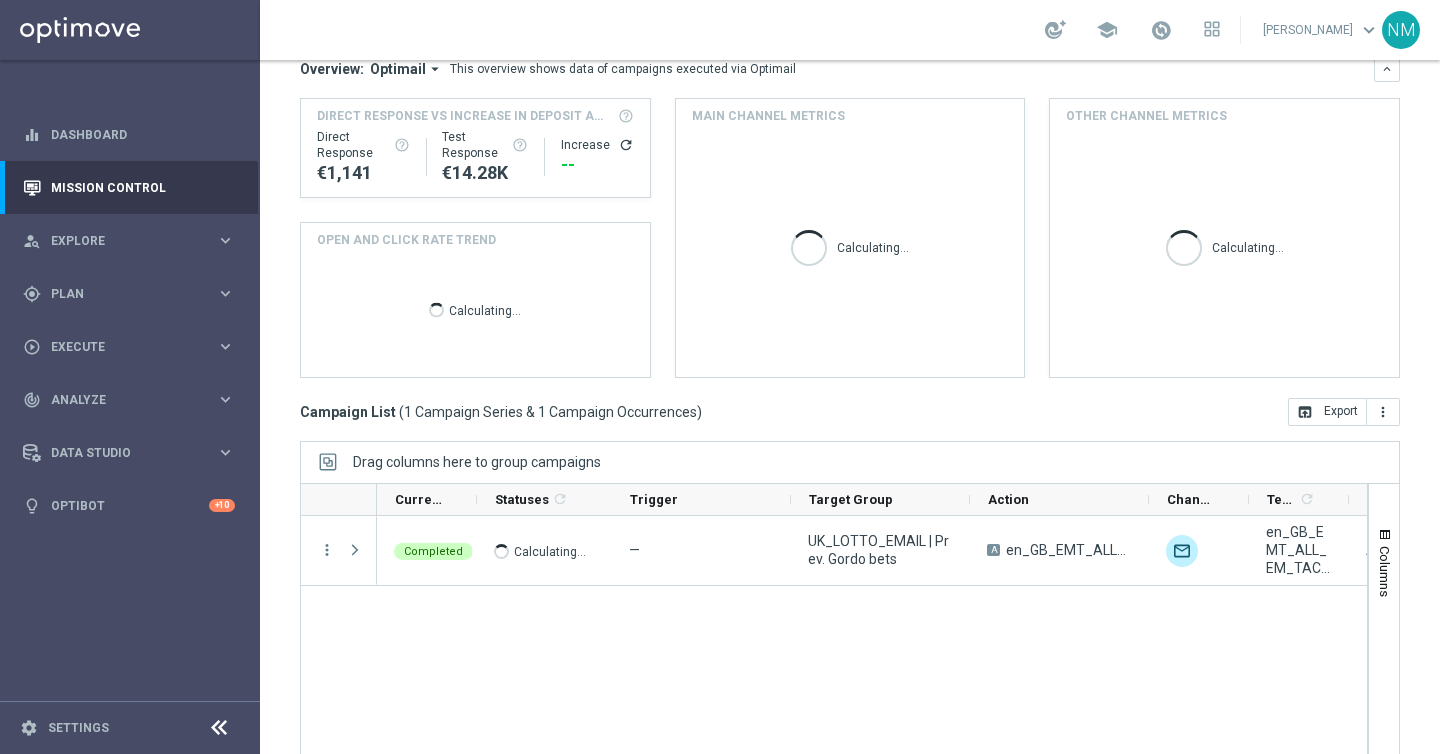 scroll, scrollTop: 264, scrollLeft: 0, axis: vertical 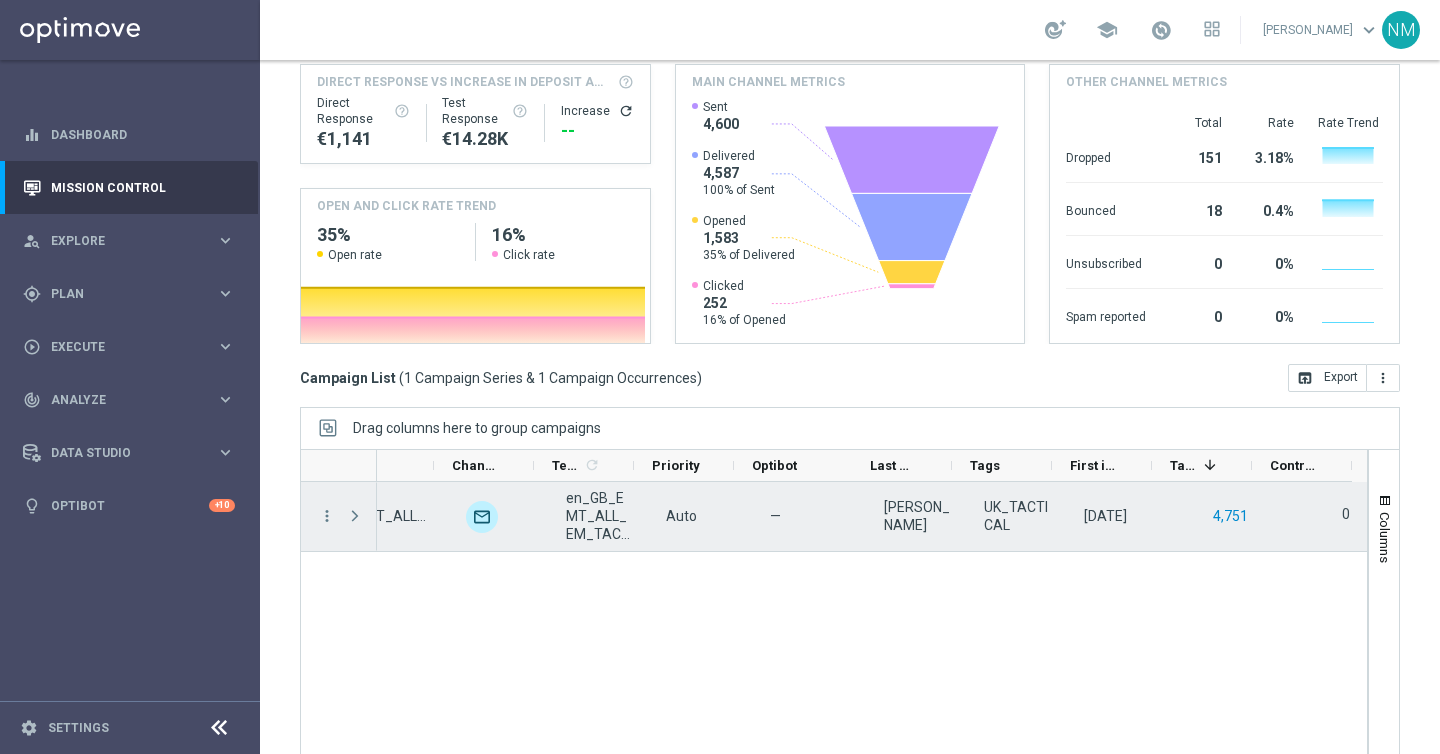 click on "4,751" at bounding box center (1230, 516) 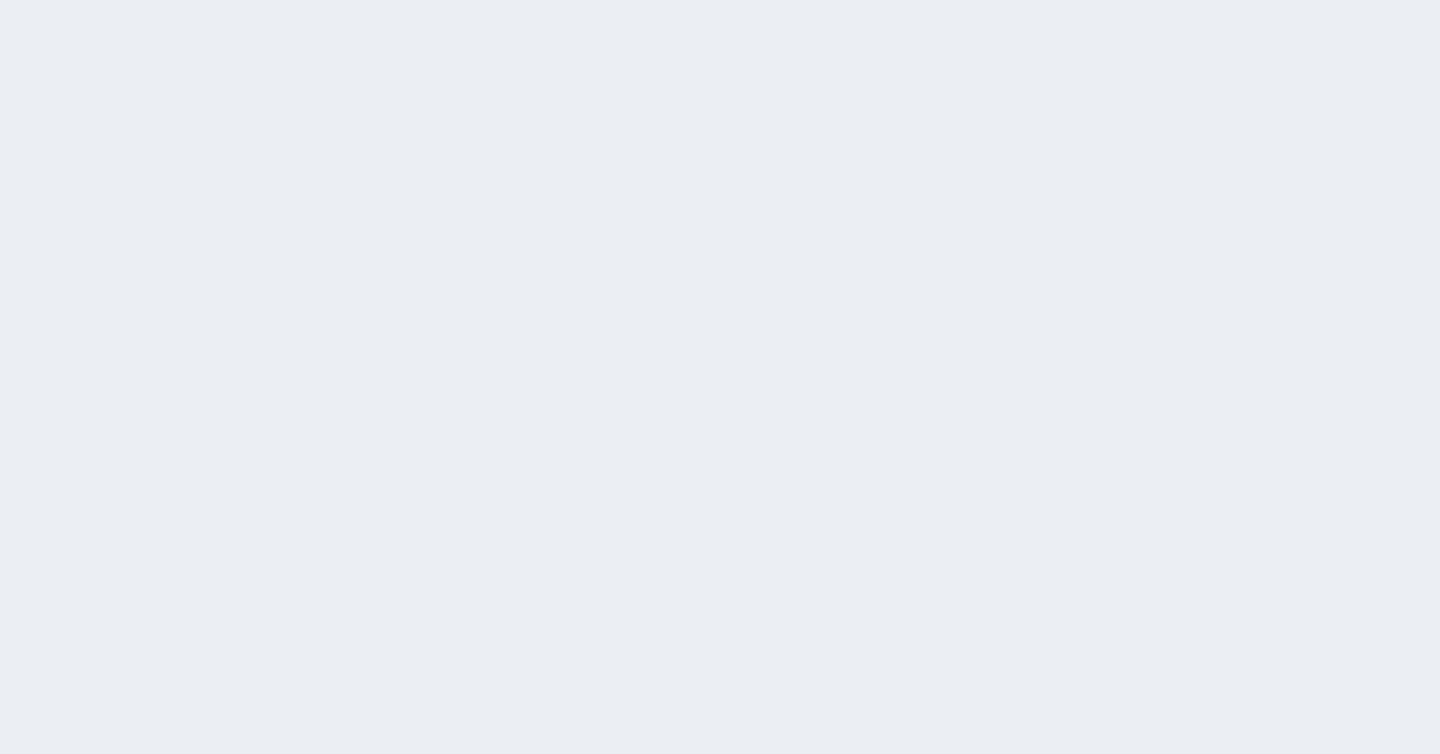 scroll, scrollTop: 0, scrollLeft: 0, axis: both 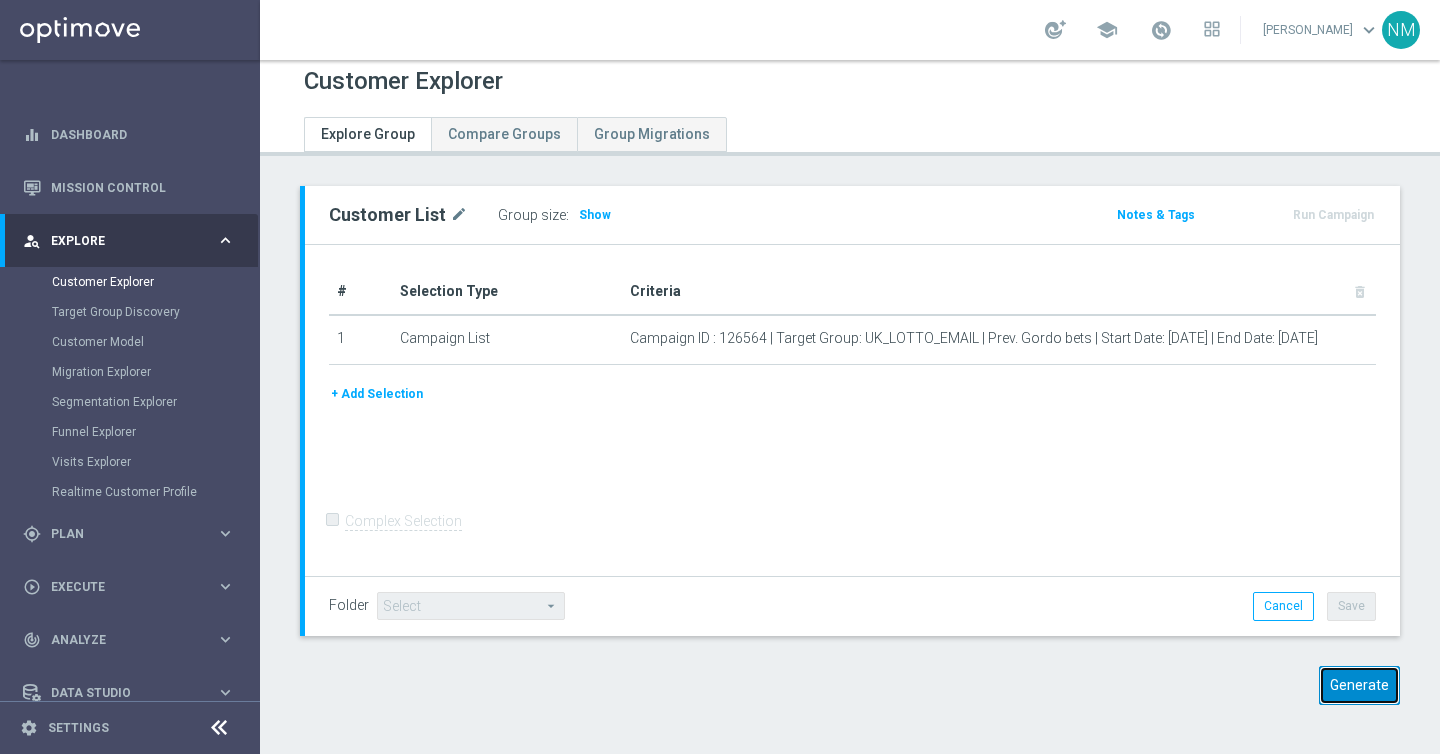 click on "Generate" 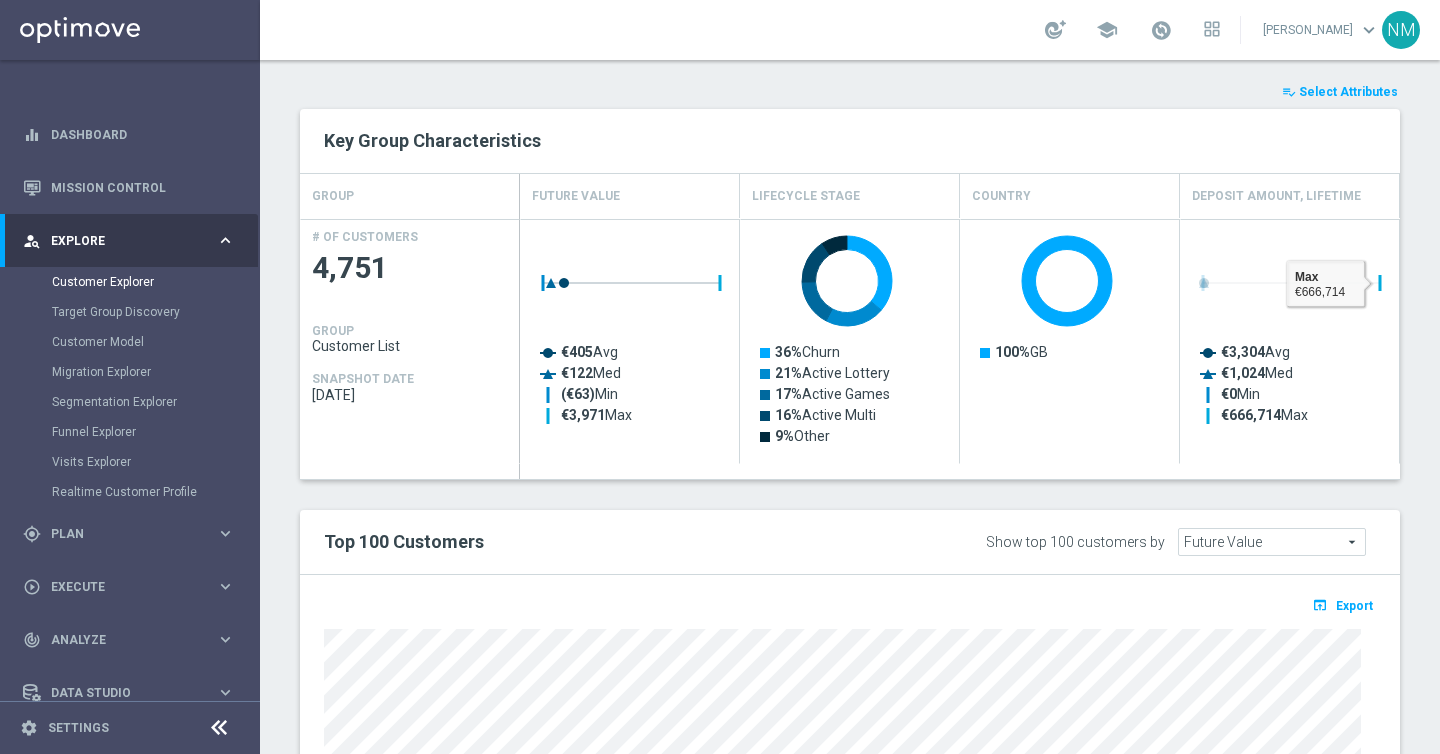 scroll, scrollTop: 1006, scrollLeft: 0, axis: vertical 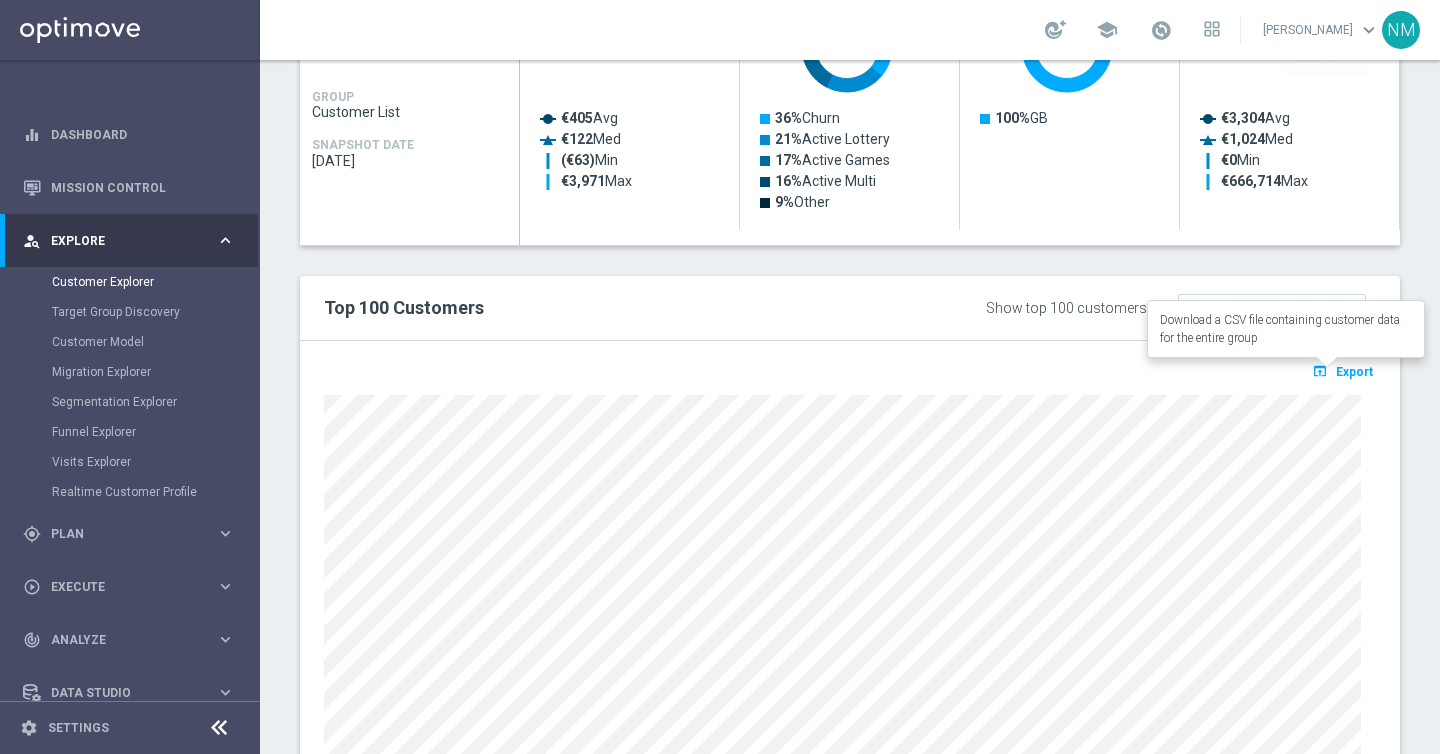 click on "Export" 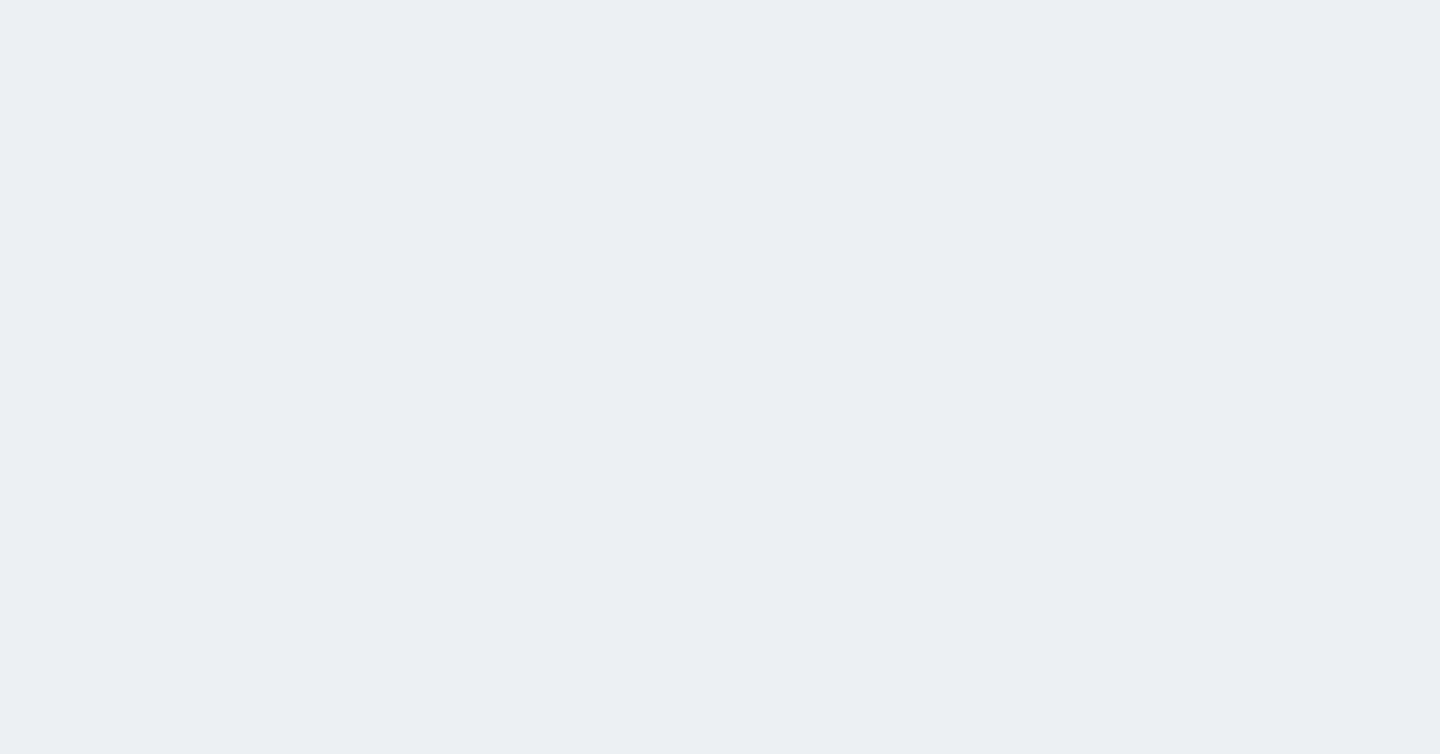 scroll, scrollTop: 0, scrollLeft: 0, axis: both 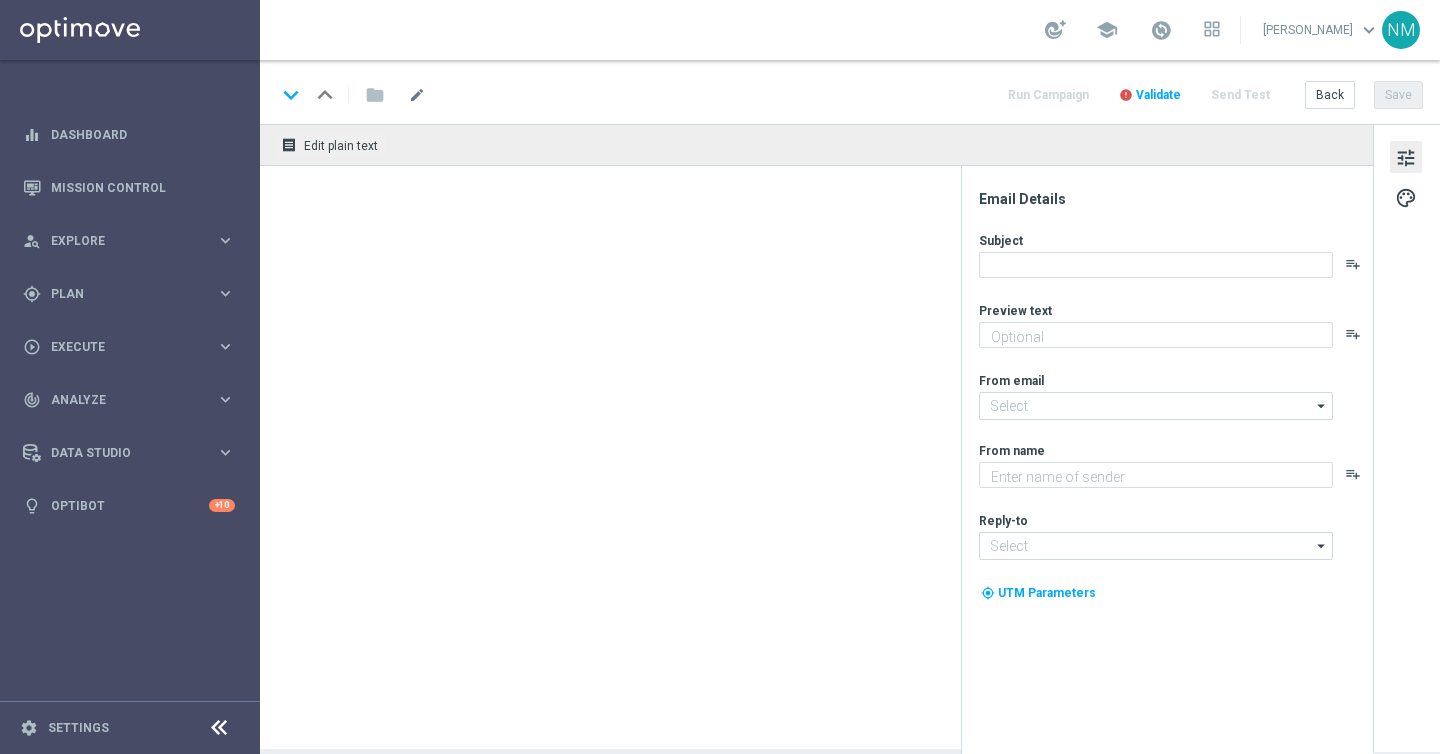 type on "Shearly you do 👀" 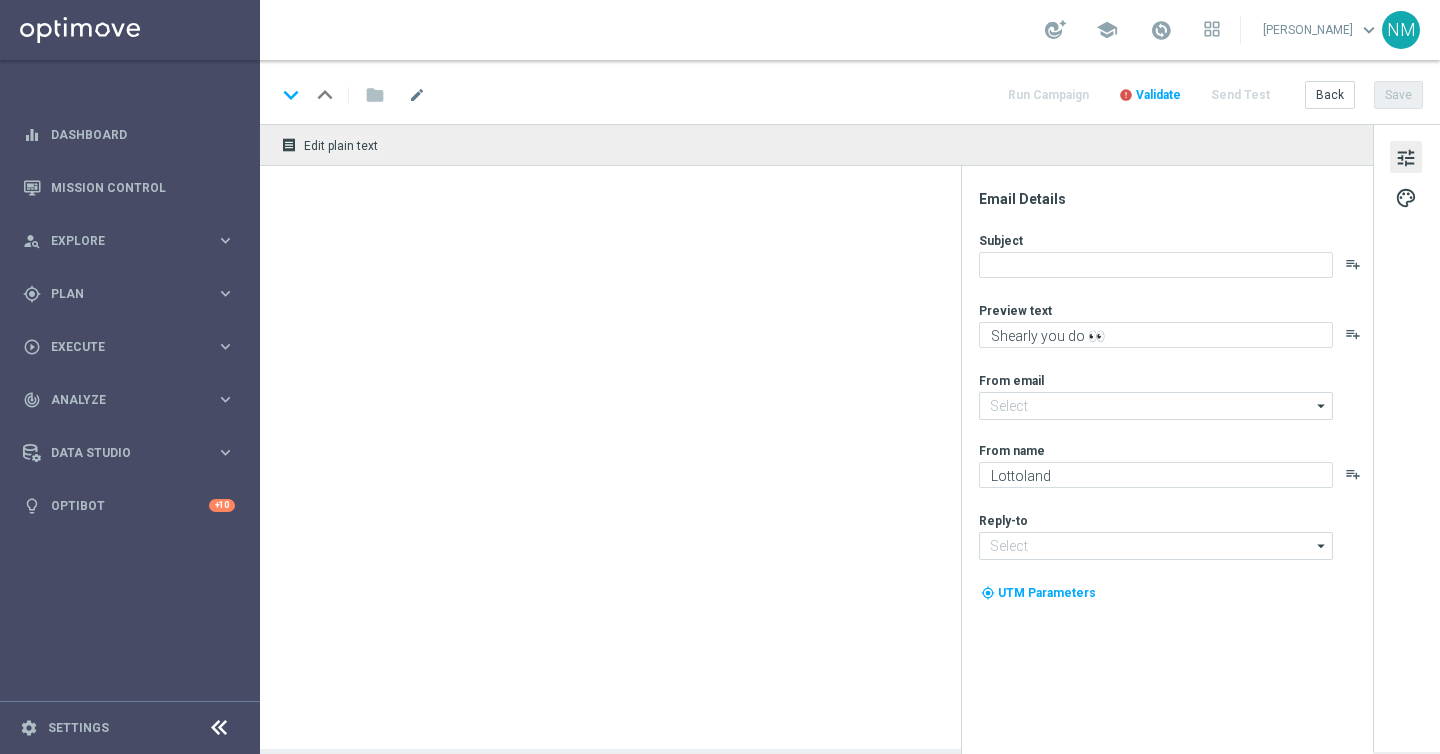 type on "[EMAIL_ADDRESS][DOMAIN_NAME]" 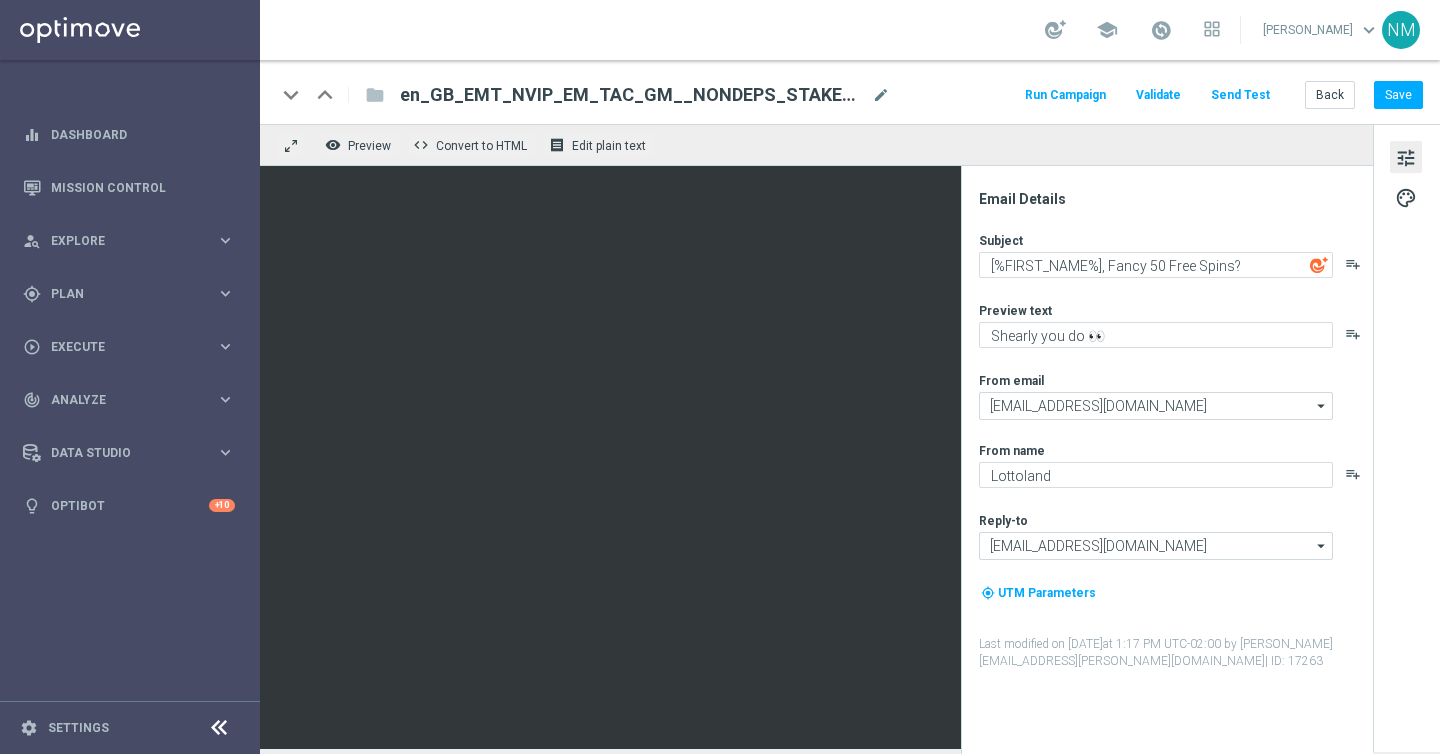click on "Send Test" 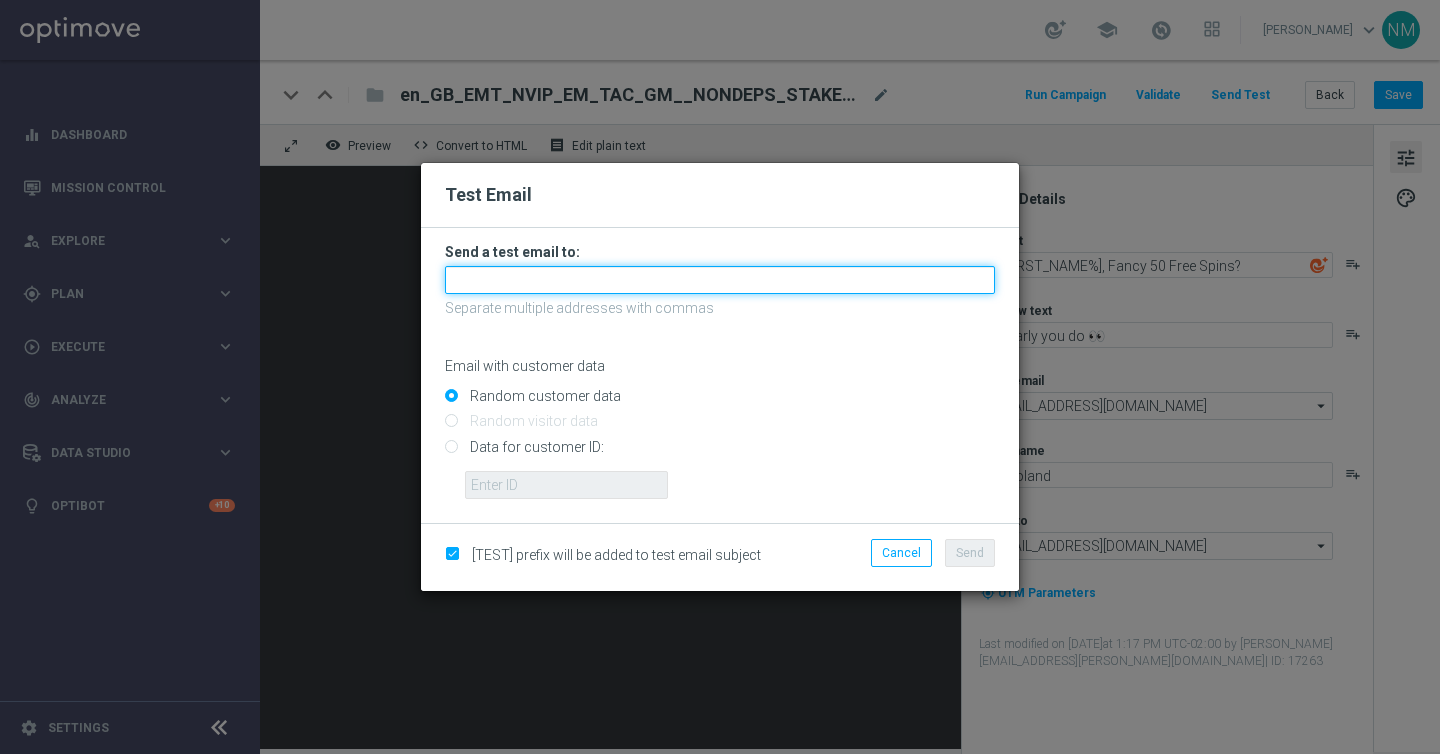 click at bounding box center (720, 280) 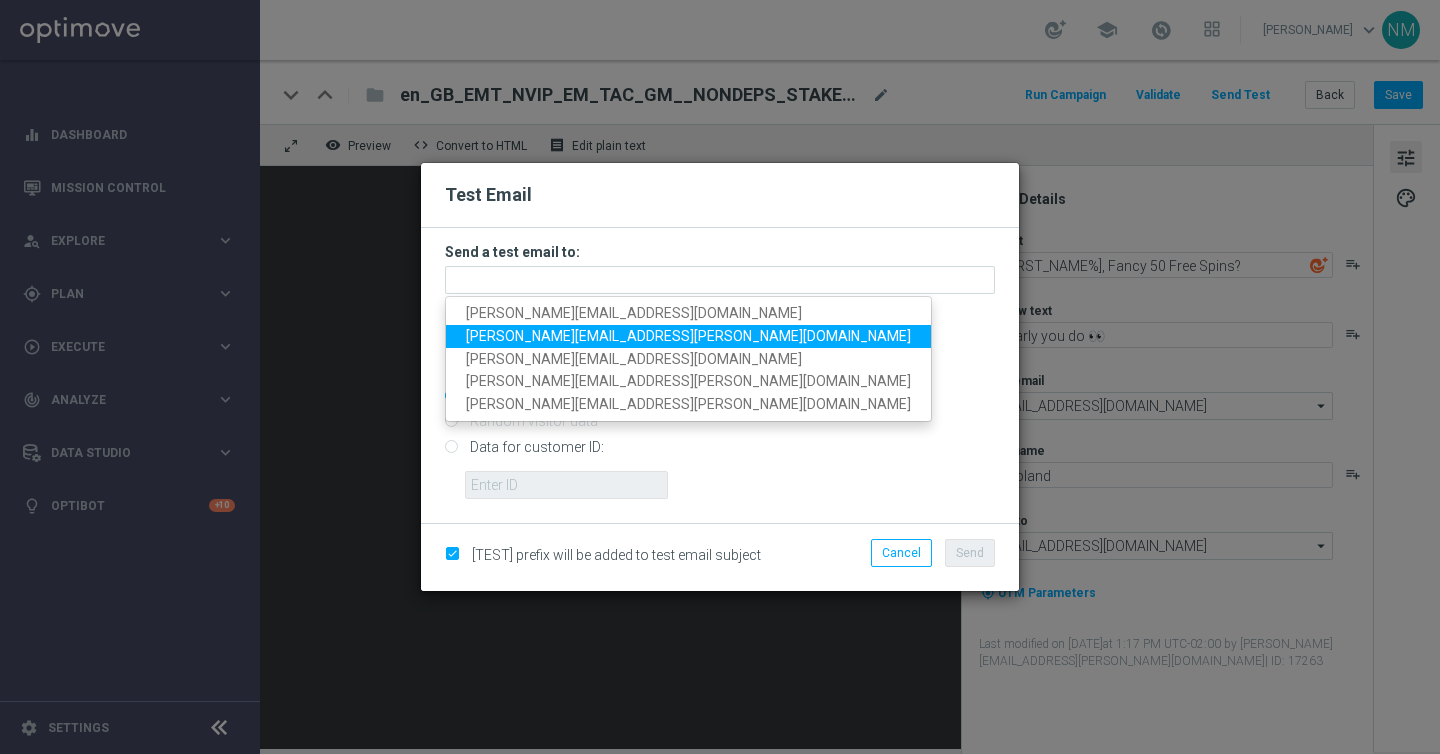 click on "ricky.hubbard@lottoland.com" at bounding box center [688, 336] 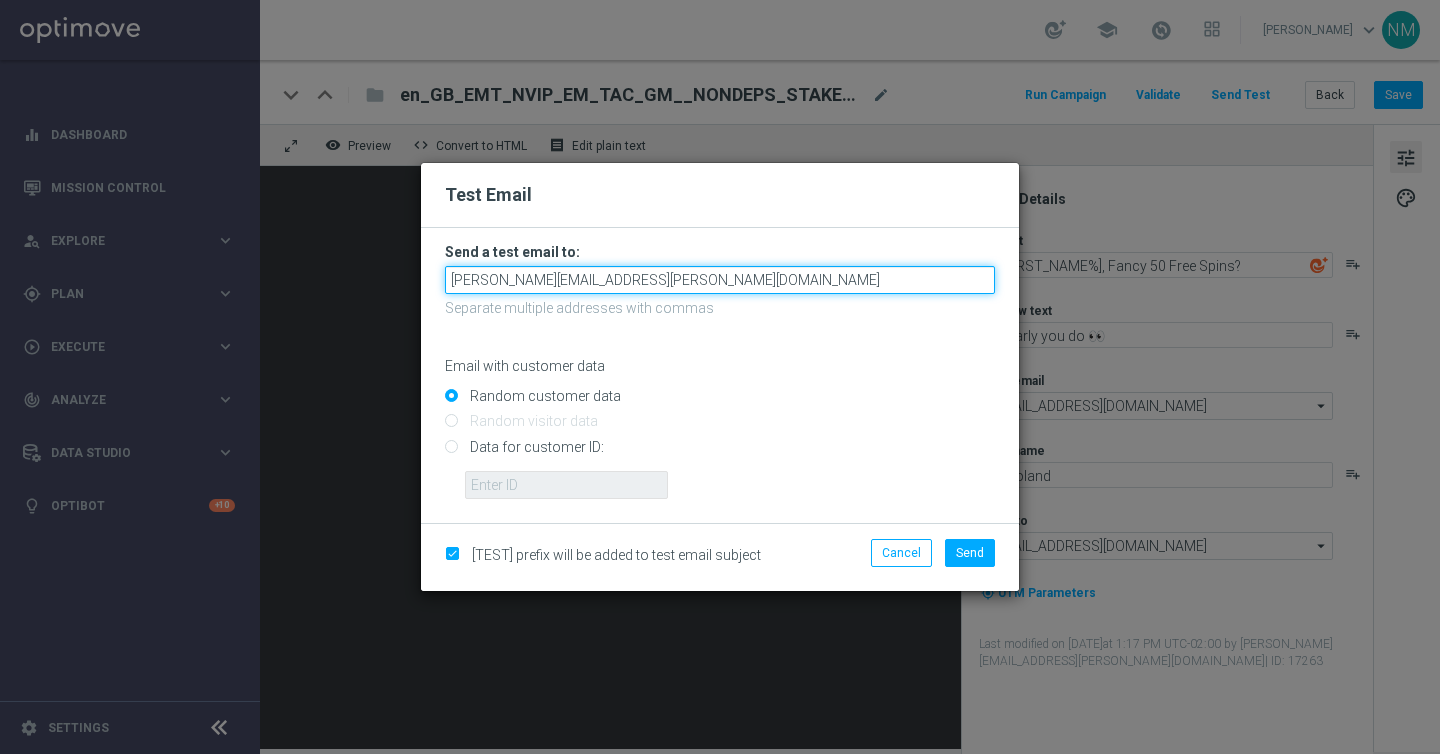 click on "ricky.hubbard@lottoland.com" at bounding box center [720, 280] 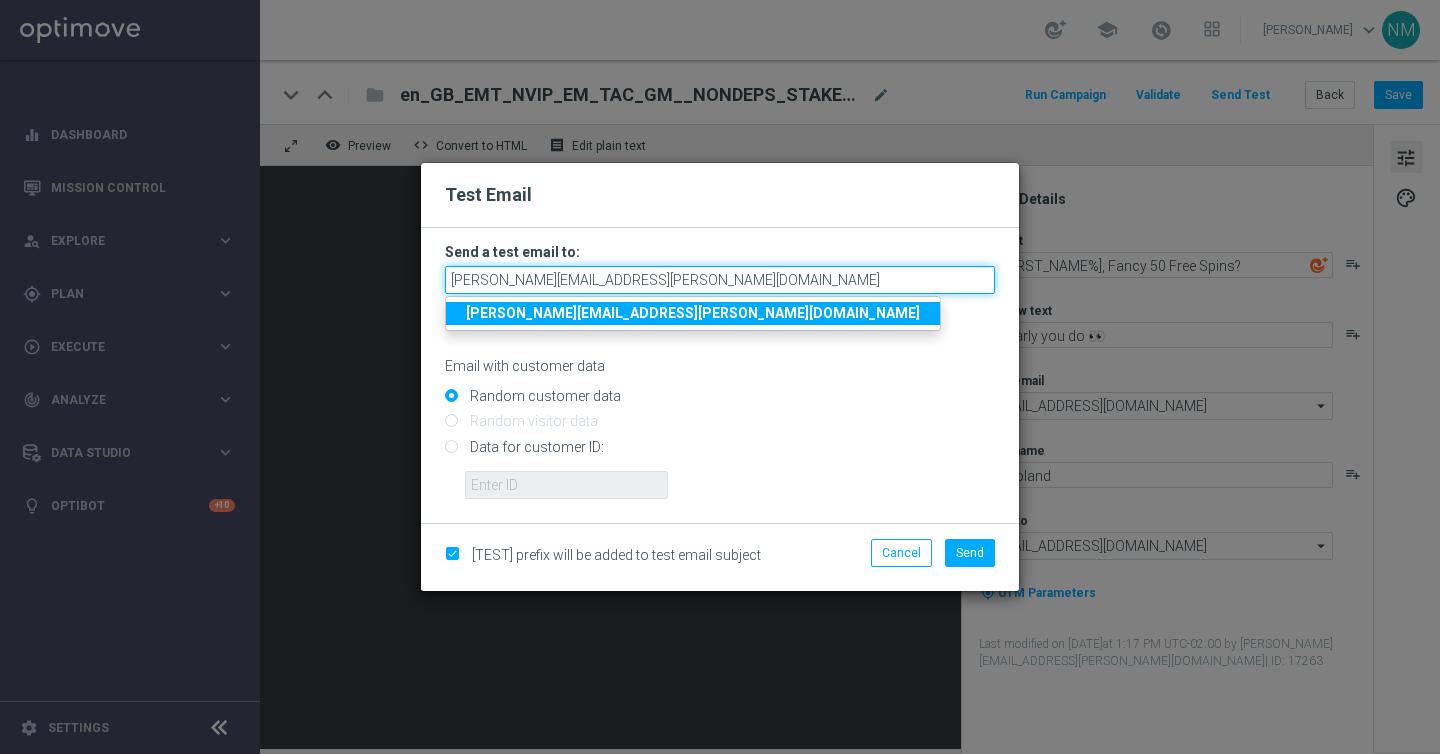 click on "ricky.hubbard@lottoland.com" at bounding box center (720, 280) 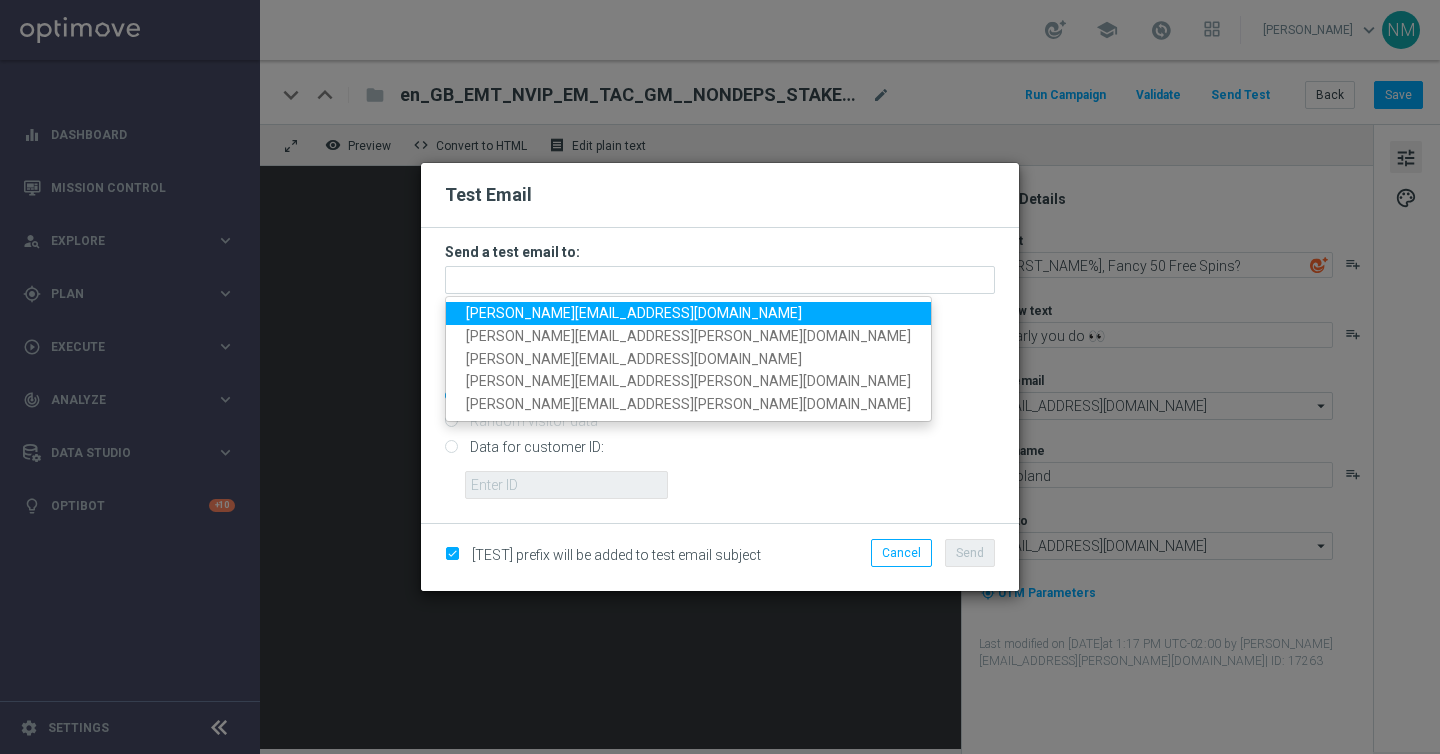 click on "nikola.misotova@lottoland.com" at bounding box center [634, 313] 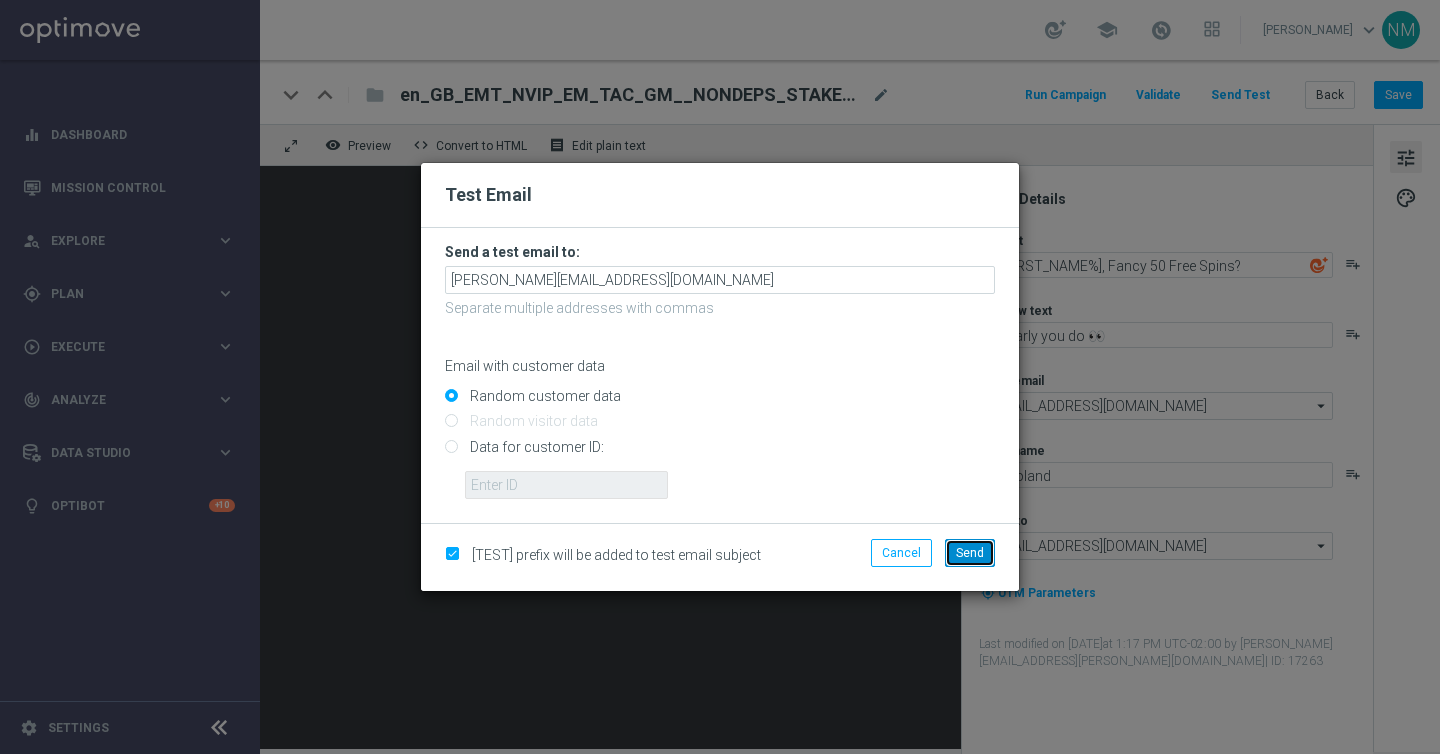 click on "Send" 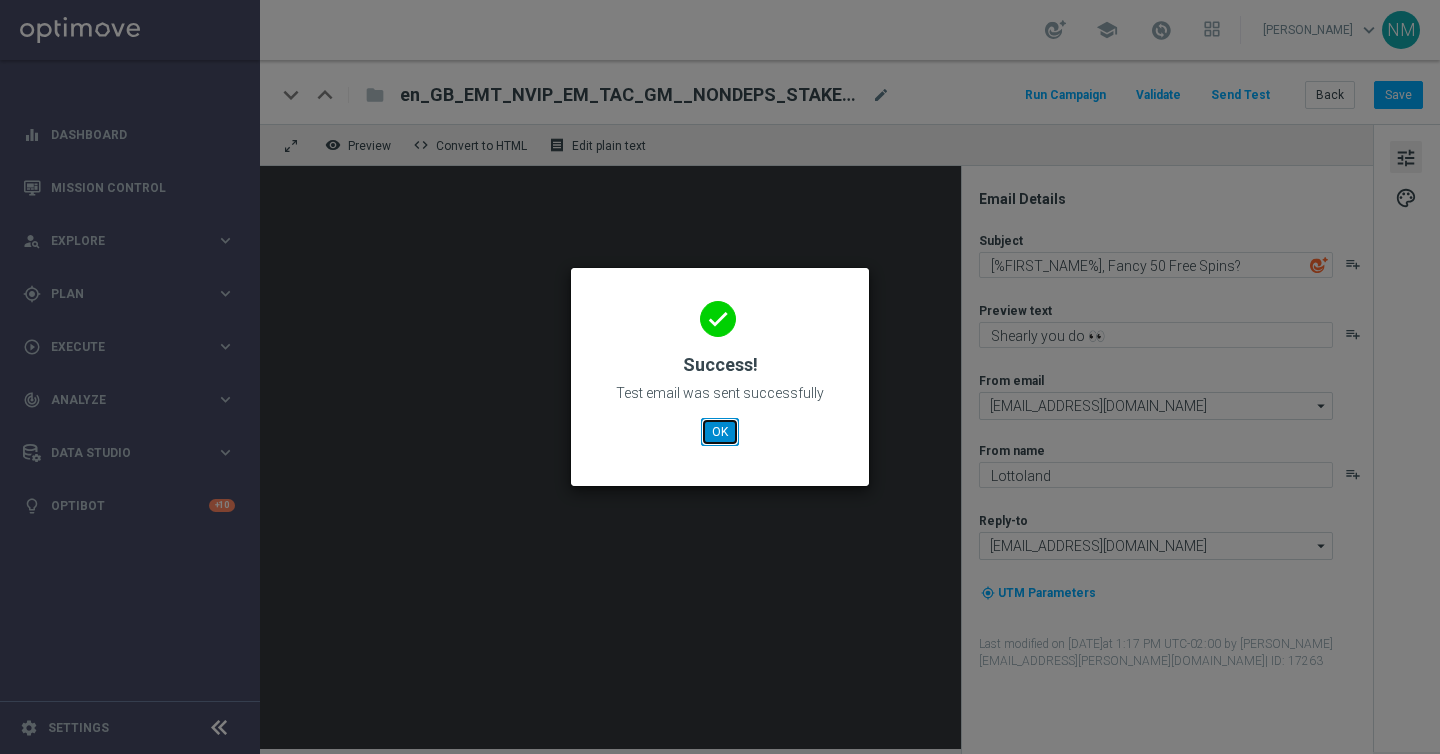 click on "OK" 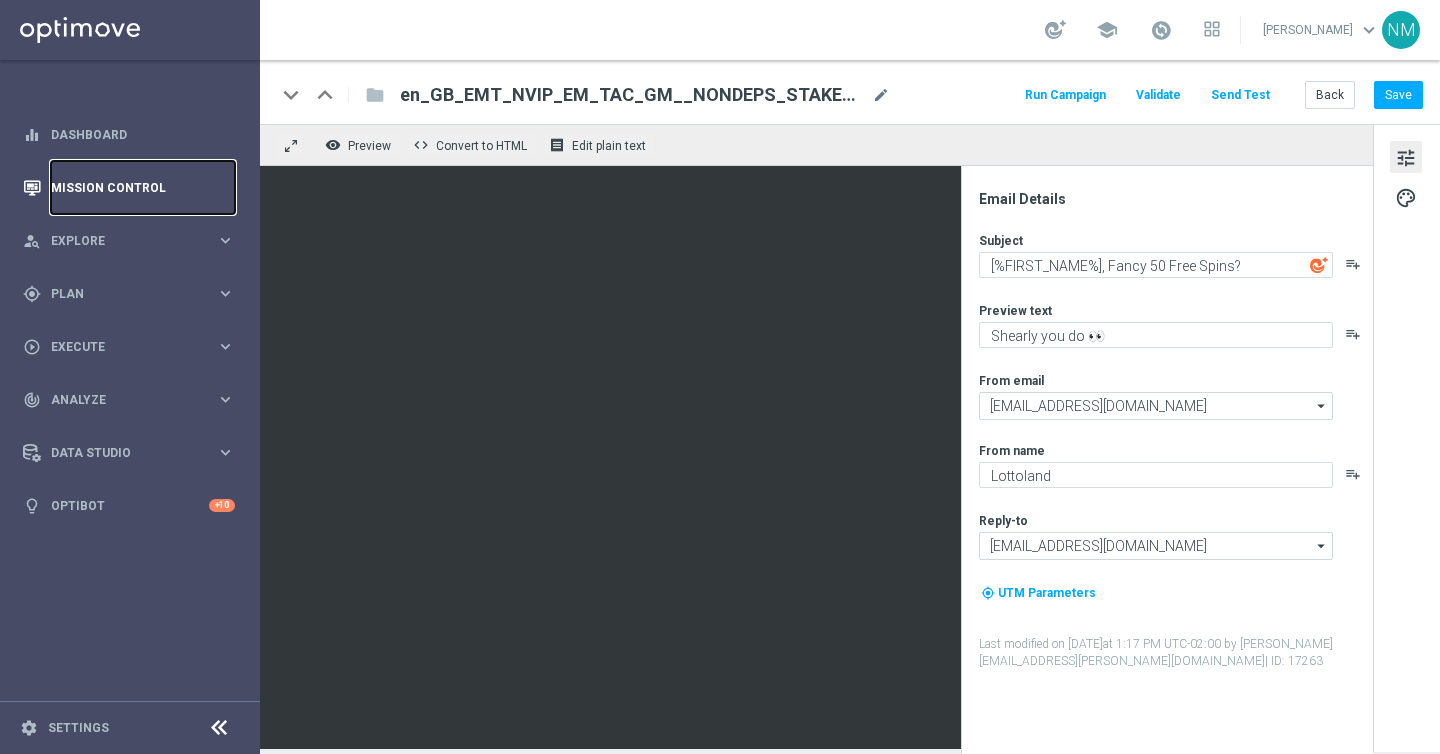 click on "Mission Control" at bounding box center [143, 187] 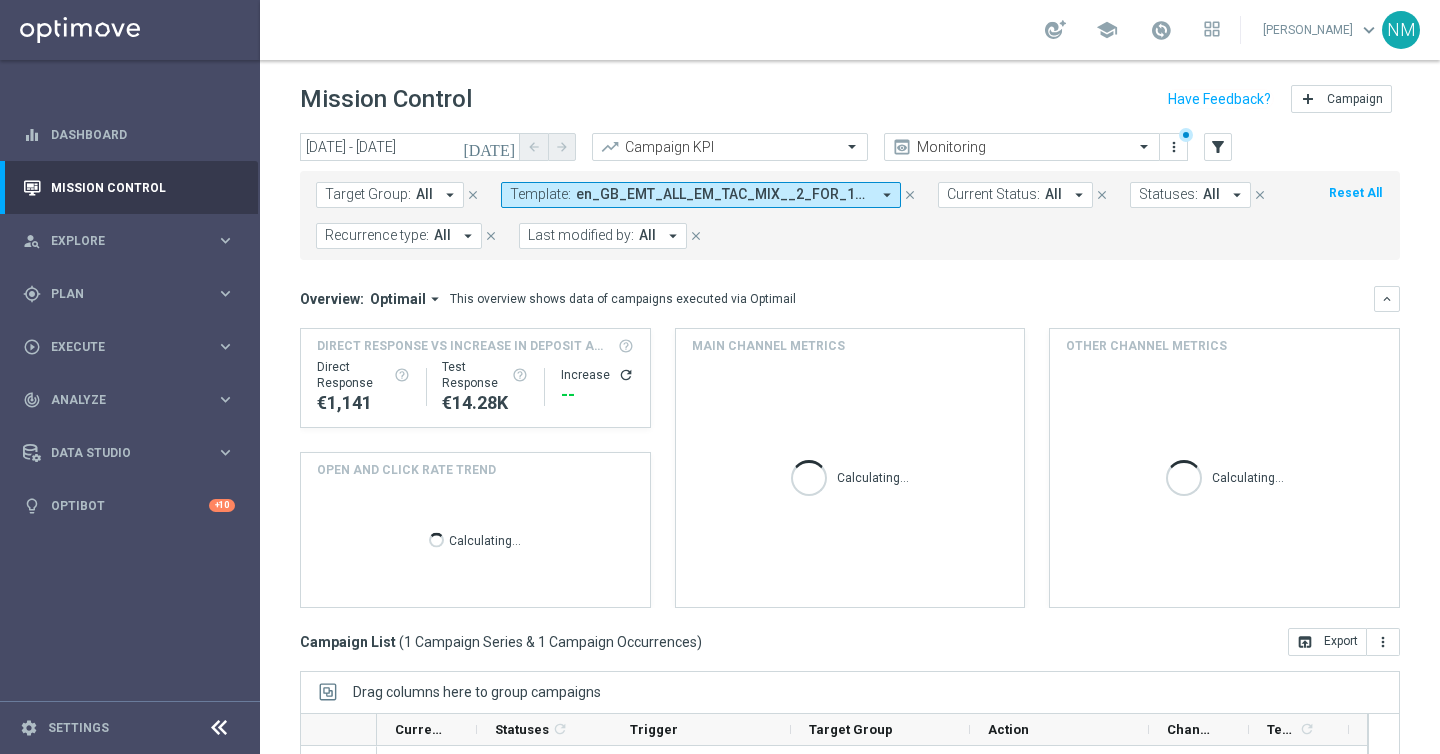 click on "arrow_drop_down" at bounding box center (887, 195) 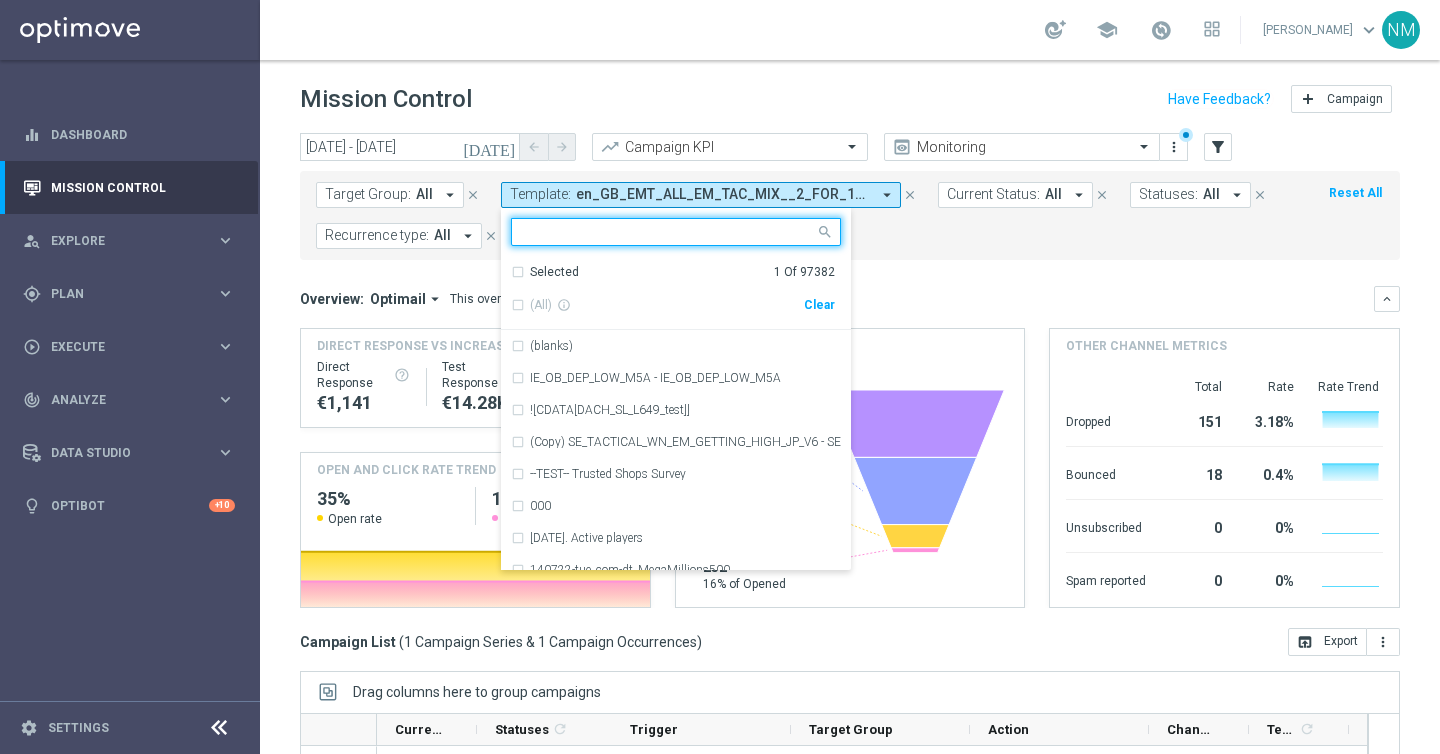 click on "Clear" at bounding box center [0, 0] 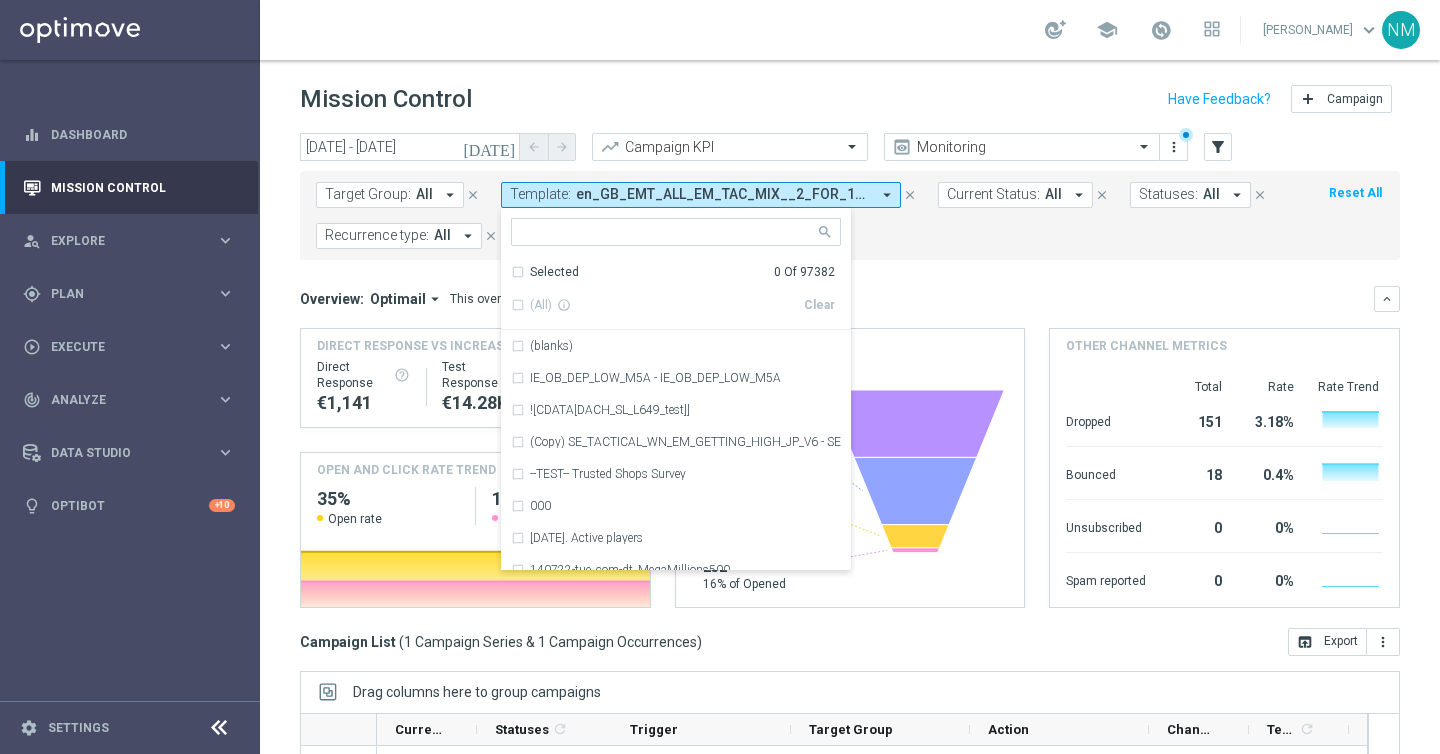 click at bounding box center (668, 232) 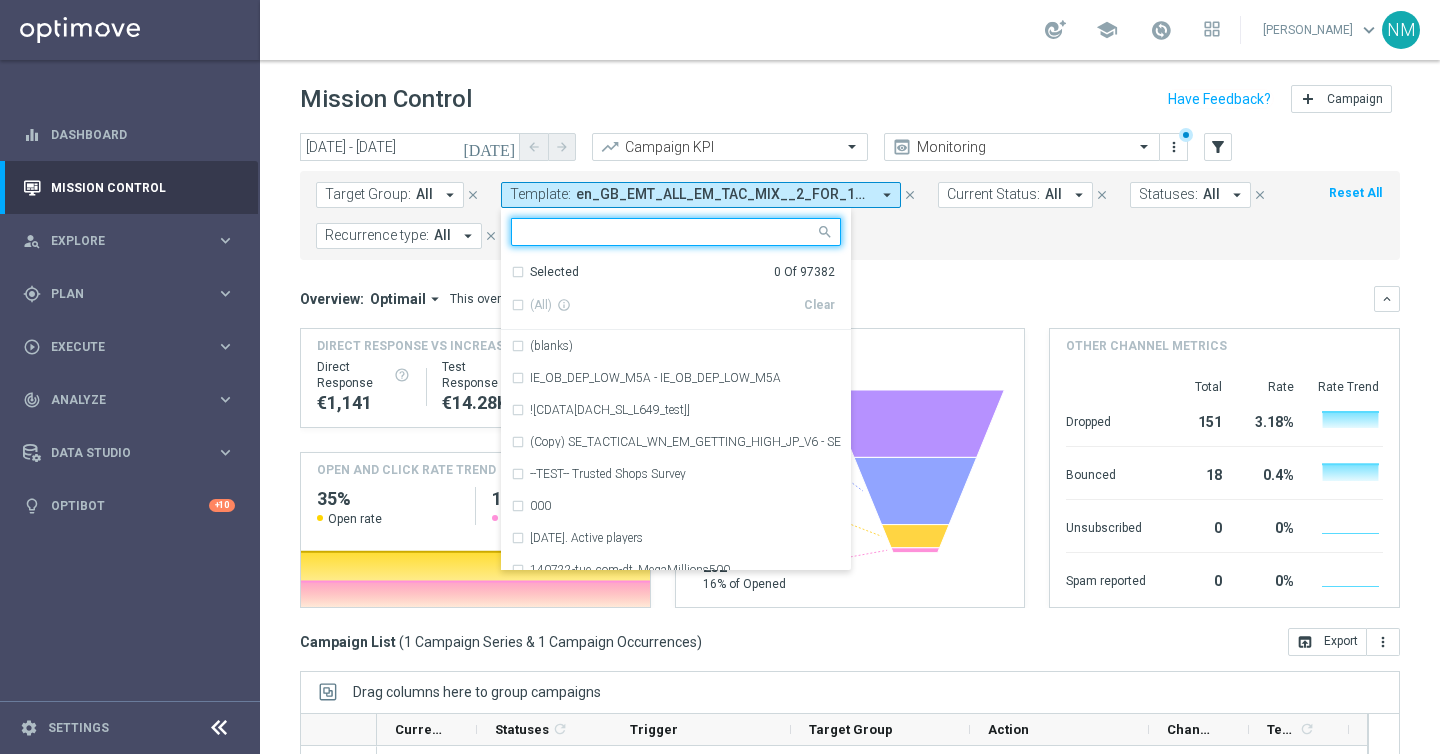 paste on "en_GB_HVC_PREMIUMSPINS_WINWEEKEND_WK27_NVIP_EMA_AUT_GM" 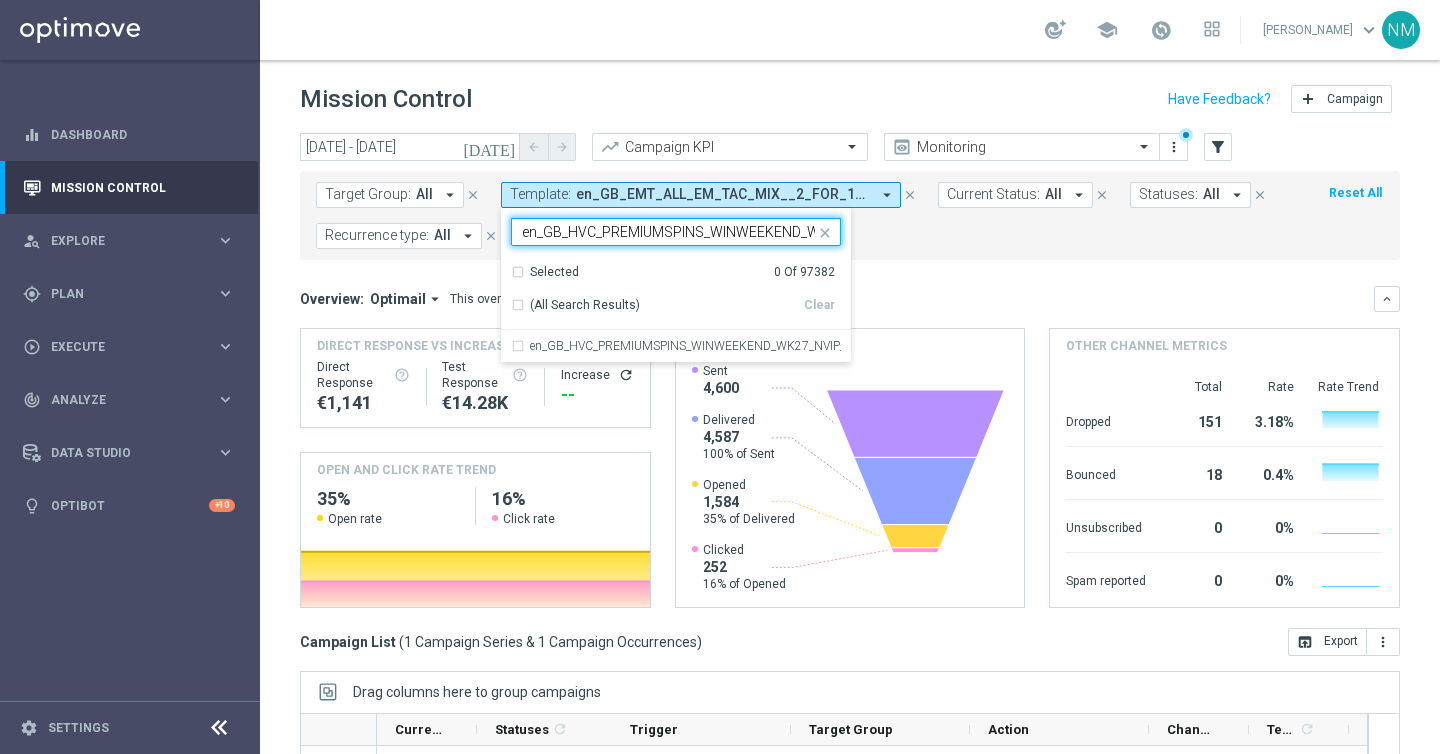 scroll, scrollTop: 0, scrollLeft: 158, axis: horizontal 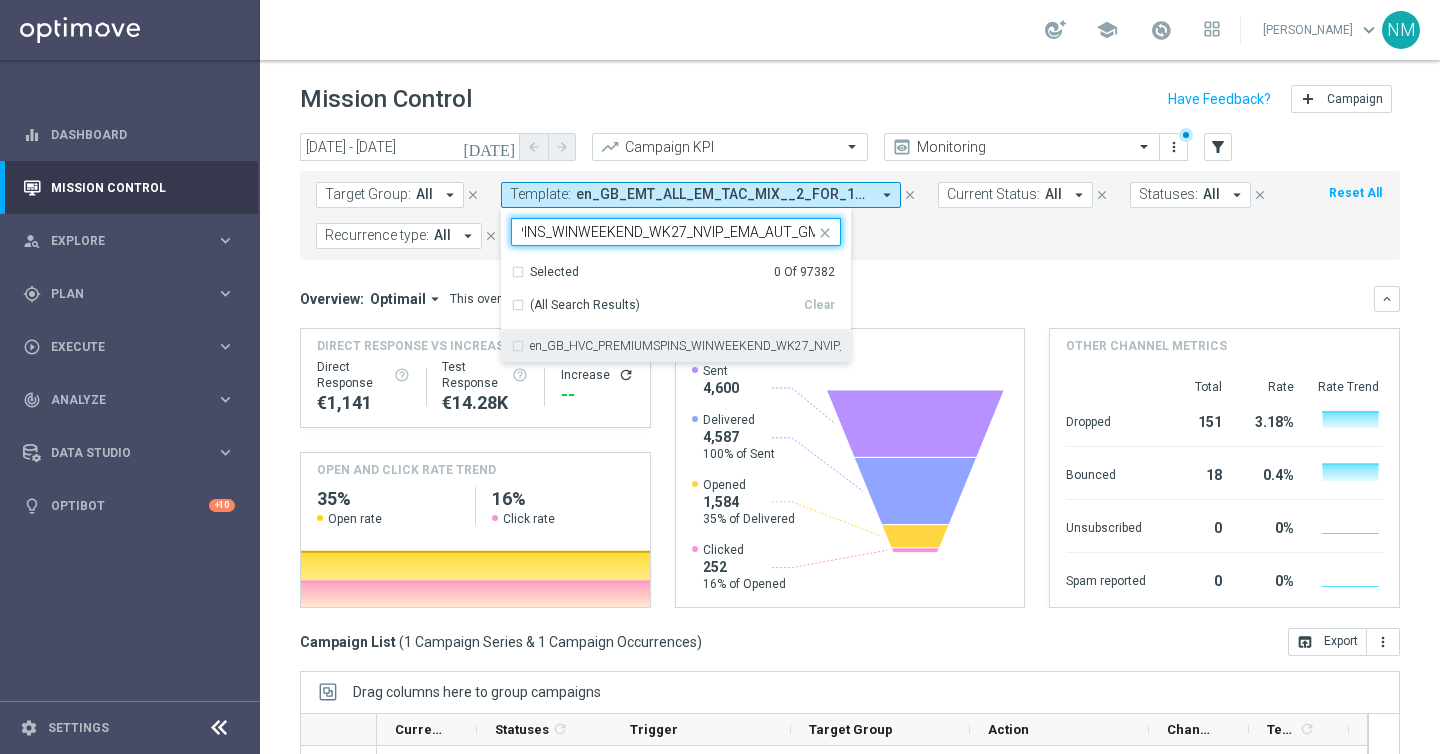 click on "en_GB_HVC_PREMIUMSPINS_WINWEEKEND_WK27_NVIP_EMA_AUT_GM" at bounding box center (676, 346) 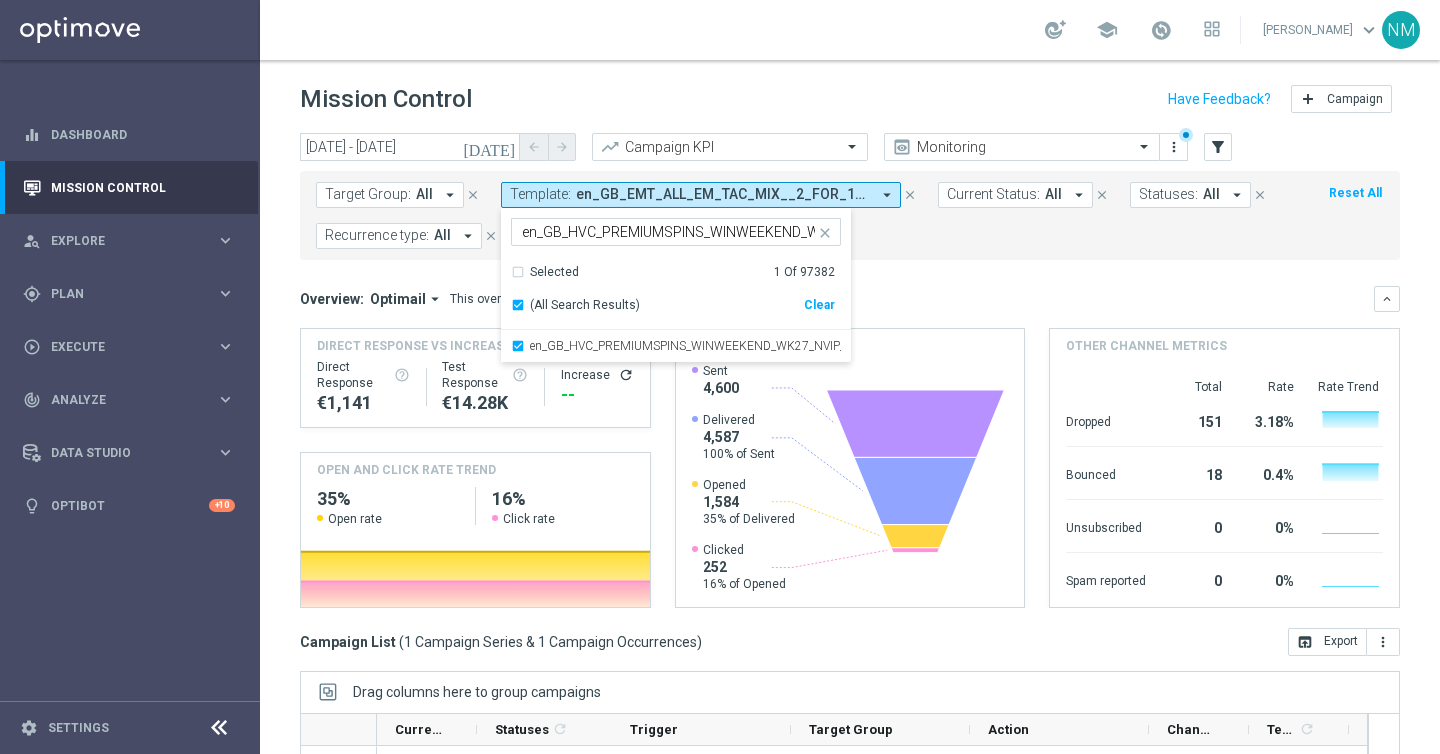 click on "today" 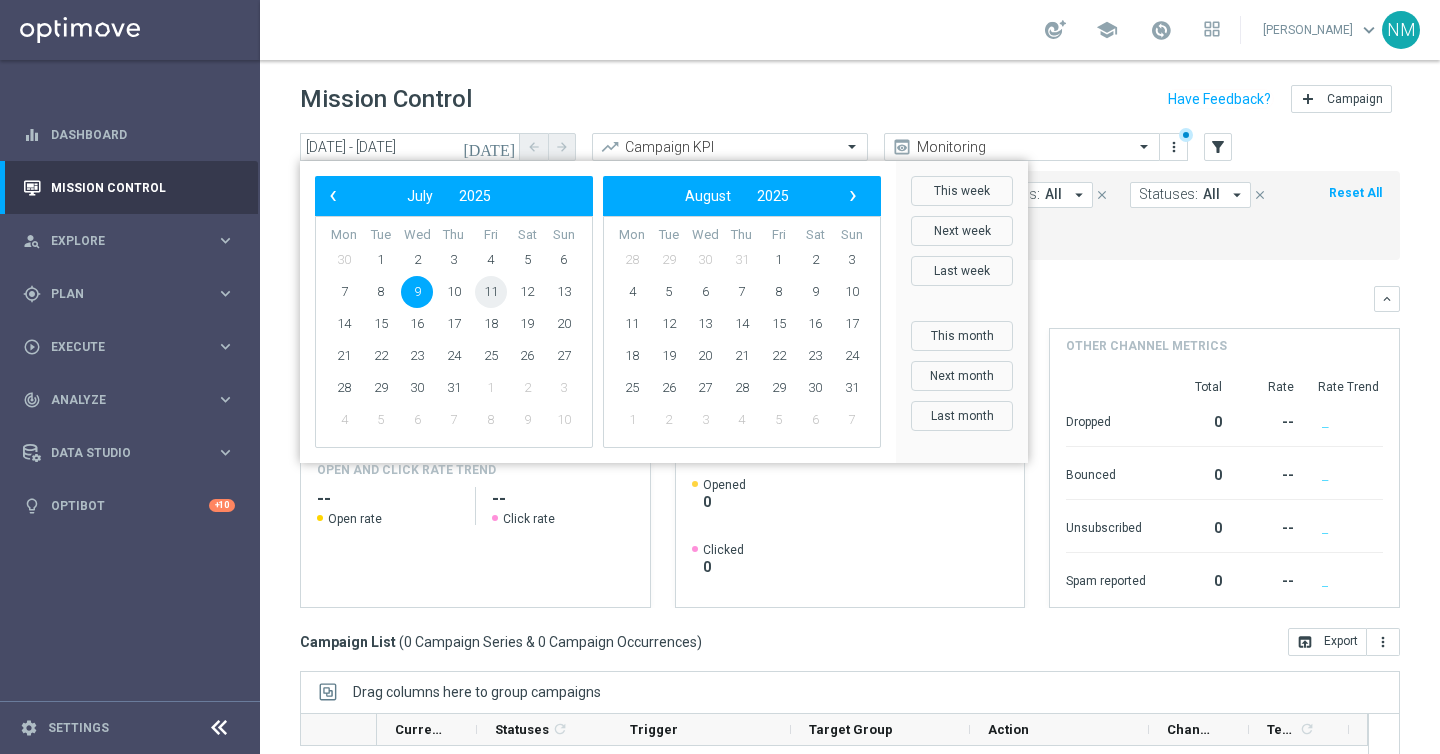 click on "11" 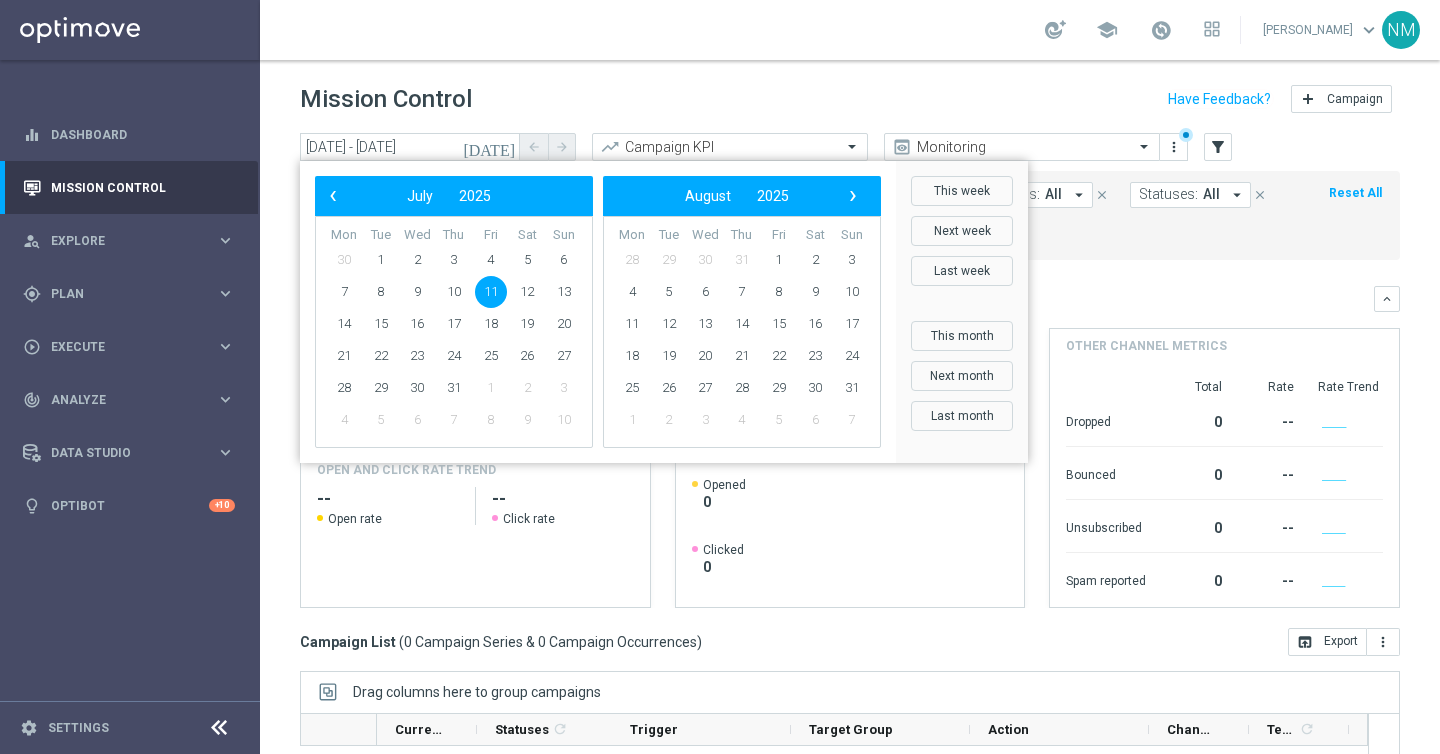 click on "11" 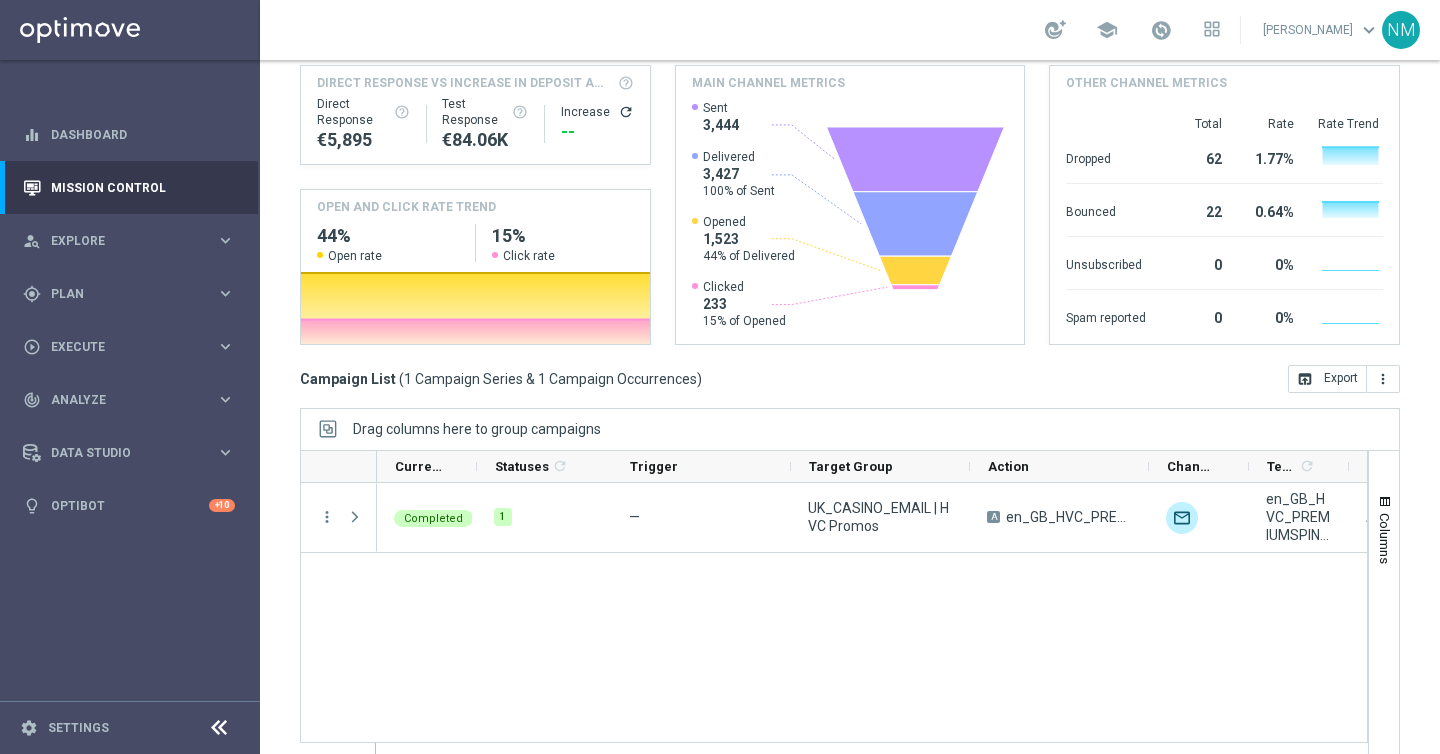 scroll, scrollTop: 281, scrollLeft: 0, axis: vertical 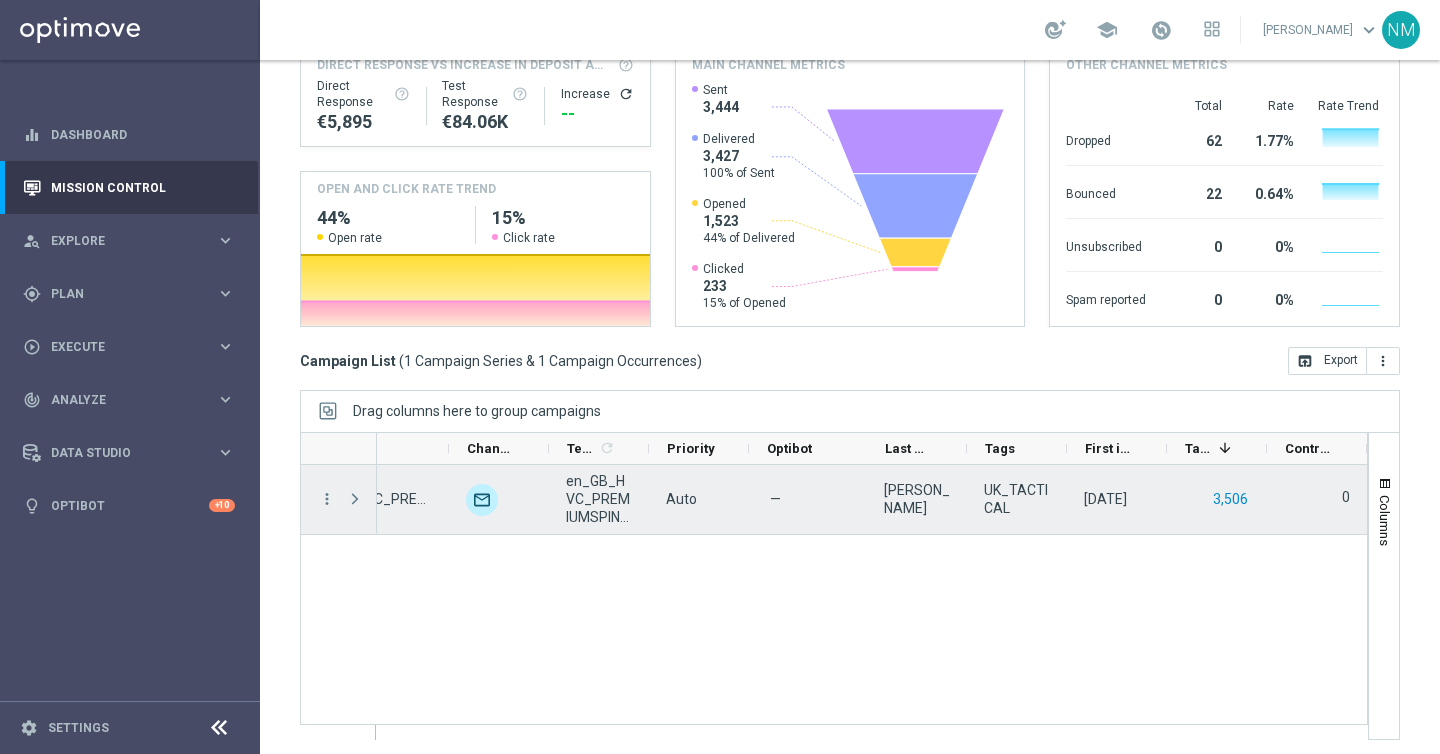 click on "3,506" at bounding box center (1230, 499) 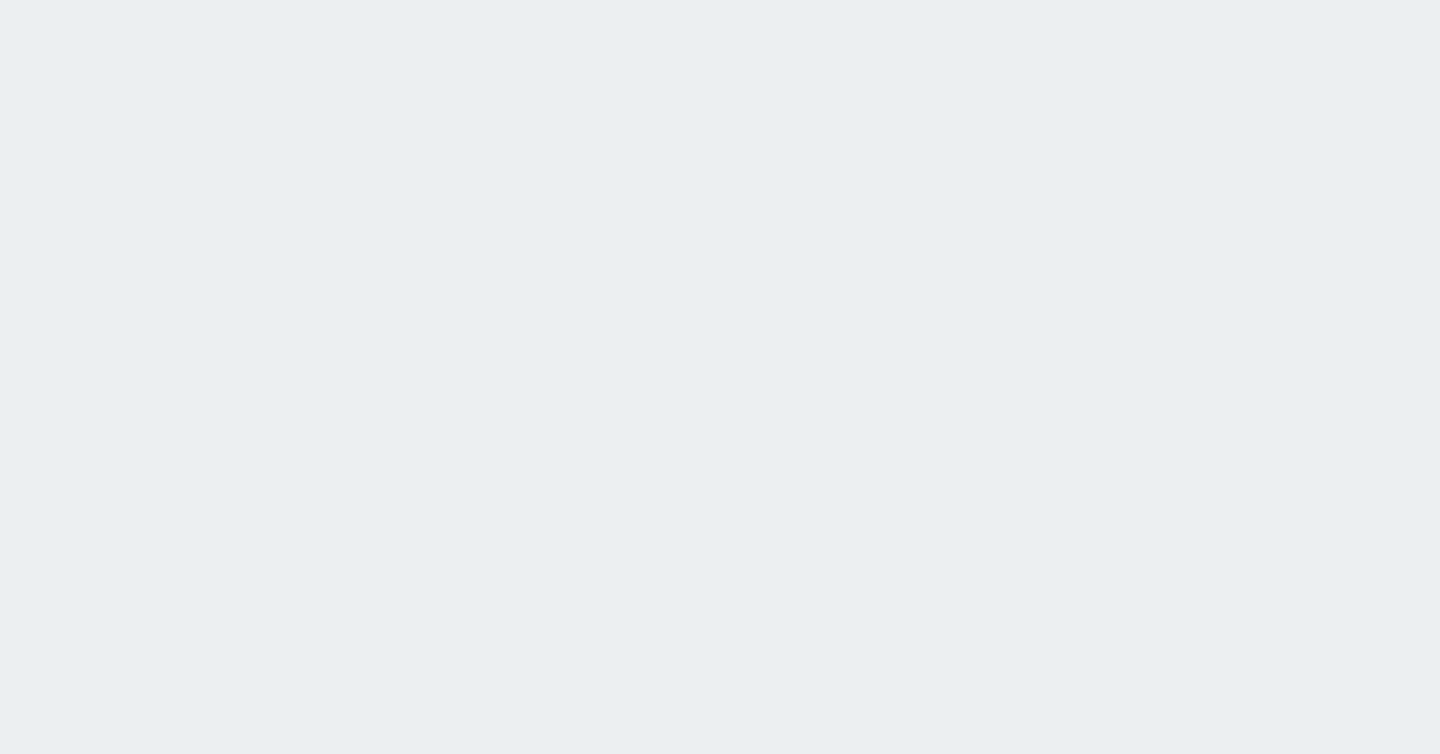 scroll, scrollTop: 0, scrollLeft: 0, axis: both 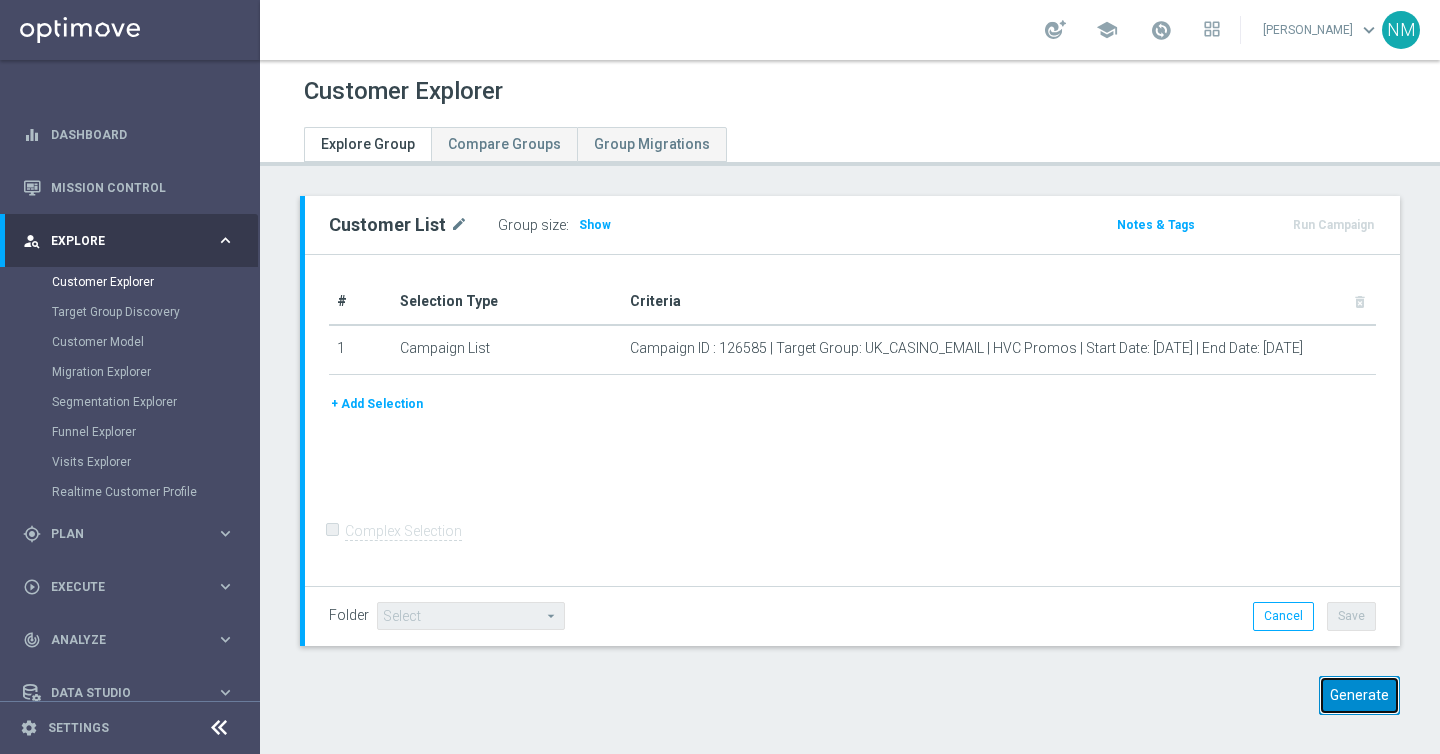 click on "Generate" 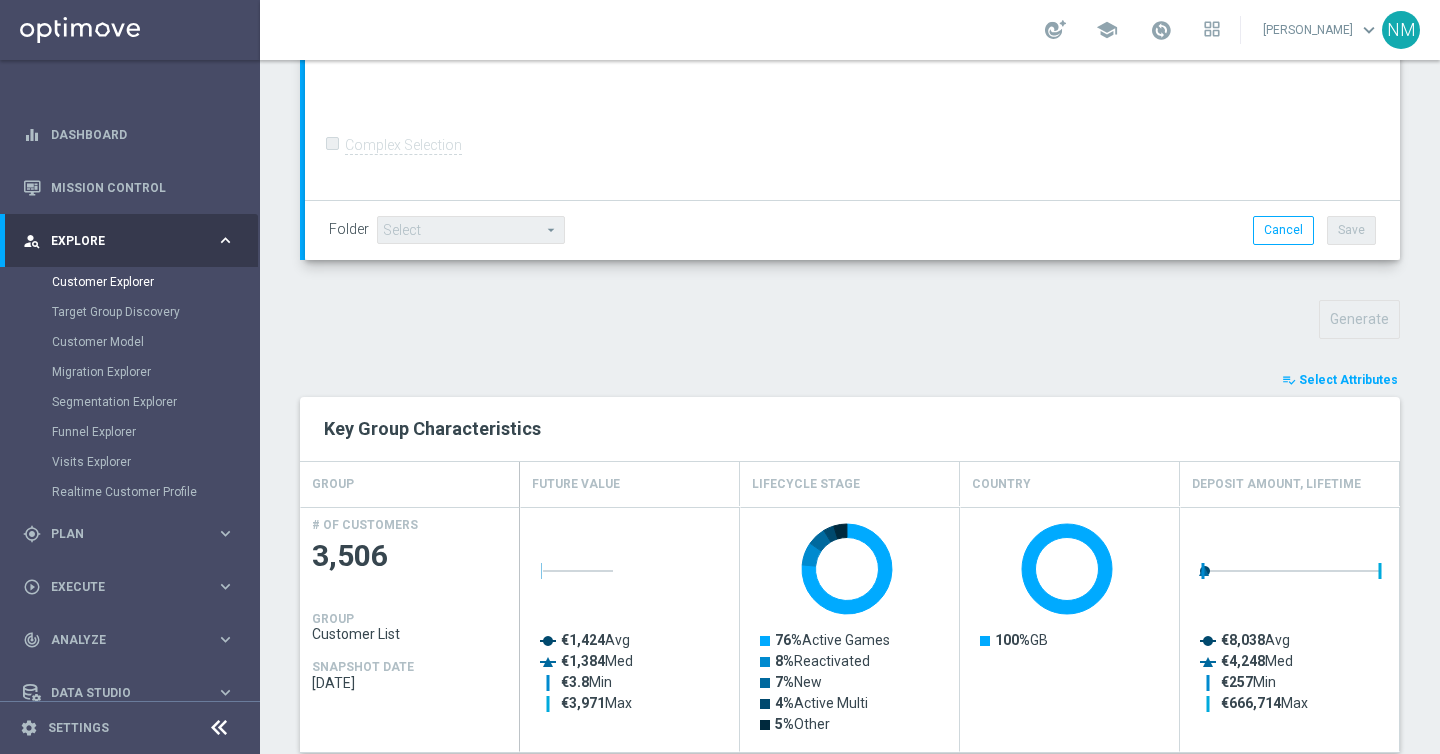 scroll, scrollTop: 676, scrollLeft: 0, axis: vertical 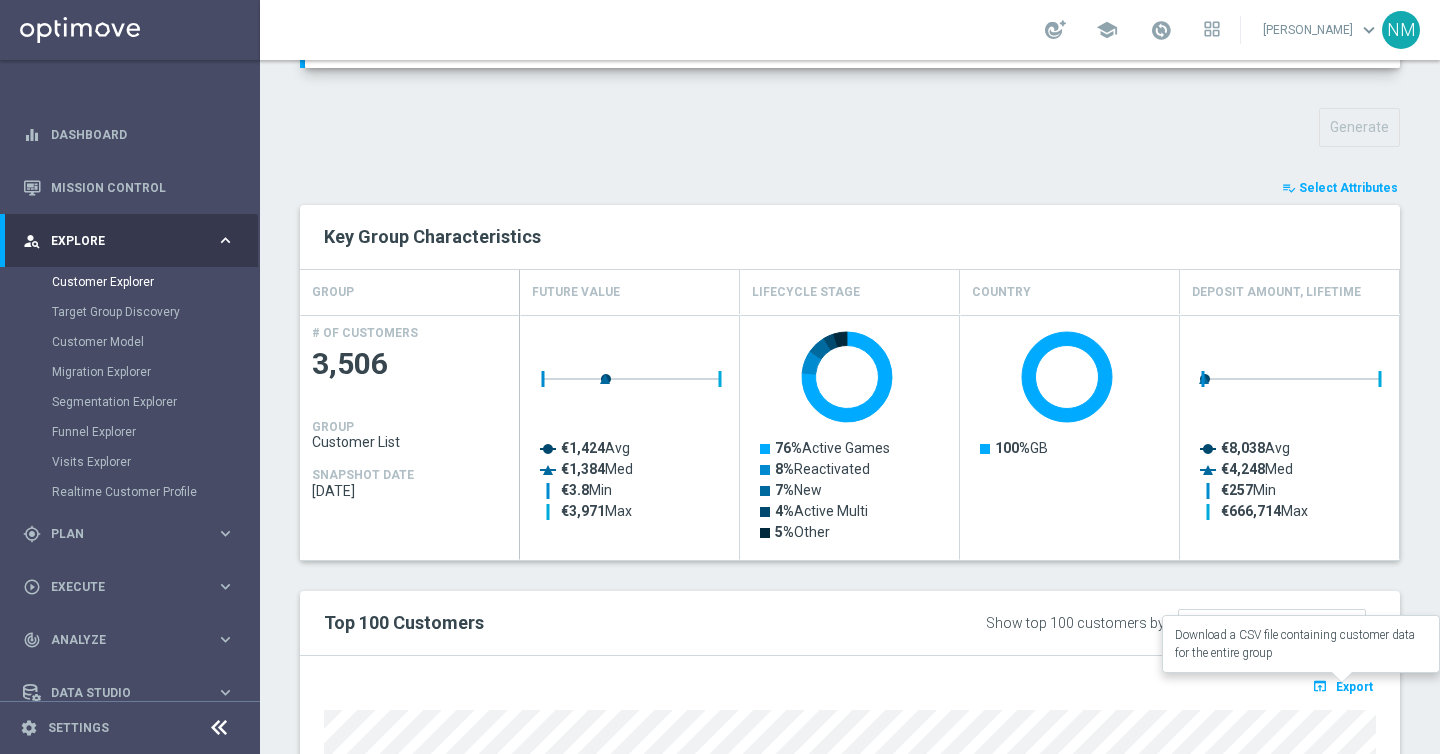 click on "Export" 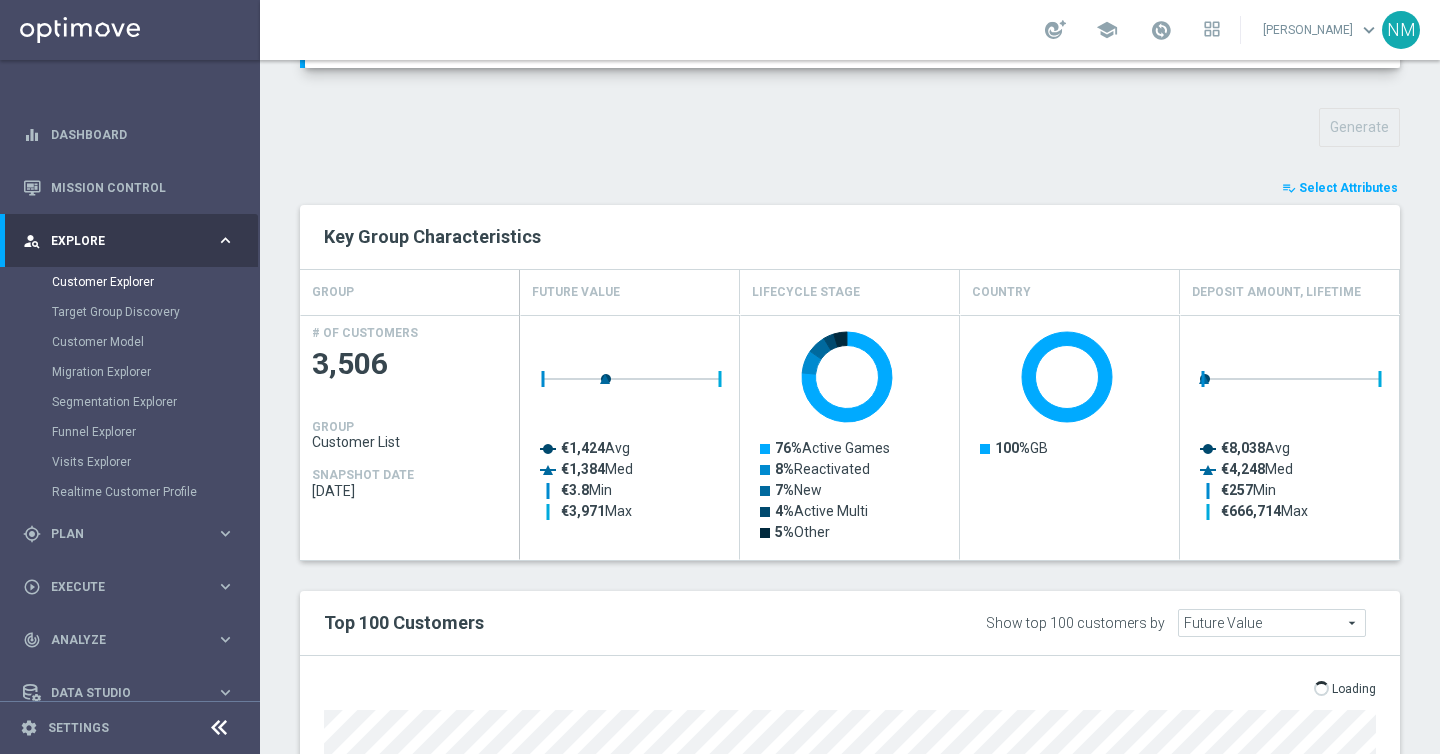 click on "Generate" 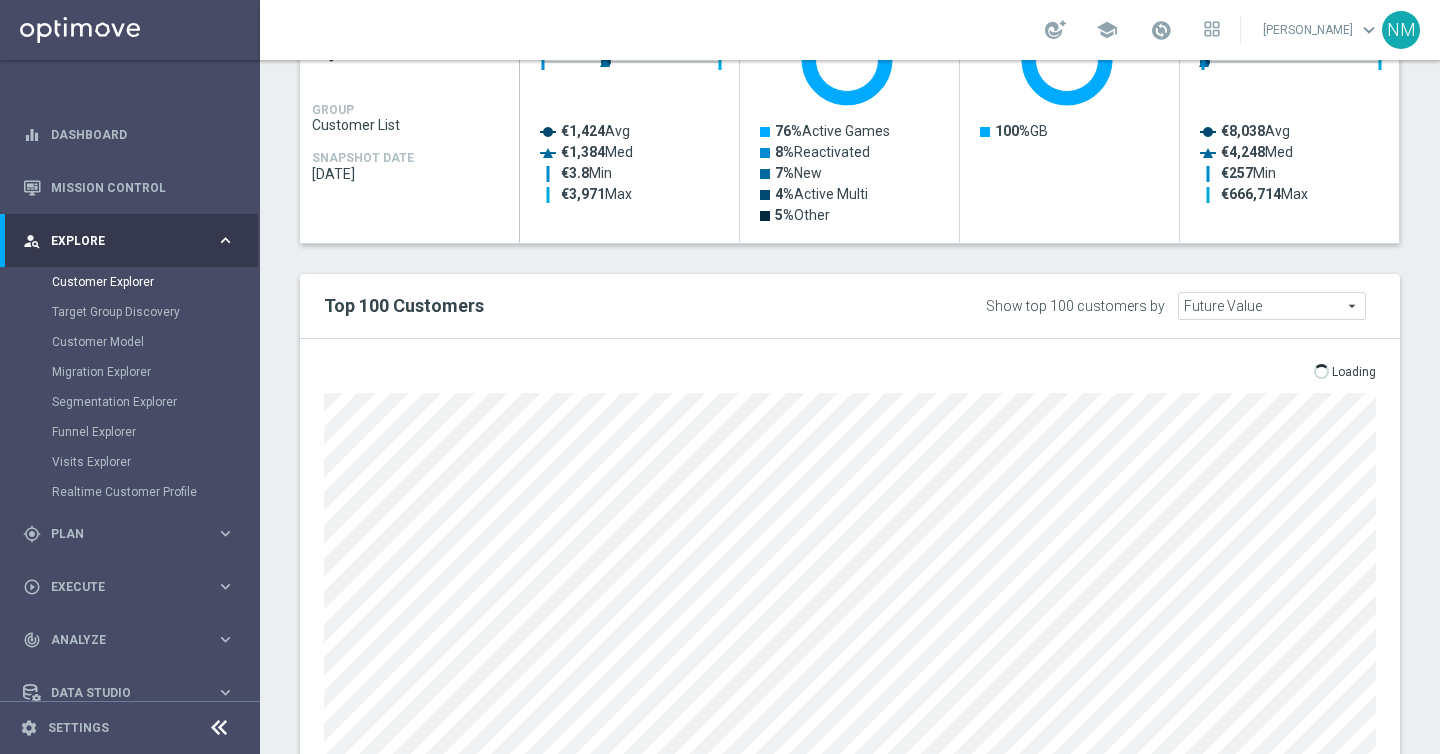 scroll, scrollTop: 1116, scrollLeft: 0, axis: vertical 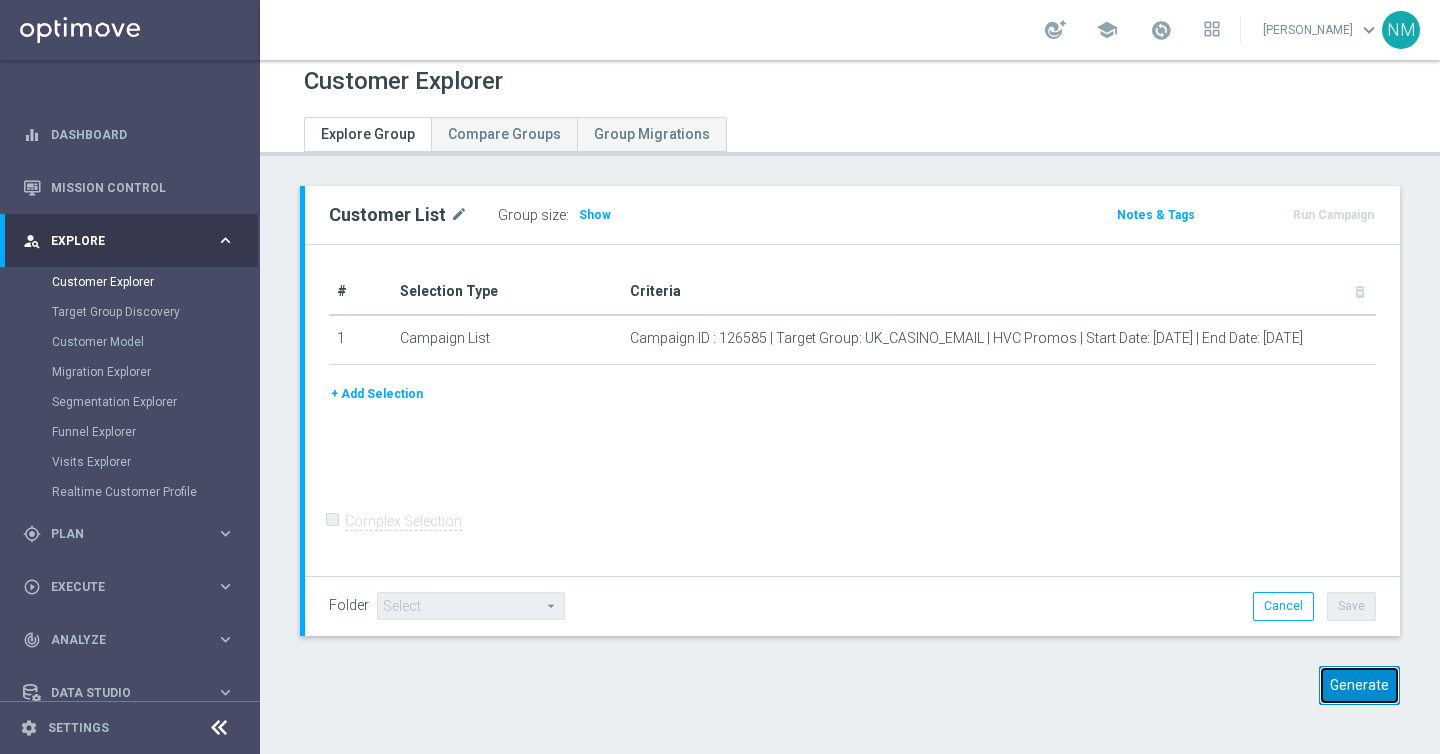 click on "Generate" 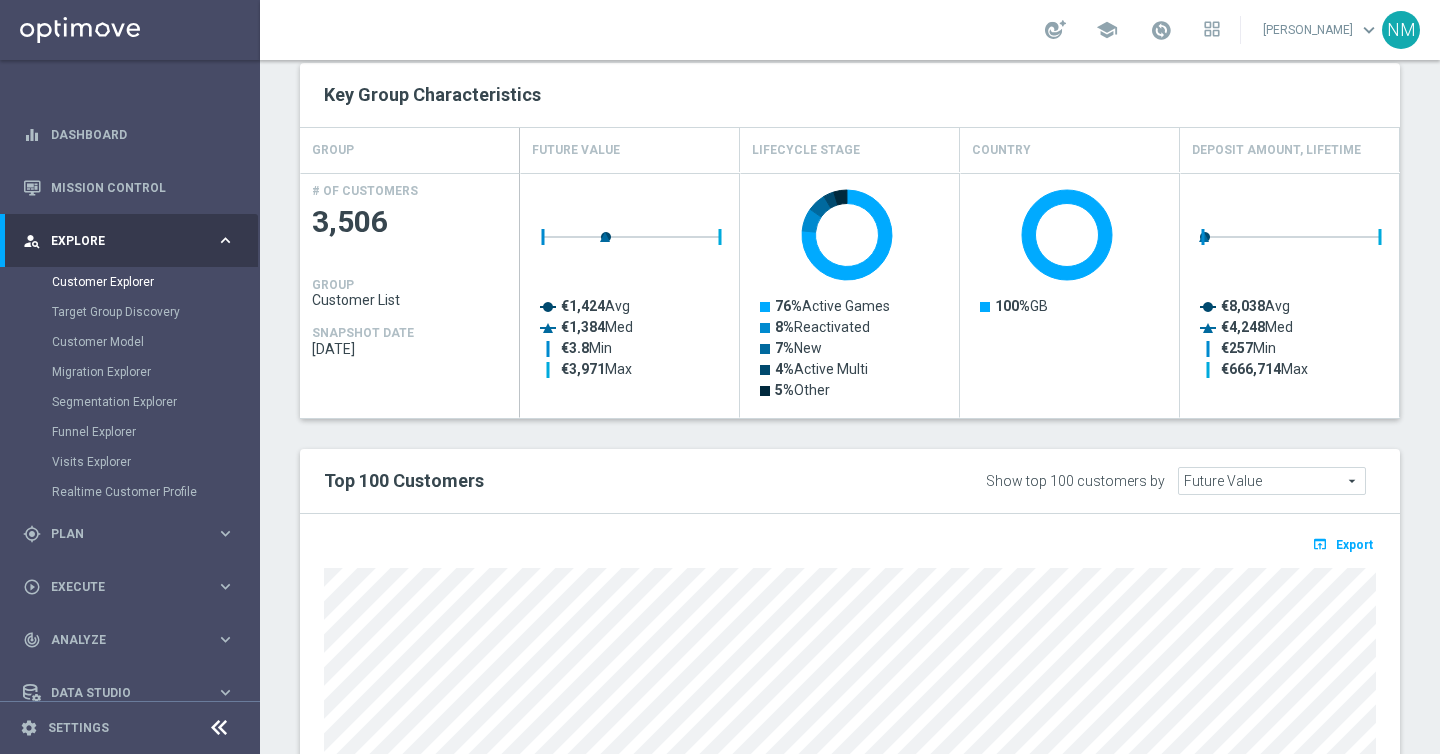 scroll, scrollTop: 821, scrollLeft: 0, axis: vertical 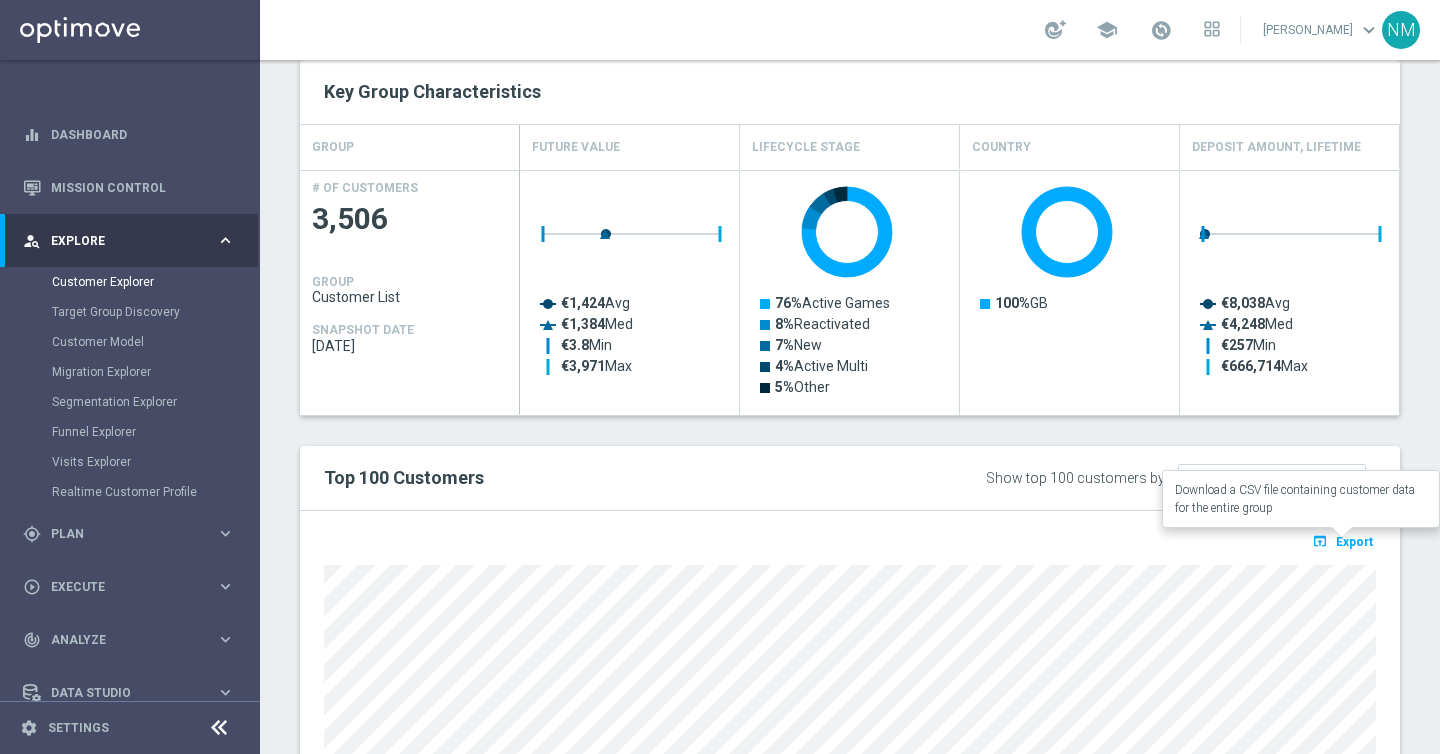 click on "Export" 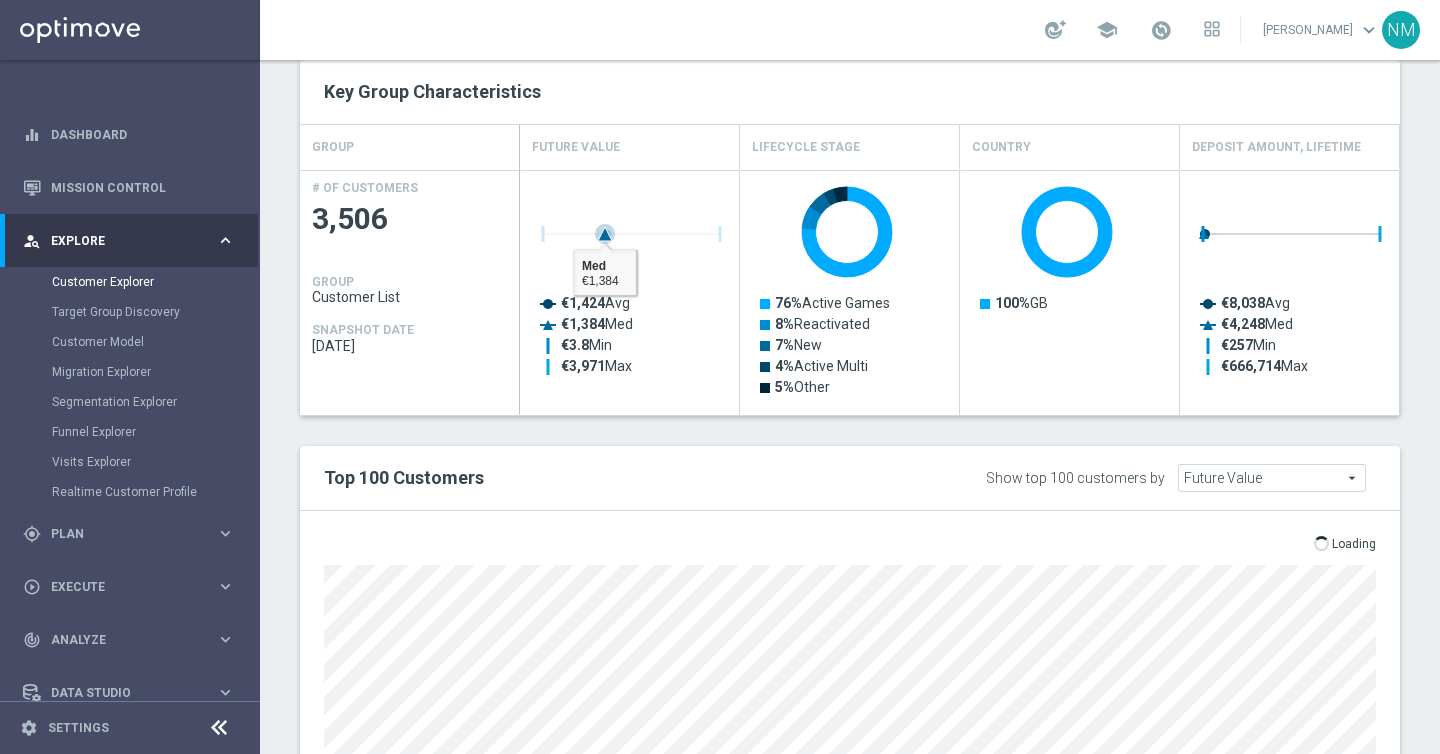 scroll, scrollTop: 938, scrollLeft: 0, axis: vertical 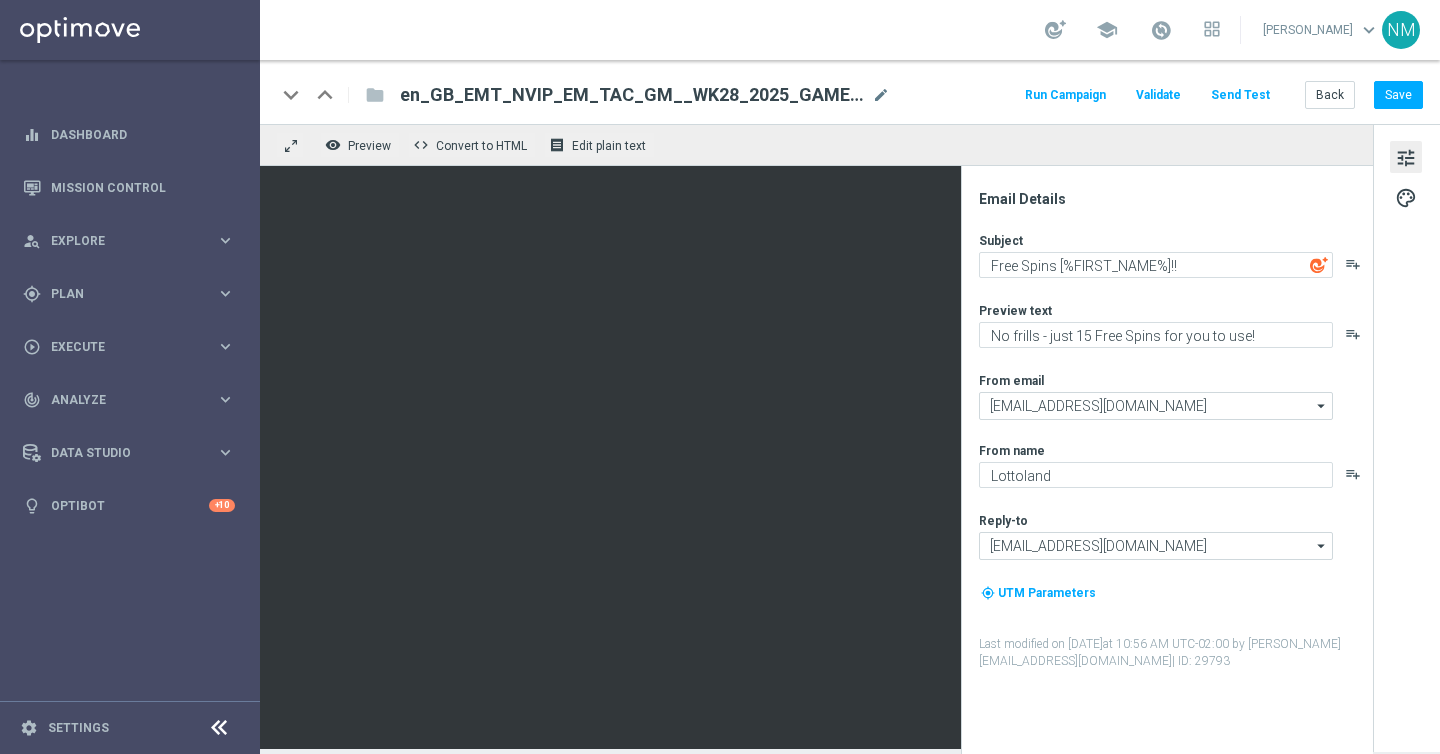 click on "Send Test" 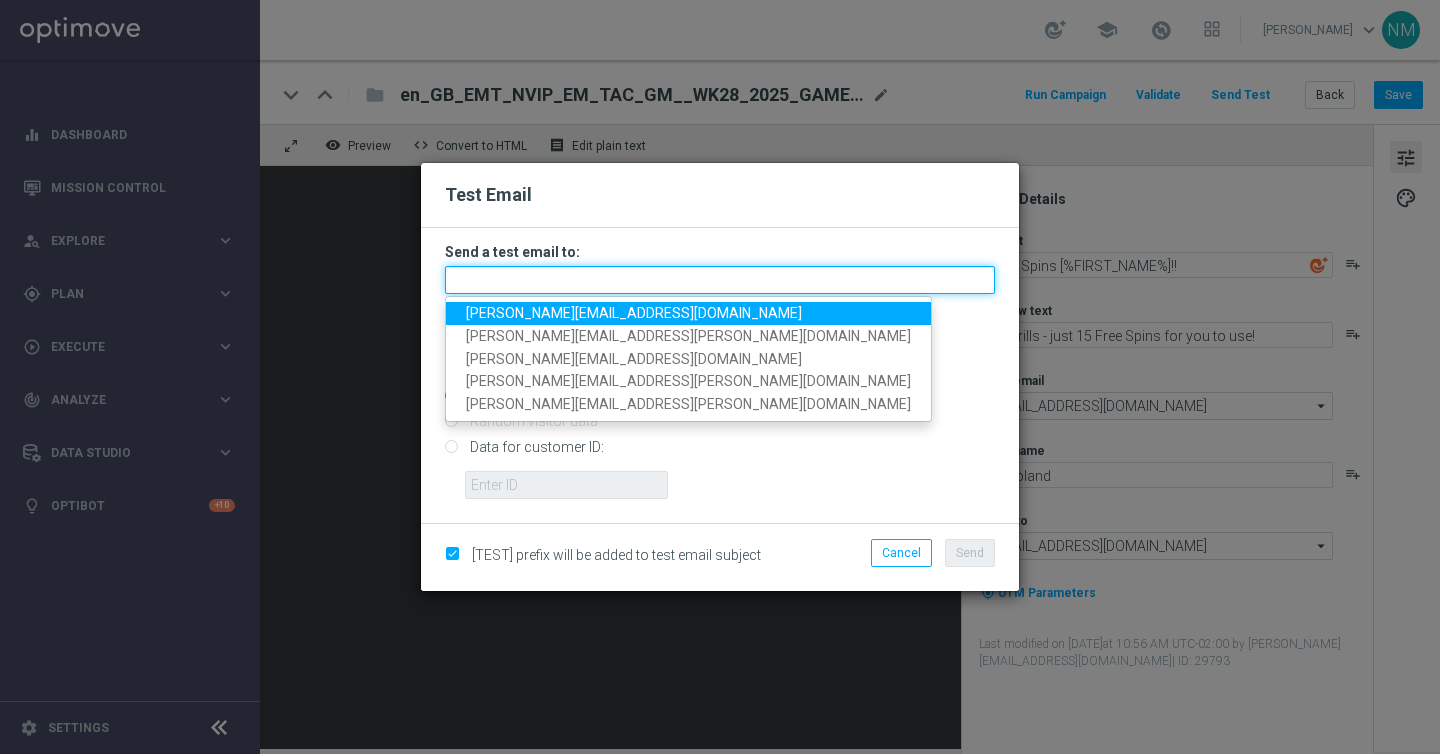 click at bounding box center (720, 280) 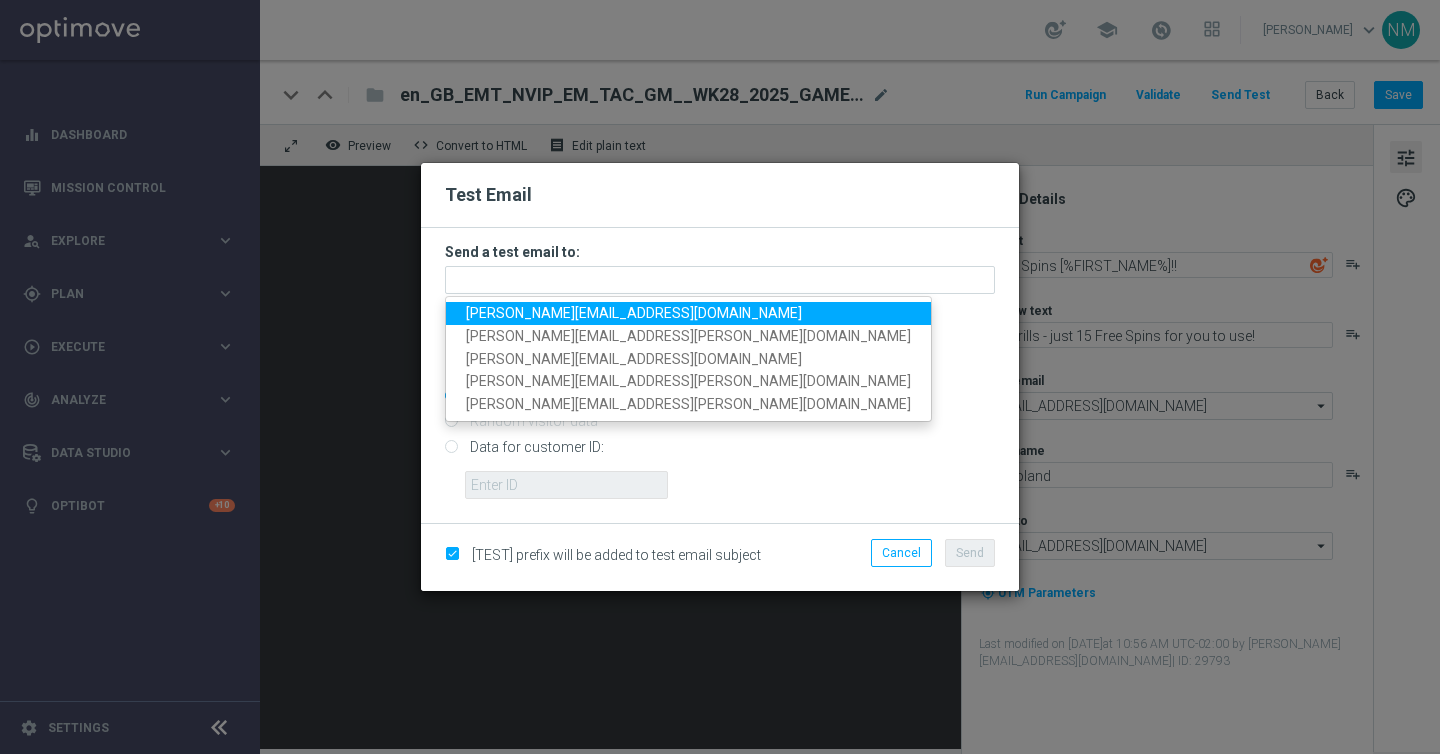 click on "nikola.misotova@lottoland.com" at bounding box center (688, 313) 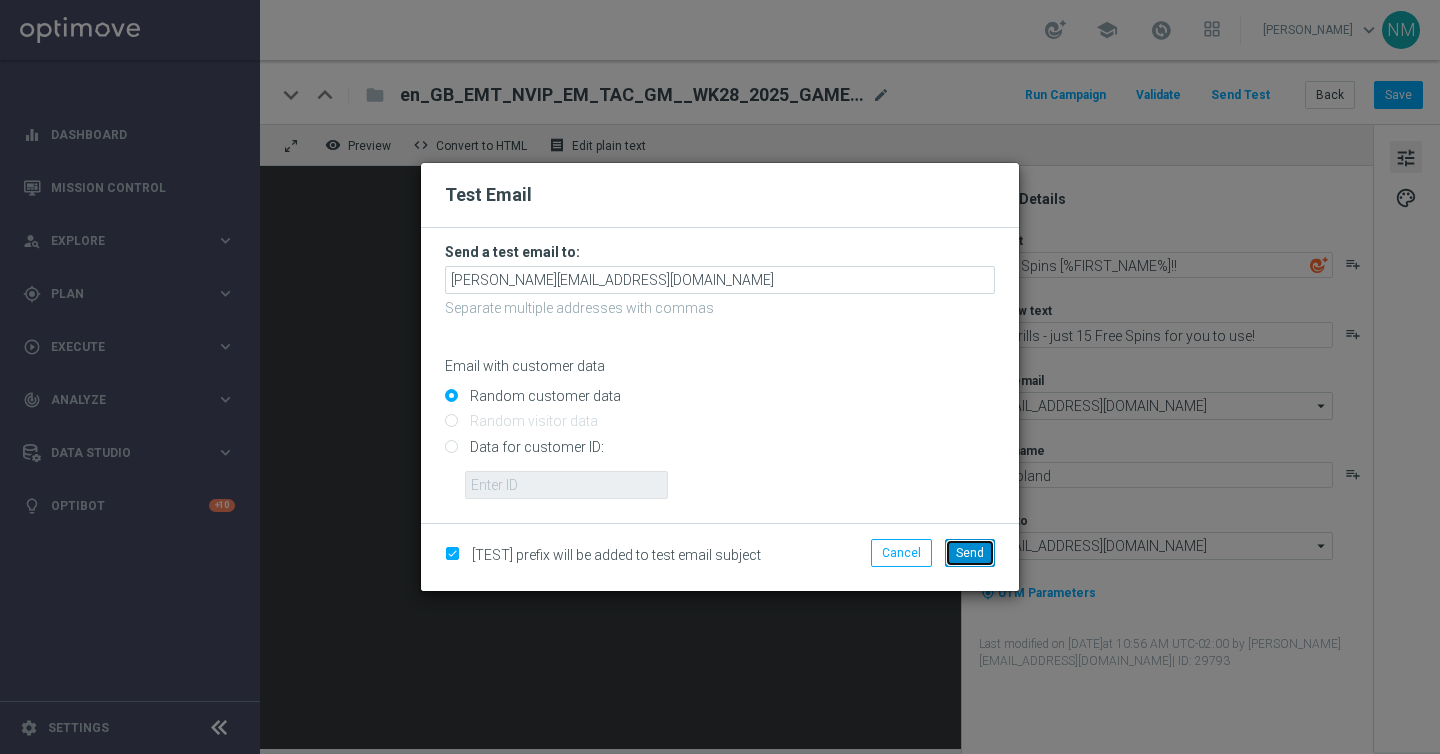 click on "Send" 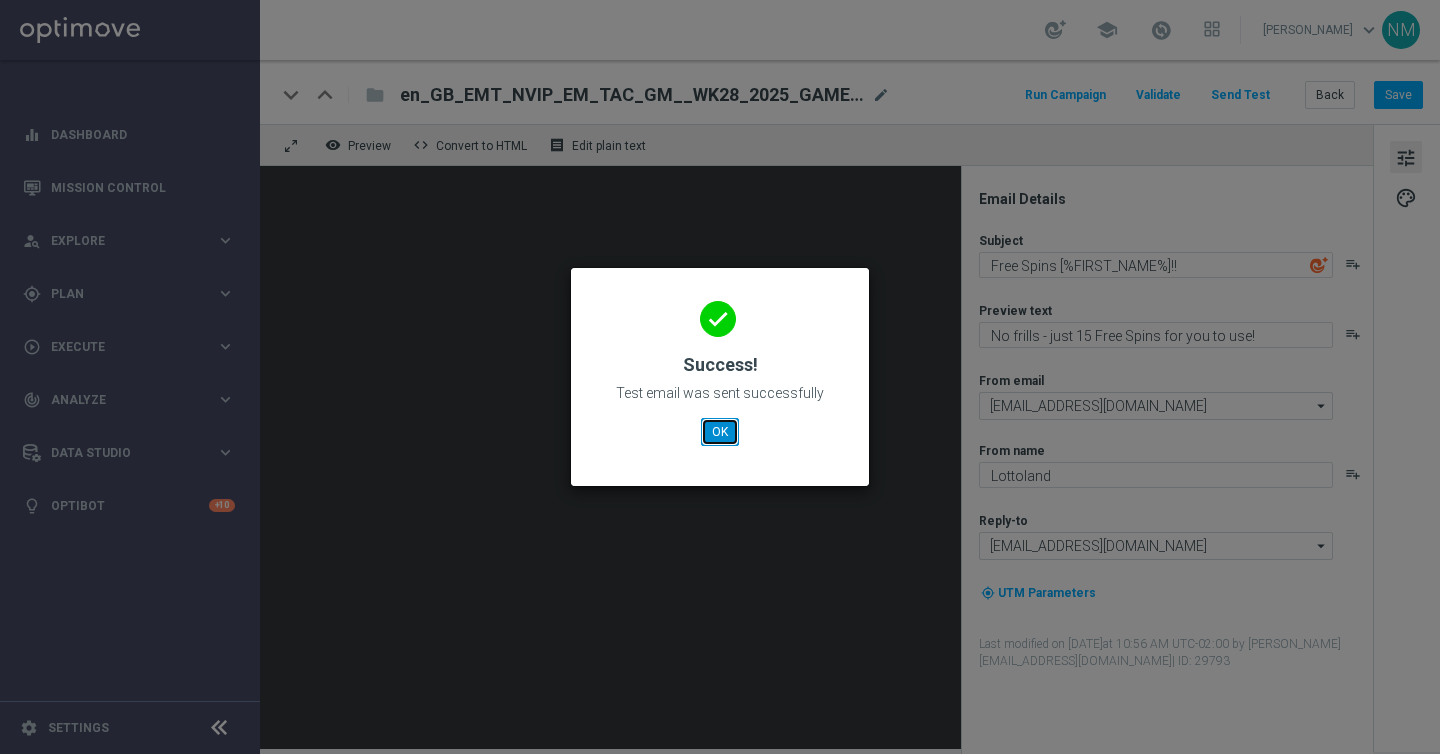 click on "OK" 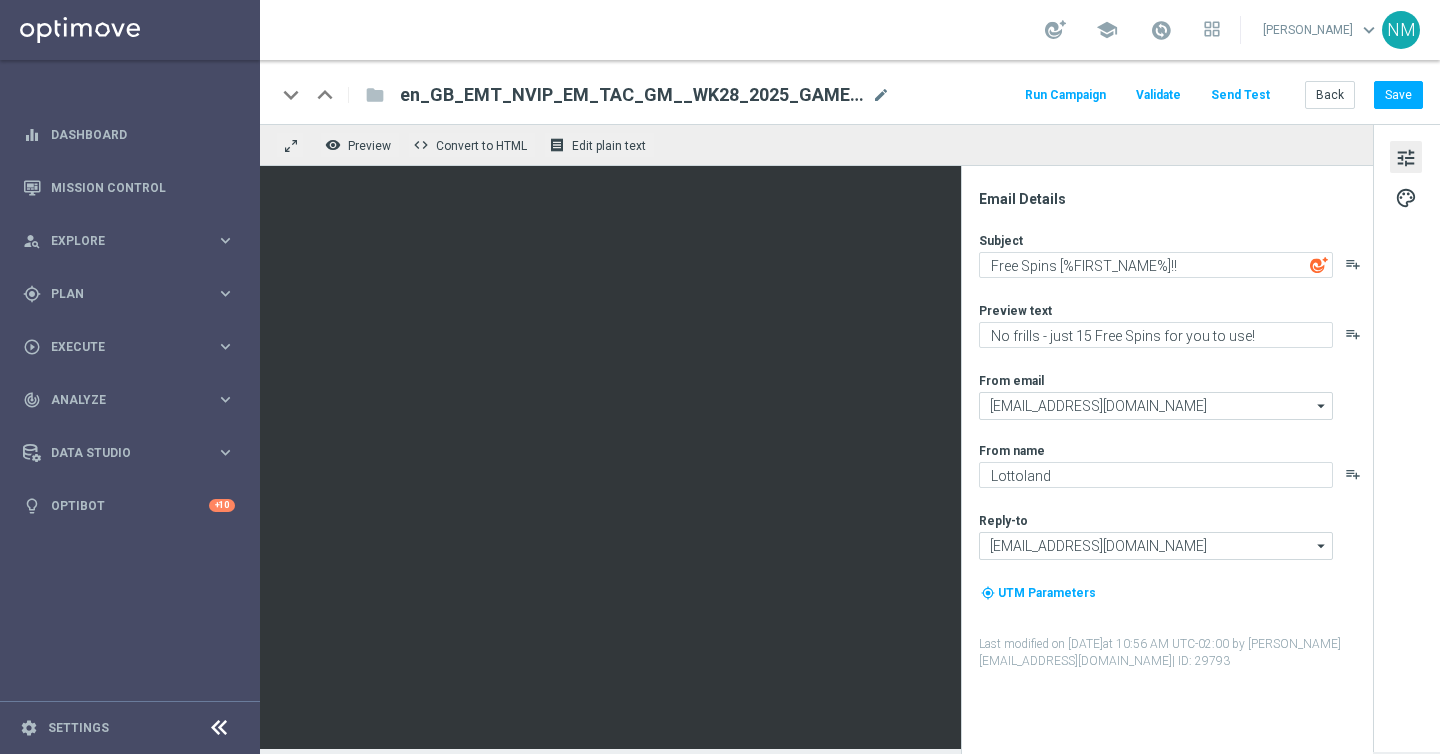 click on "en_GB_EMT_NVIP_EM_TAC_GM__WK28_2025_GAMESREACT_AZTEC_GEMS_MW" 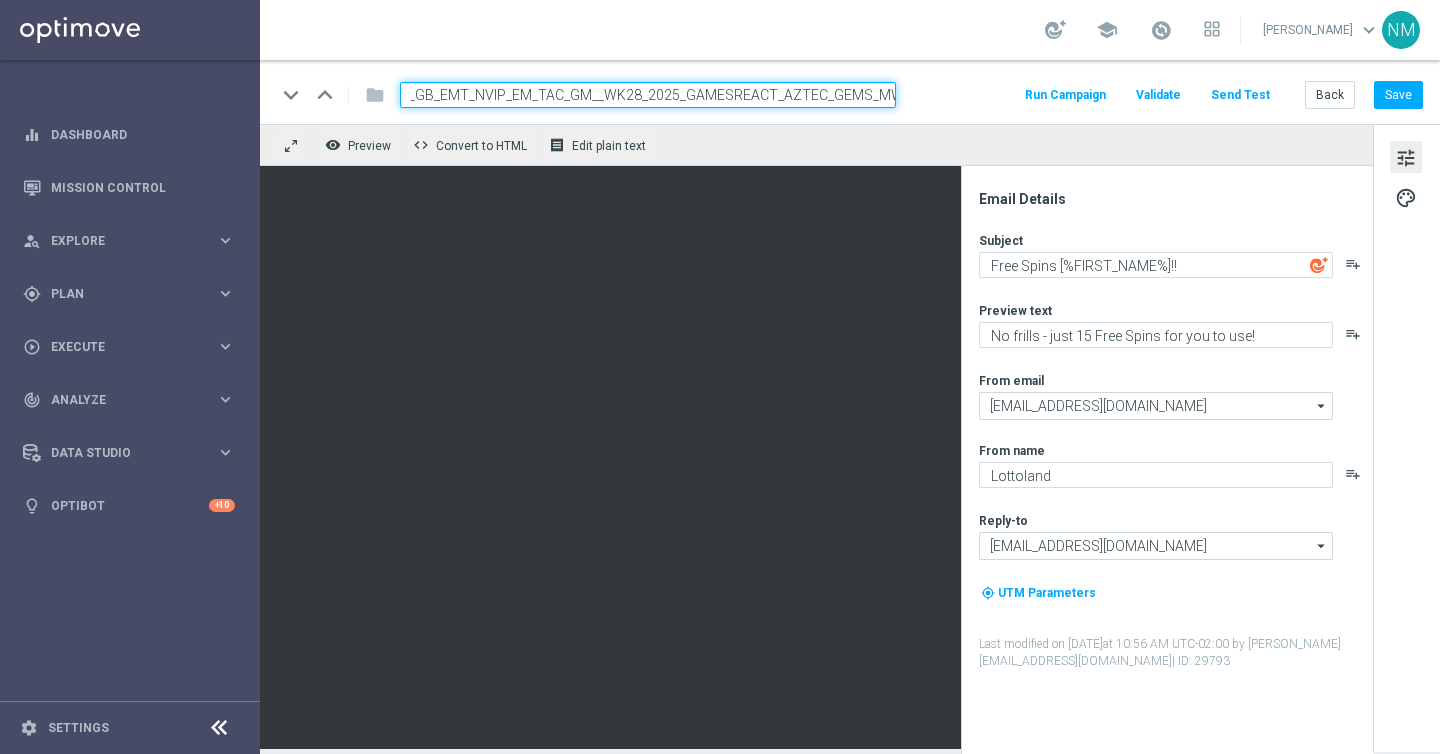 click on "en_GB_EMT_NVIP_EM_TAC_GM__WK28_2025_GAMESREACT_AZTEC_GEMS_MW" at bounding box center [648, 95] 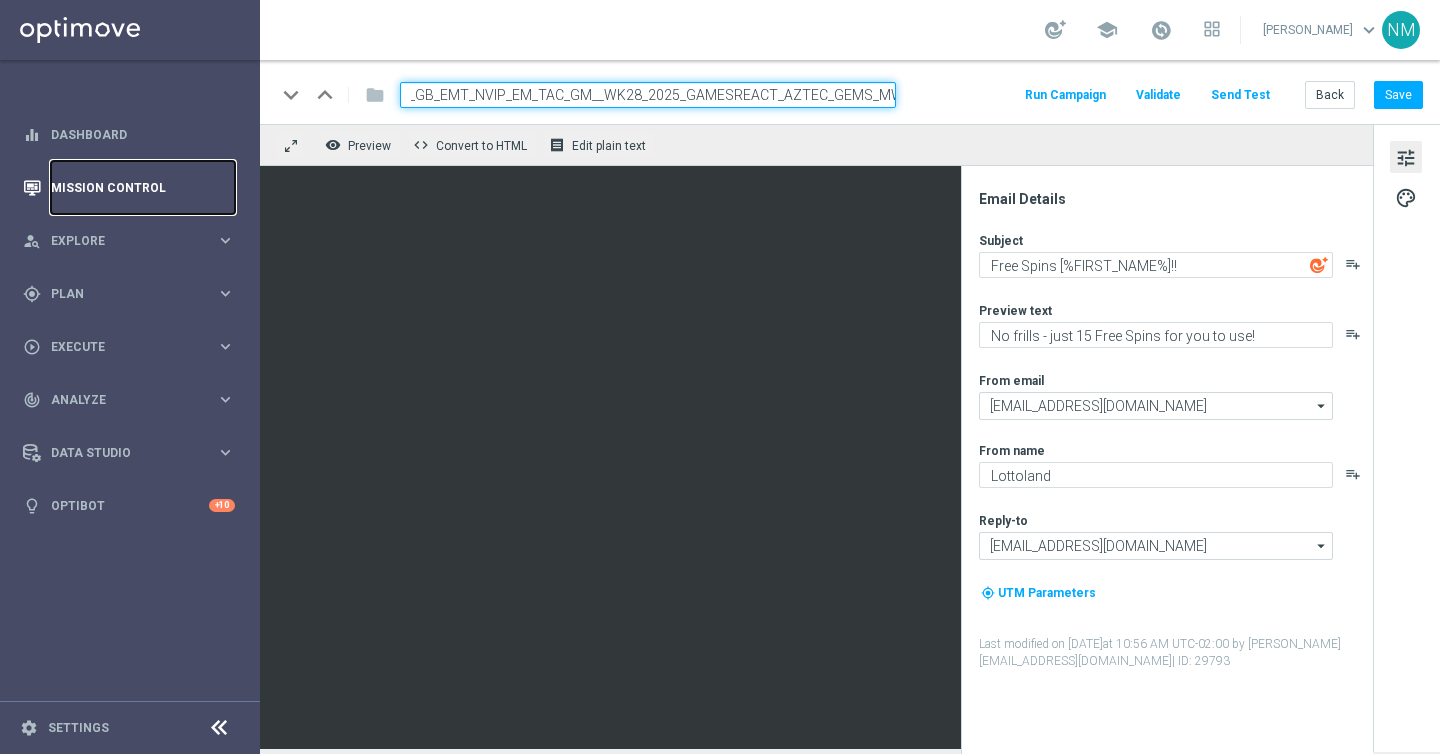 click on "Mission Control" at bounding box center (143, 187) 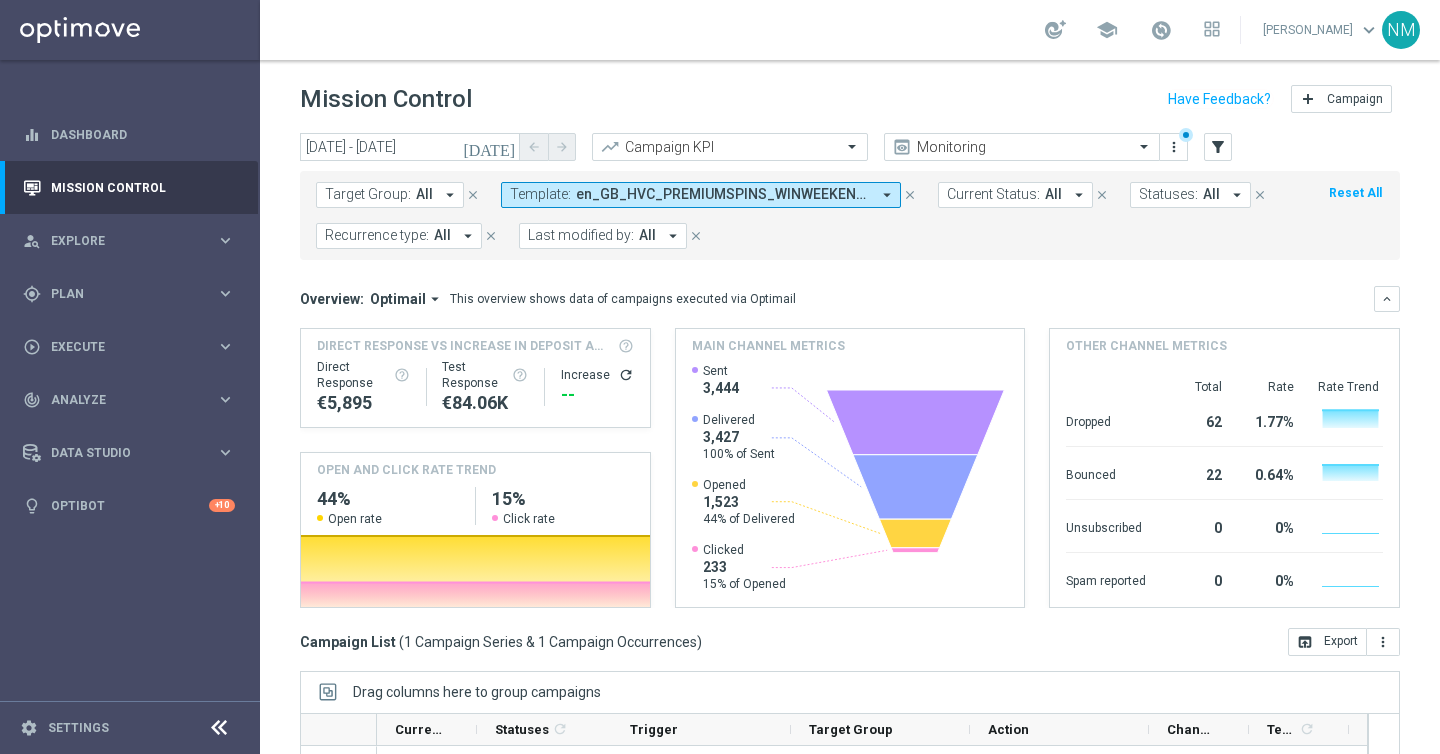 click on "en_GB_HVC_PREMIUMSPINS_WINWEEKEND_WK27_NVIP_EMA_AUT_GM" at bounding box center [723, 194] 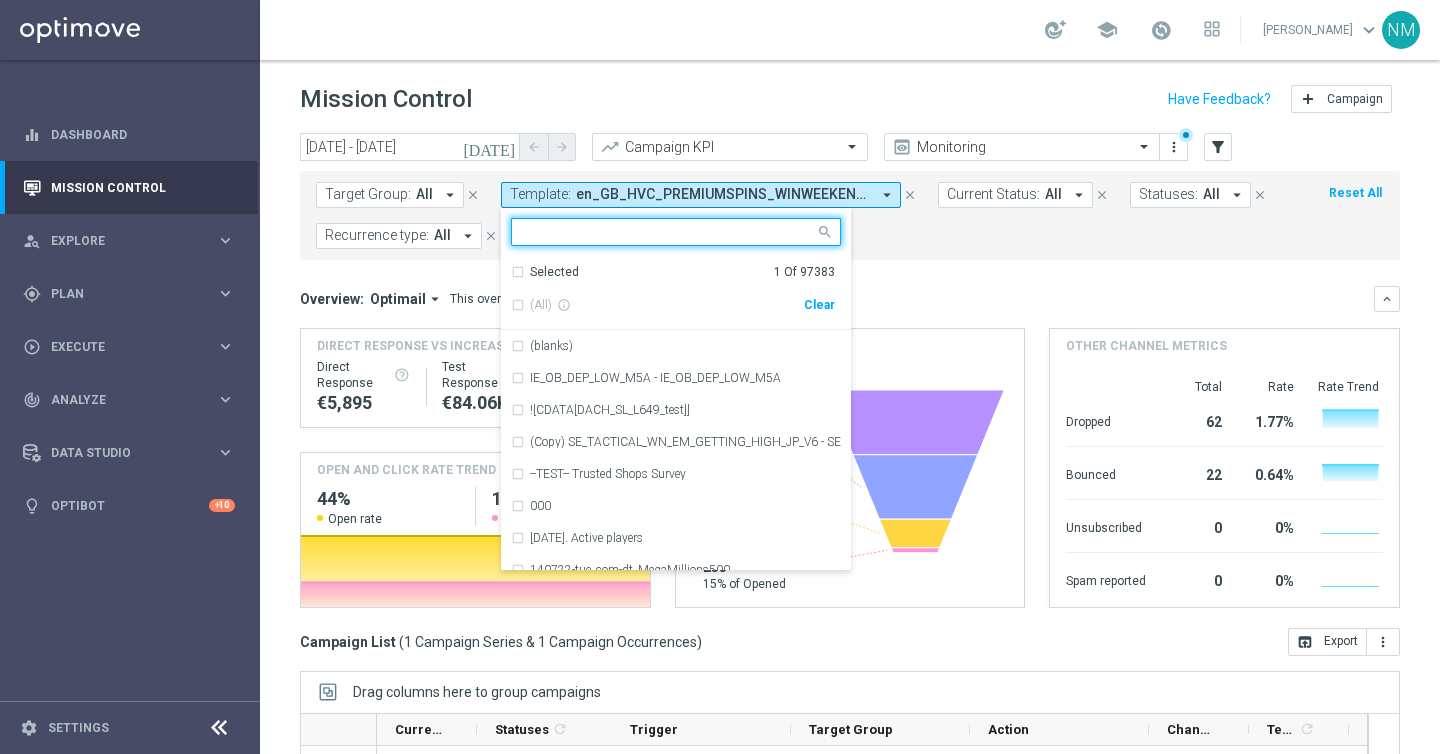 click on "(All)  info_outline  Clear" at bounding box center [673, 301] 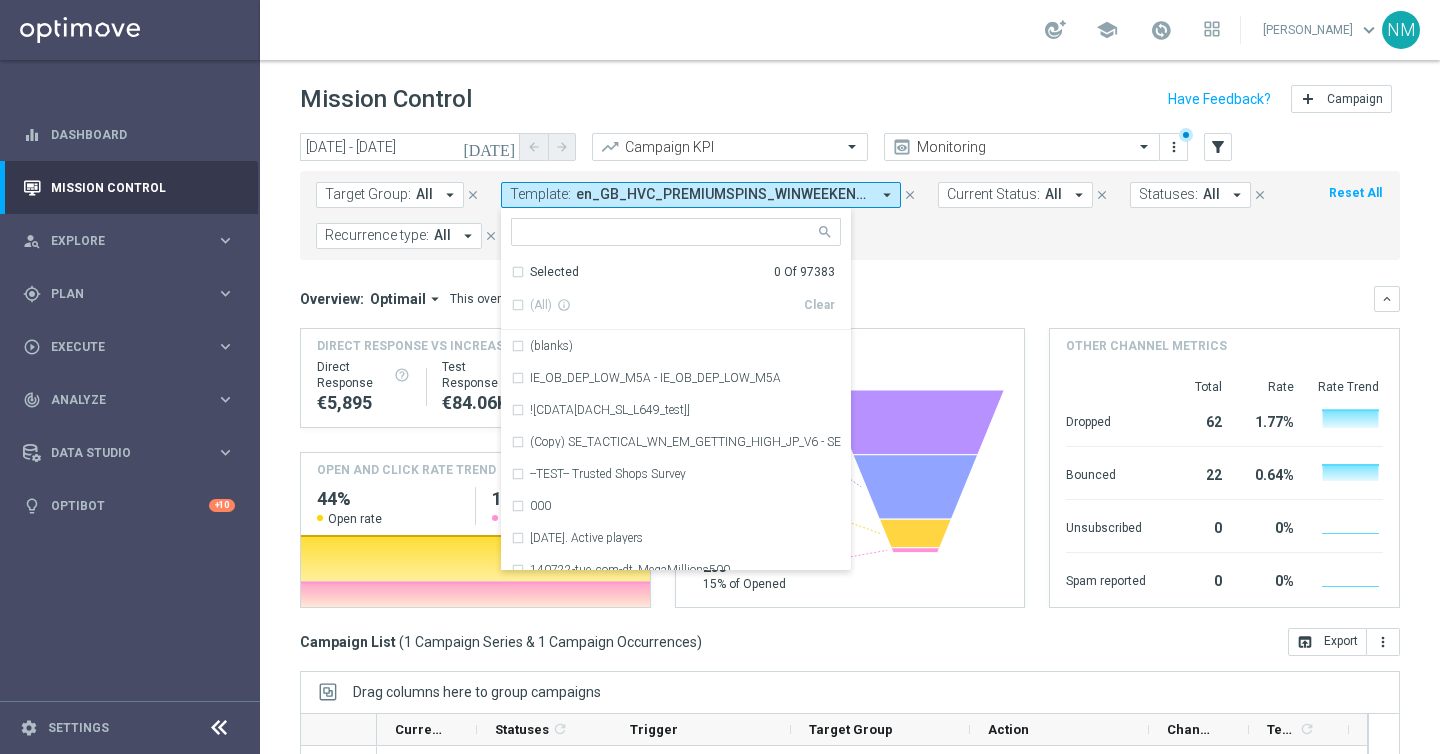 click at bounding box center [668, 232] 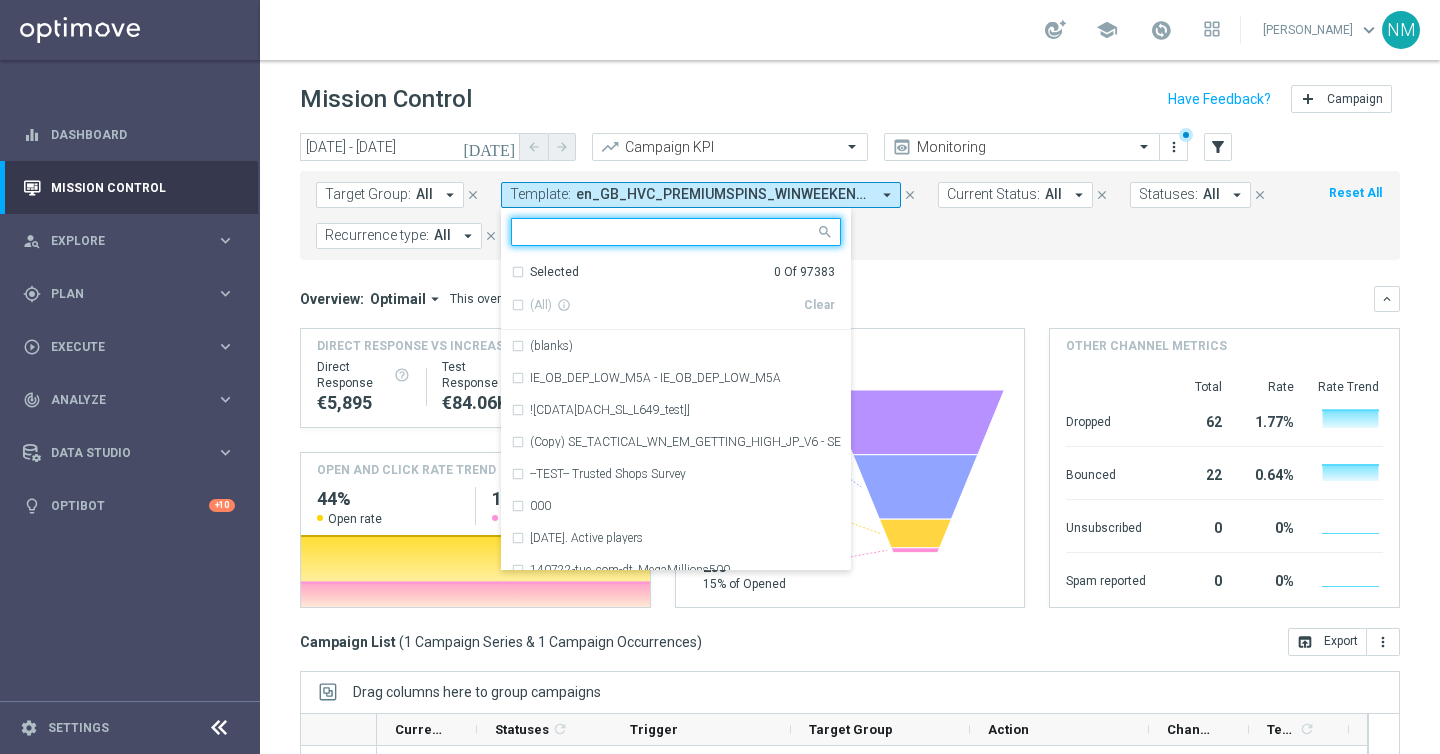 paste on "en_GB_EMT_NVIP_EM_TAC_GM__WK28_2025_GAMESREACT_AZTEC_GEMS_MW" 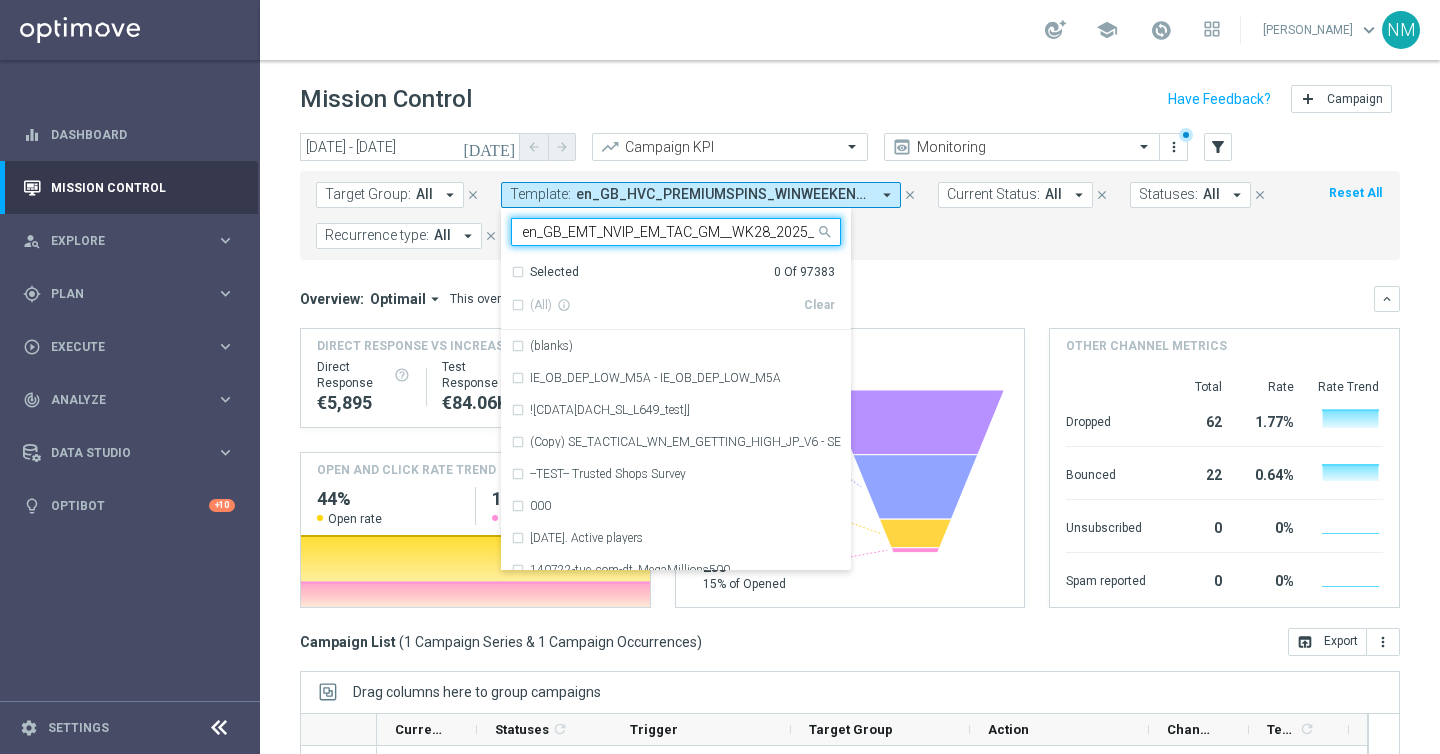 scroll, scrollTop: 0, scrollLeft: 207, axis: horizontal 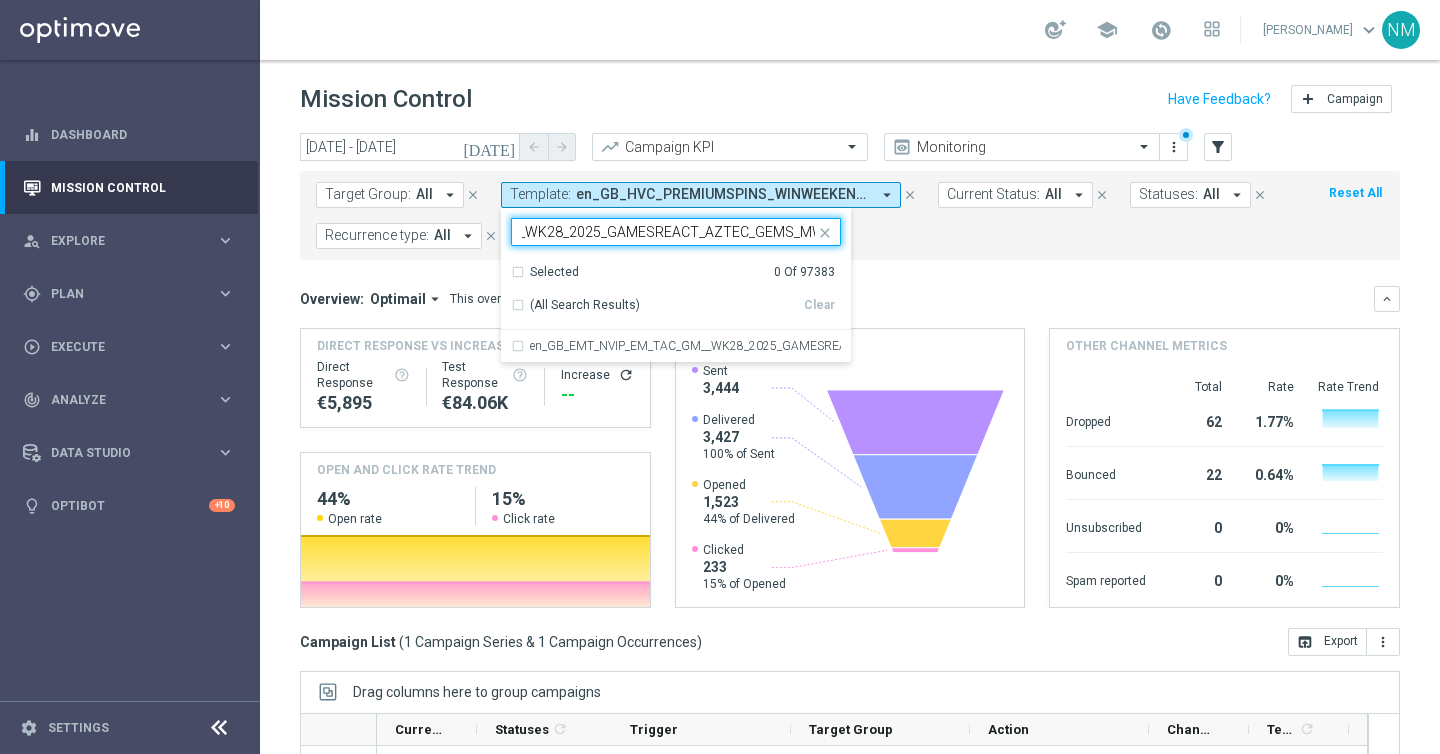 drag, startPoint x: 758, startPoint y: 343, endPoint x: 816, endPoint y: 315, distance: 64.40497 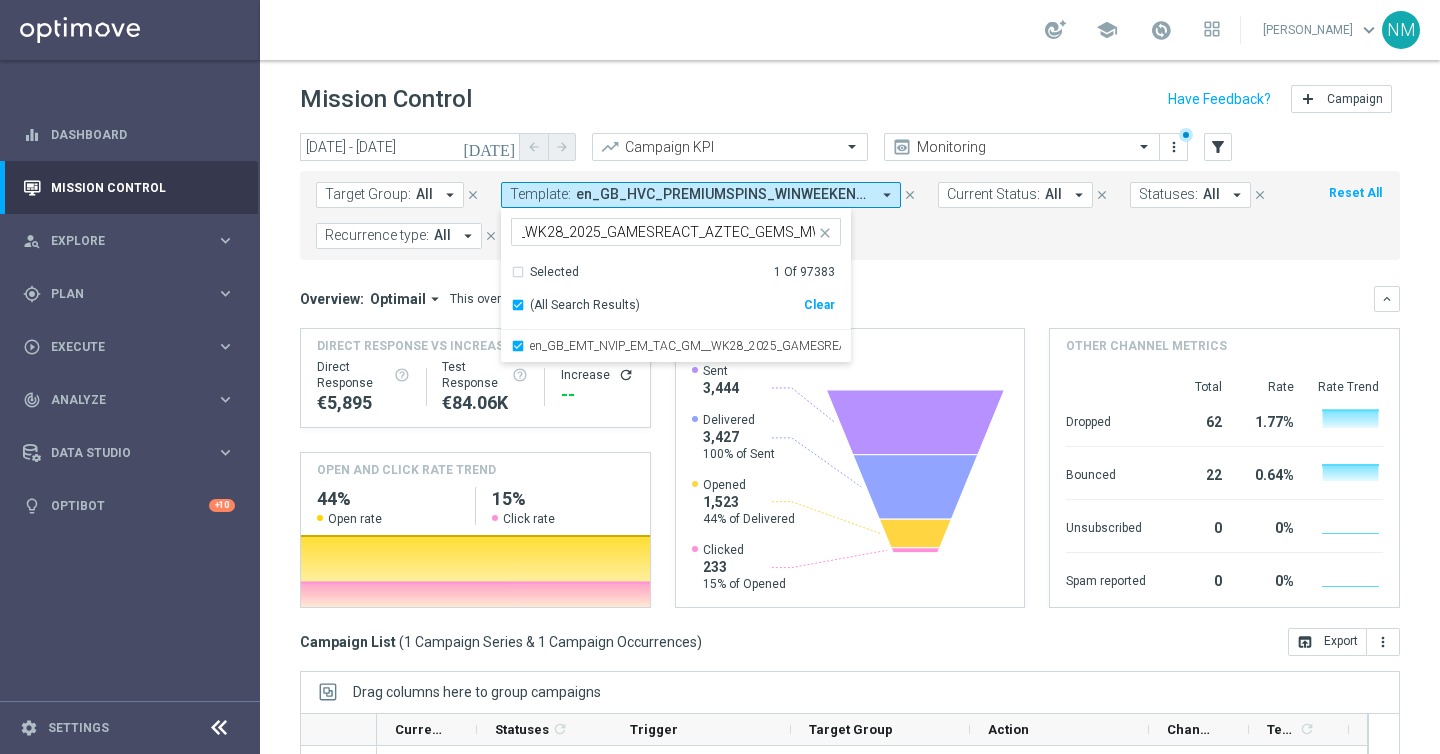 scroll, scrollTop: 0, scrollLeft: 0, axis: both 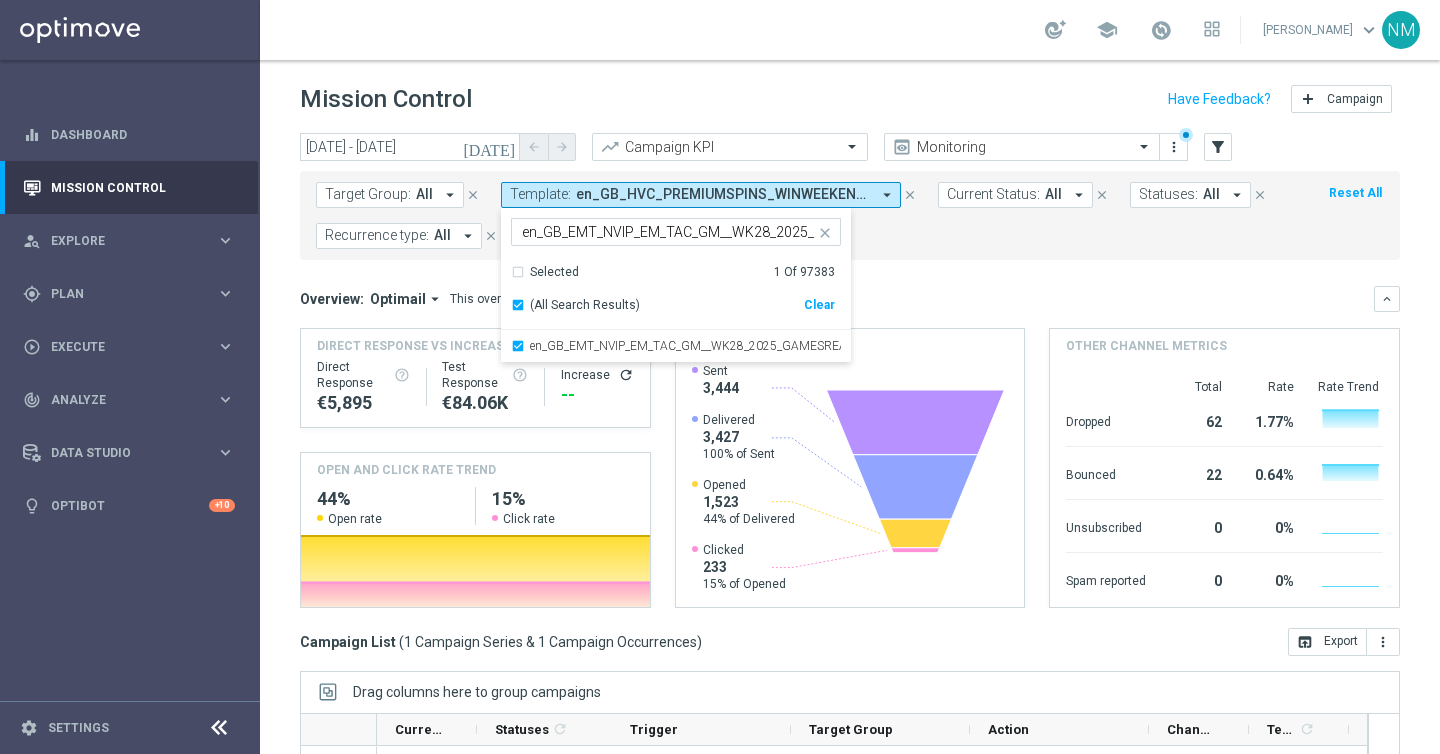 click on "Overview:
Optimail
arrow_drop_down
This overview shows data of campaigns executed via Optimail
keyboard_arrow_down
Direct Response VS Increase In Deposit Amount
Direct Response
€5,895
Test Response" 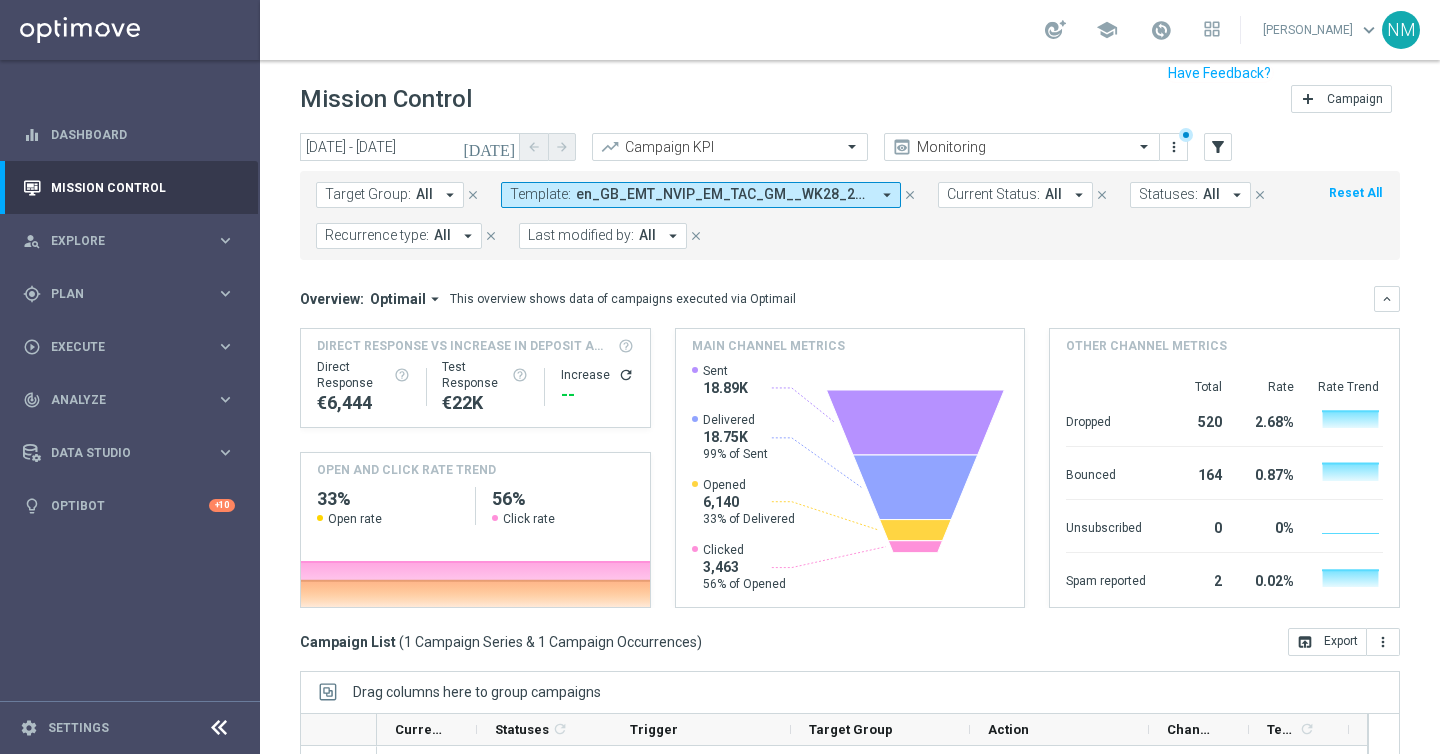 scroll, scrollTop: 287, scrollLeft: 0, axis: vertical 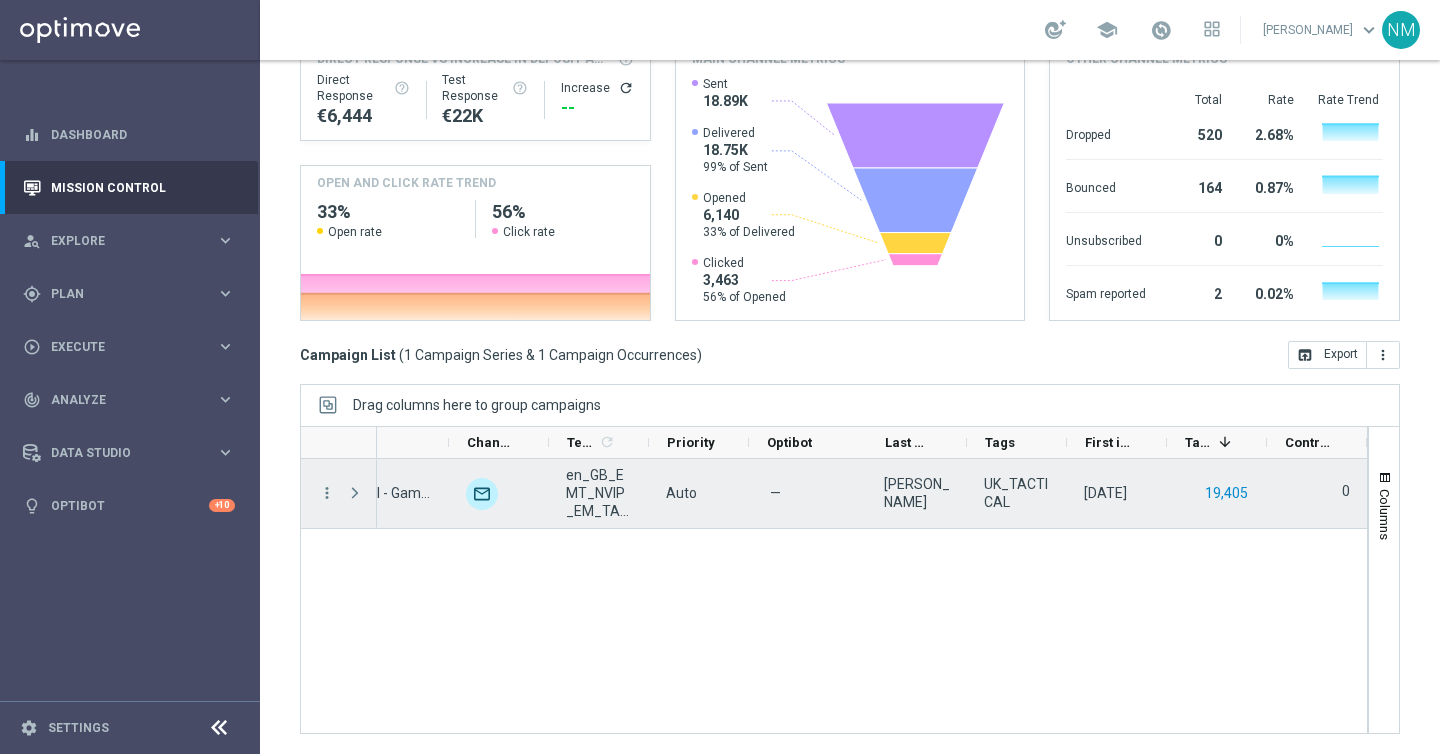 click on "19,405" at bounding box center [1226, 493] 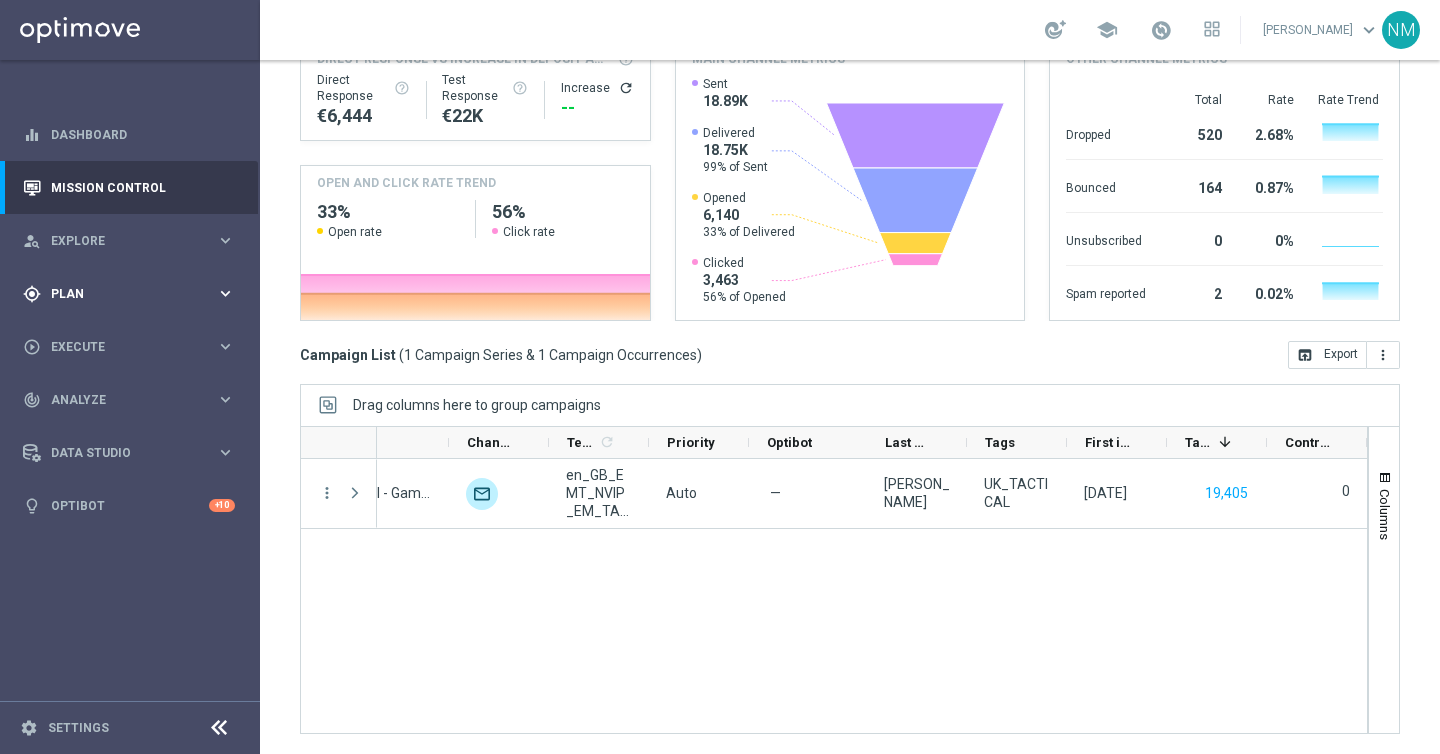 click on "Plan" at bounding box center [133, 294] 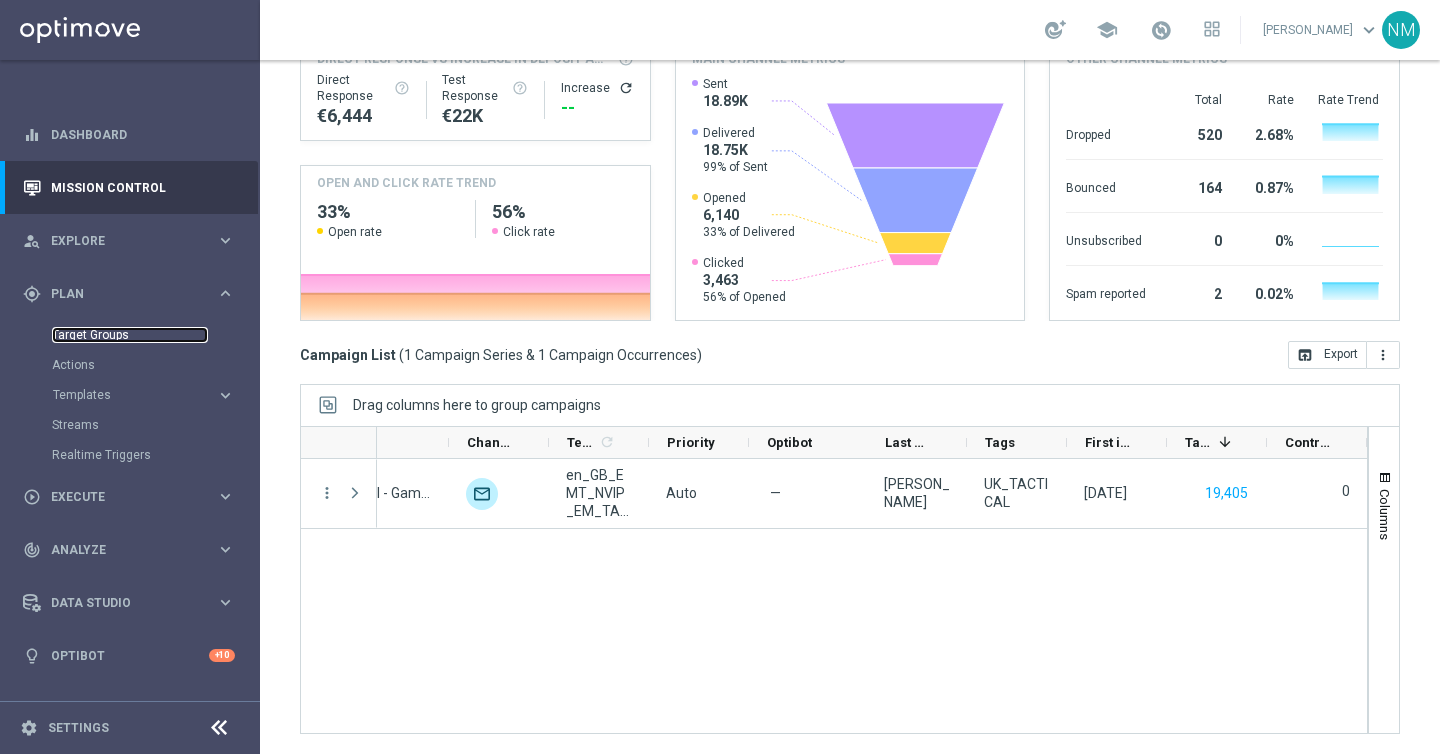 click on "Target Groups" at bounding box center (130, 335) 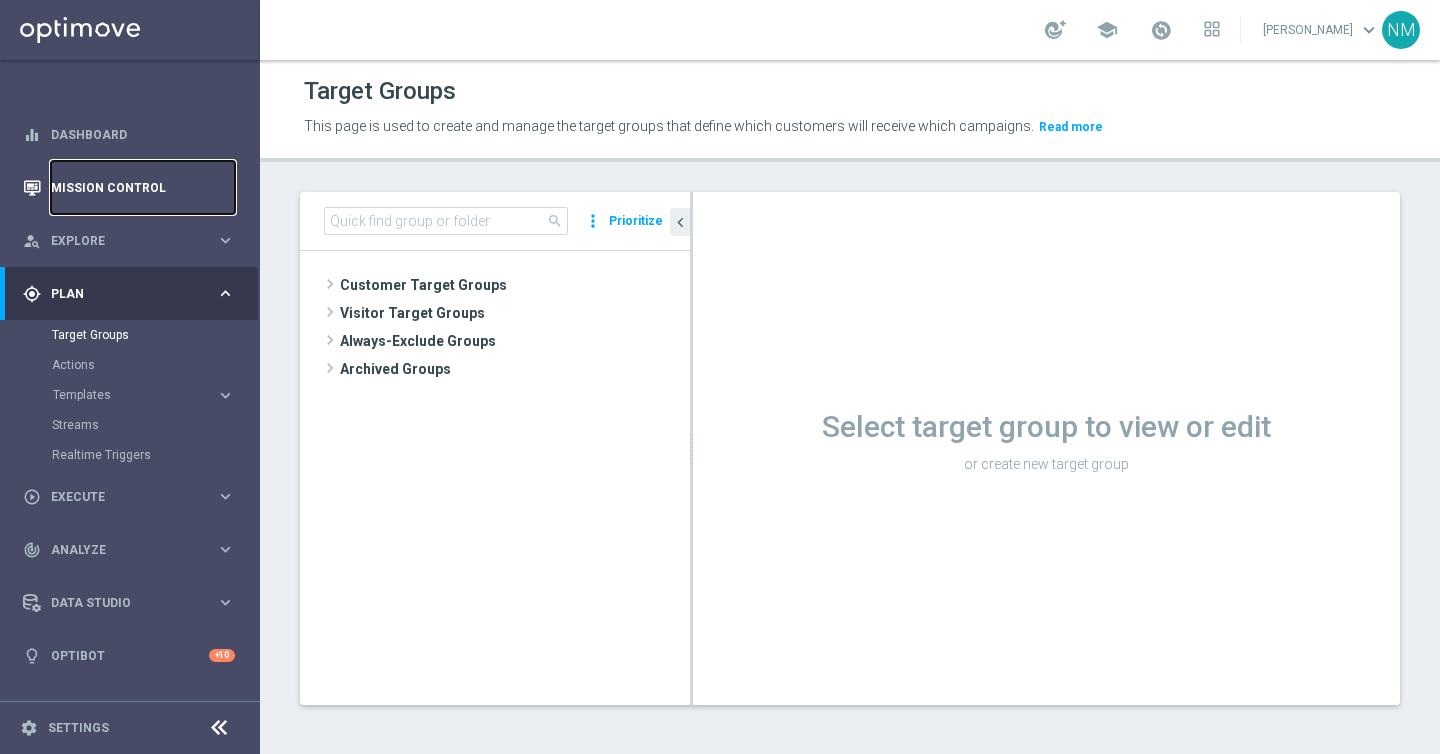 click on "Mission Control" at bounding box center (143, 187) 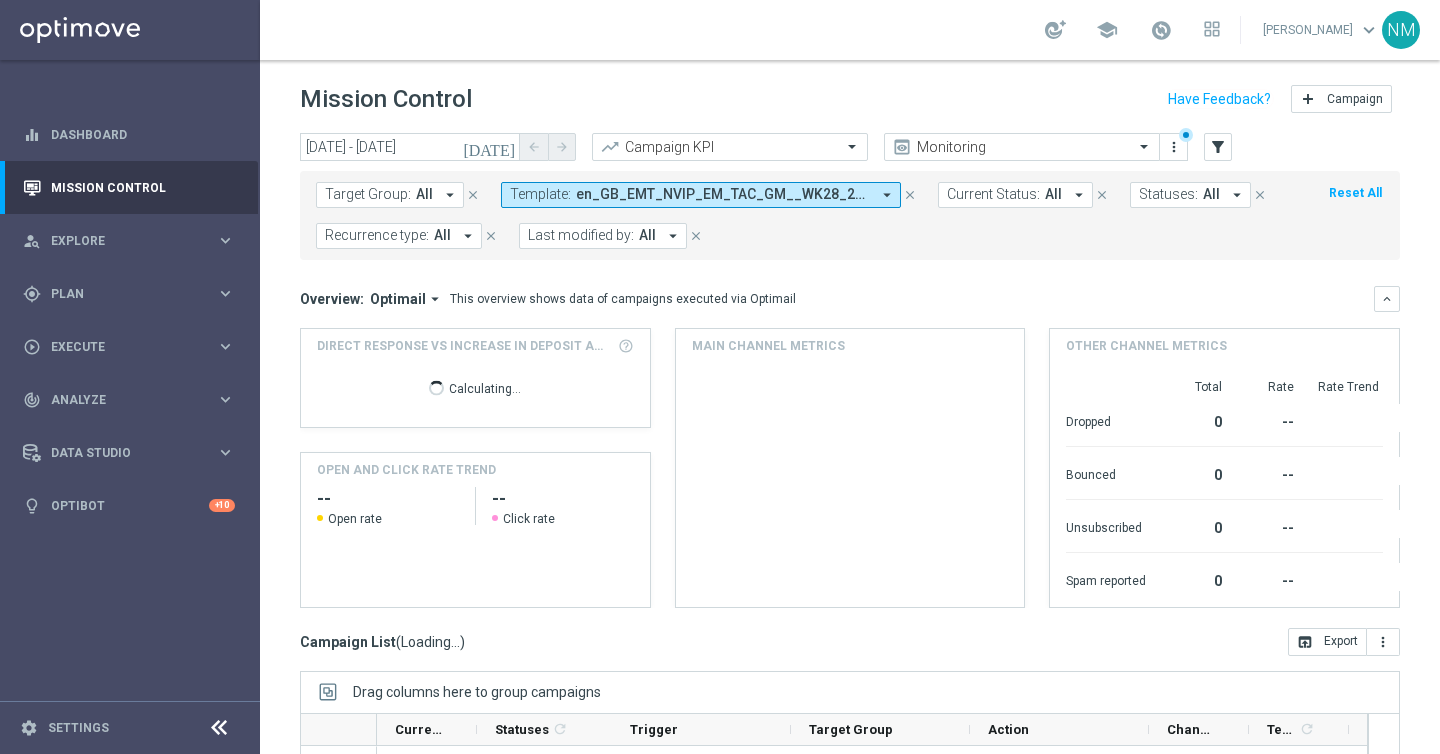 click on "en_GB_EMT_NVIP_EM_TAC_GM__WK28_2025_GAMESREACT_AZTEC_GEMS_MW" at bounding box center [723, 194] 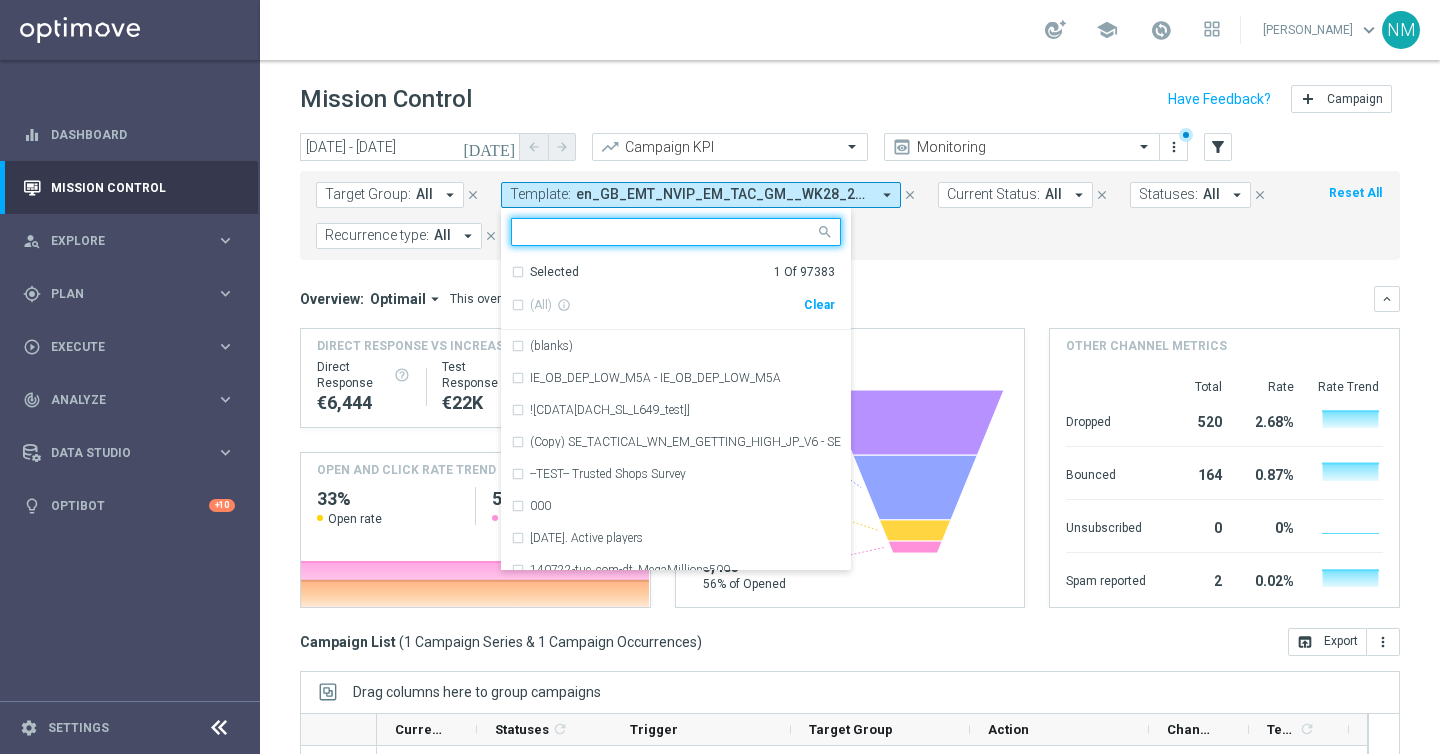 click on "Clear" at bounding box center (0, 0) 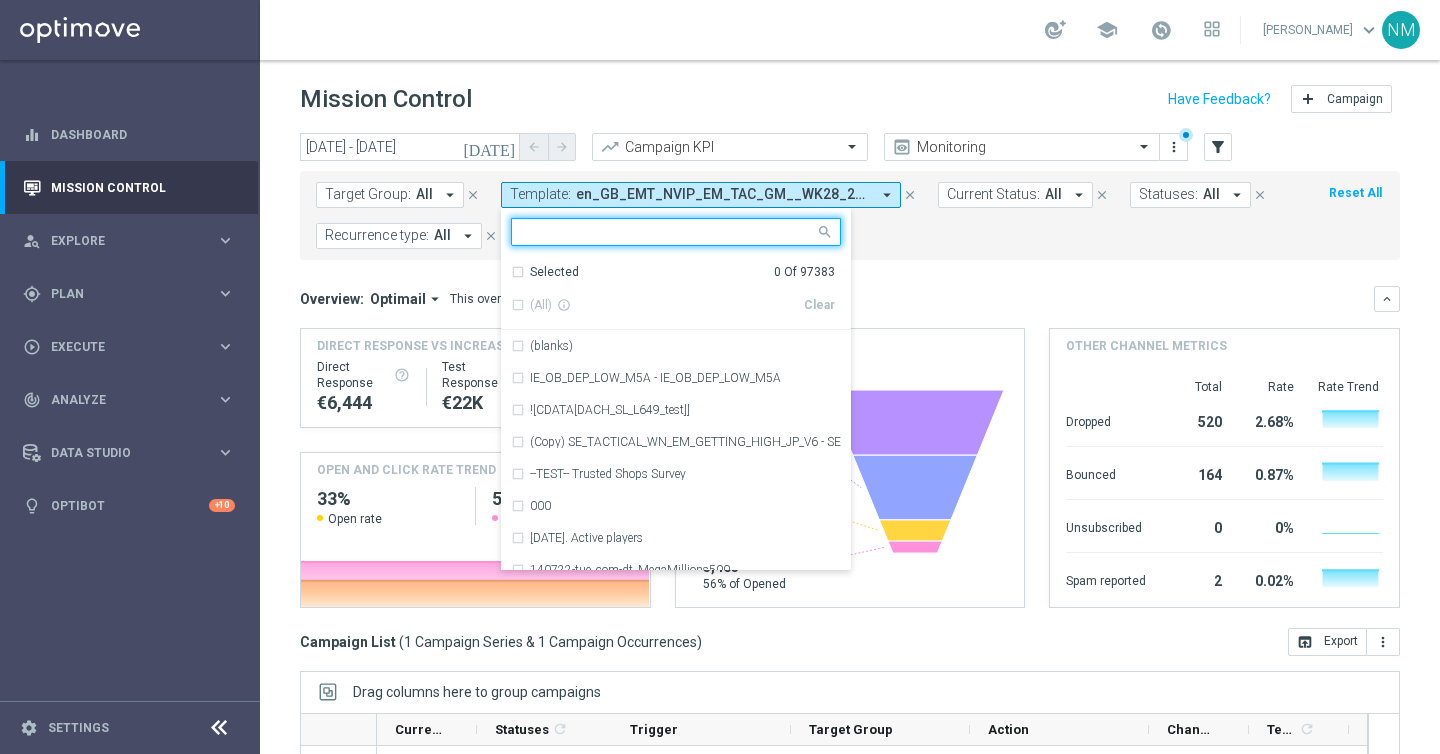 click at bounding box center (668, 232) 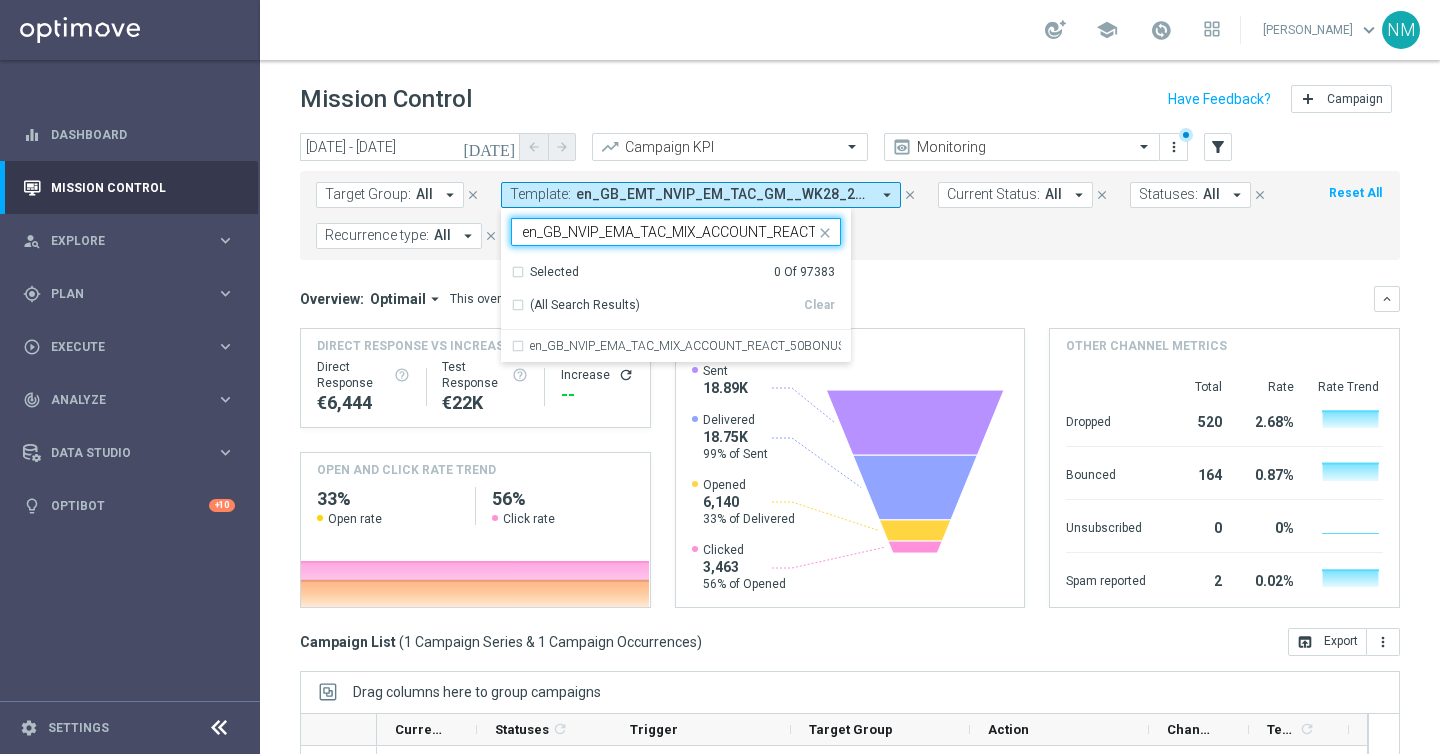 scroll, scrollTop: 0, scrollLeft: 122, axis: horizontal 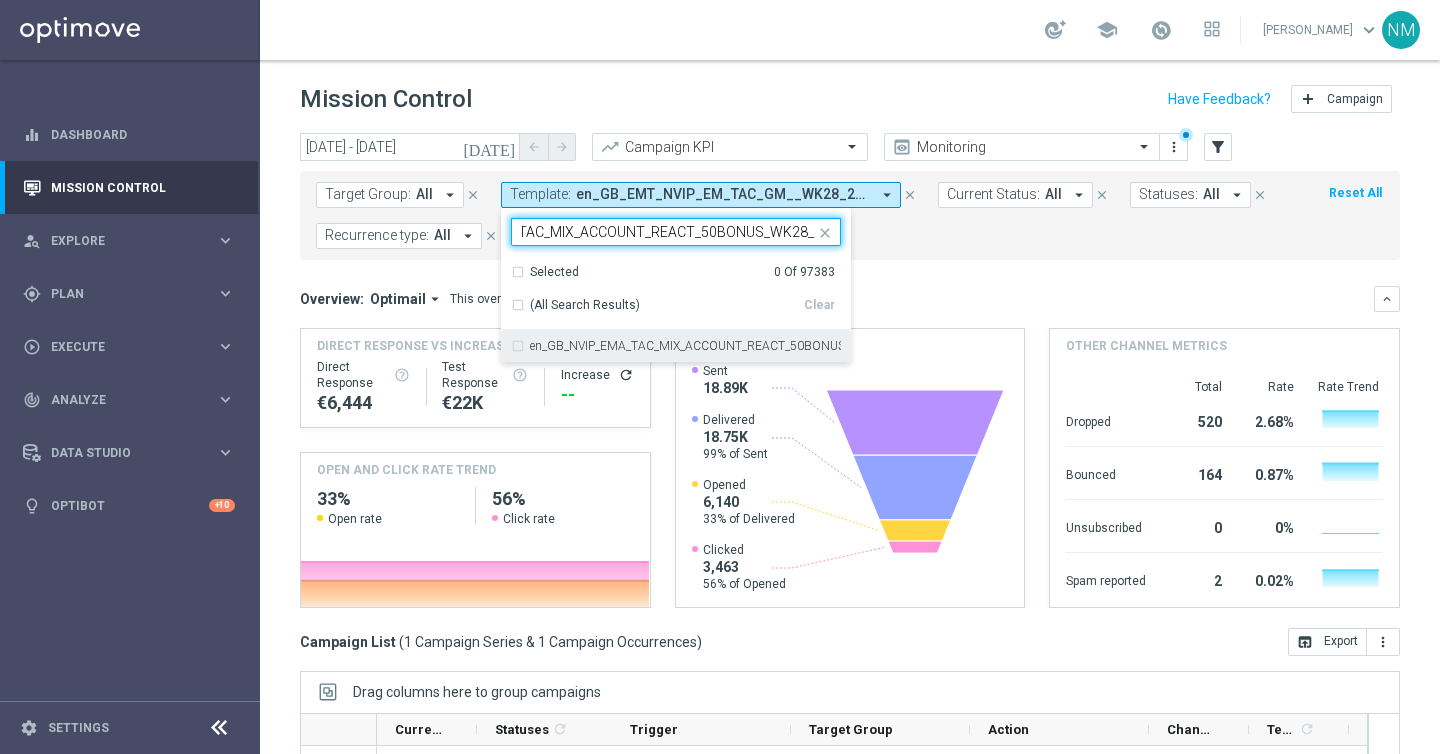 click on "en_GB_NVIP_EMA_TAC_MIX_ACCOUNT_REACT_50BONUS_WK28_1" at bounding box center [685, 346] 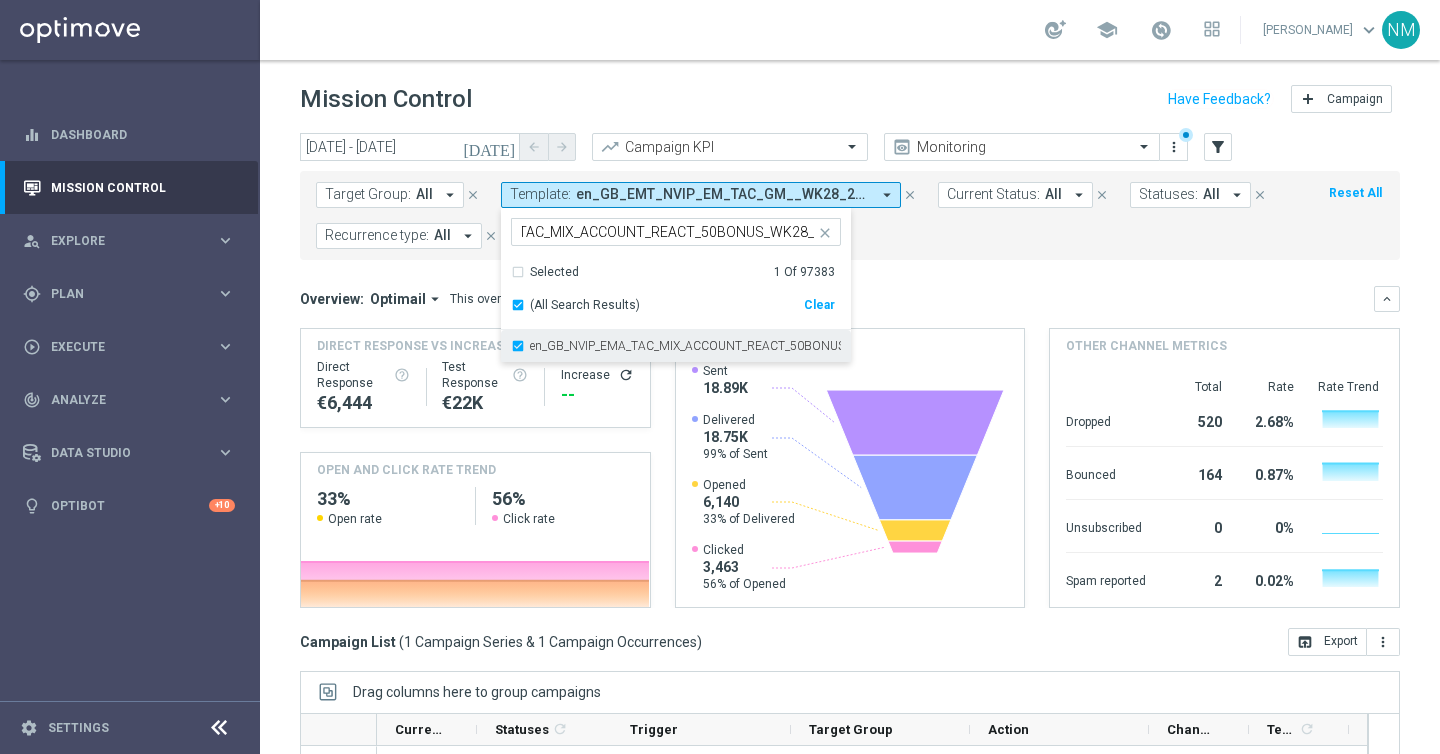 scroll, scrollTop: 0, scrollLeft: 0, axis: both 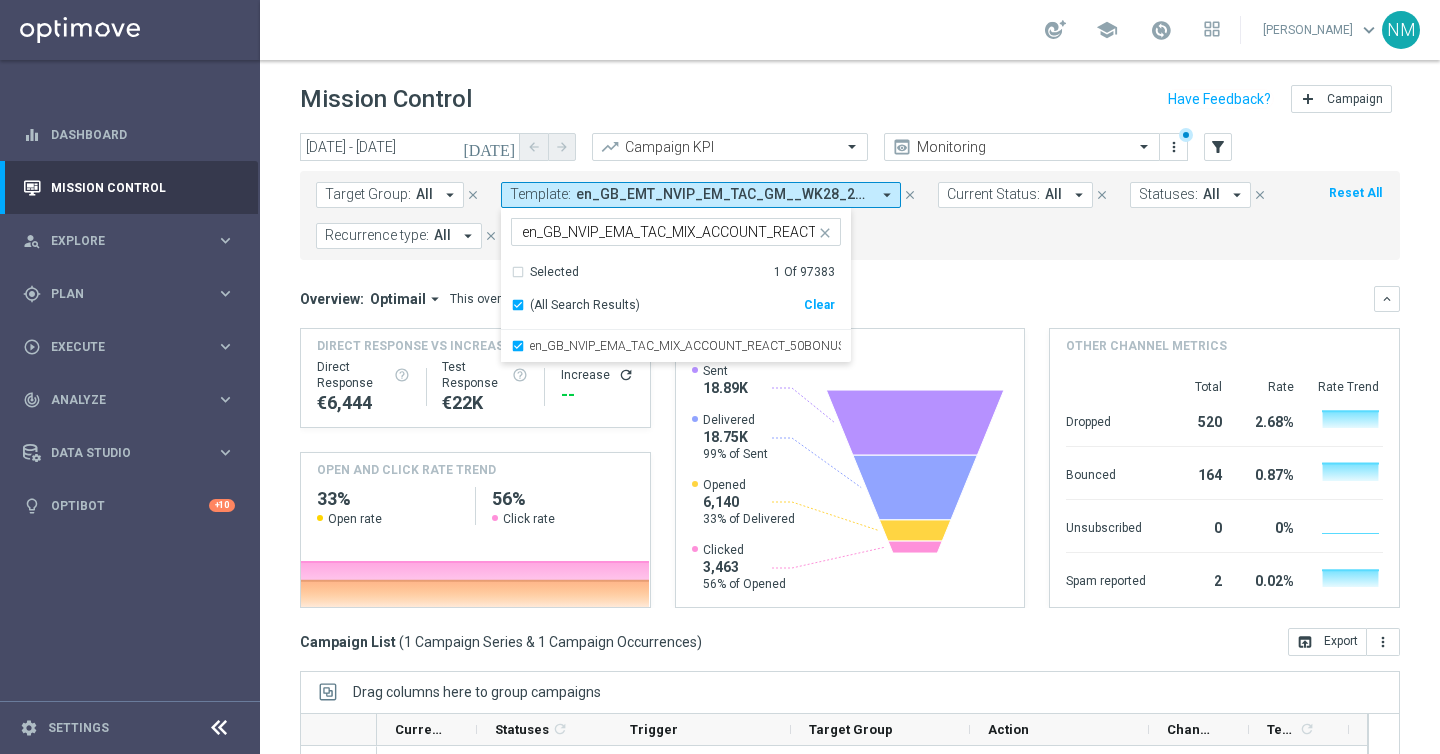 click on "Target Group:
All
arrow_drop_down
close
Template:
en_GB_EMT_NVIP_EM_TAC_GM__WK28_2025_GAMESREACT_AZTEC_GEMS_MW
arrow_drop_down
en_GB_NVIP_EMA_TAC_MIX_ACCOUNT_REACT_50BONUS_WK28_1  en_GB_NVIP_EMA_TAC_MIX_ACCOUNT_REACT_50BONUS_WK28_1  Selected   1 Of 97383  (All Search Results)   Clear  en_GB_NVIP_EMA_TAC_MIX_ACCOUNT_REACT_50BONUS_WK28_1
close
close
Current Status:
All
arrow_drop_down
close
Statuses:
All
arrow_drop_down" 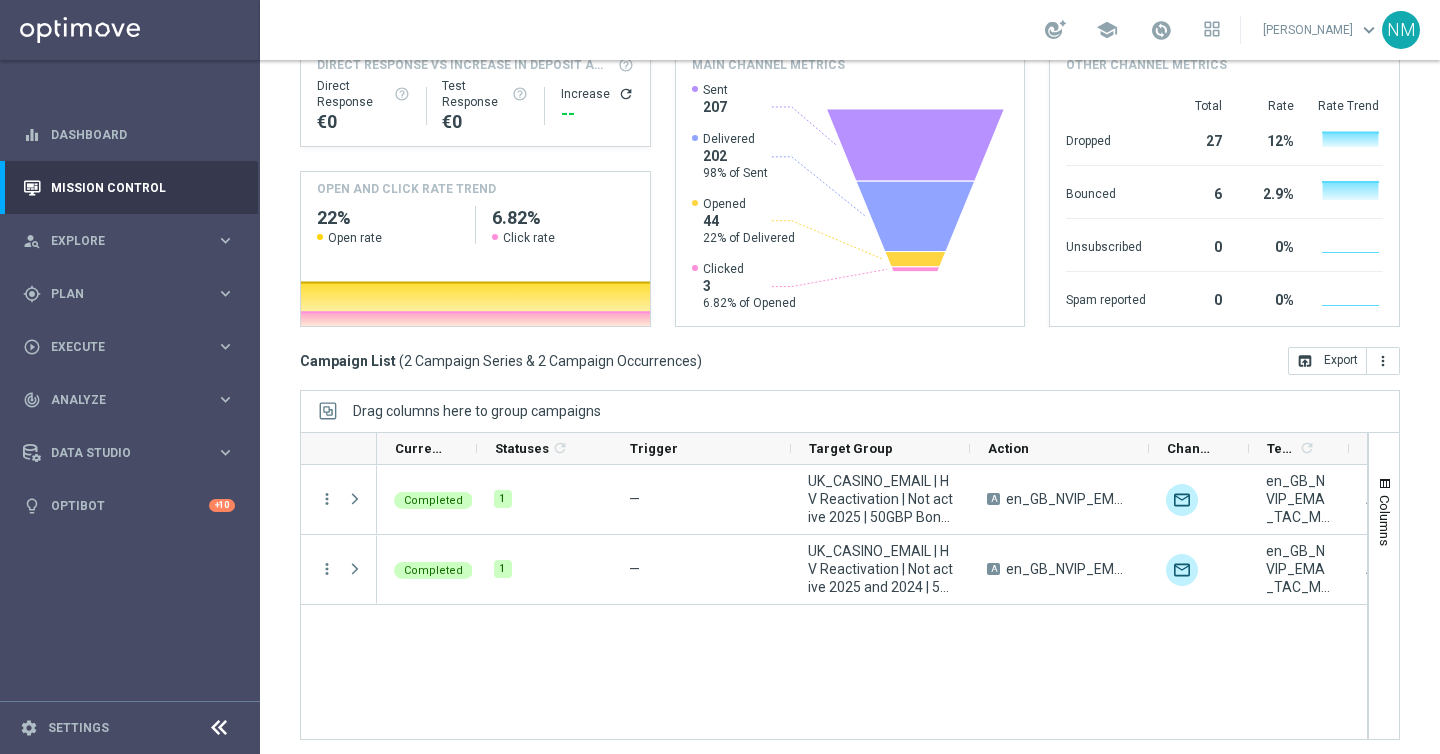 scroll, scrollTop: 287, scrollLeft: 0, axis: vertical 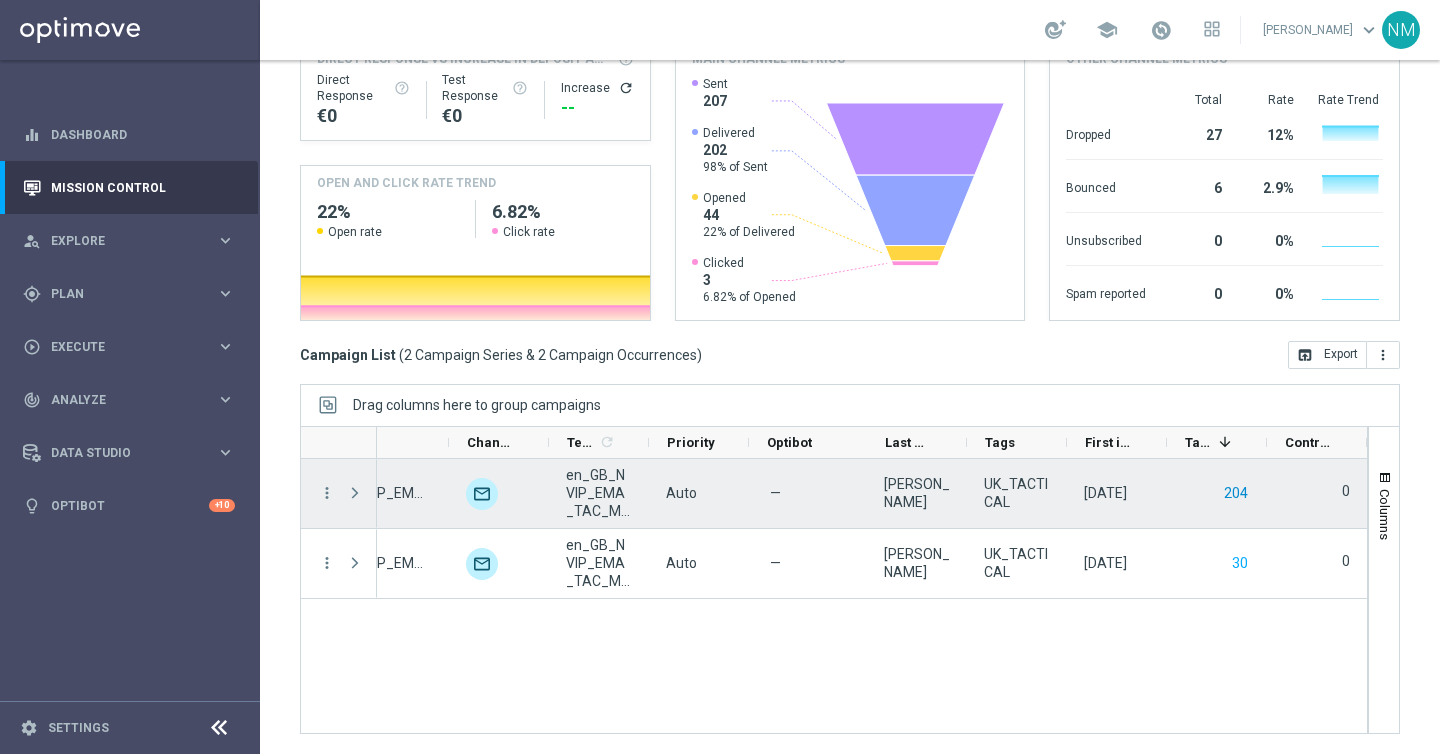 click on "204" at bounding box center [1236, 493] 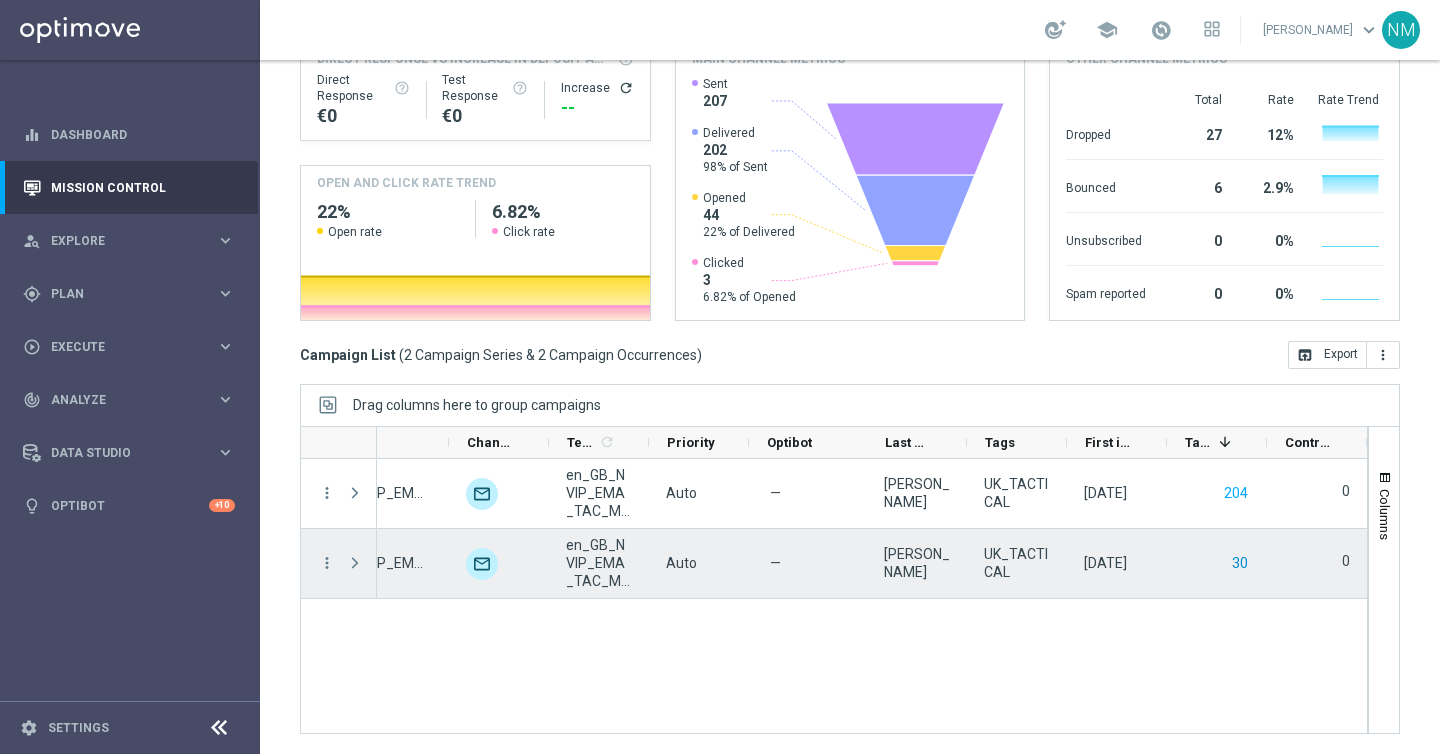 click on "30" at bounding box center [1240, 563] 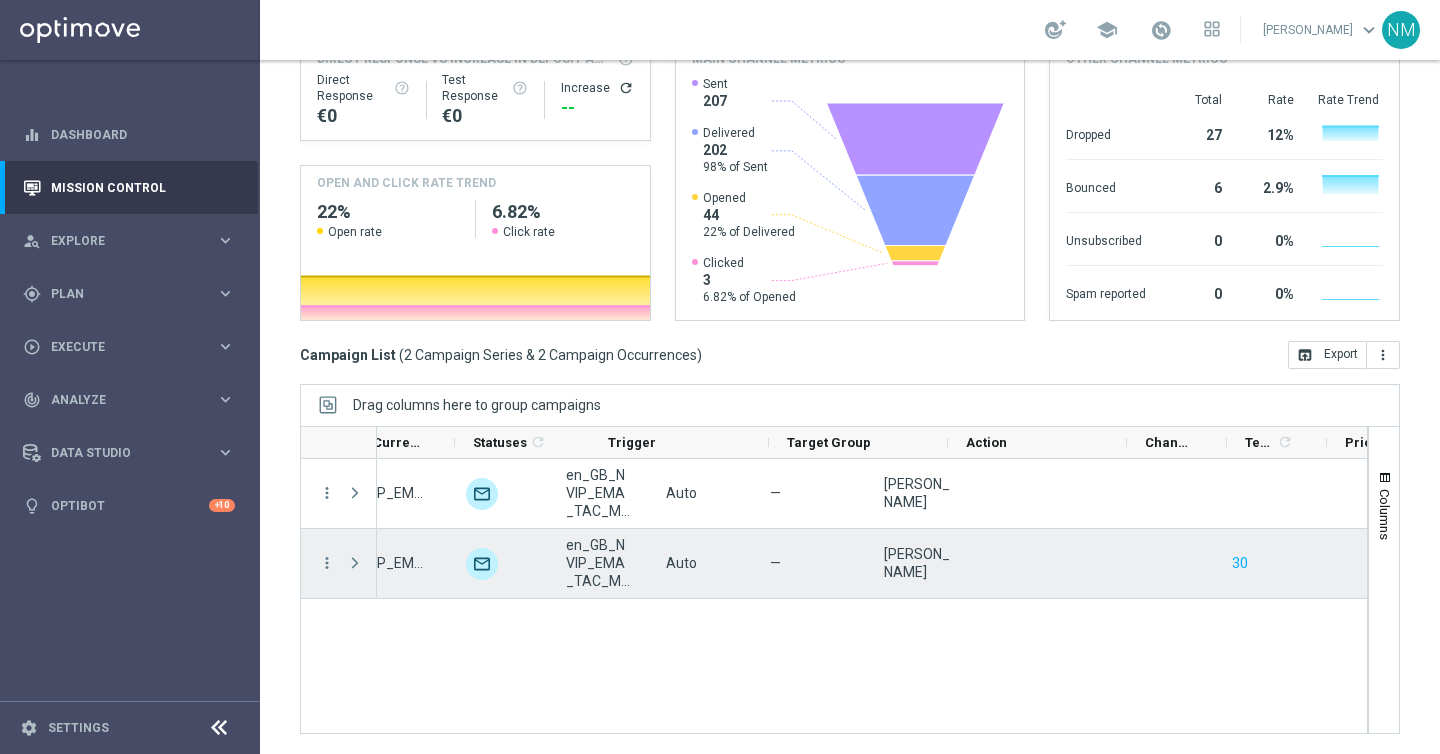 scroll, scrollTop: 0, scrollLeft: 0, axis: both 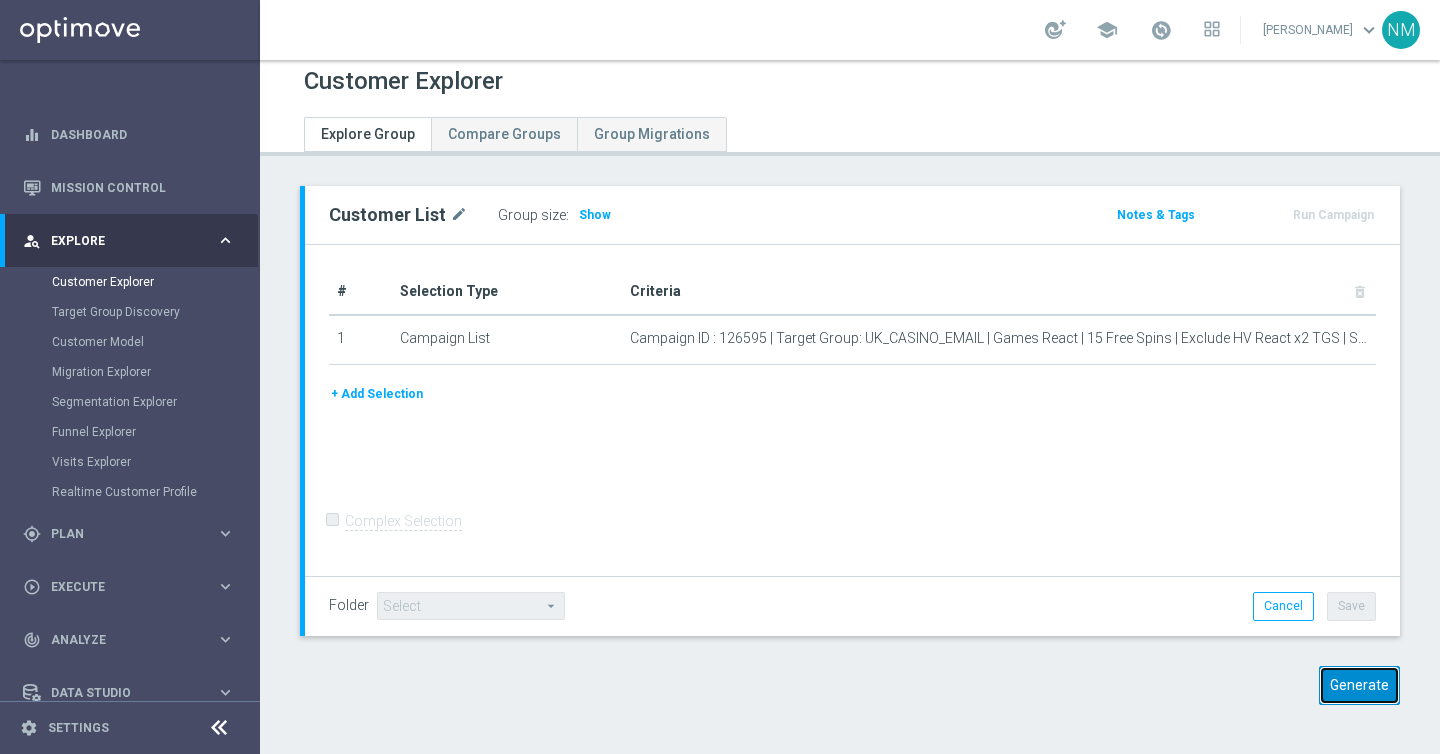 click on "Generate" 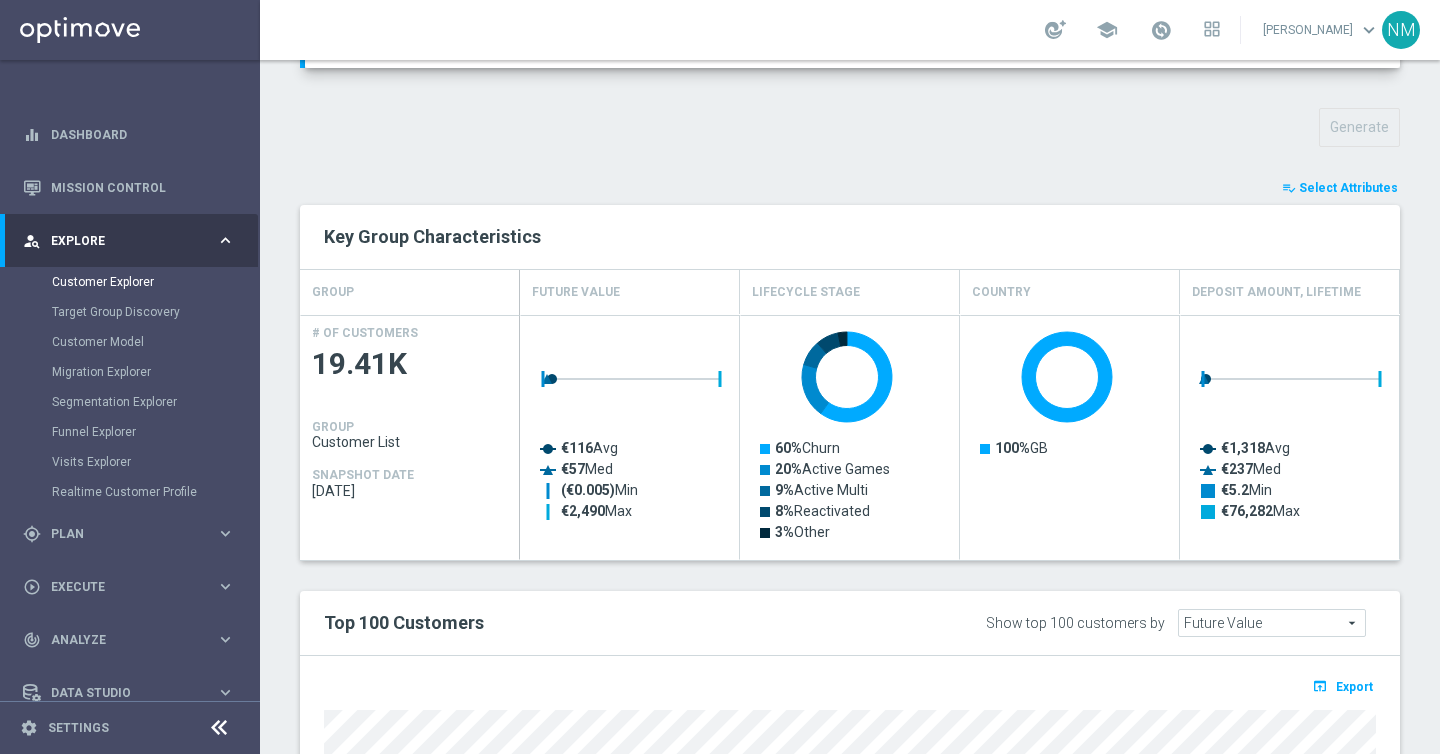 scroll, scrollTop: 702, scrollLeft: 0, axis: vertical 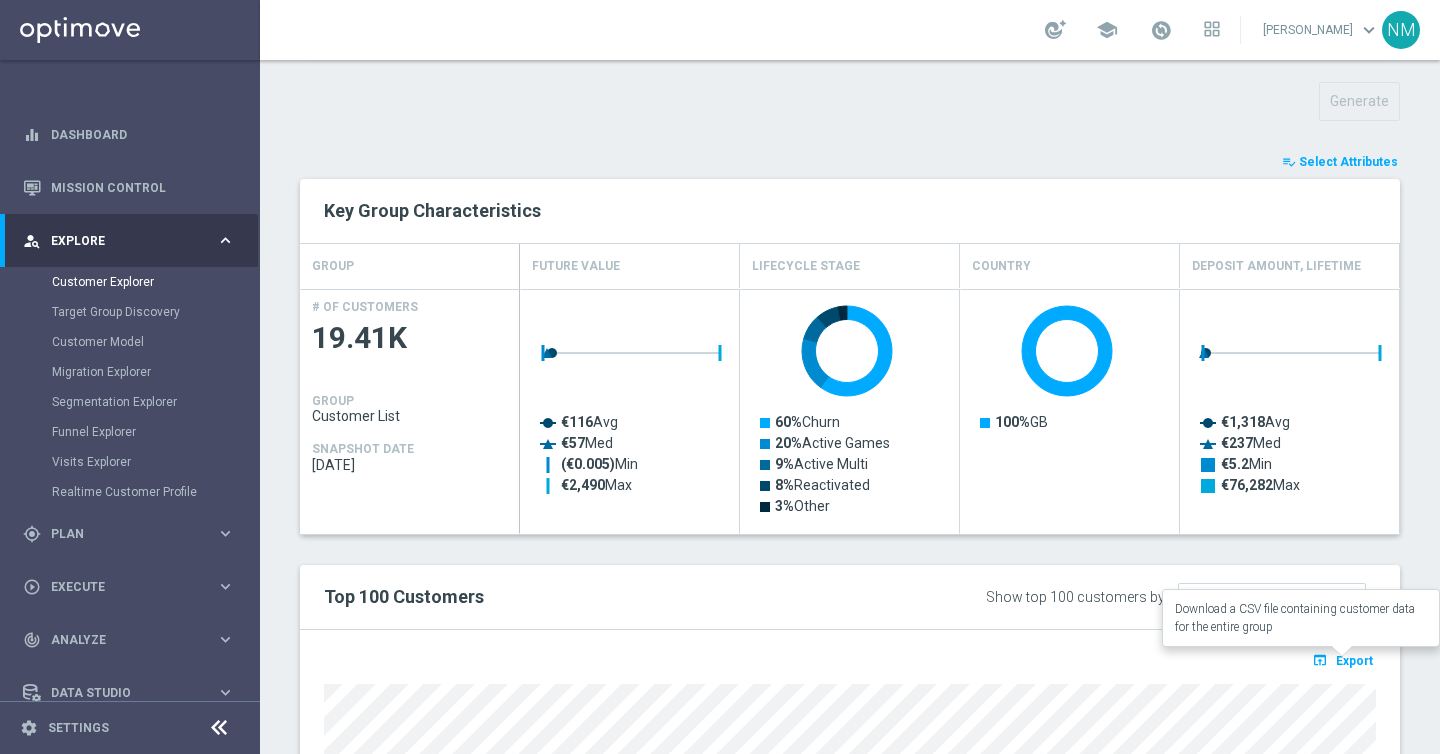 click on "Export" 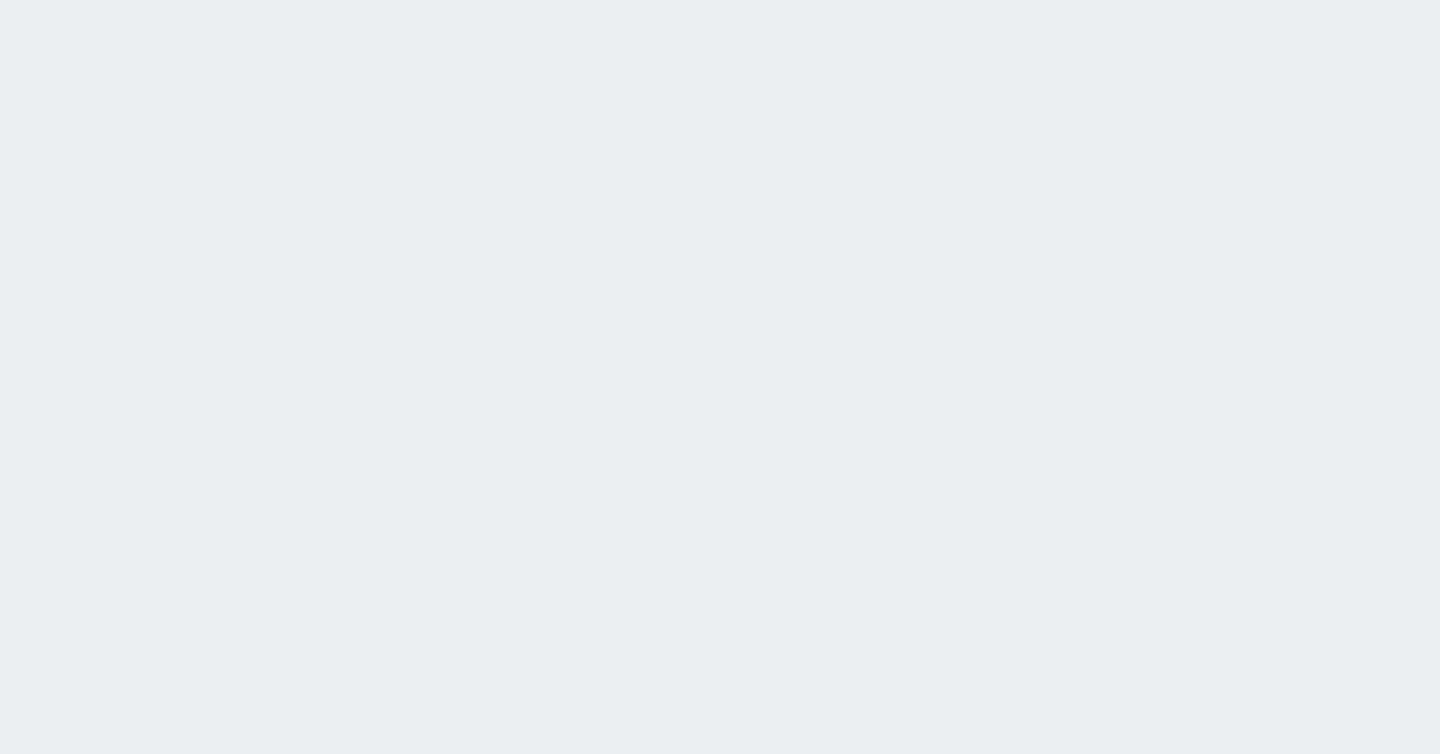 scroll, scrollTop: 0, scrollLeft: 0, axis: both 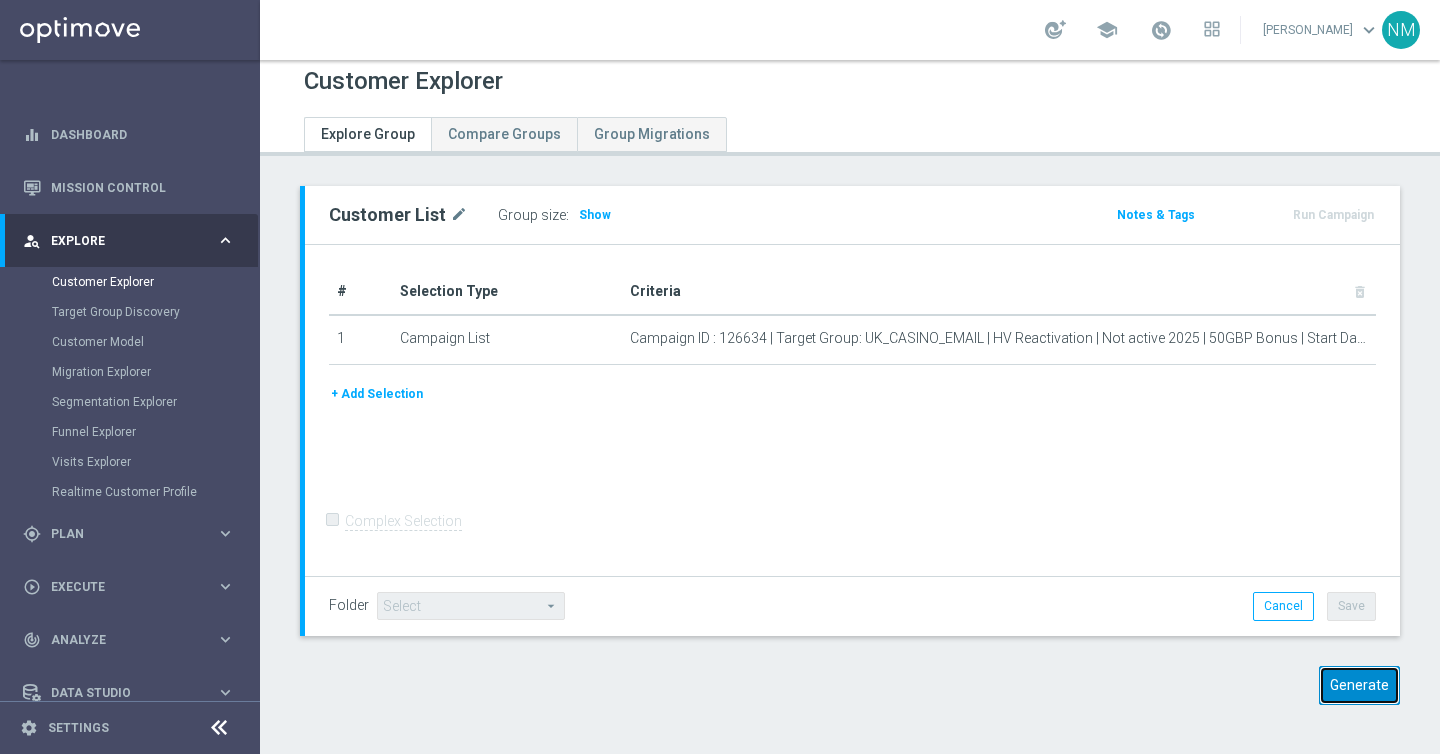 click on "Generate" 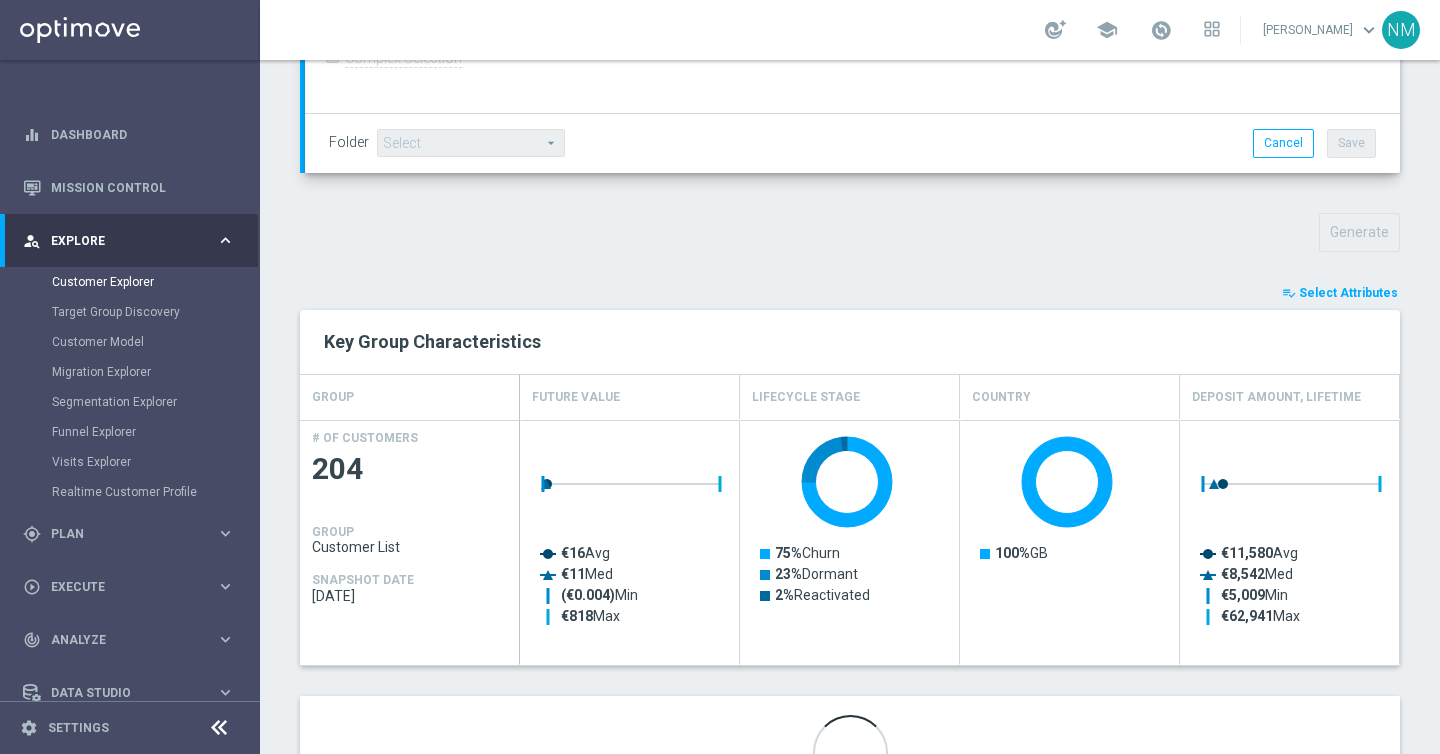 scroll, scrollTop: 676, scrollLeft: 0, axis: vertical 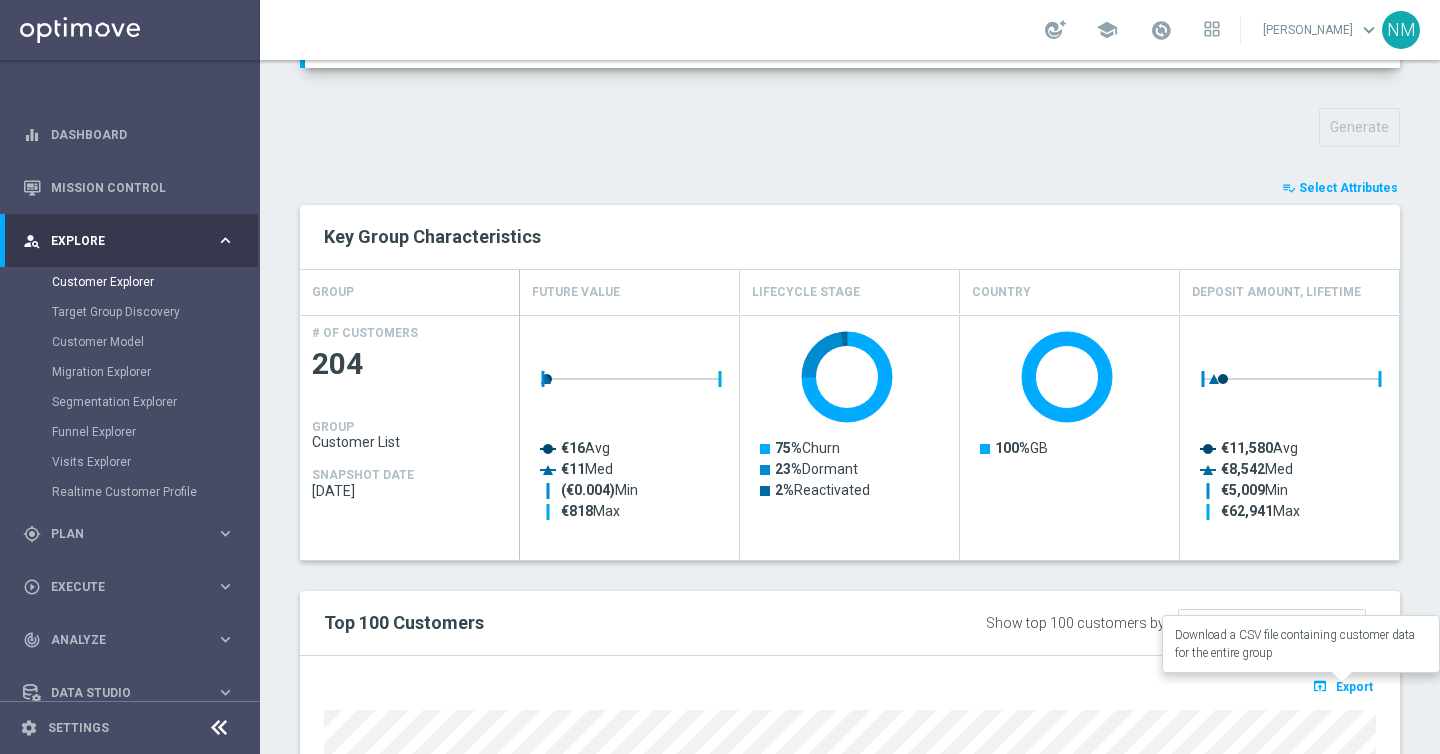 click on "Export" 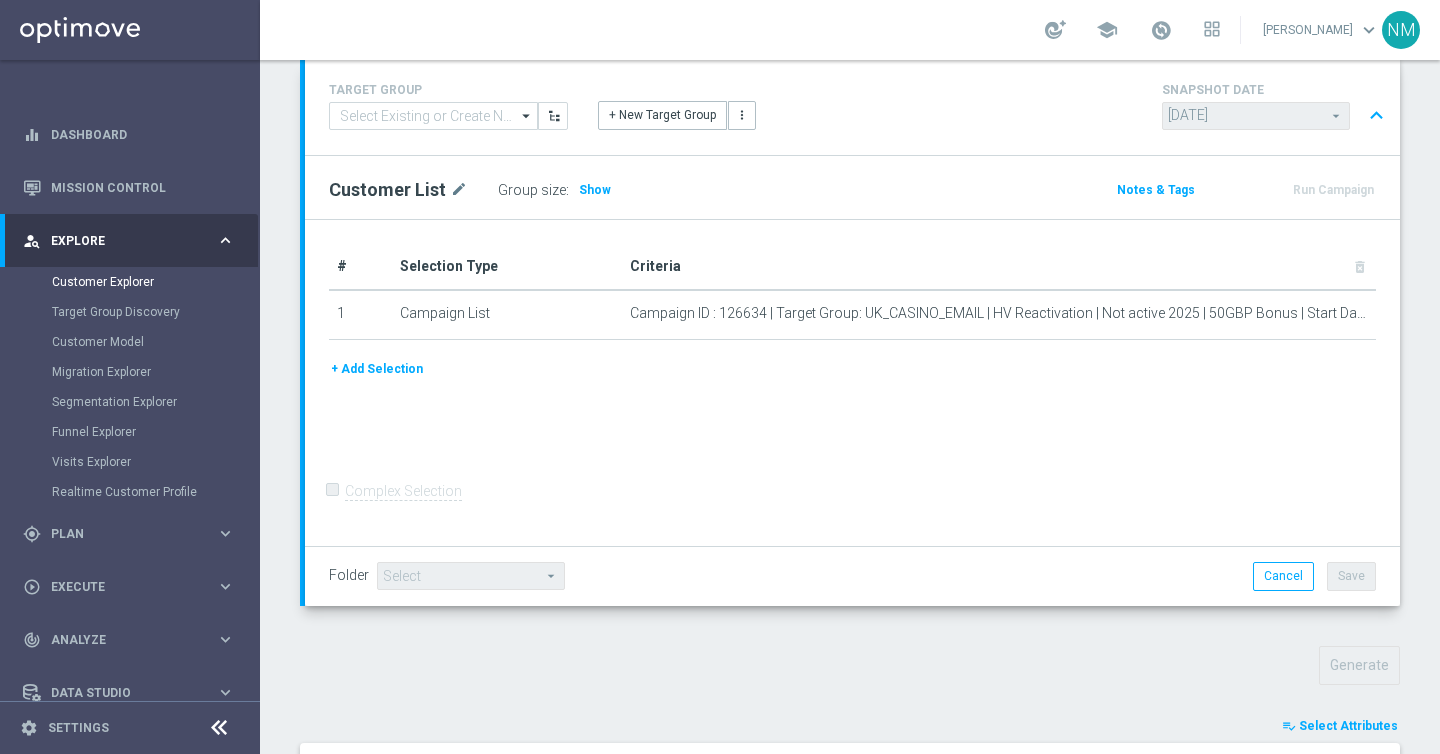 scroll, scrollTop: 0, scrollLeft: 0, axis: both 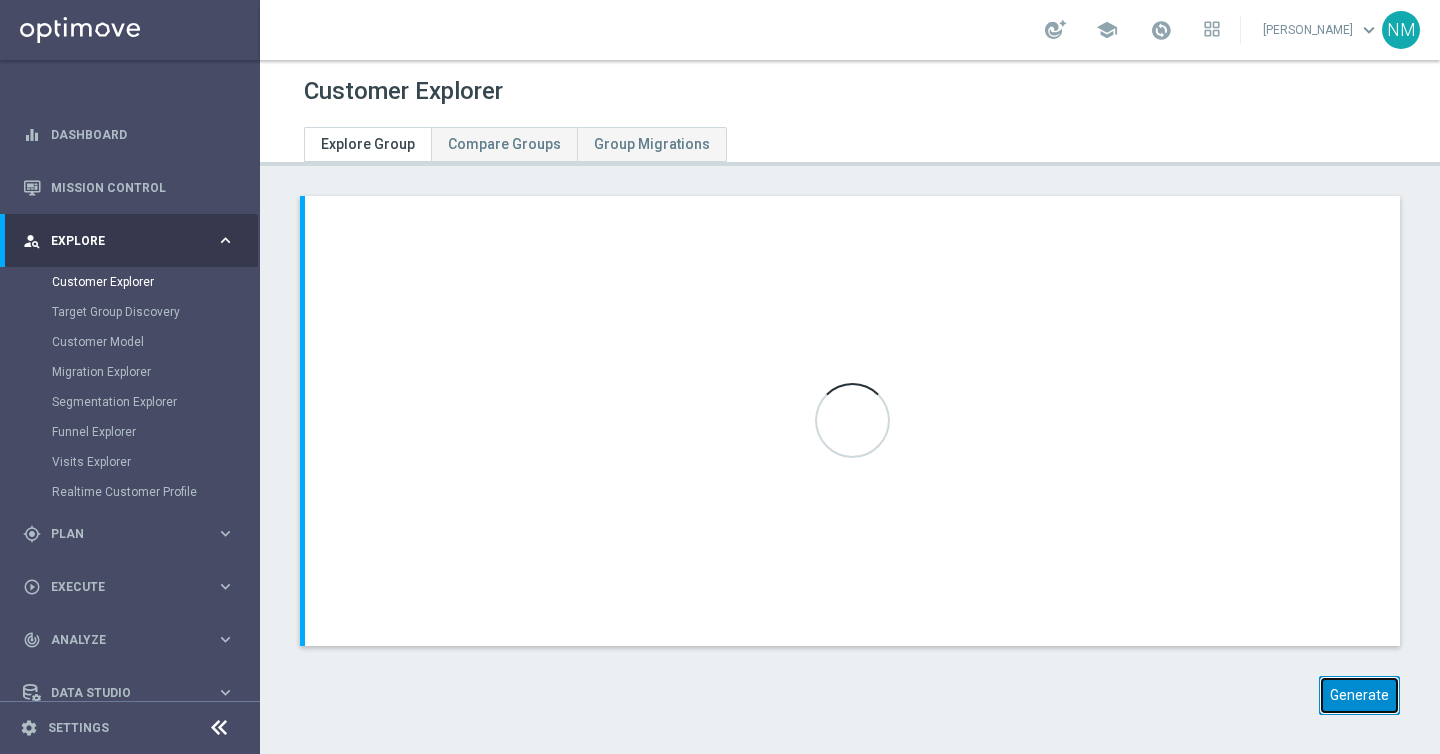 click on "Generate" 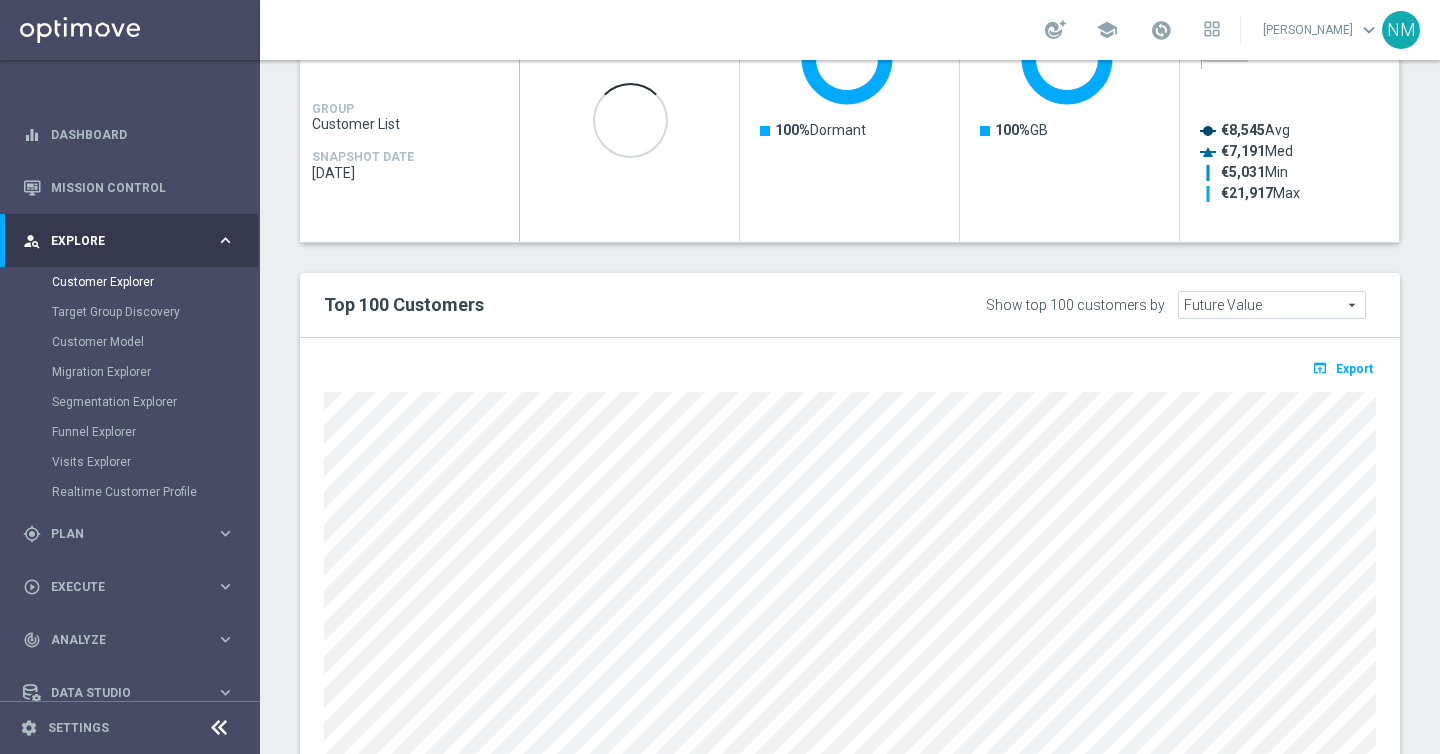 scroll, scrollTop: 960, scrollLeft: 0, axis: vertical 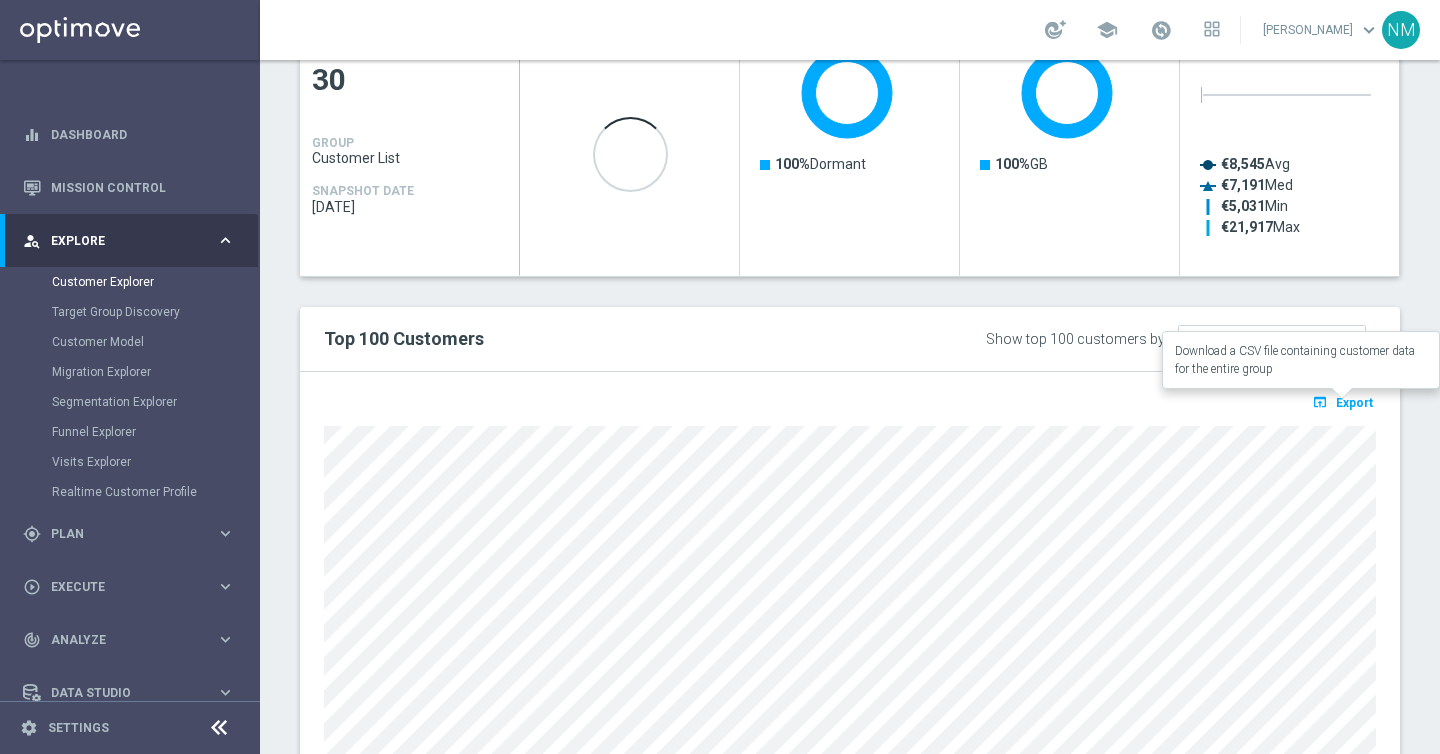 click on "Export" 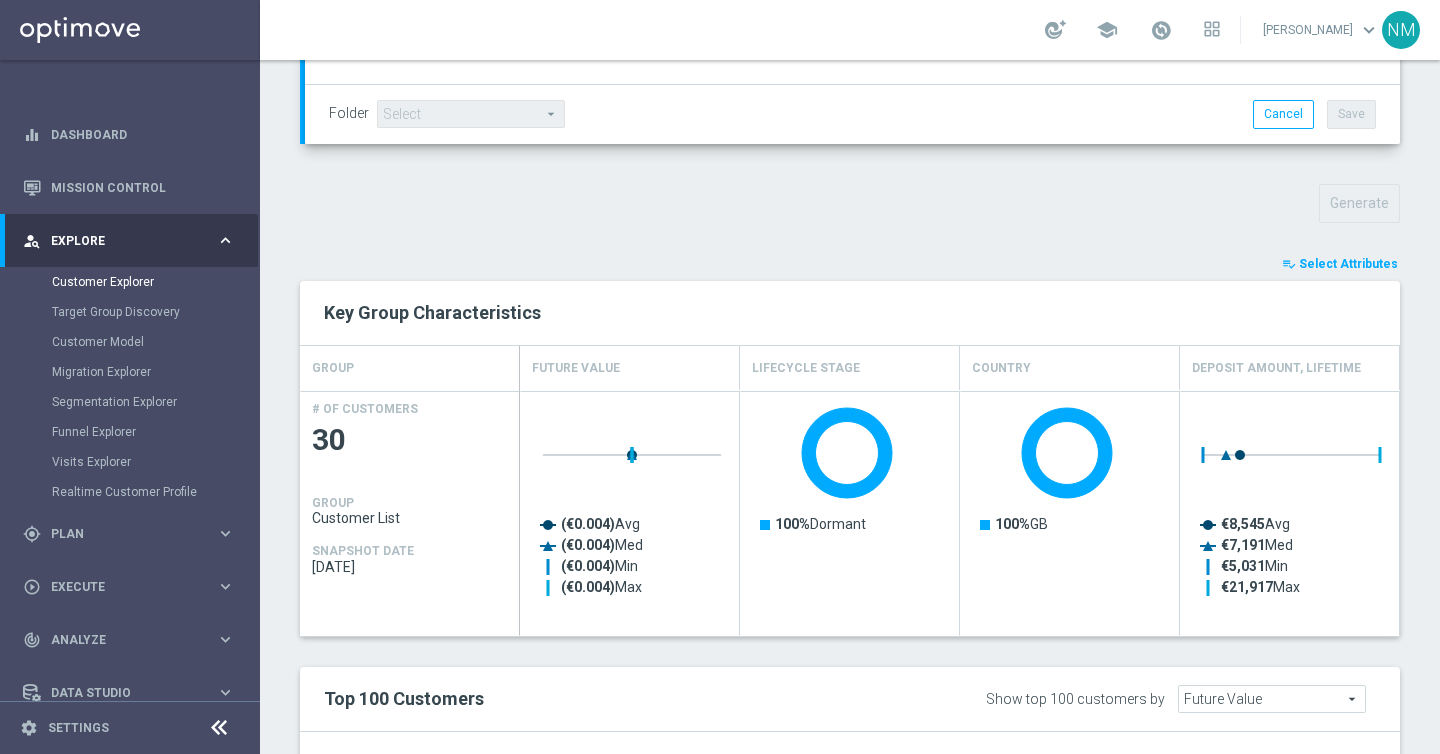 scroll, scrollTop: 0, scrollLeft: 0, axis: both 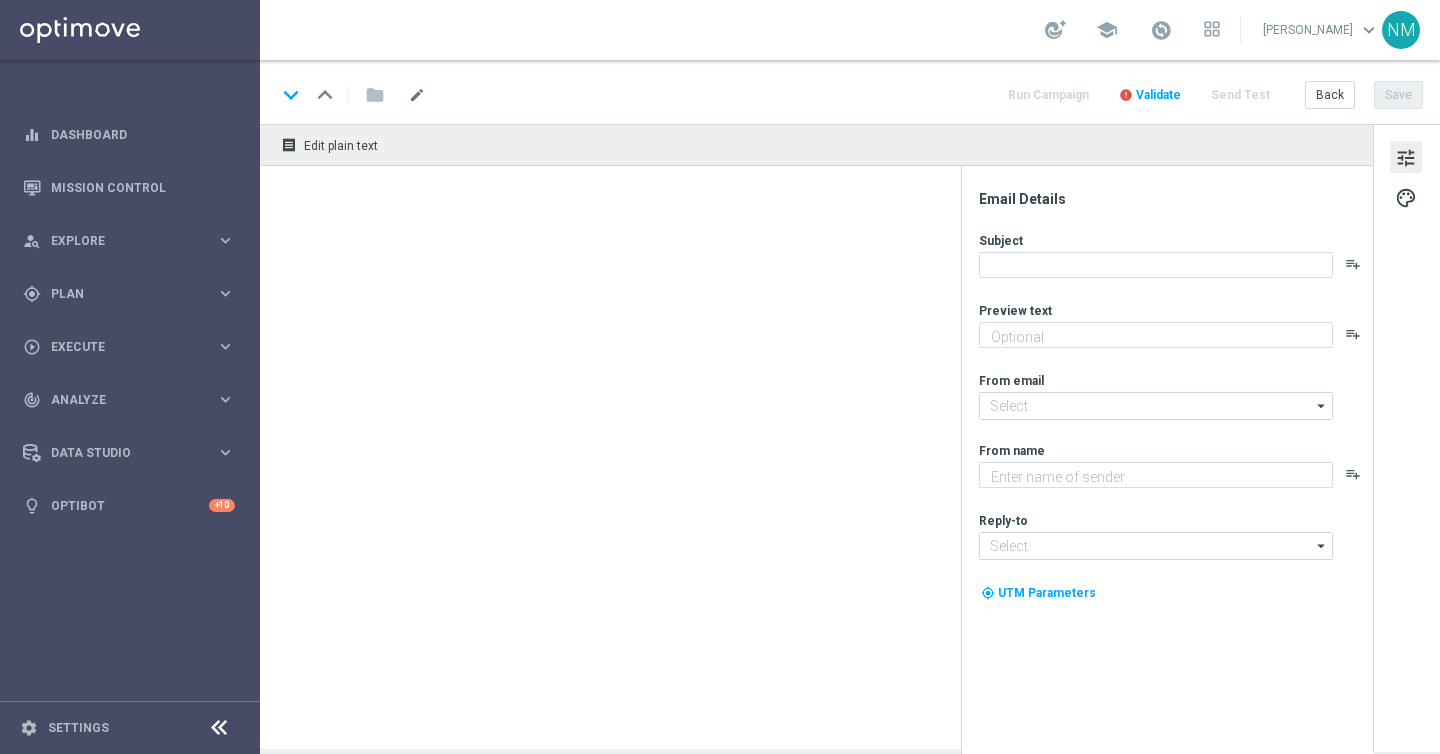 type on "🎁 Your £50 bonus is waiting for you!" 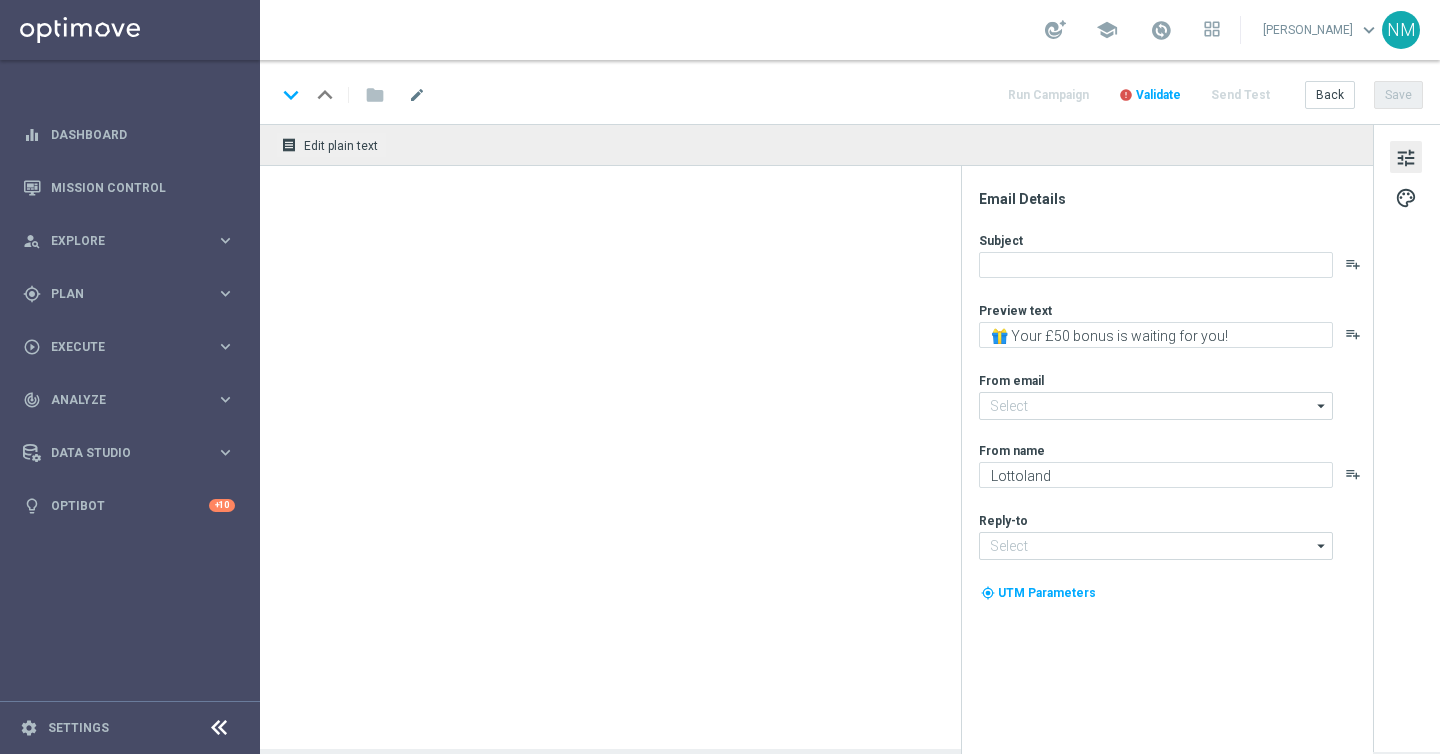 type on "[EMAIL_ADDRESS][DOMAIN_NAME]" 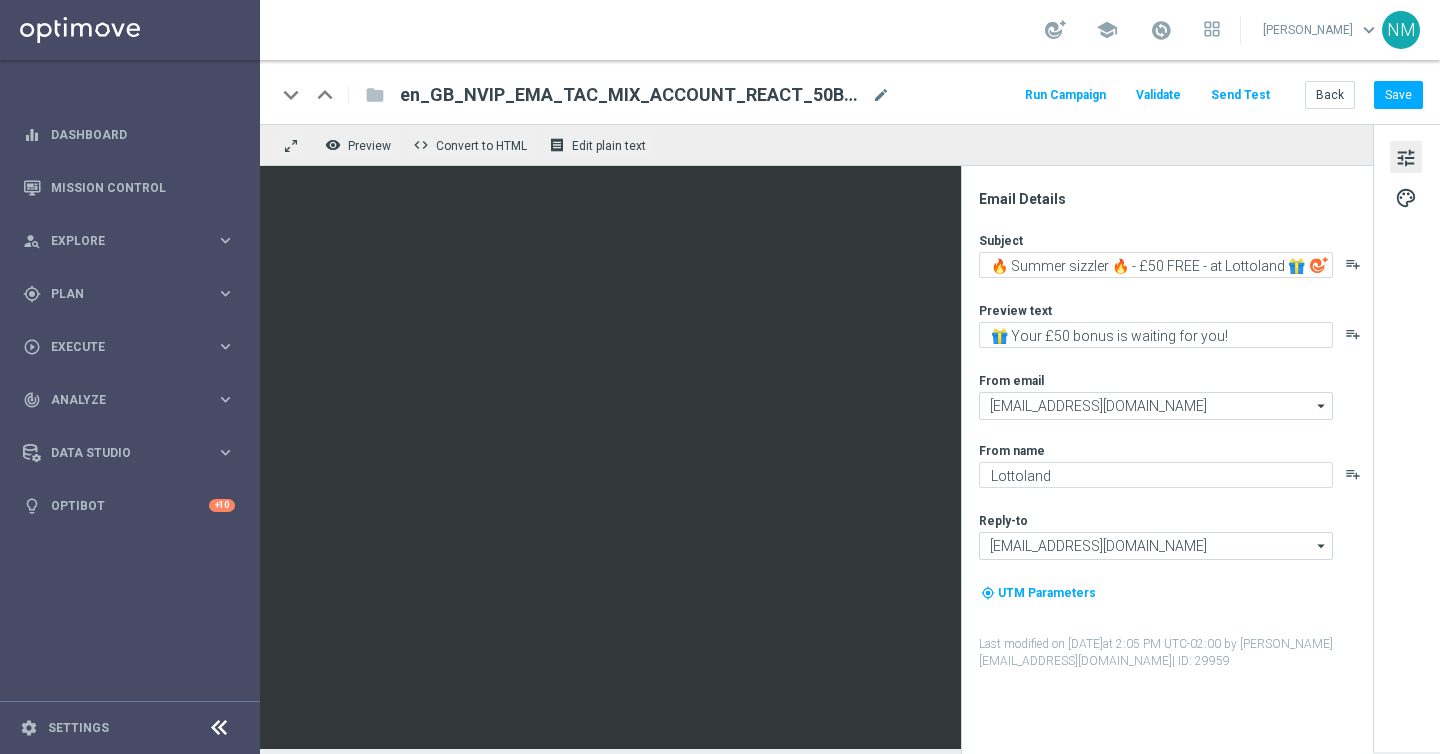 scroll, scrollTop: 0, scrollLeft: 0, axis: both 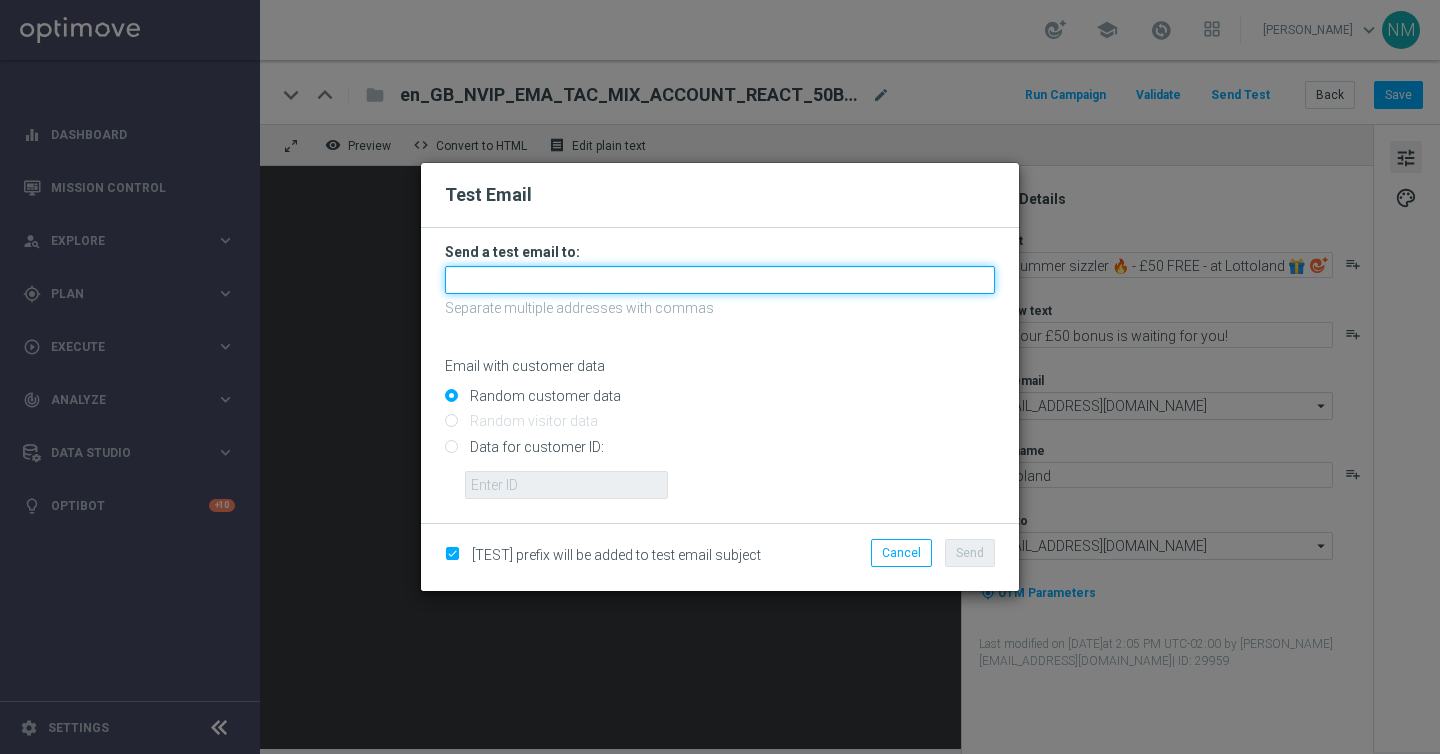 click at bounding box center [720, 280] 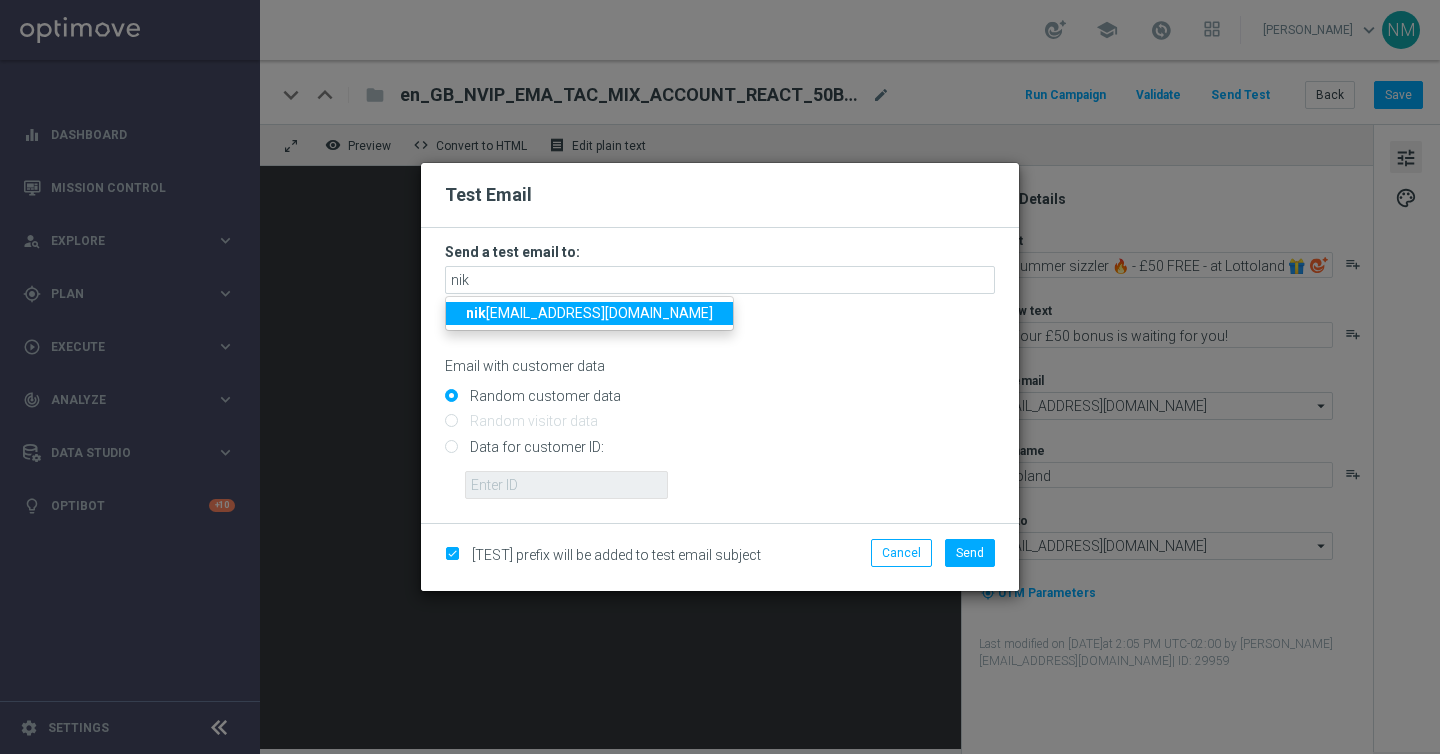 click on "nik ola.misotova@lottoland.com" at bounding box center [589, 313] 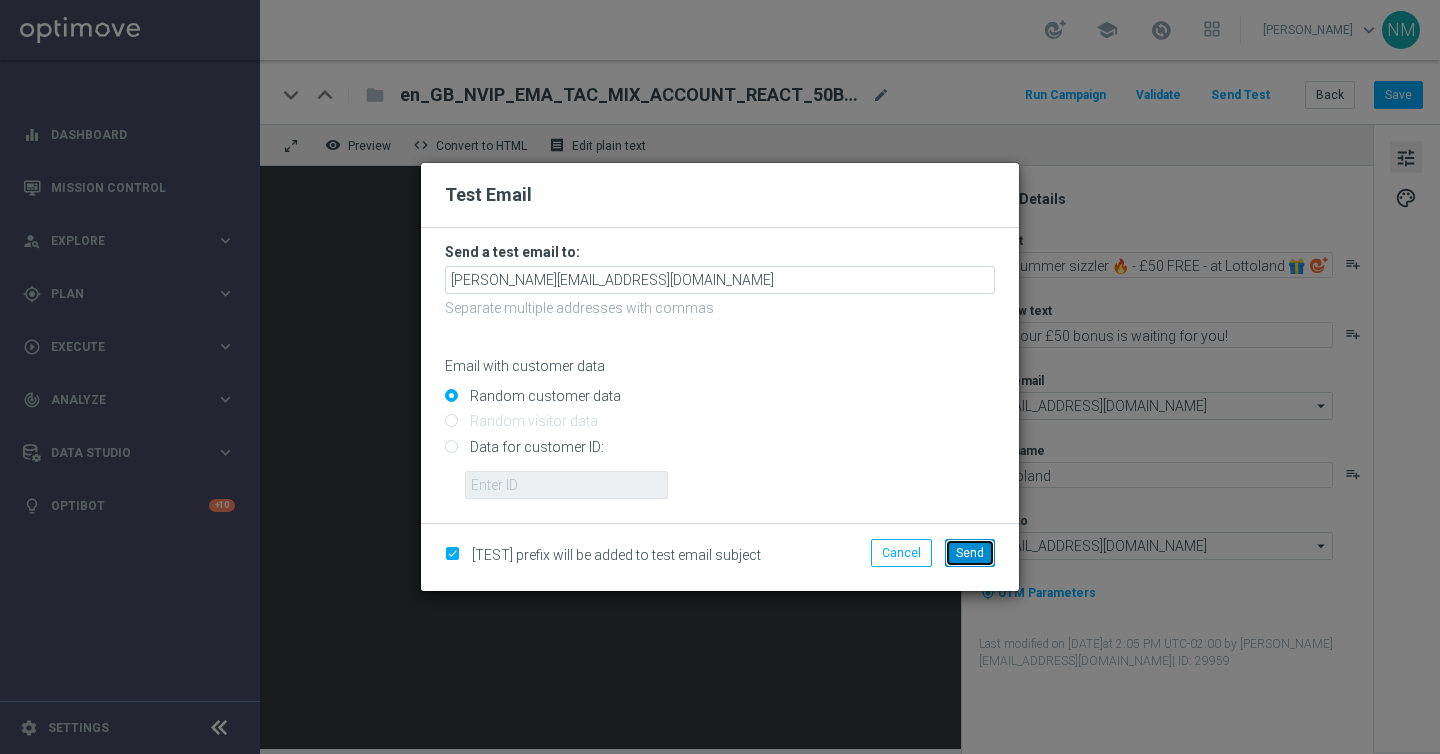 click on "Send" 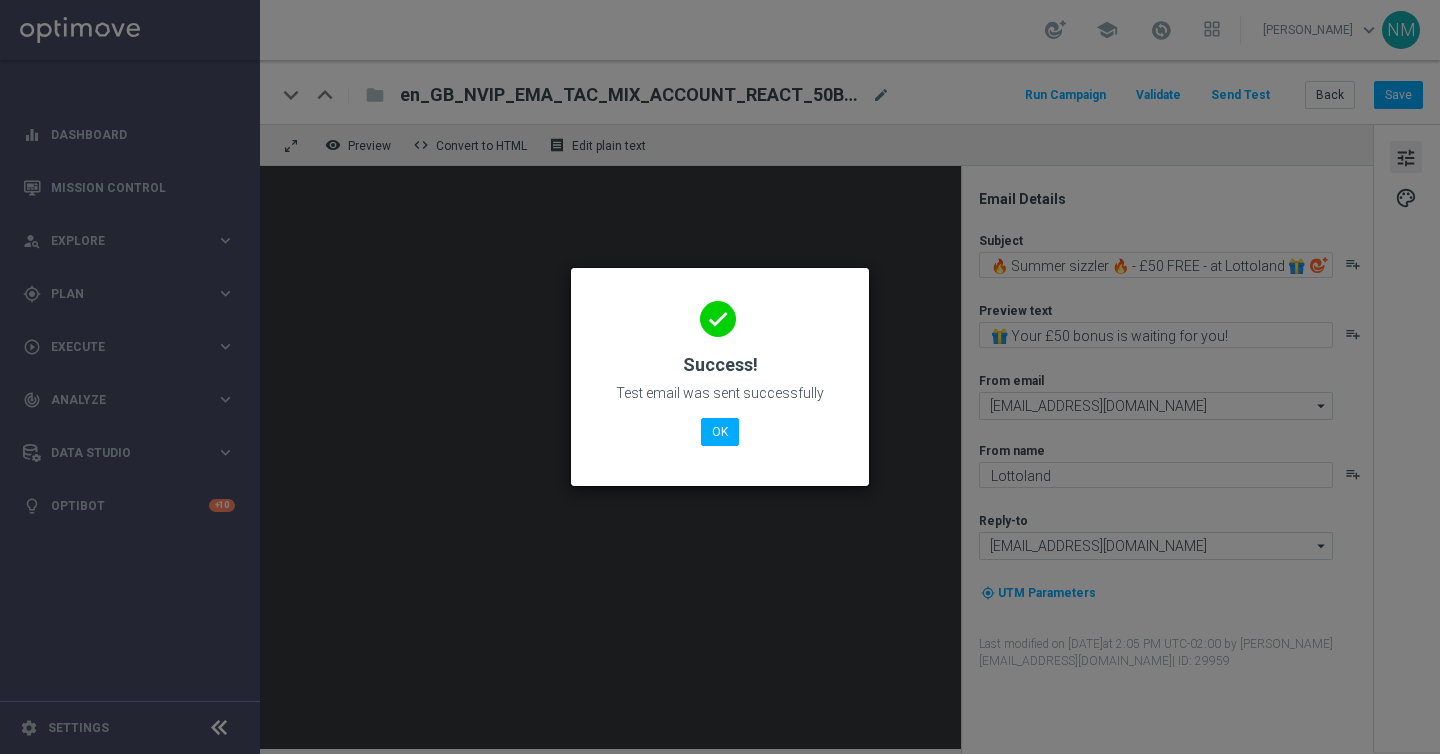 click on "done
Success!
Test email was sent successfully
OK" 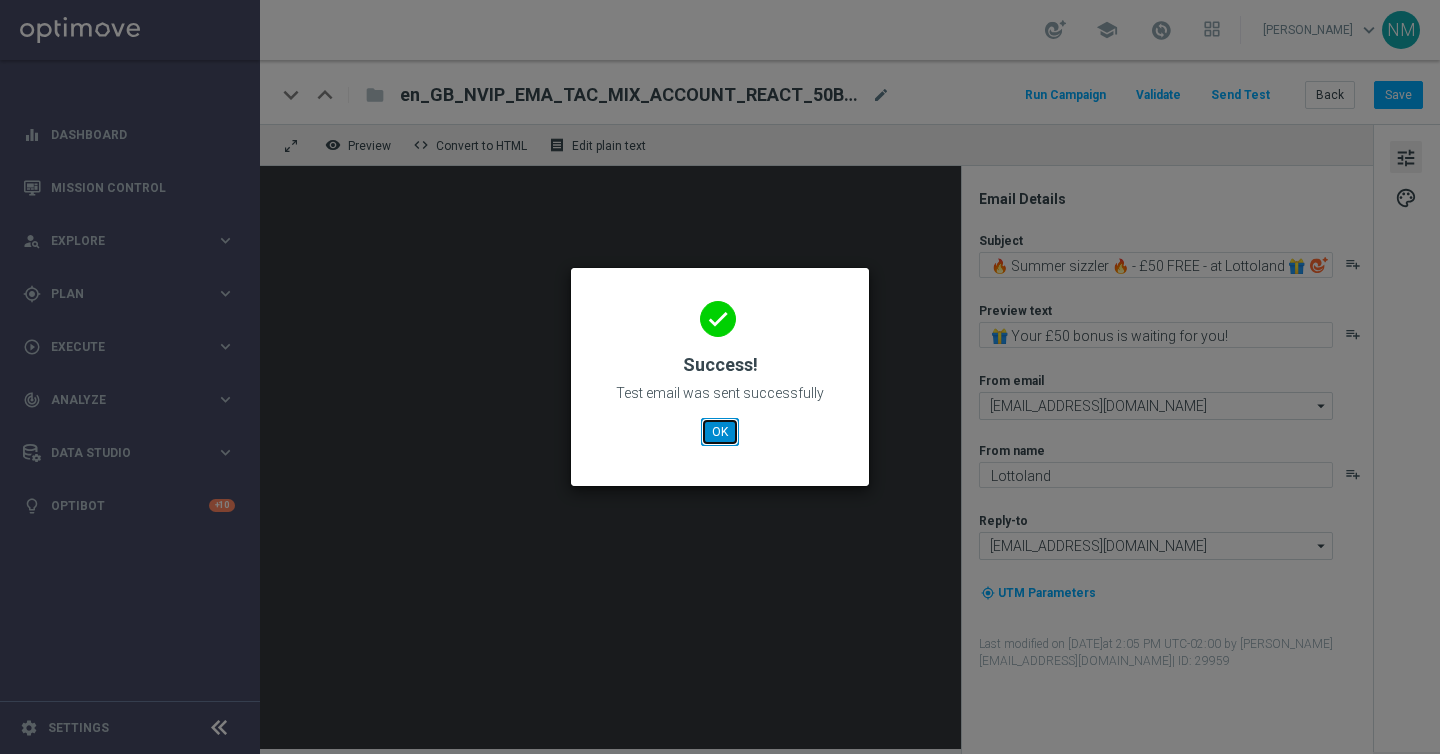 click on "OK" 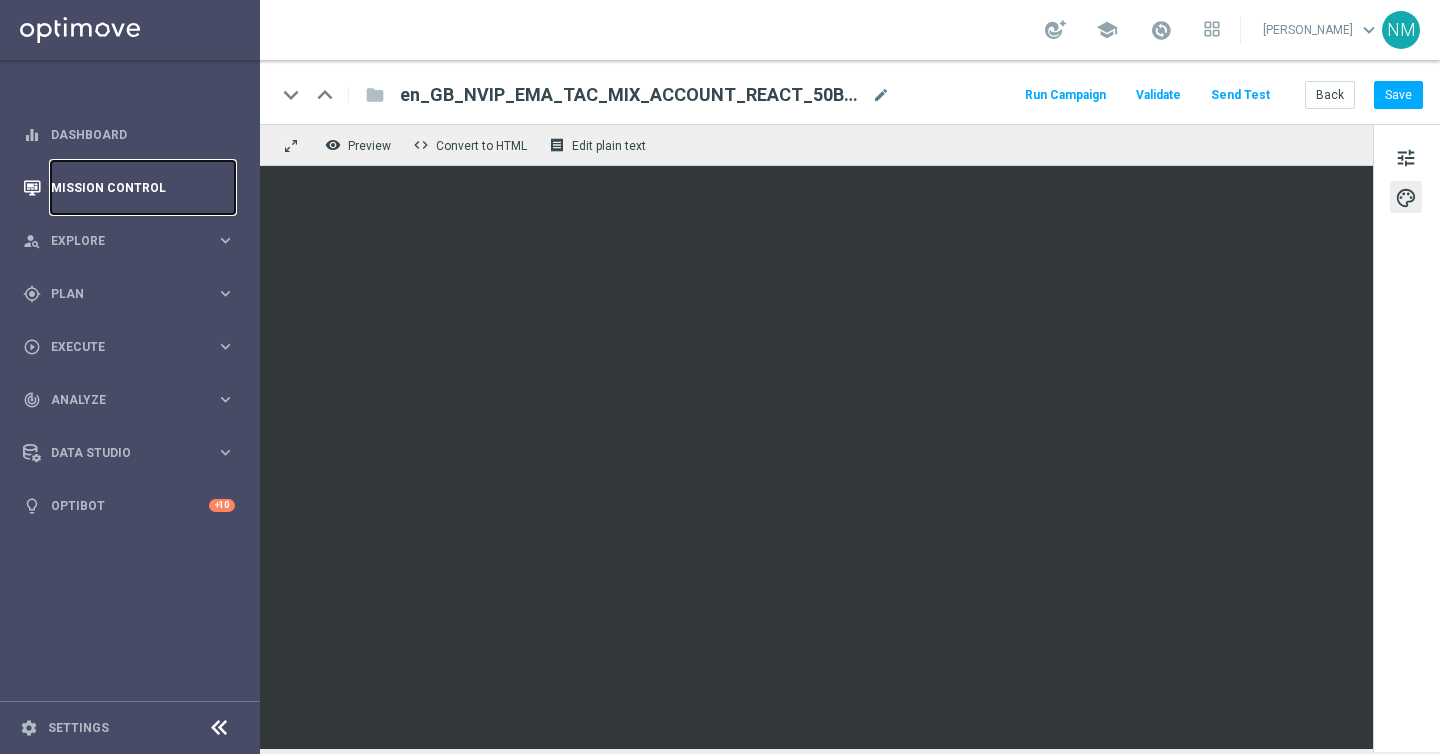 click on "Mission Control" at bounding box center (143, 187) 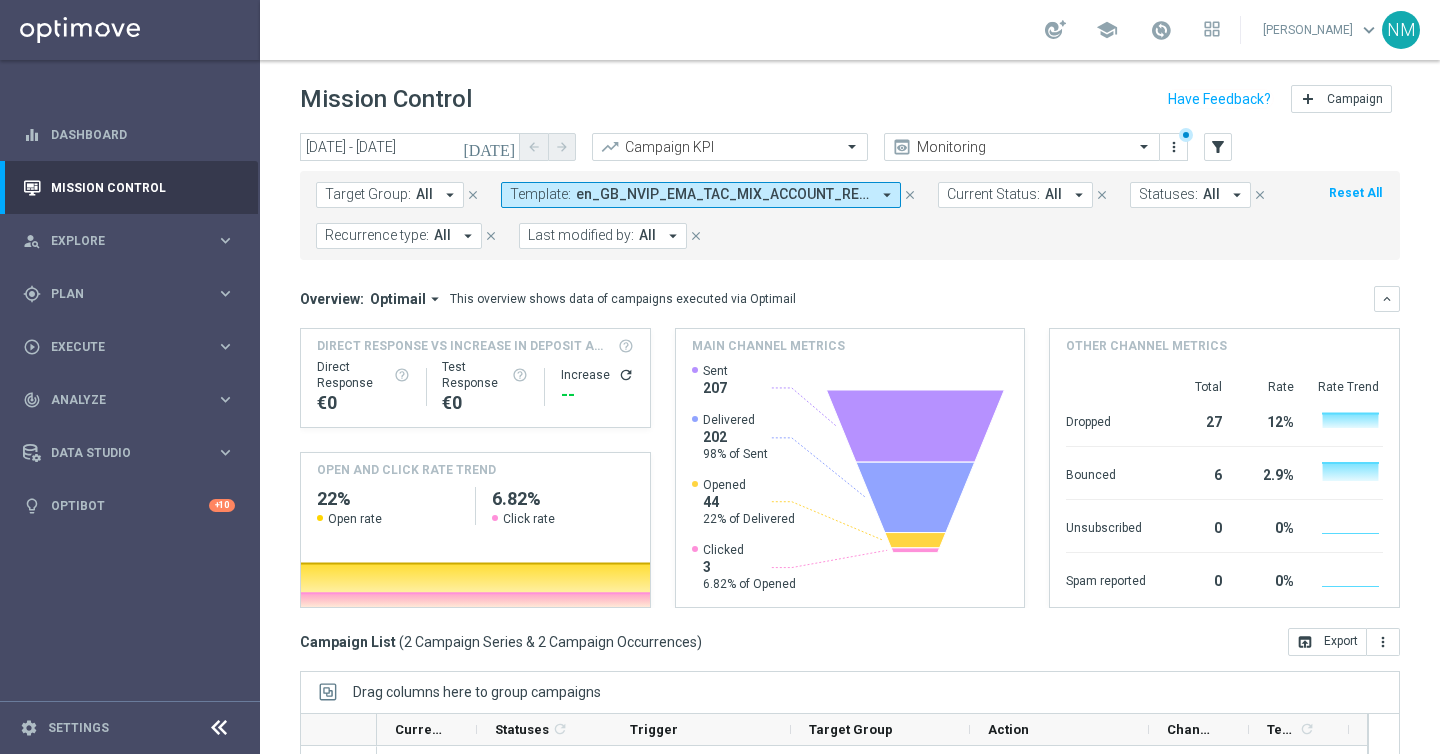 click on "arrow_drop_down" at bounding box center [887, 195] 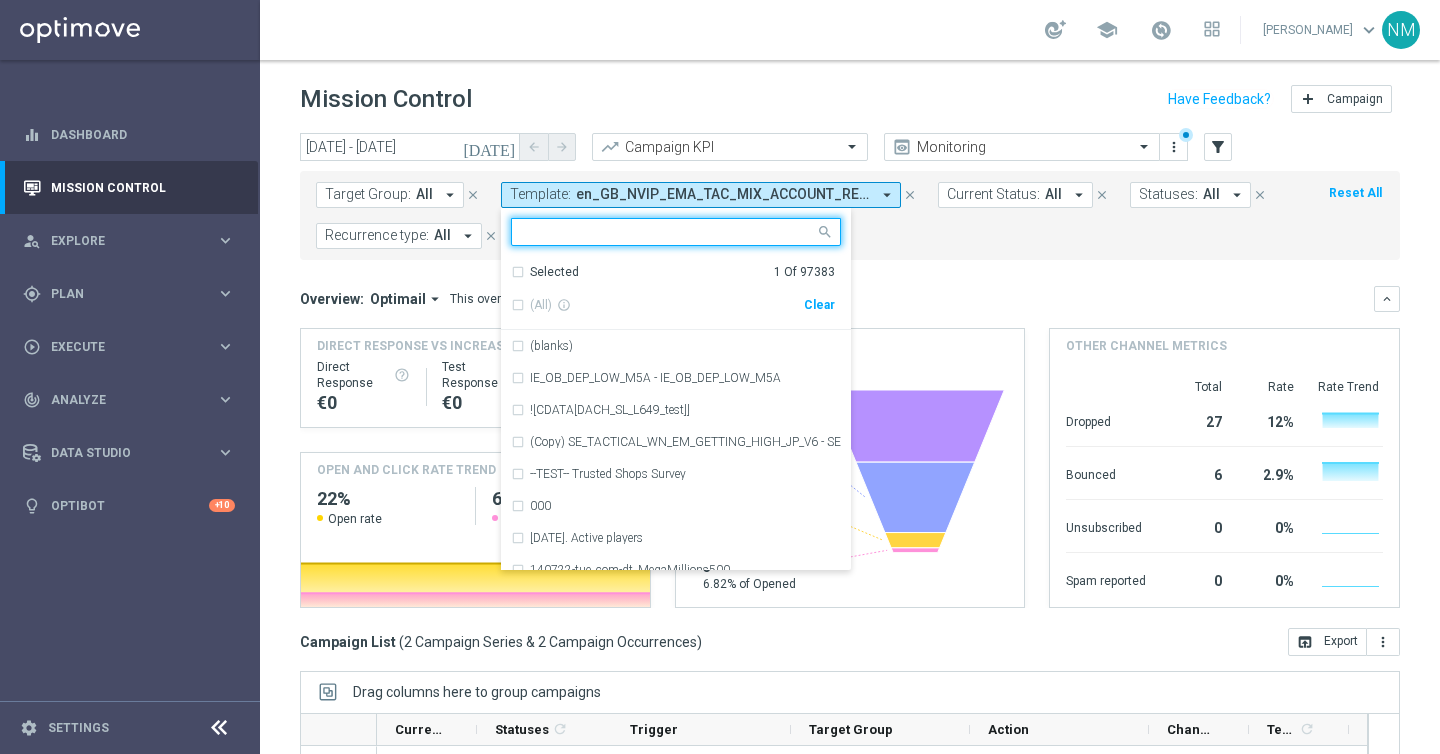 click on "Clear" at bounding box center (0, 0) 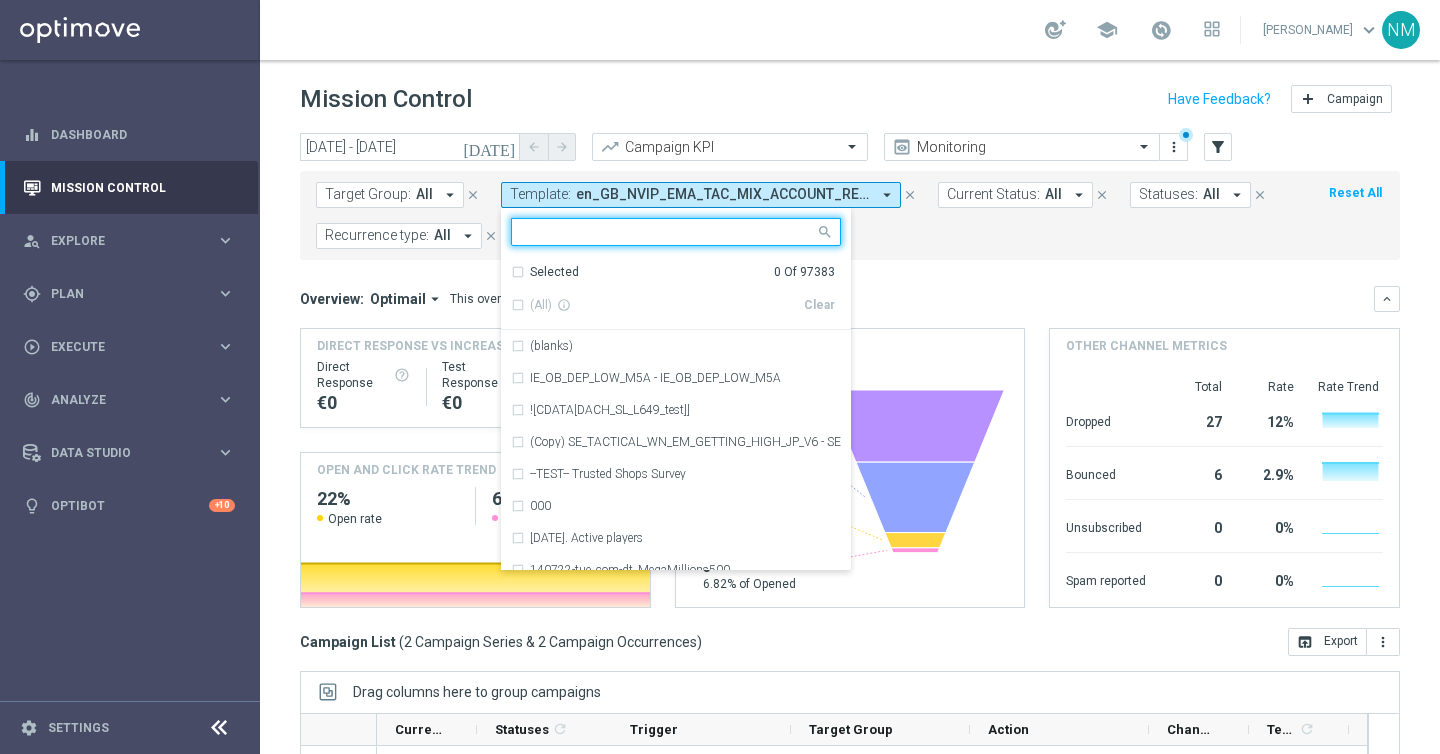 click at bounding box center [668, 232] 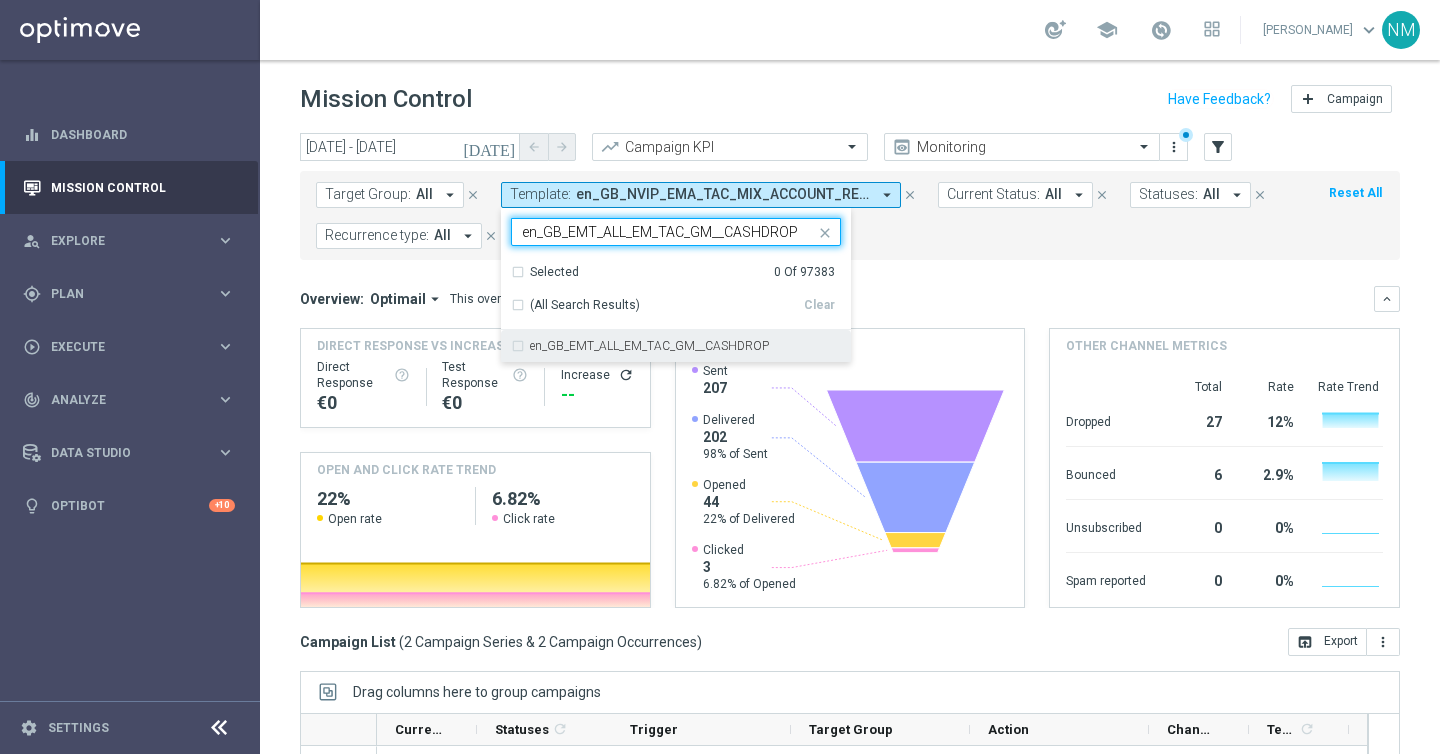 click on "en_GB_EMT_ALL_EM_TAC_GM__CASHDROP" at bounding box center (649, 346) 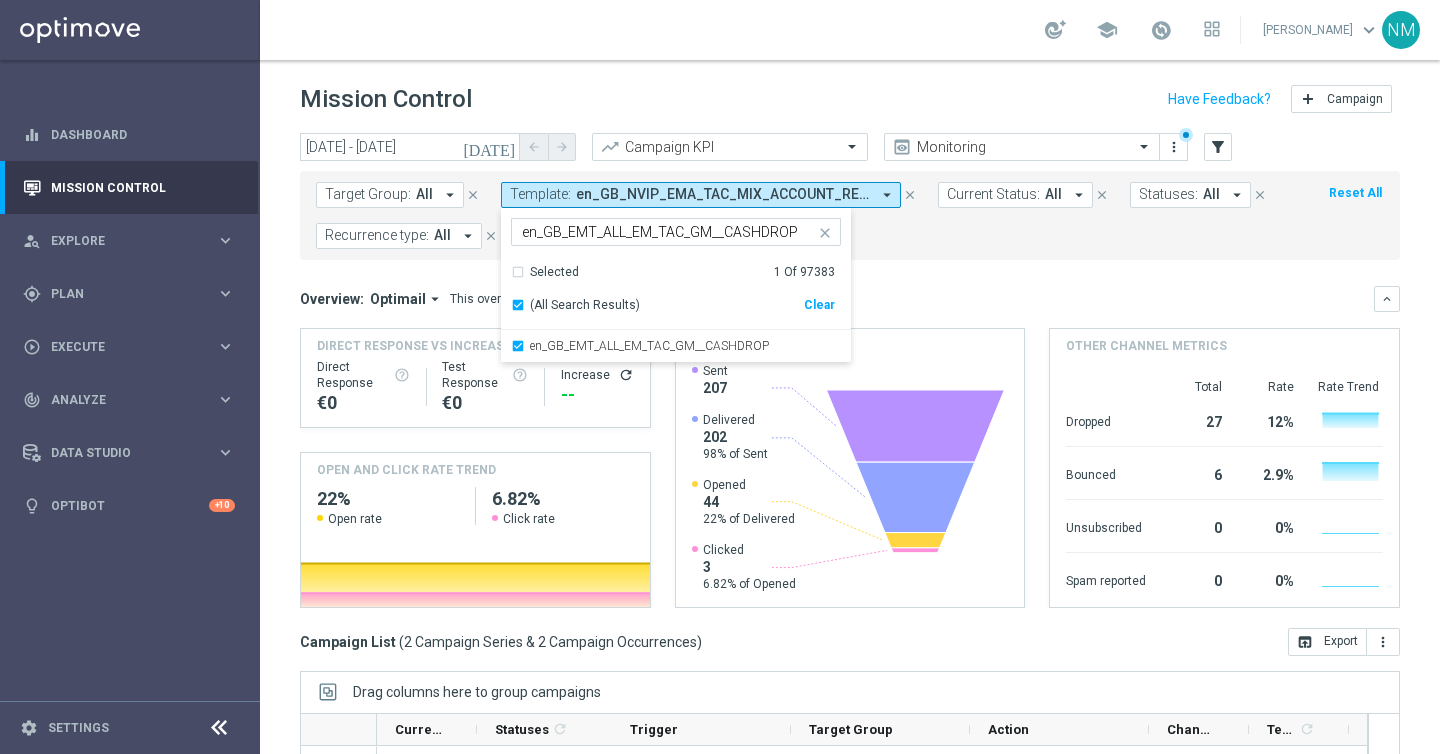 click on "Overview:
Optimail
arrow_drop_down
This overview shows data of campaigns executed via Optimail
keyboard_arrow_down
Direct Response VS Increase In Deposit Amount
Direct Response
€0
Test Response" 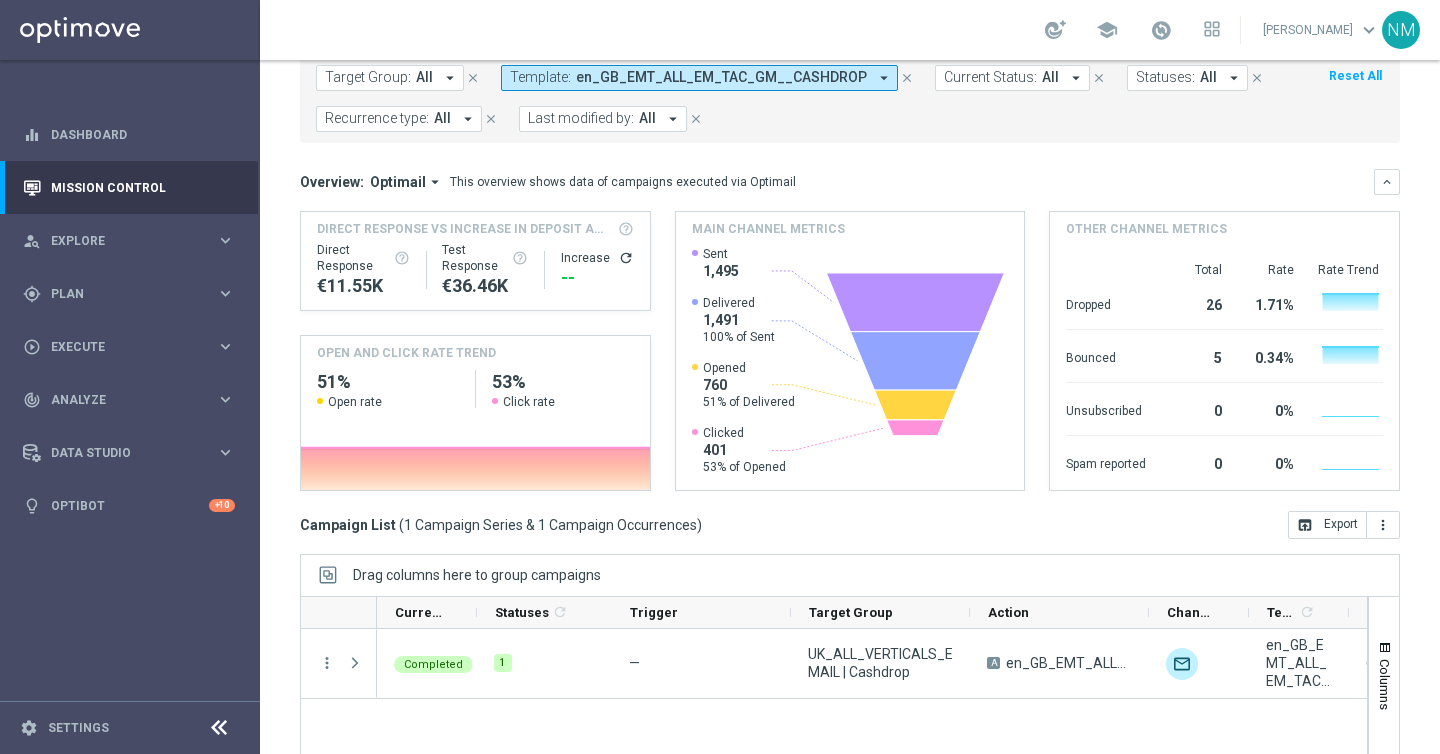 scroll, scrollTop: 287, scrollLeft: 0, axis: vertical 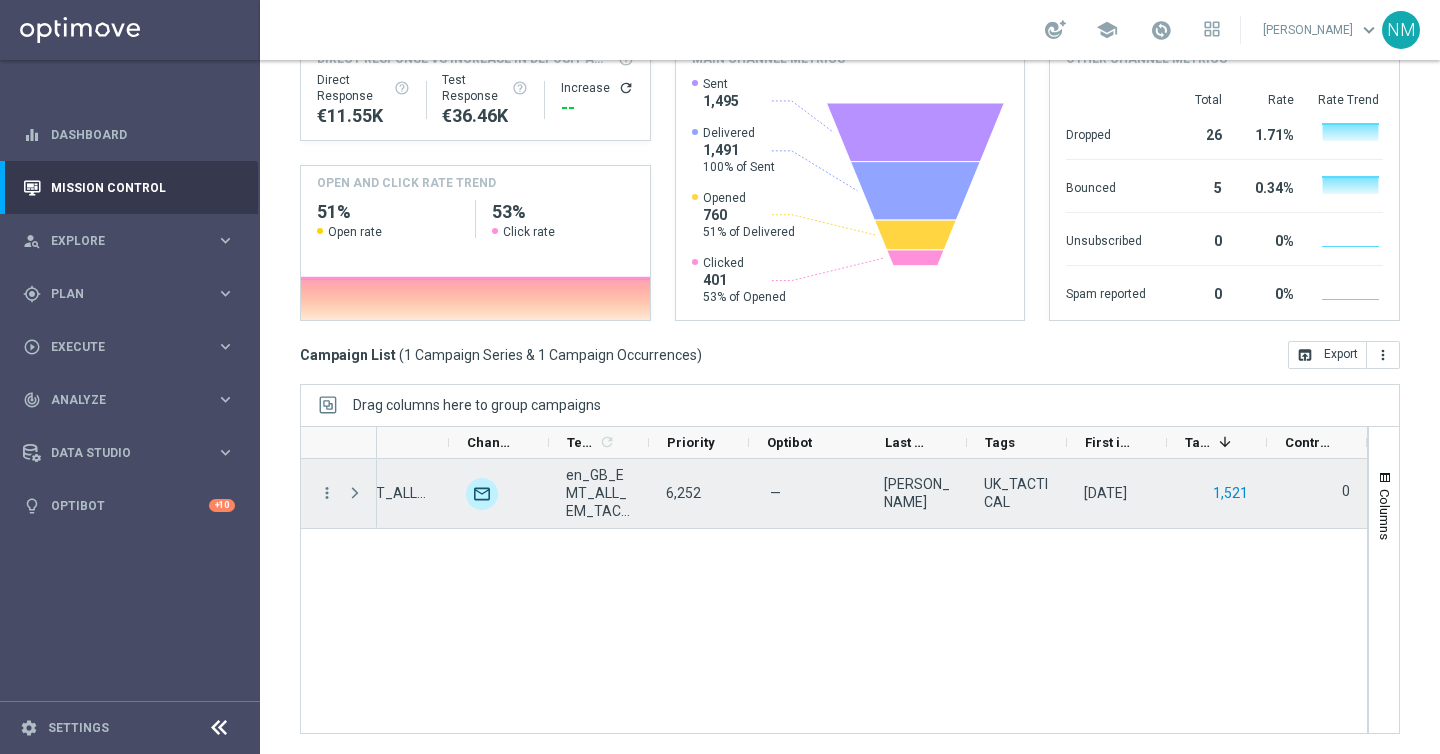 click on "1,521" at bounding box center [1230, 493] 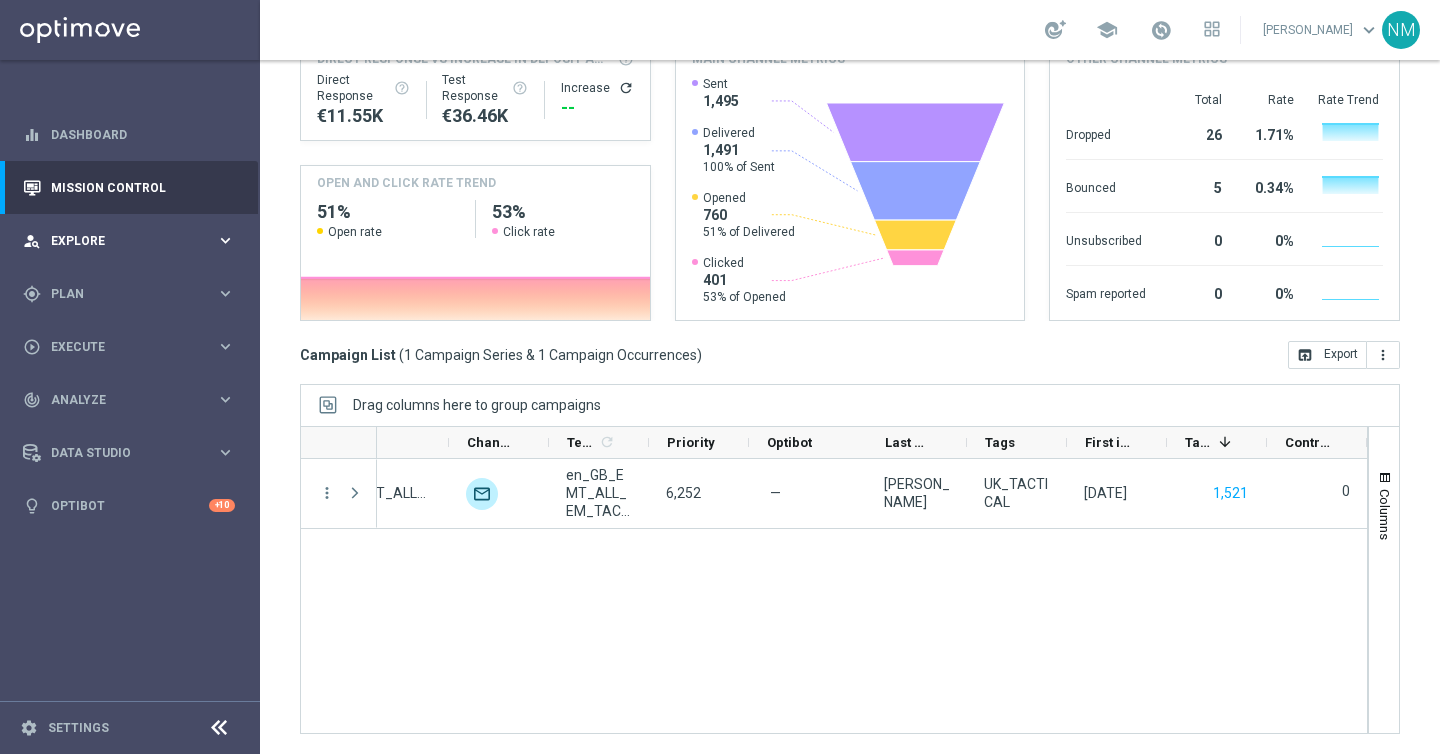 click on "Explore" at bounding box center [133, 241] 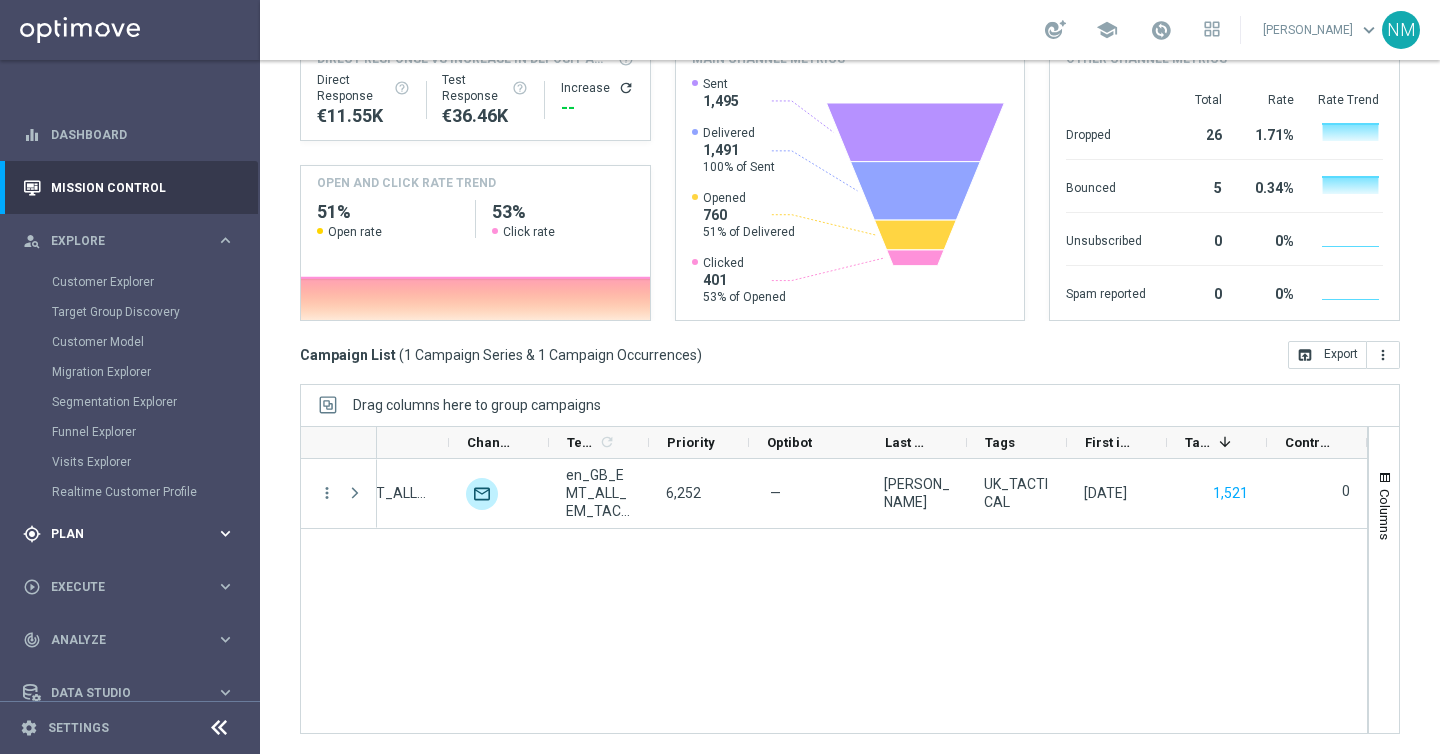 click on "Plan" at bounding box center [133, 534] 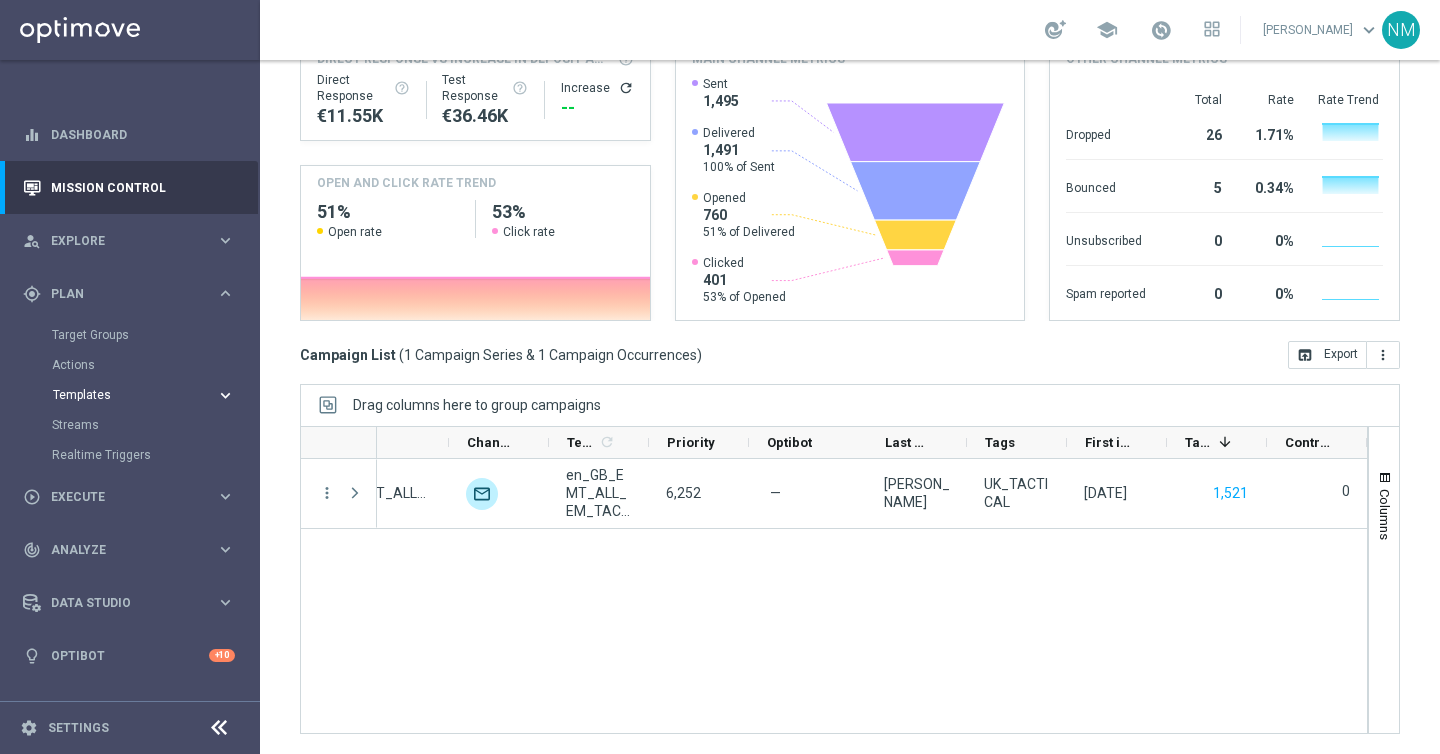 click on "Templates
keyboard_arrow_right" at bounding box center [144, 395] 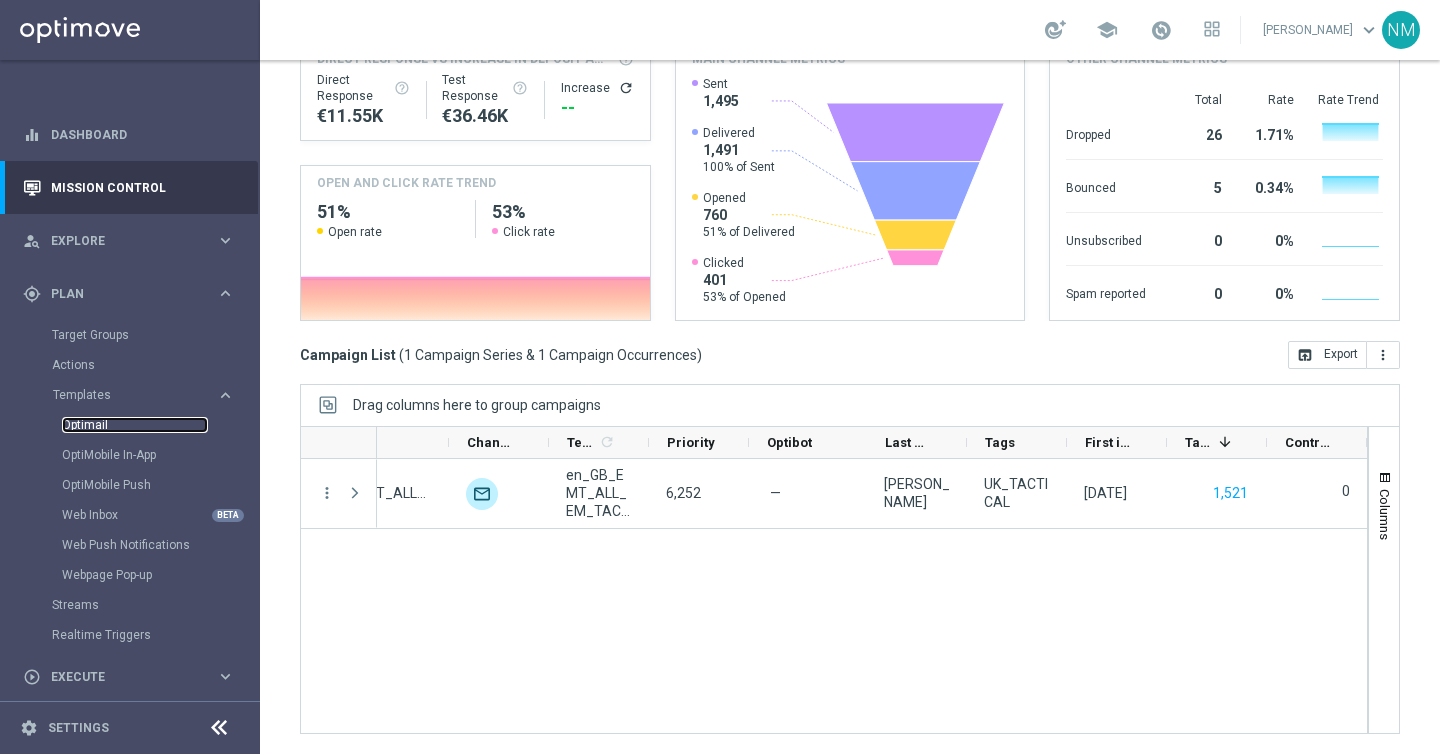 click on "Optimail" at bounding box center (135, 425) 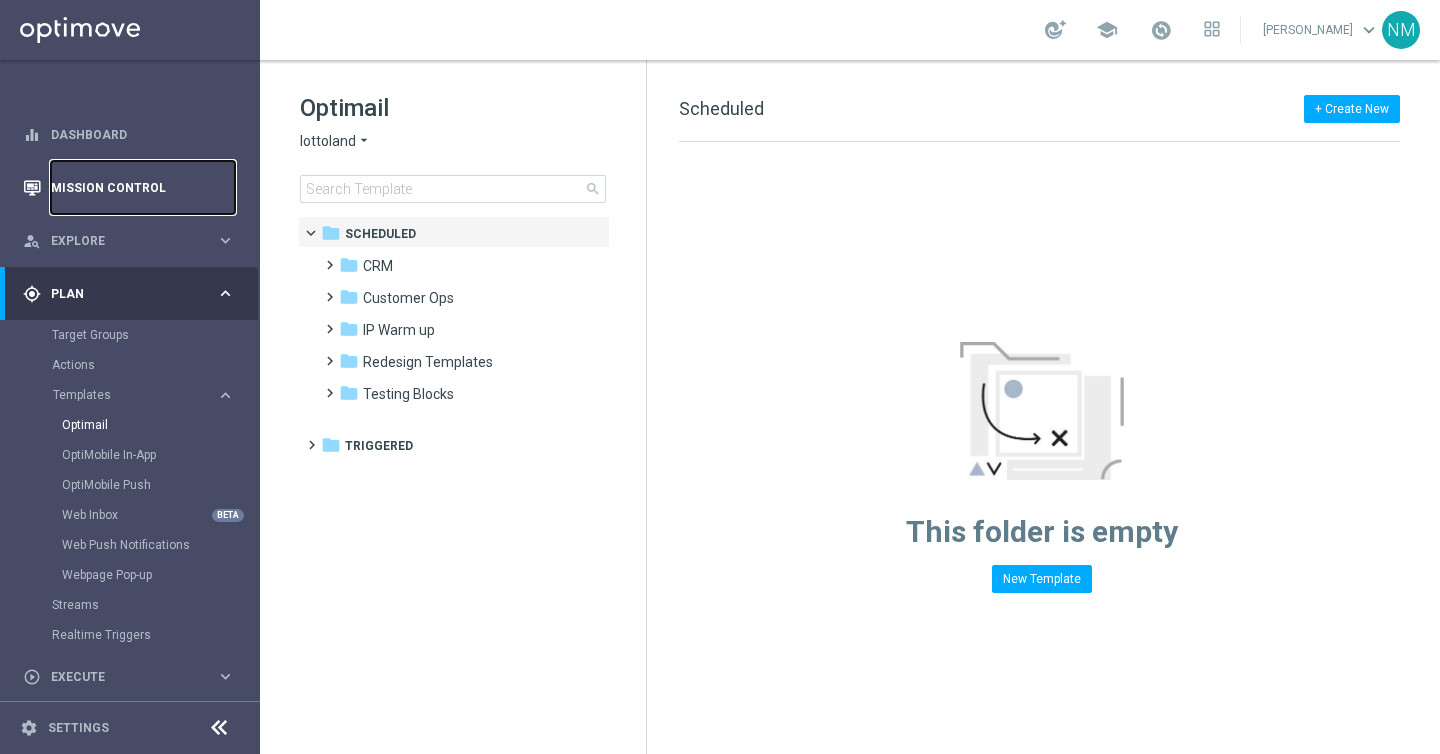 click on "Mission Control" at bounding box center [143, 187] 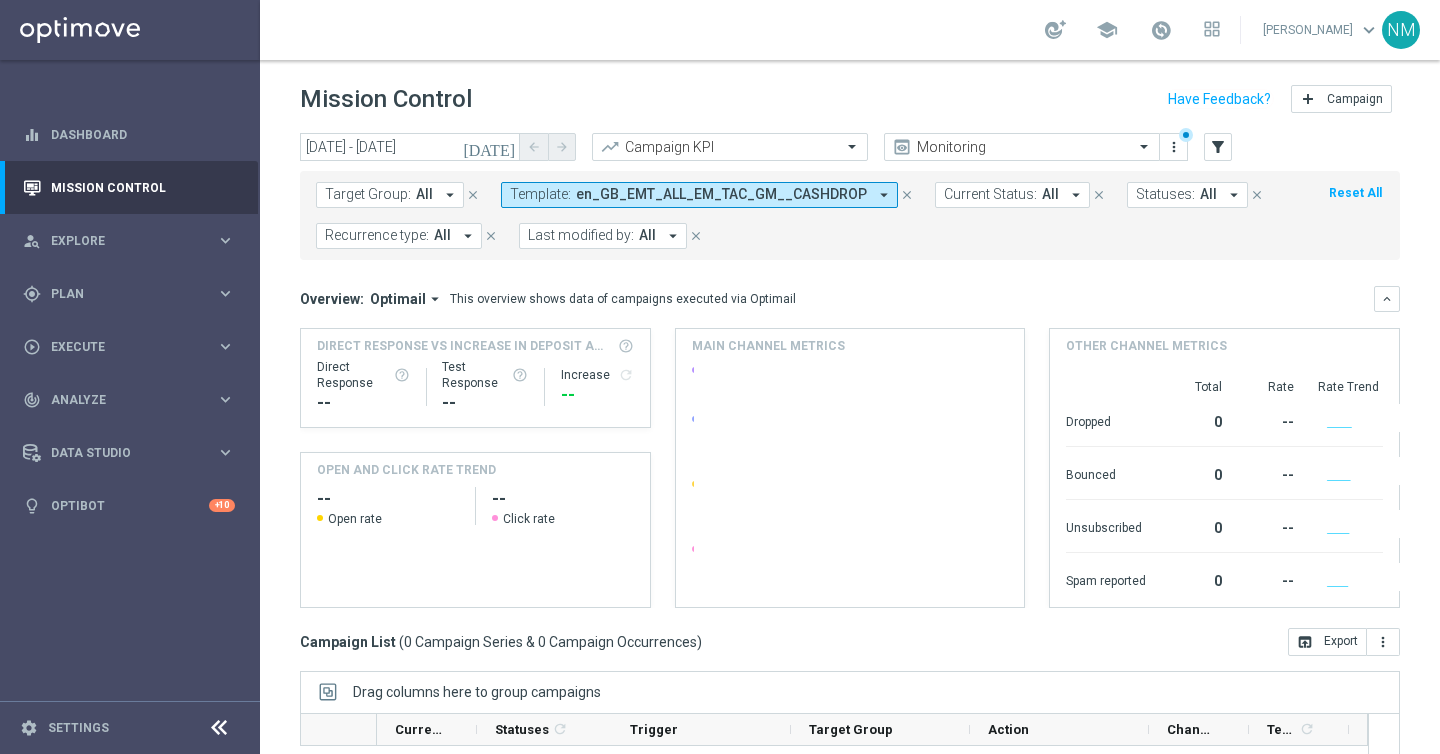 click on "en_GB_EMT_ALL_EM_TAC_GM__CASHDROP" at bounding box center (721, 194) 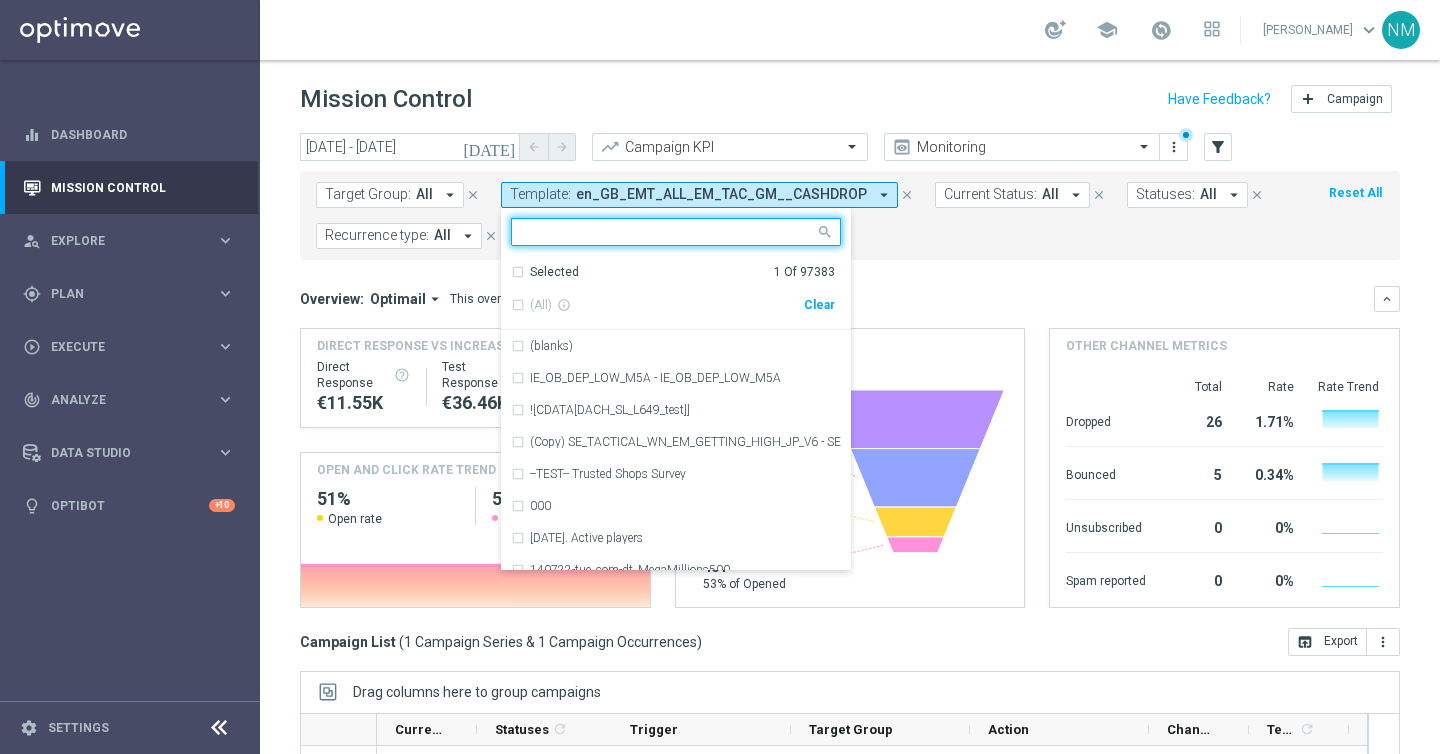 click on "(All)  info_outline  Clear" at bounding box center (673, 301) 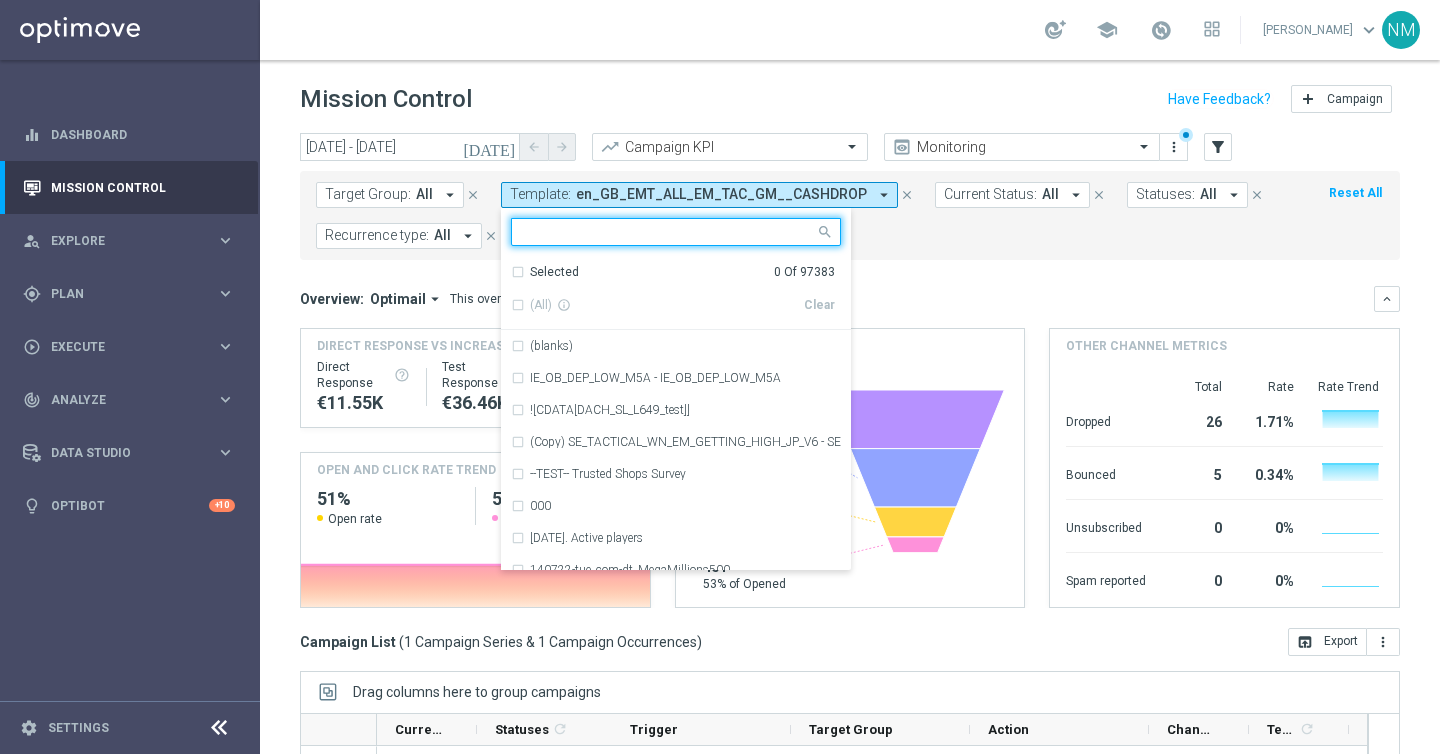 click at bounding box center [668, 232] 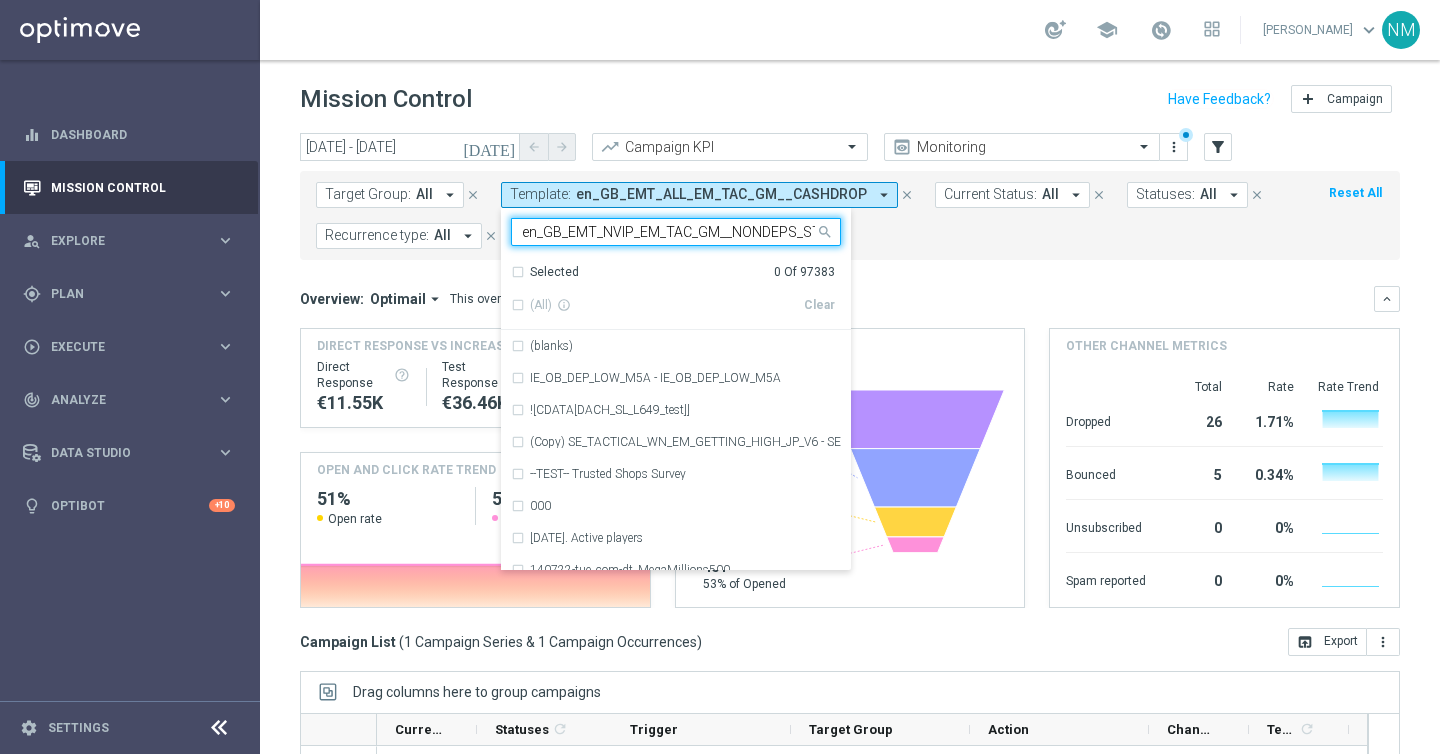 scroll, scrollTop: 0, scrollLeft: 83, axis: horizontal 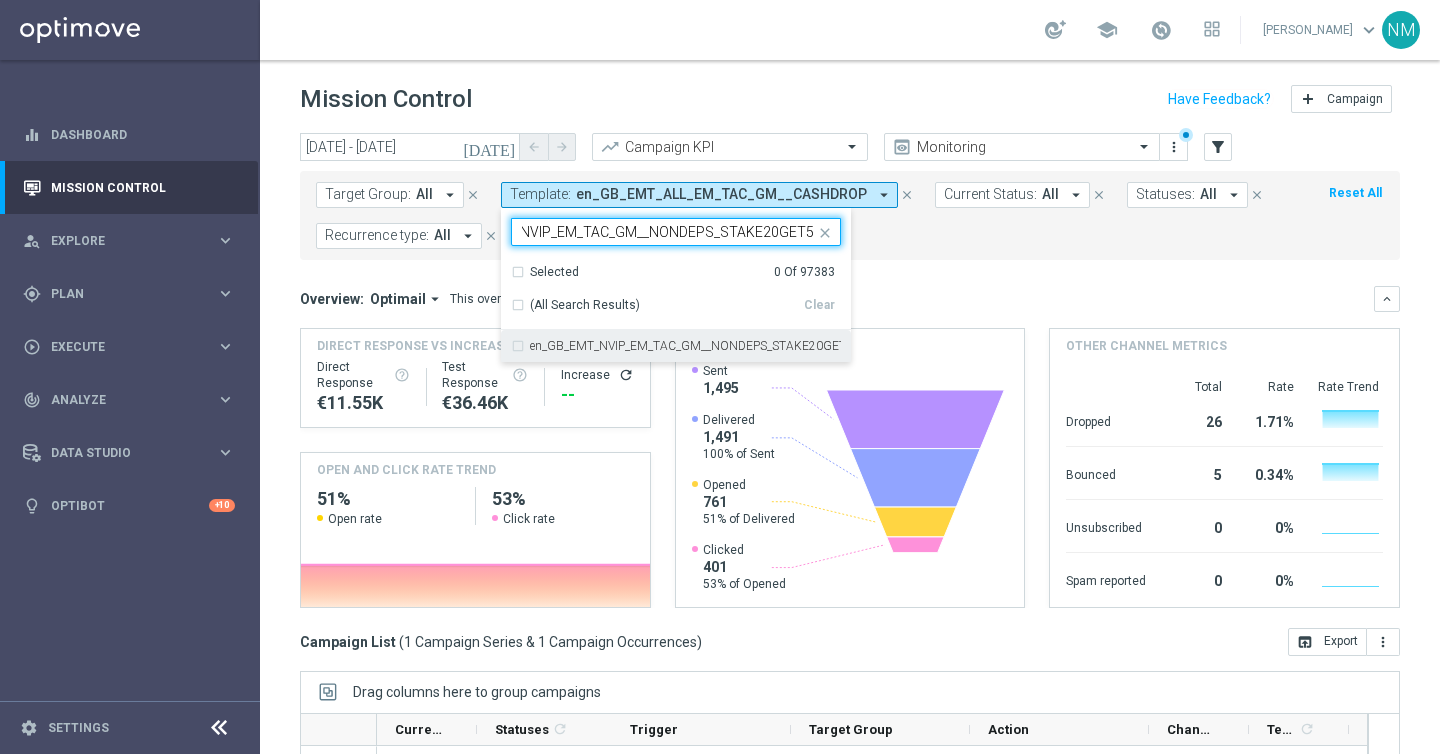 click on "en_GB_EMT_NVIP_EM_TAC_GM__NONDEPS_STAKE20GET50" at bounding box center [676, 346] 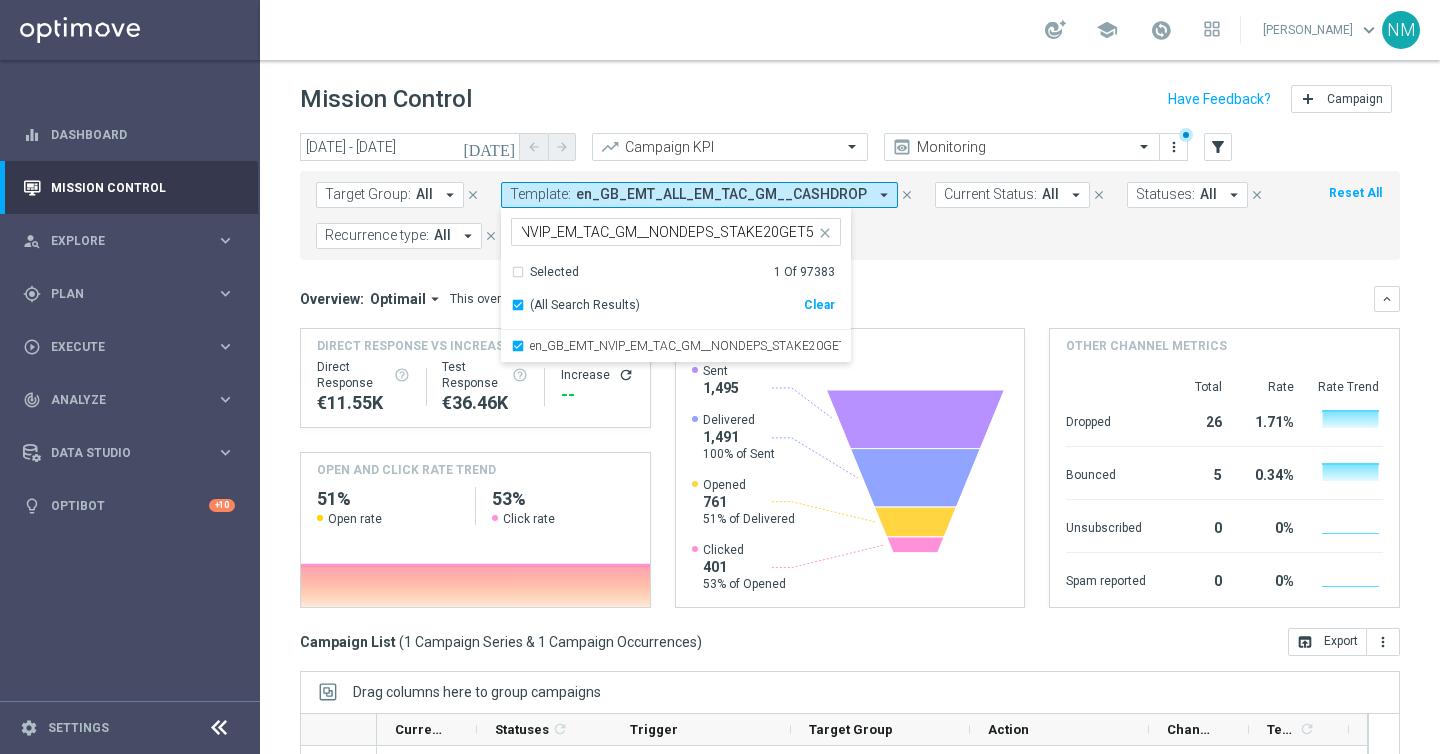 scroll, scrollTop: 0, scrollLeft: 0, axis: both 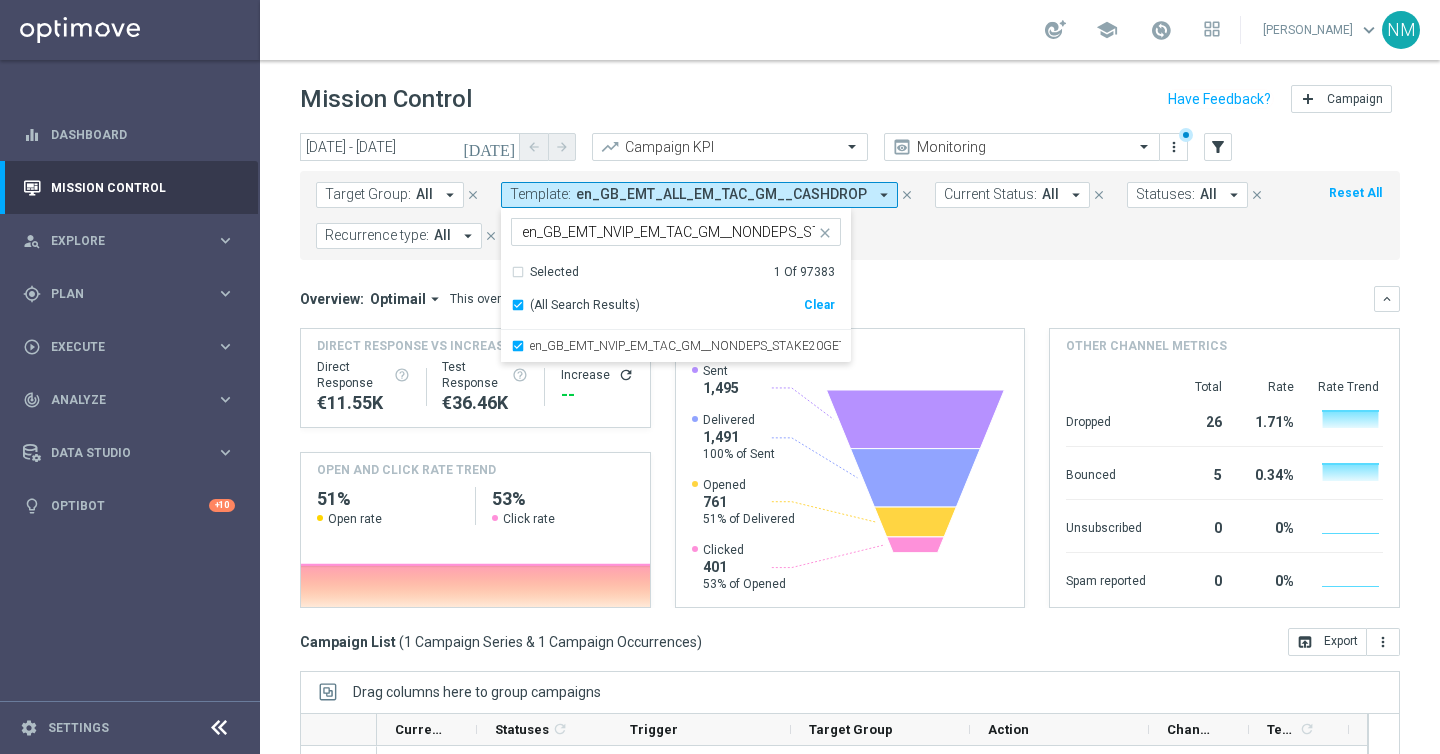 click on "Target Group:
All
arrow_drop_down
close
Template:
en_GB_EMT_ALL_EM_TAC_GM__CASHDROP
arrow_drop_down
en_GB_EMT_NVIP_EM_TAC_GM__NONDEPS_STAKE20GET50  en_GB_EMT_NVIP_EM_TAC_GM__NONDEPS_STAKE20GET50  Selected   1 Of 97383  (All Search Results)   Clear  en_GB_EMT_NVIP_EM_TAC_GM__NONDEPS_STAKE20GET50
close
close
Current Status:
All
arrow_drop_down
close
Statuses:
All
arrow_drop_down
close" 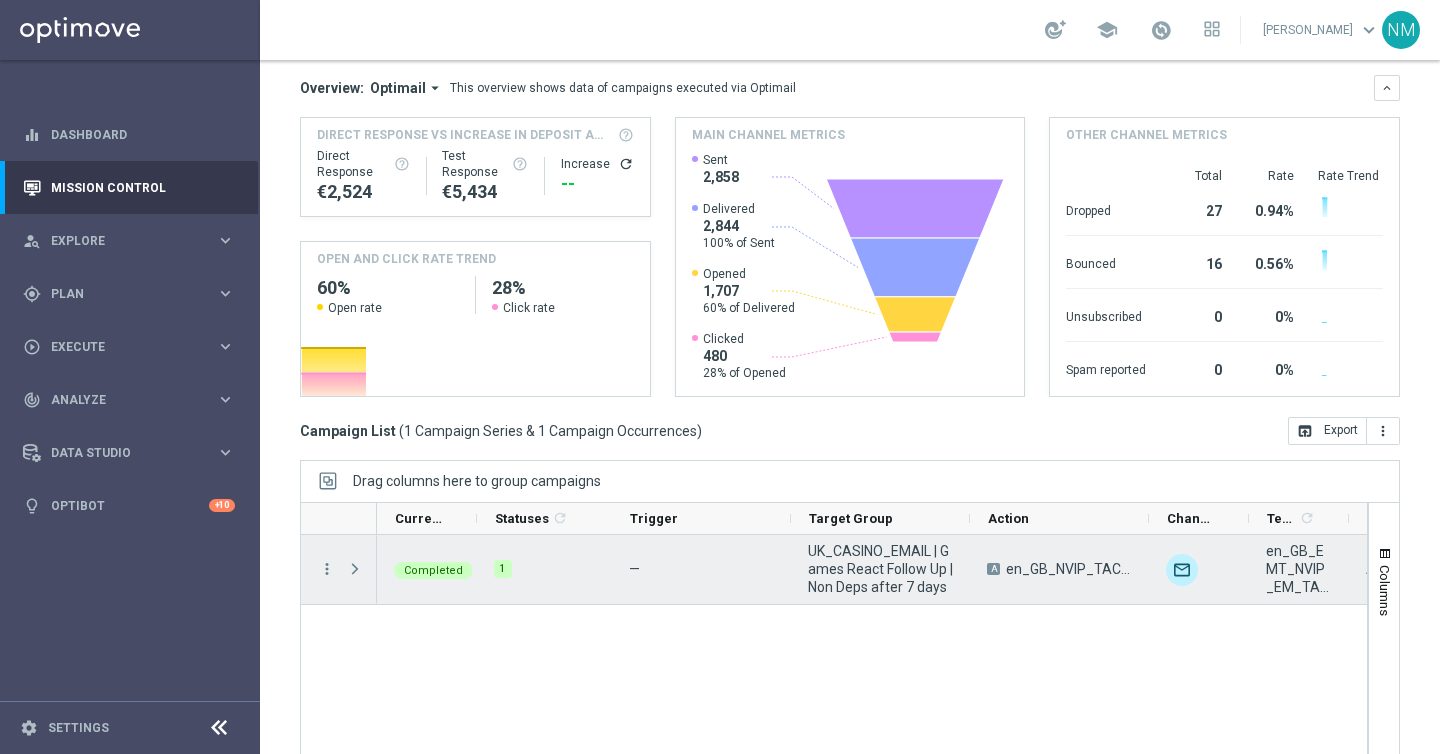 scroll, scrollTop: 287, scrollLeft: 0, axis: vertical 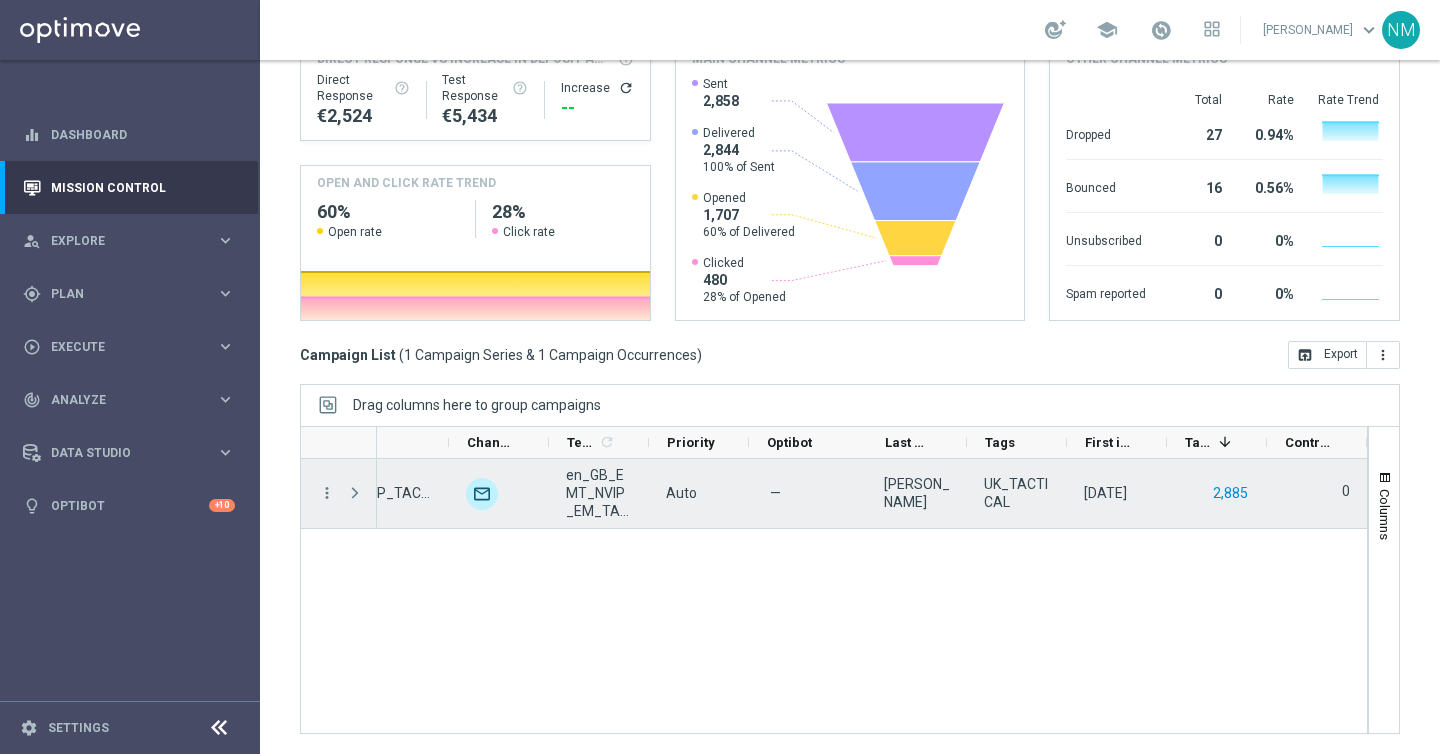 click on "2,885" at bounding box center [1230, 493] 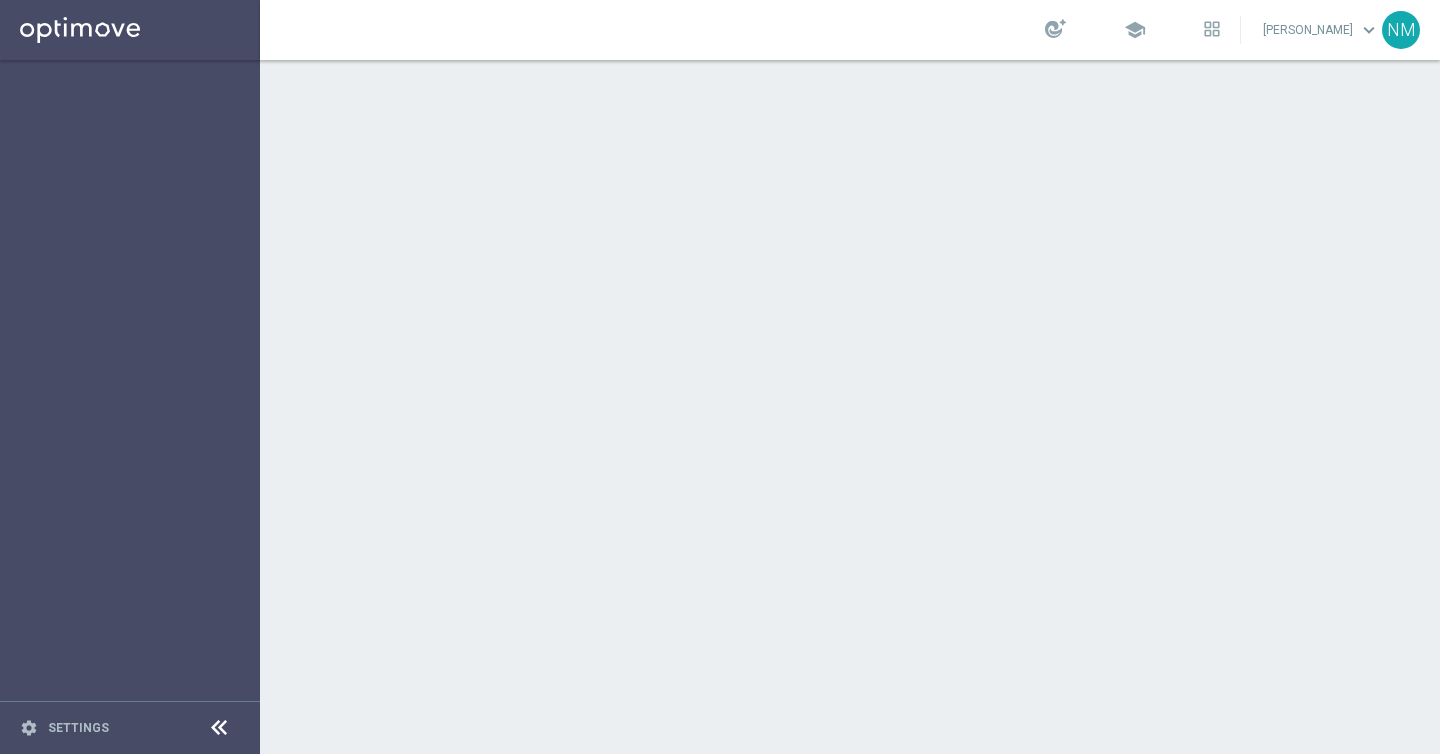 scroll, scrollTop: 0, scrollLeft: 0, axis: both 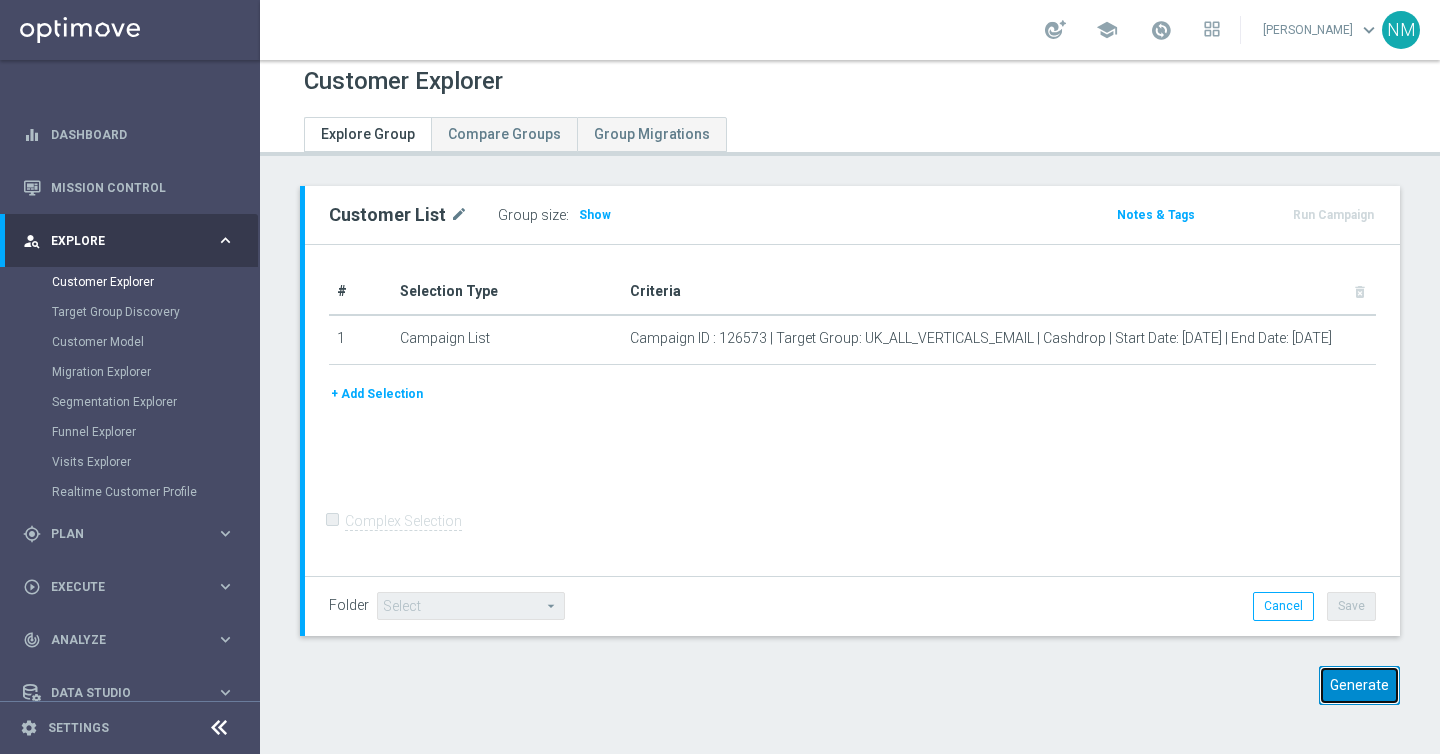 click on "Generate" 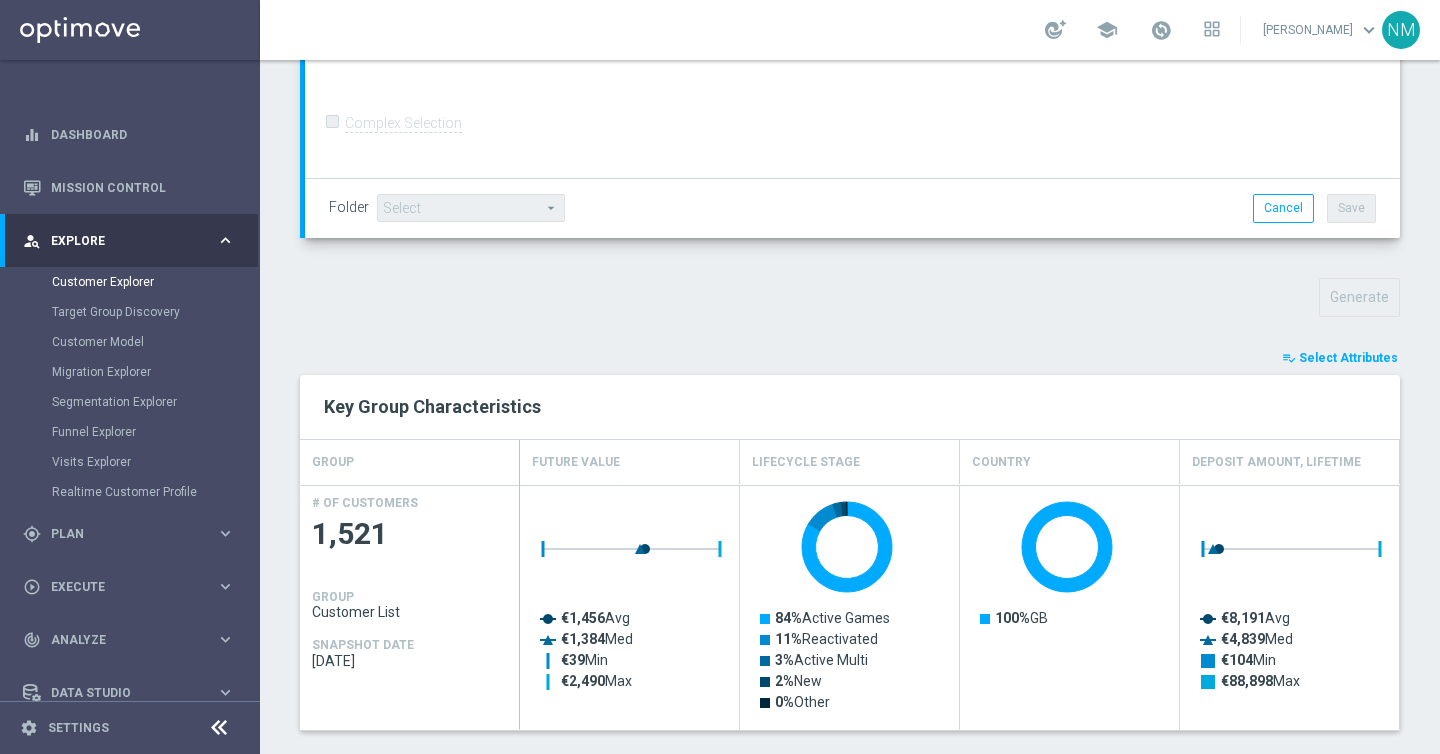 scroll, scrollTop: 676, scrollLeft: 0, axis: vertical 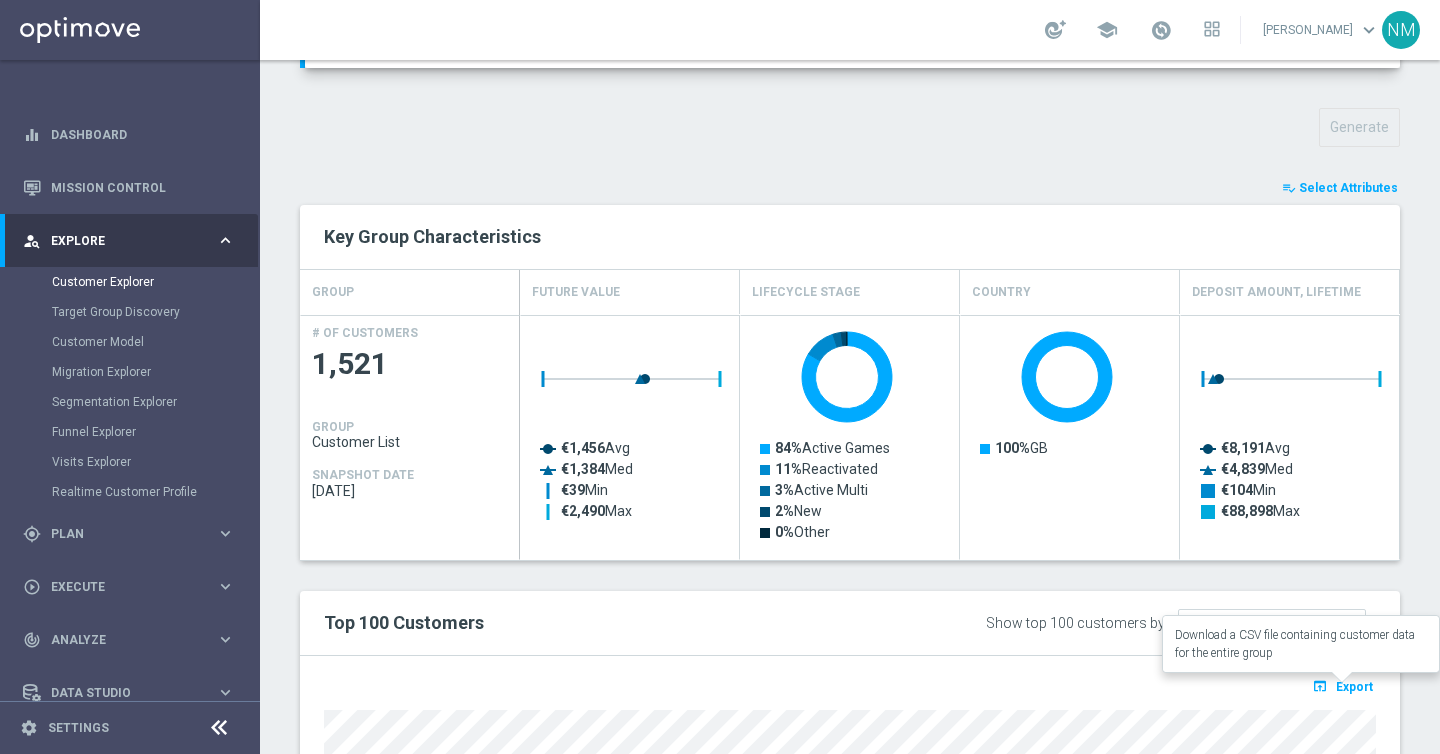 click on "Export" 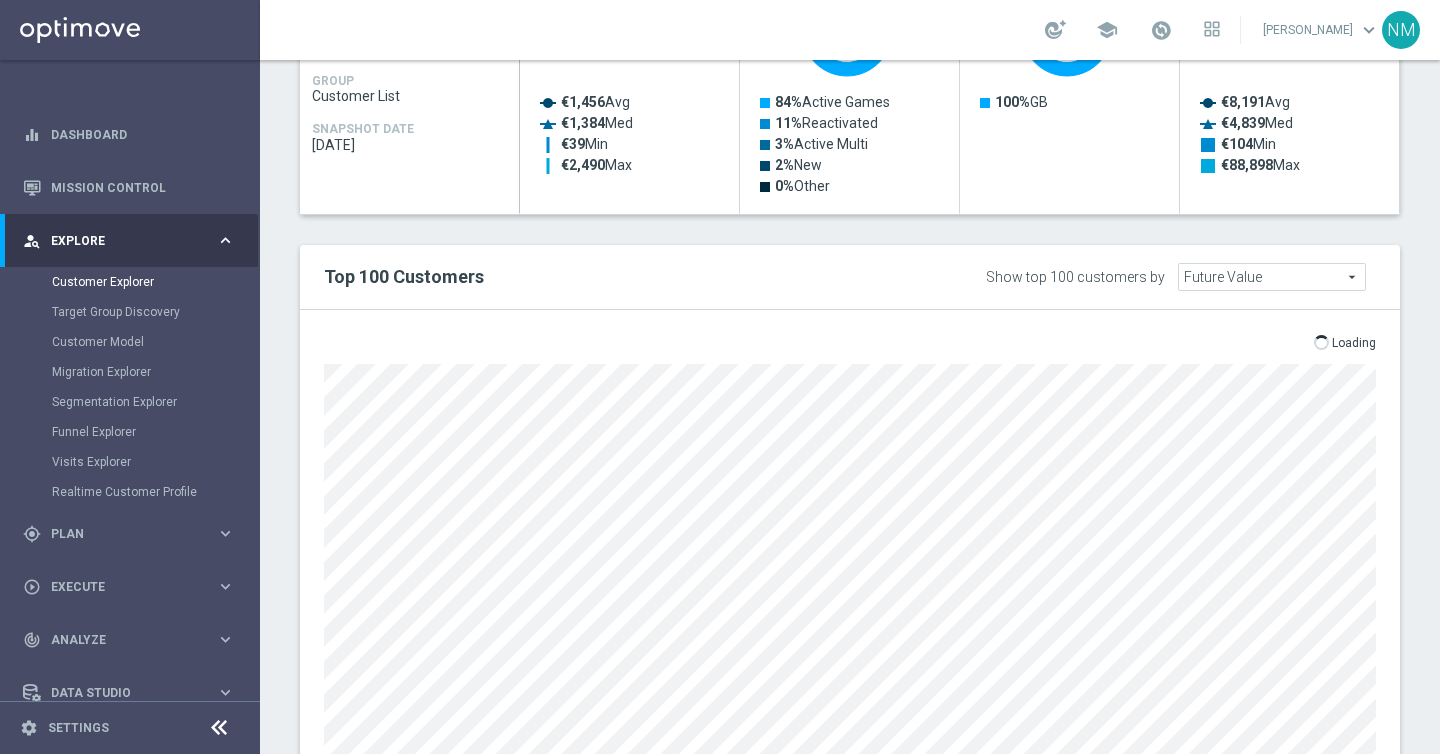 scroll, scrollTop: 906, scrollLeft: 0, axis: vertical 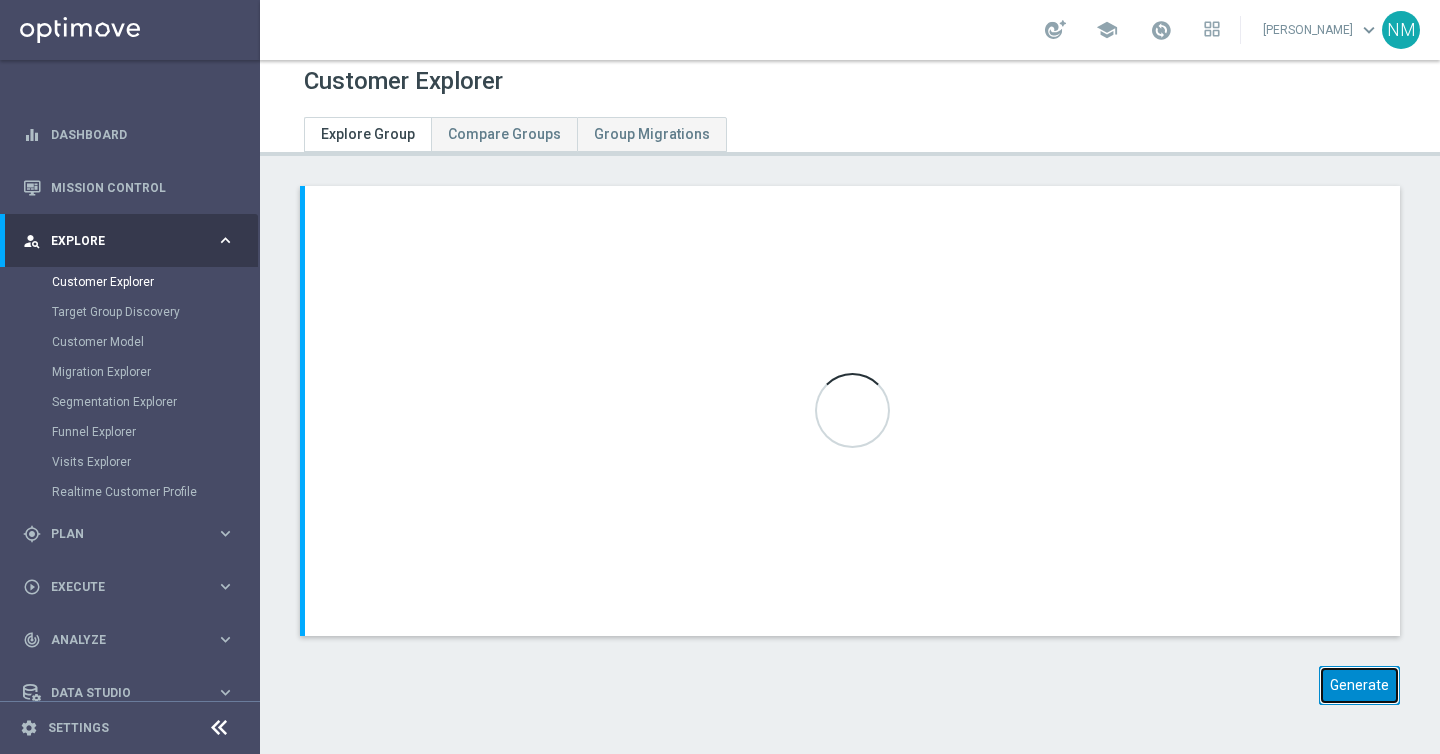 click on "Generate" 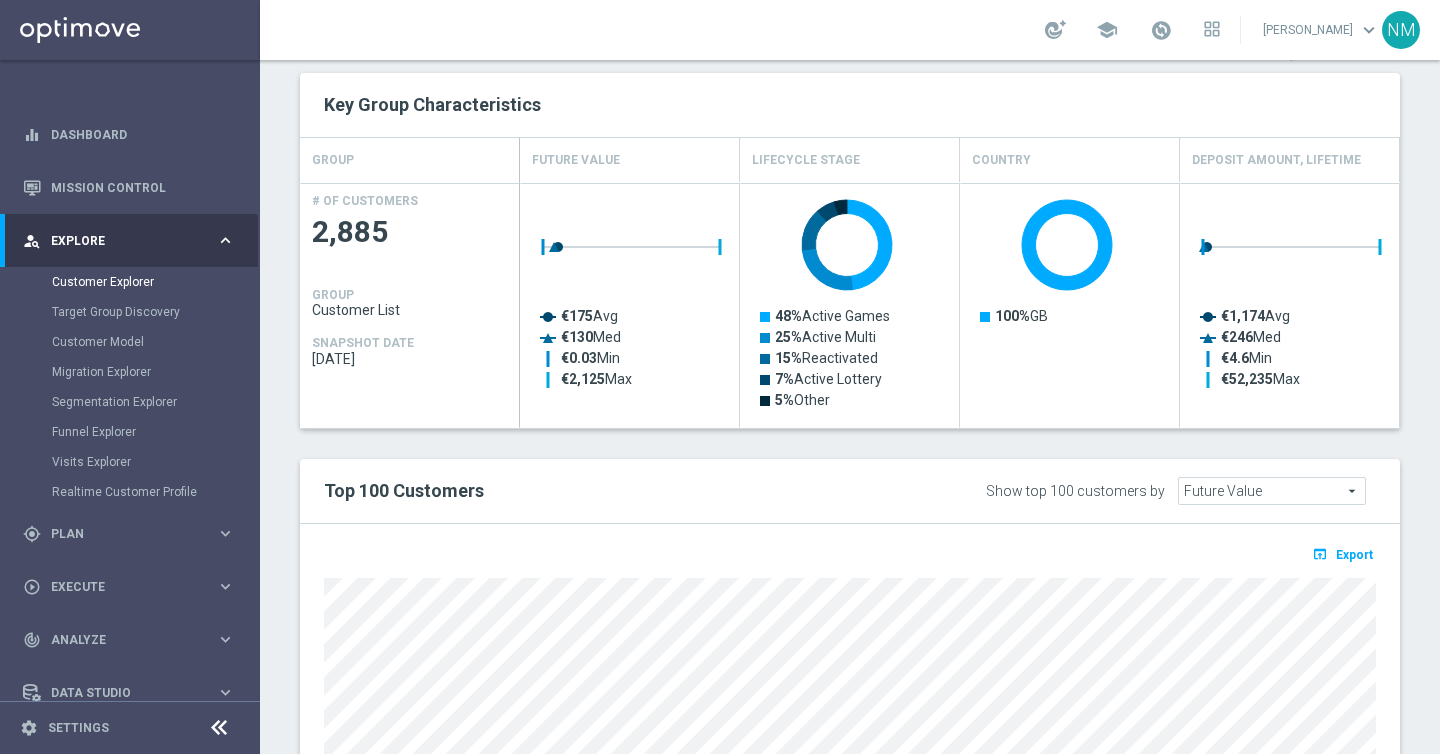 scroll, scrollTop: 811, scrollLeft: 0, axis: vertical 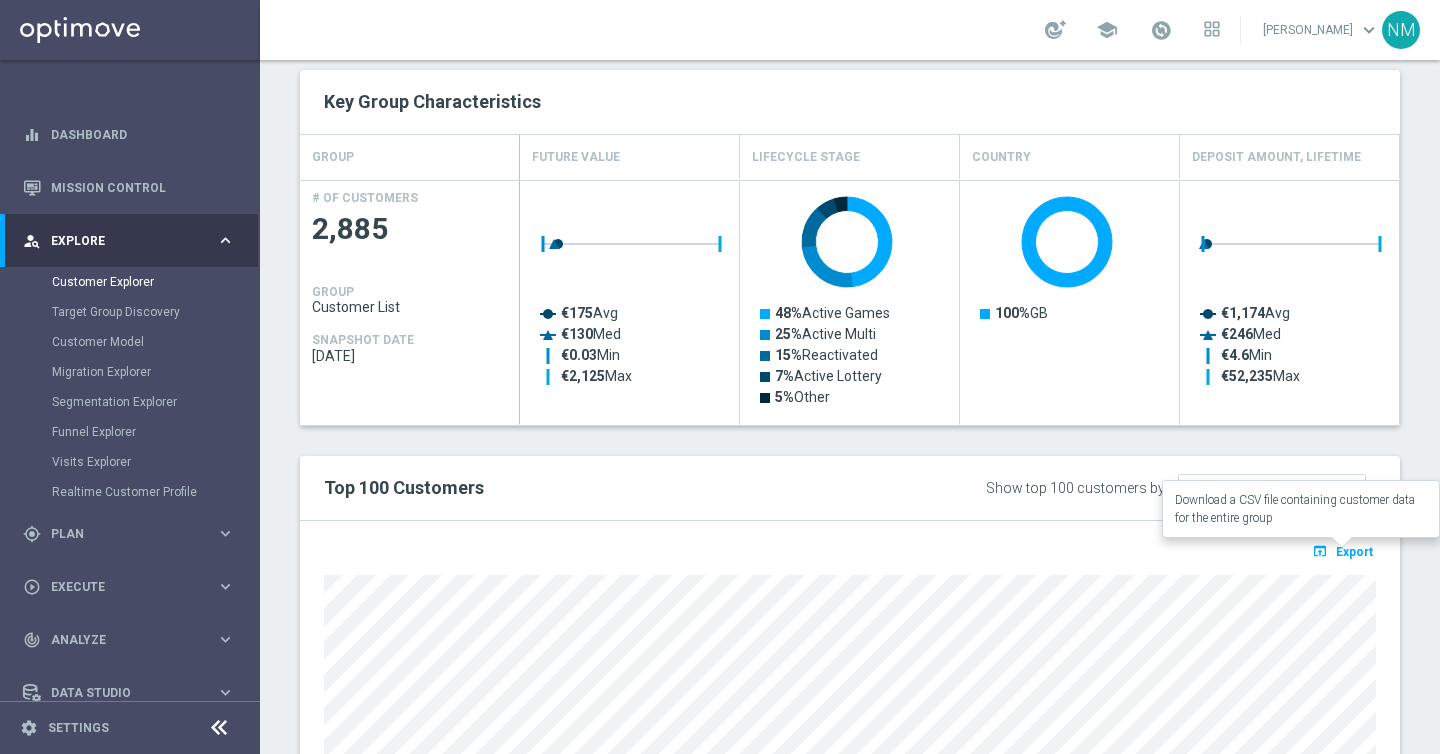 click on "open_in_browser
Export" 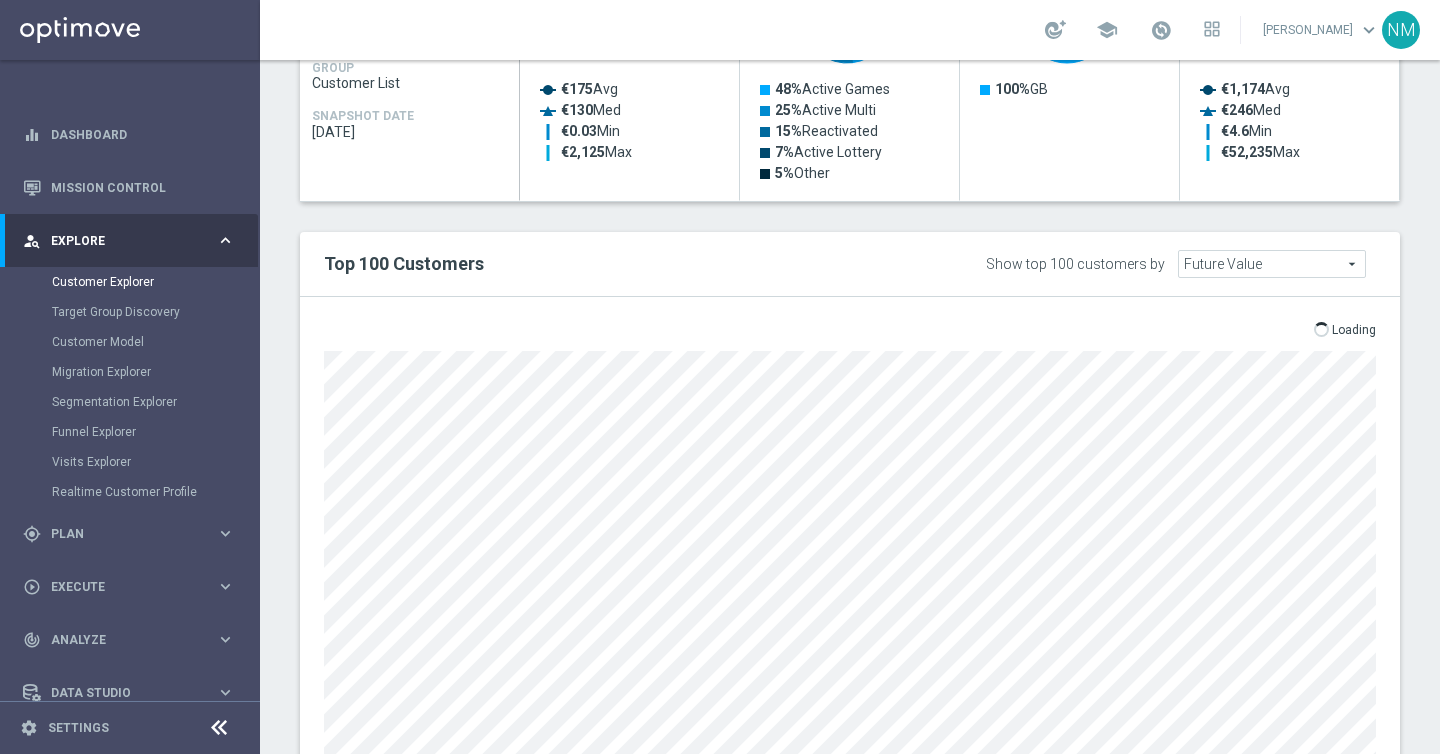 scroll, scrollTop: 1065, scrollLeft: 0, axis: vertical 